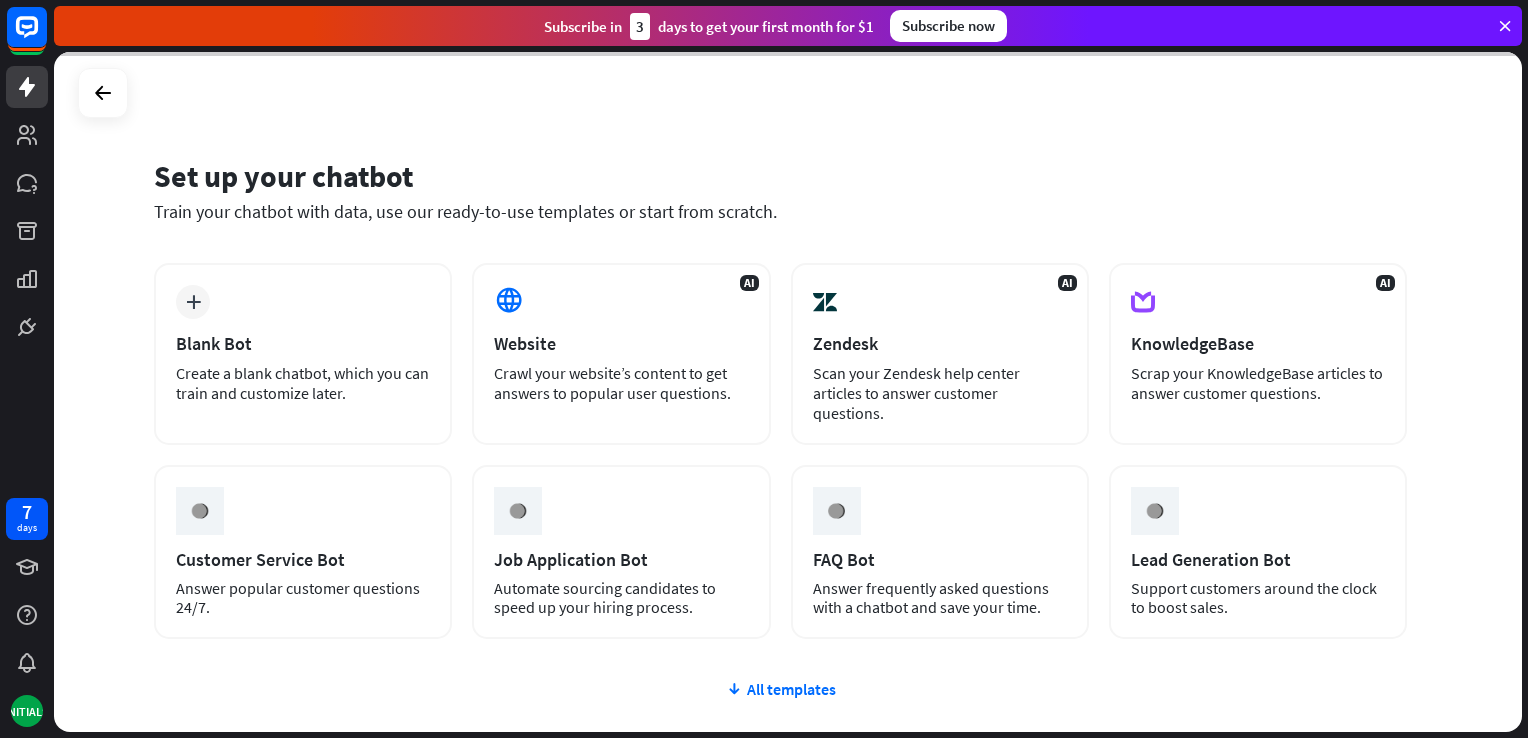 scroll, scrollTop: 0, scrollLeft: 0, axis: both 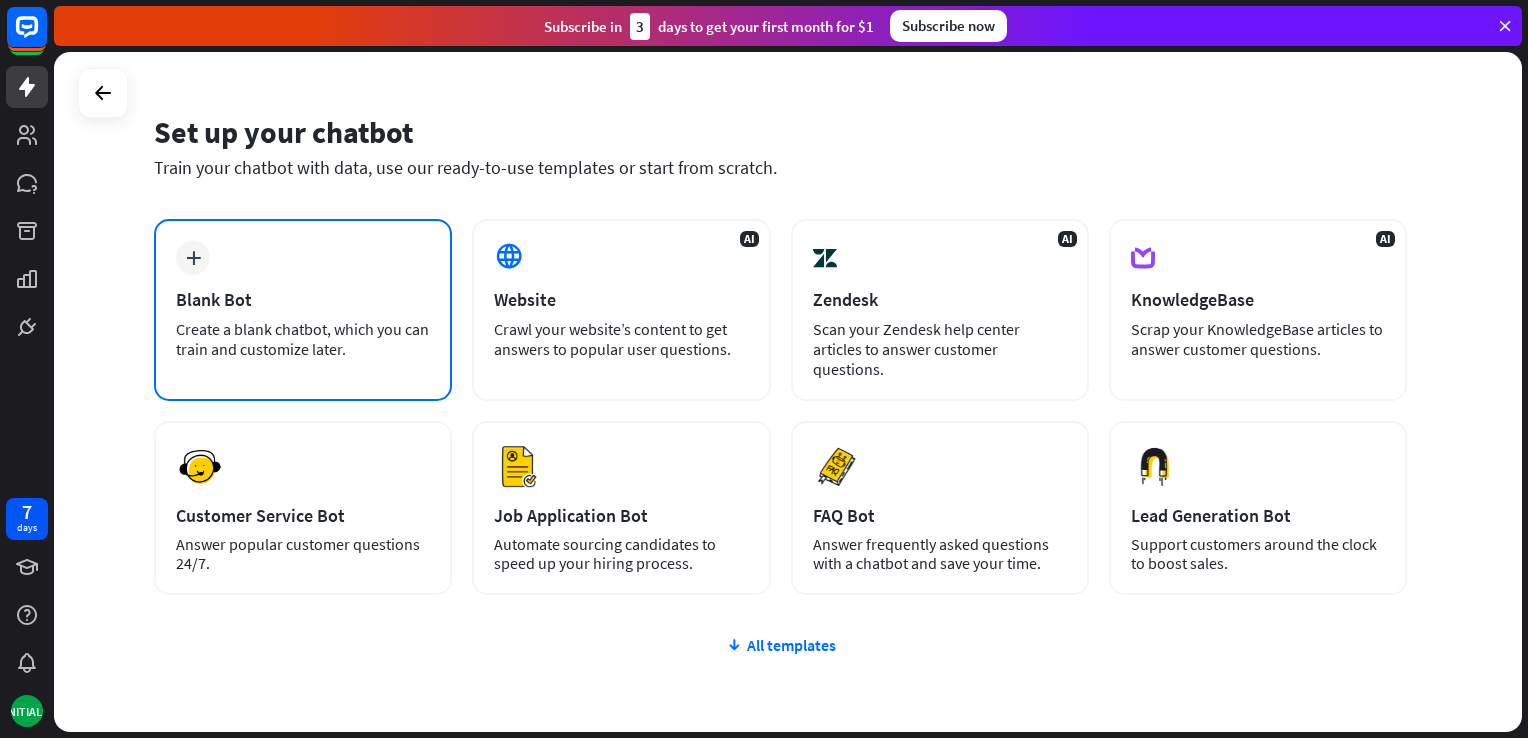 click on "plus   Blank Bot
Create a blank chatbot, which you can train and
customize later." at bounding box center [303, 310] 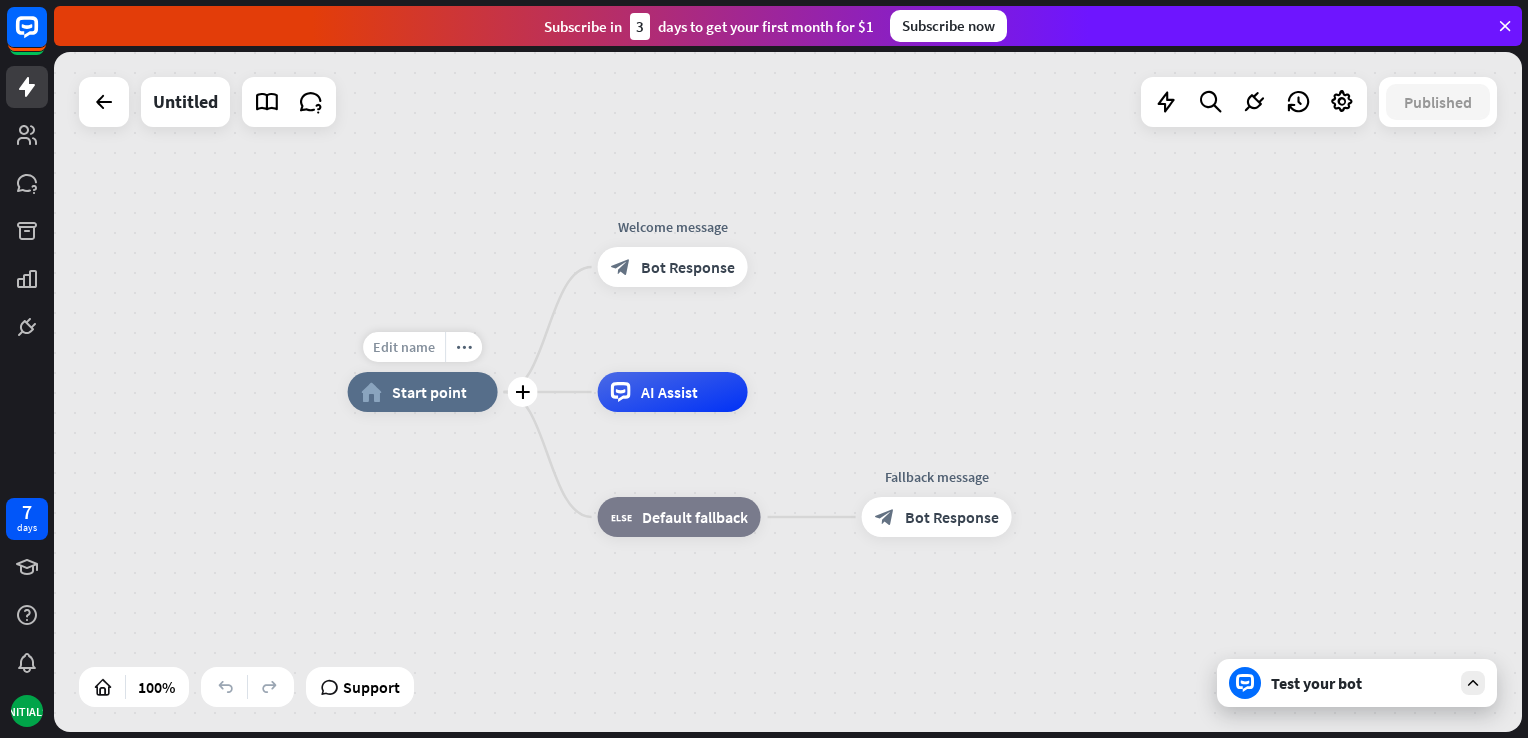 click on "Edit name" at bounding box center (404, 347) 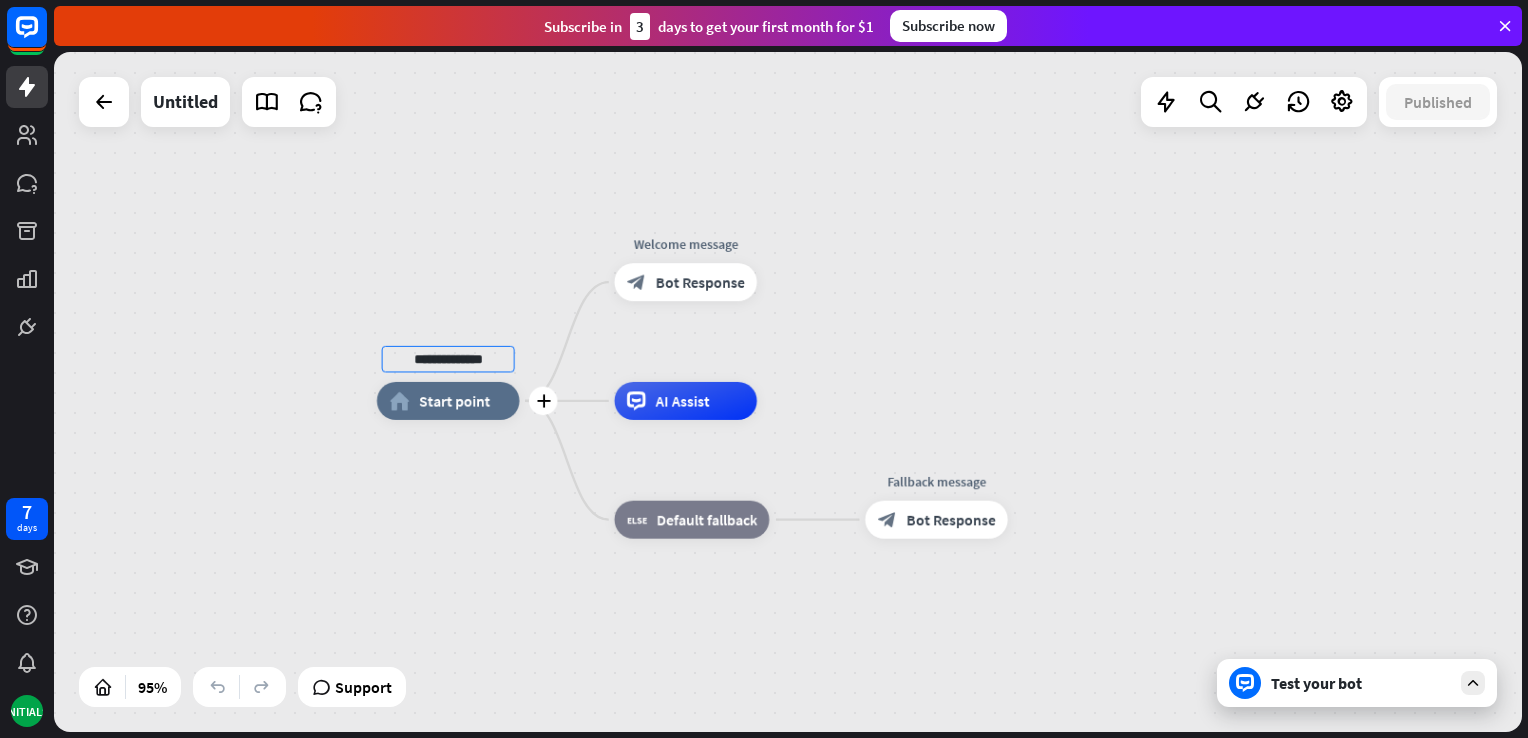 type on "**********" 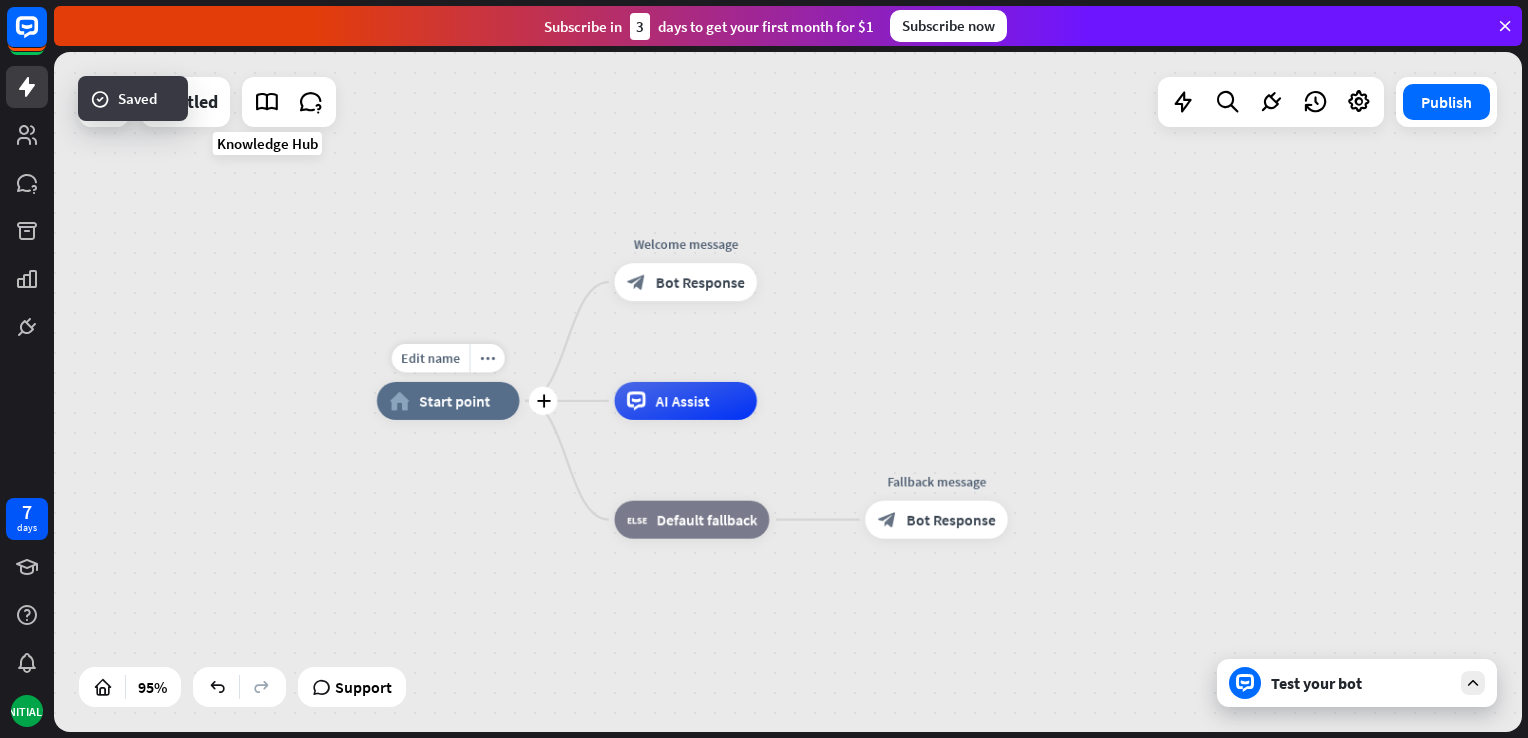 click on "Edit name more_horiz plus [FIRST] [LAST] home_2 Start point" at bounding box center [448, 401] 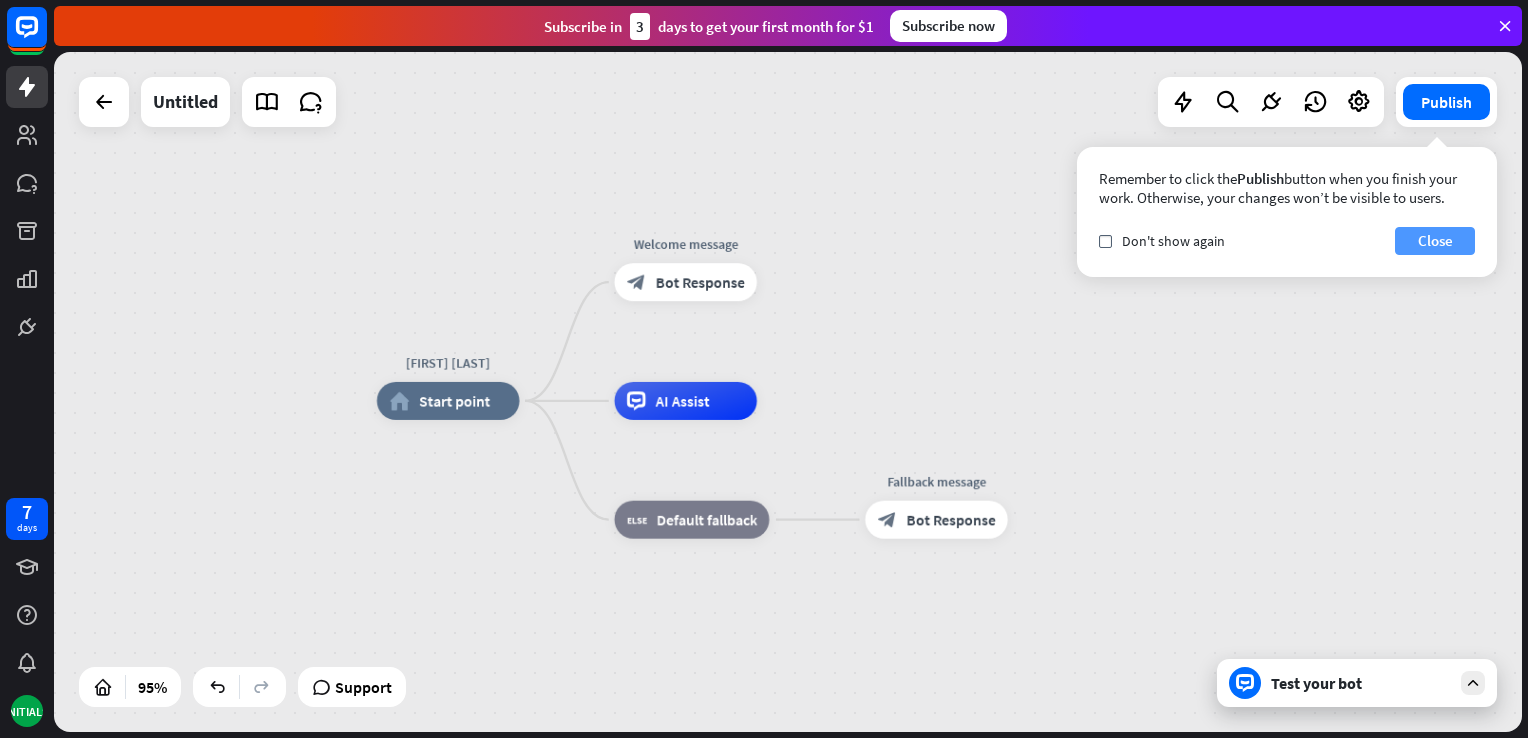 click on "Close" at bounding box center (1435, 241) 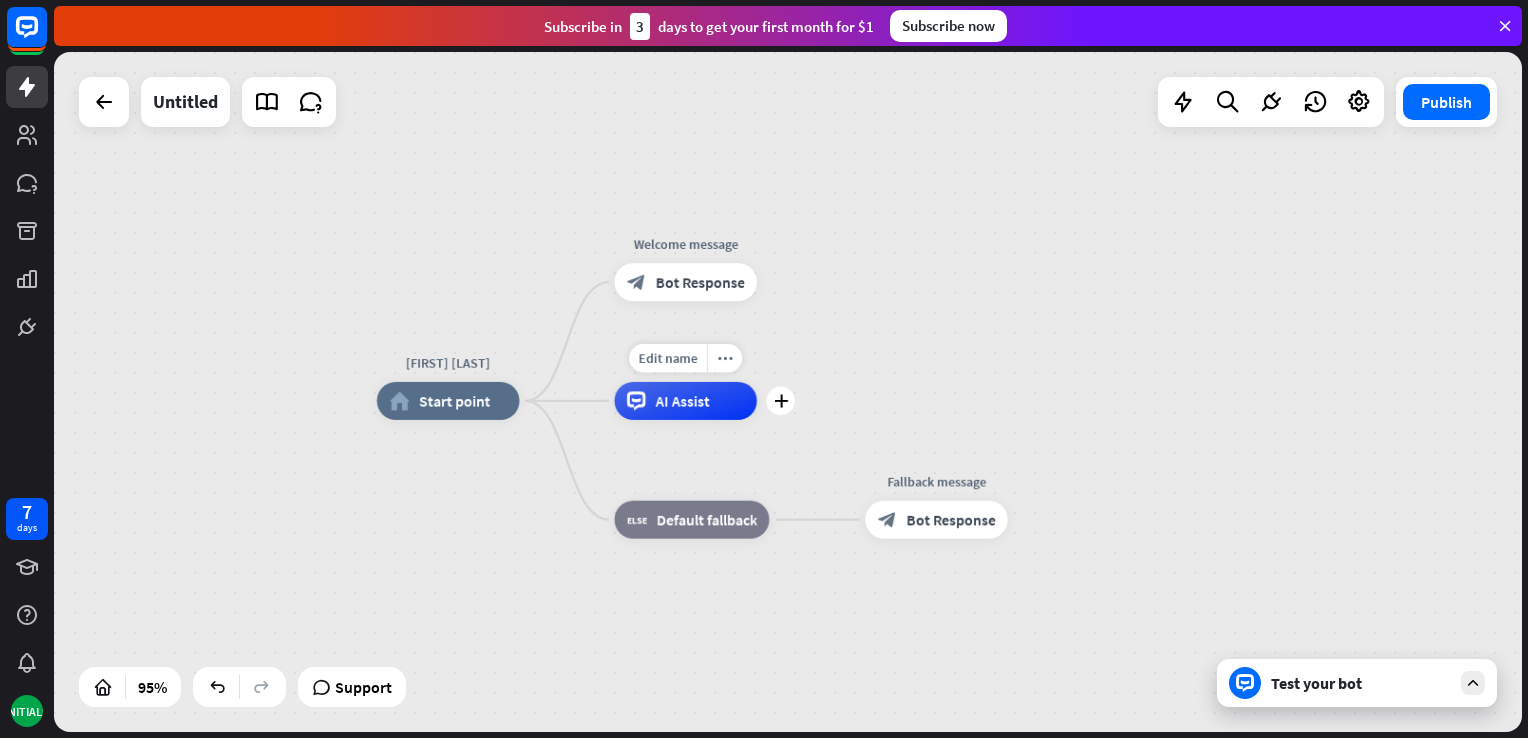 click on "AI Assist" at bounding box center [685, 401] 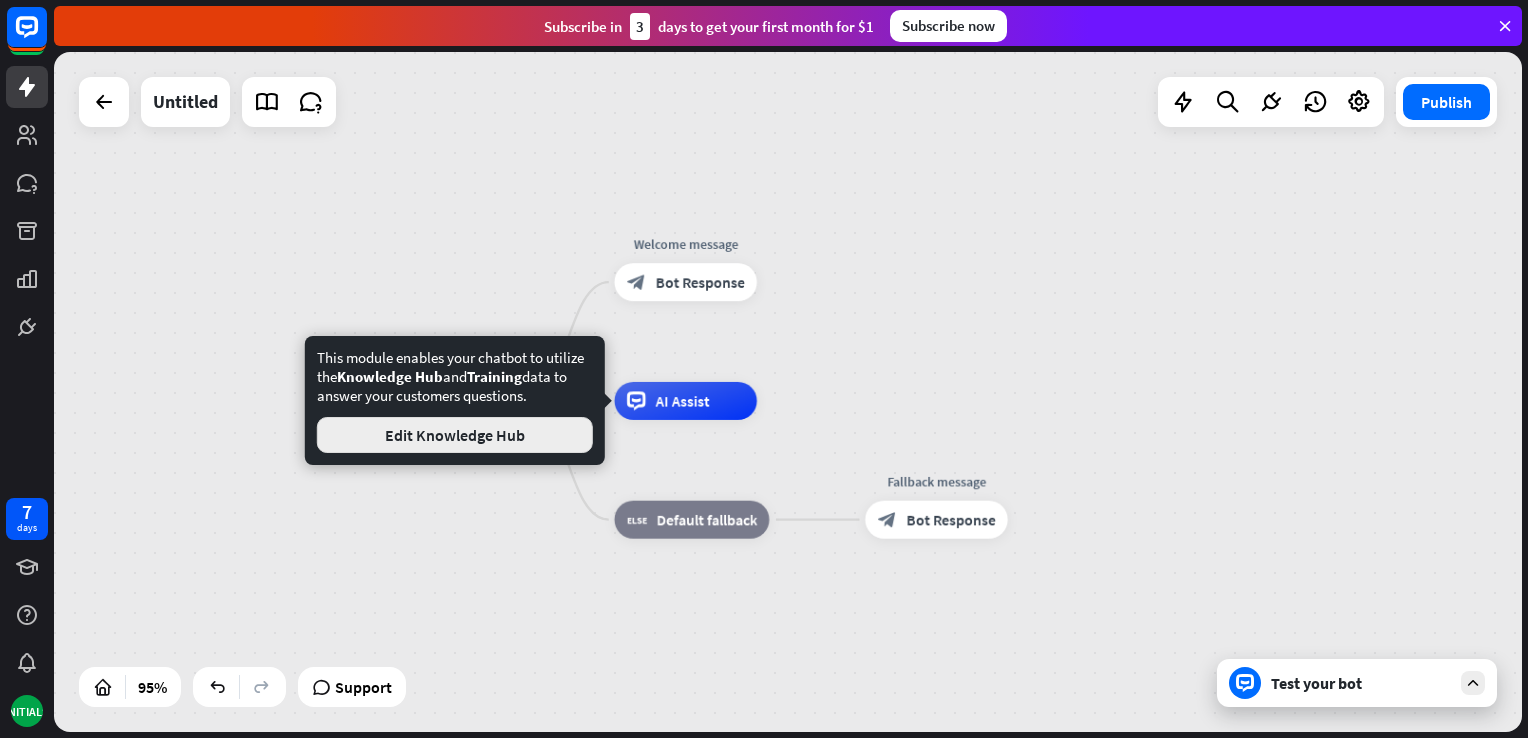 click on "Edit Knowledge Hub" at bounding box center (455, 435) 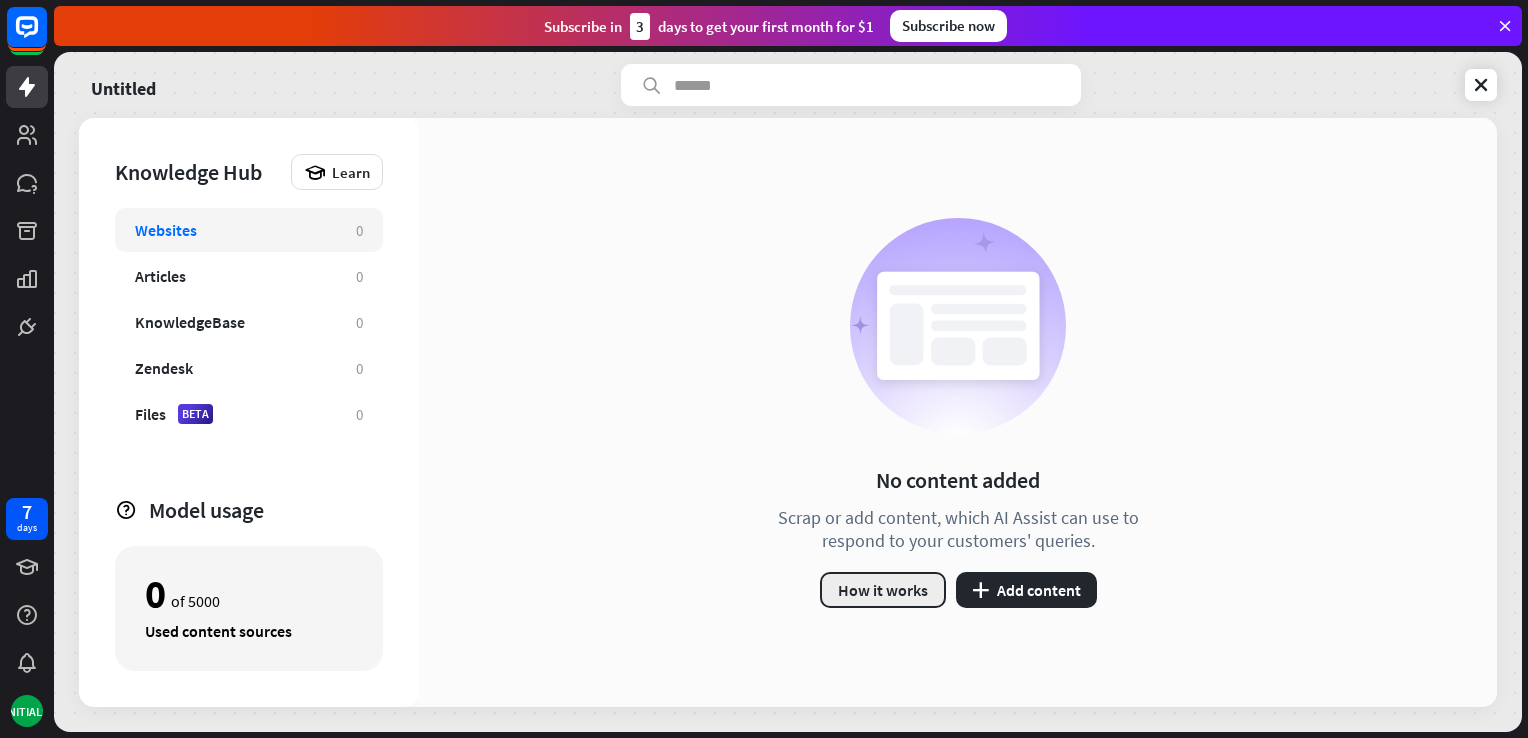 click on "How it works" at bounding box center [883, 590] 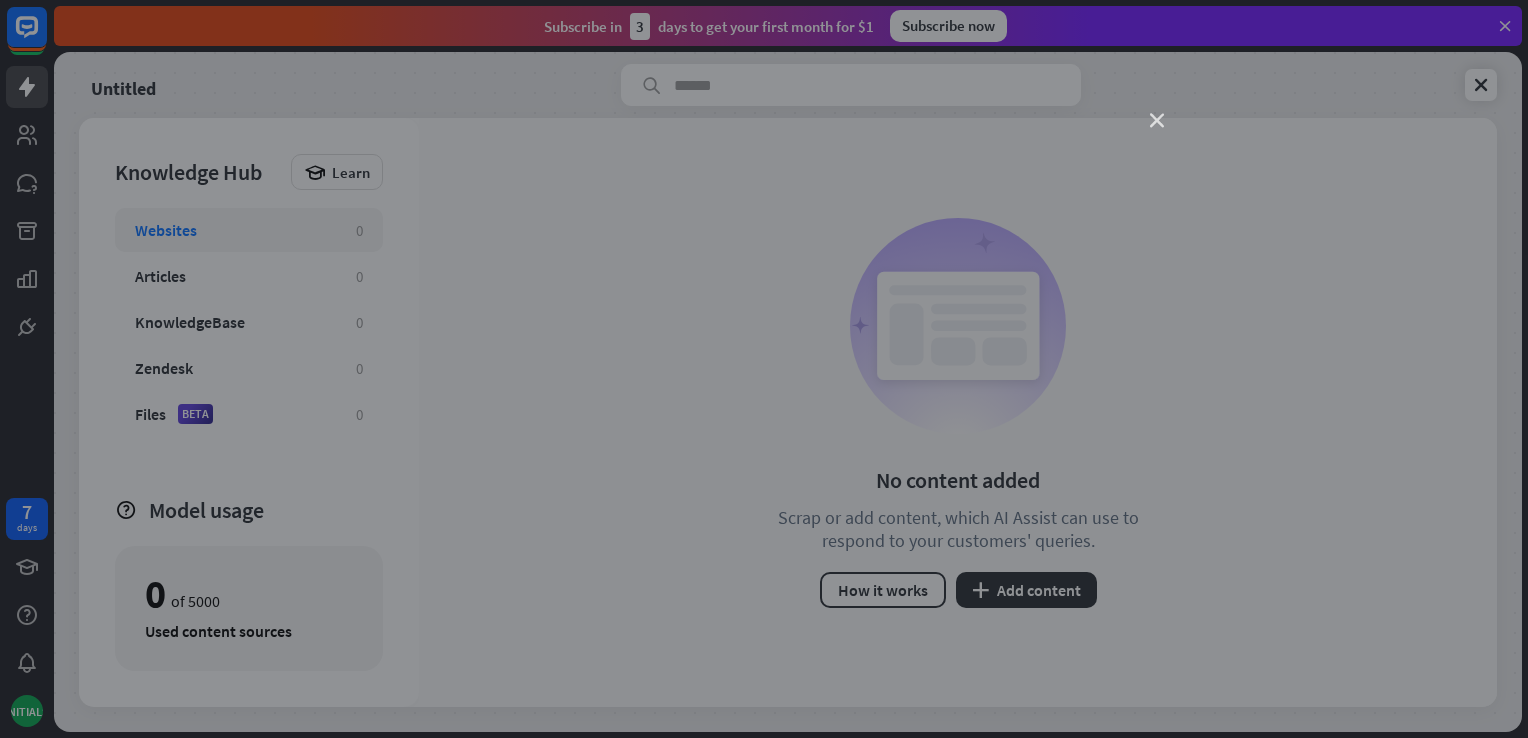 click on "close" at bounding box center [1157, 121] 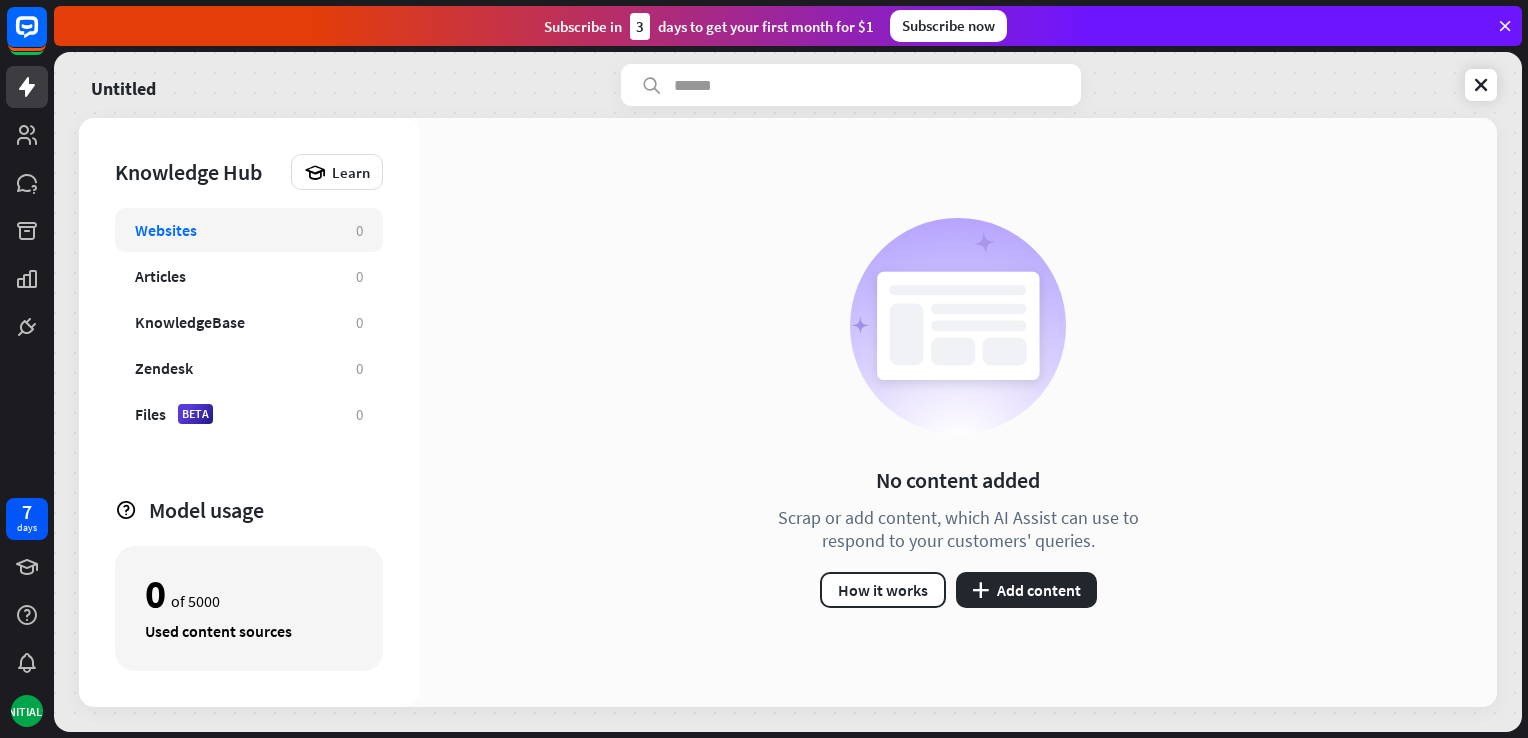 click on "Subscribe in
3
days
to get your first month for $1
Subscribe now" at bounding box center [788, 26] 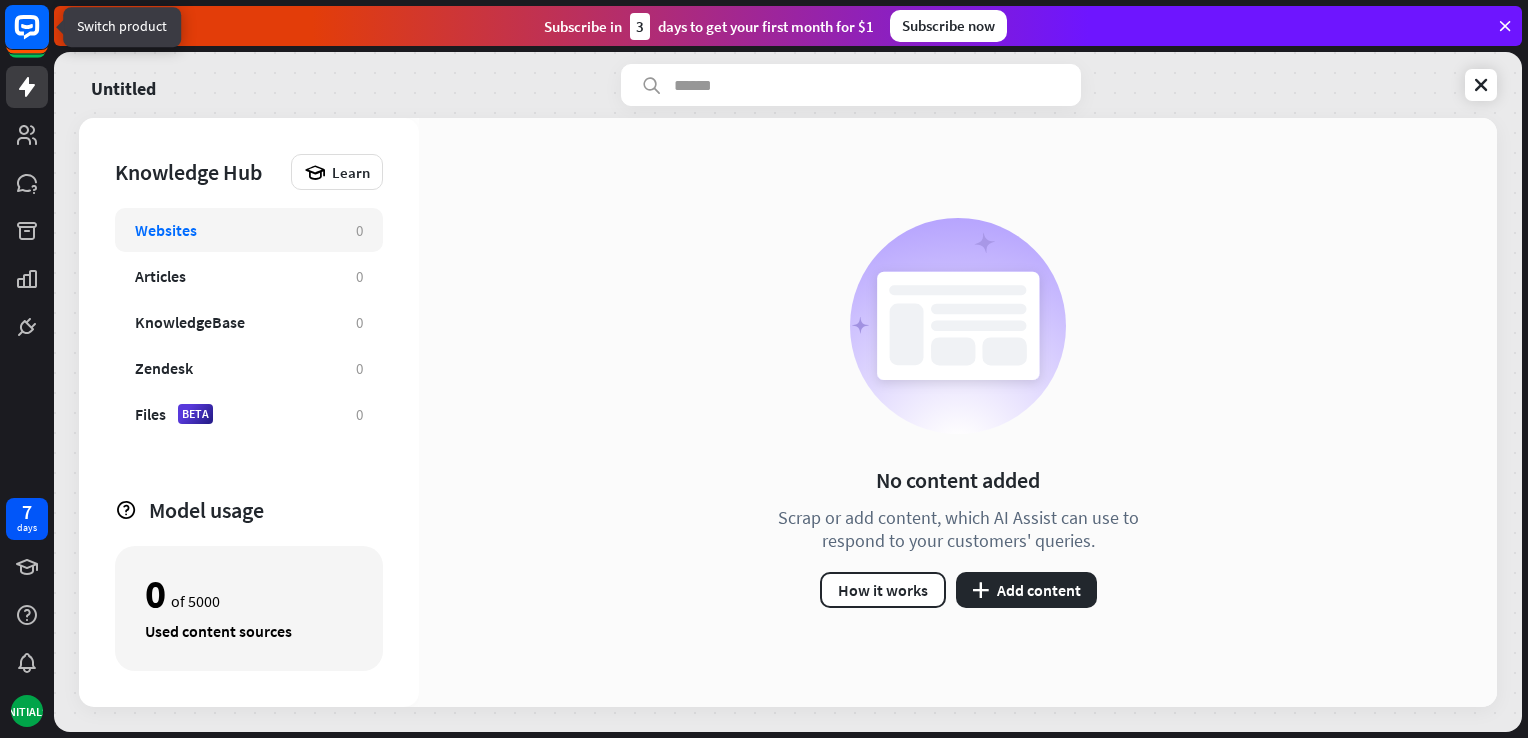 click 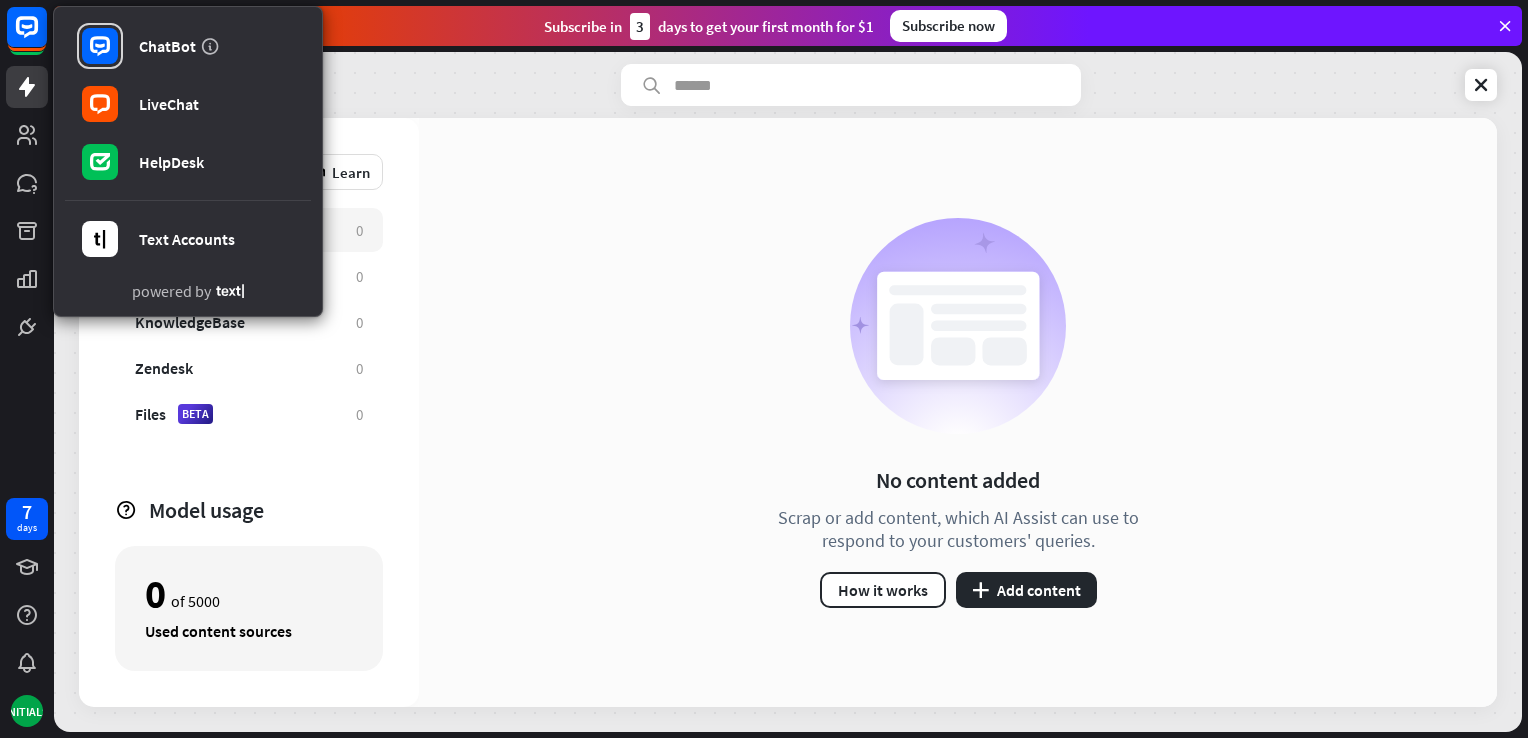 click on "No content added
Scrap or add content, which AI Assist can use to respond to your
customers' queries.
How it works
plus
Add content" at bounding box center [958, 412] 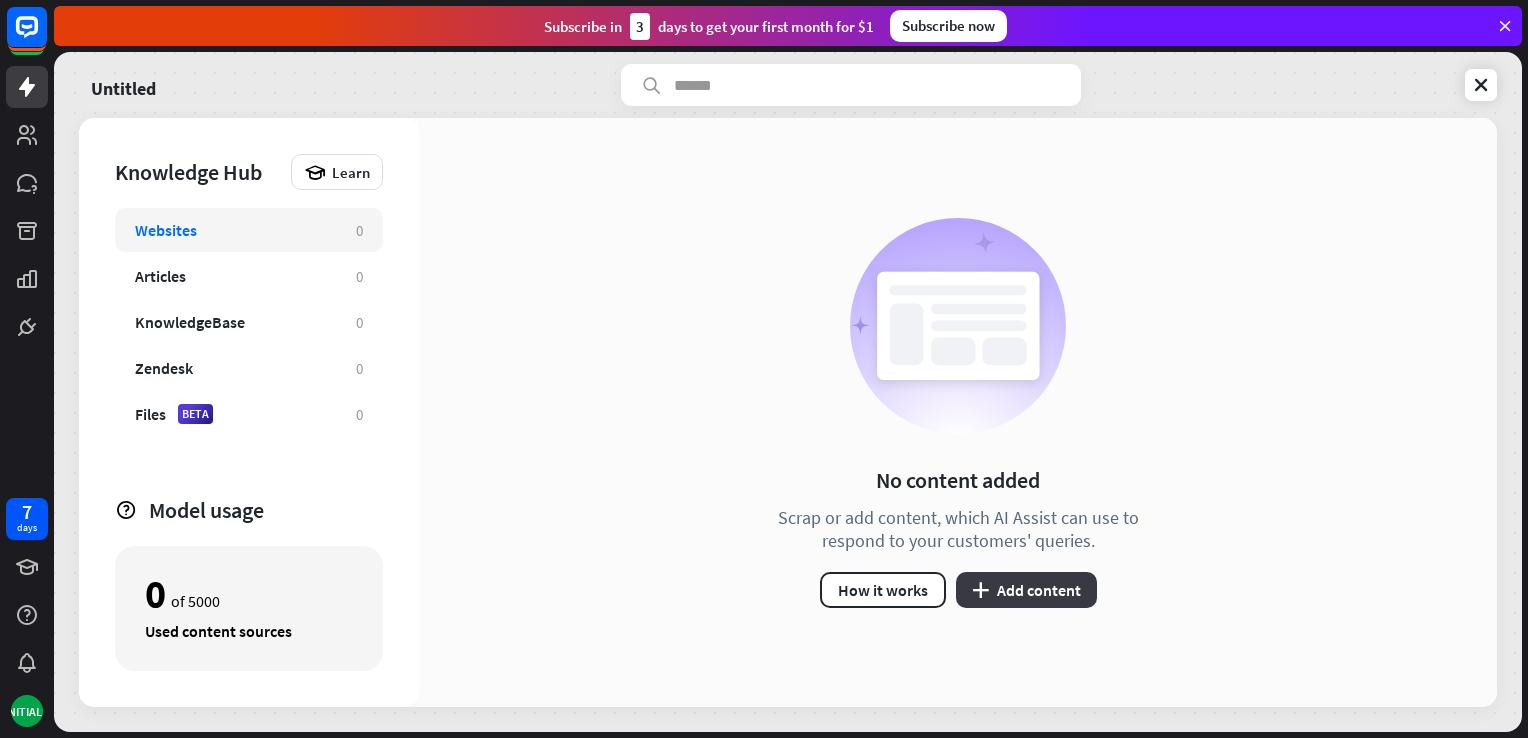 click on "plus" at bounding box center (980, 590) 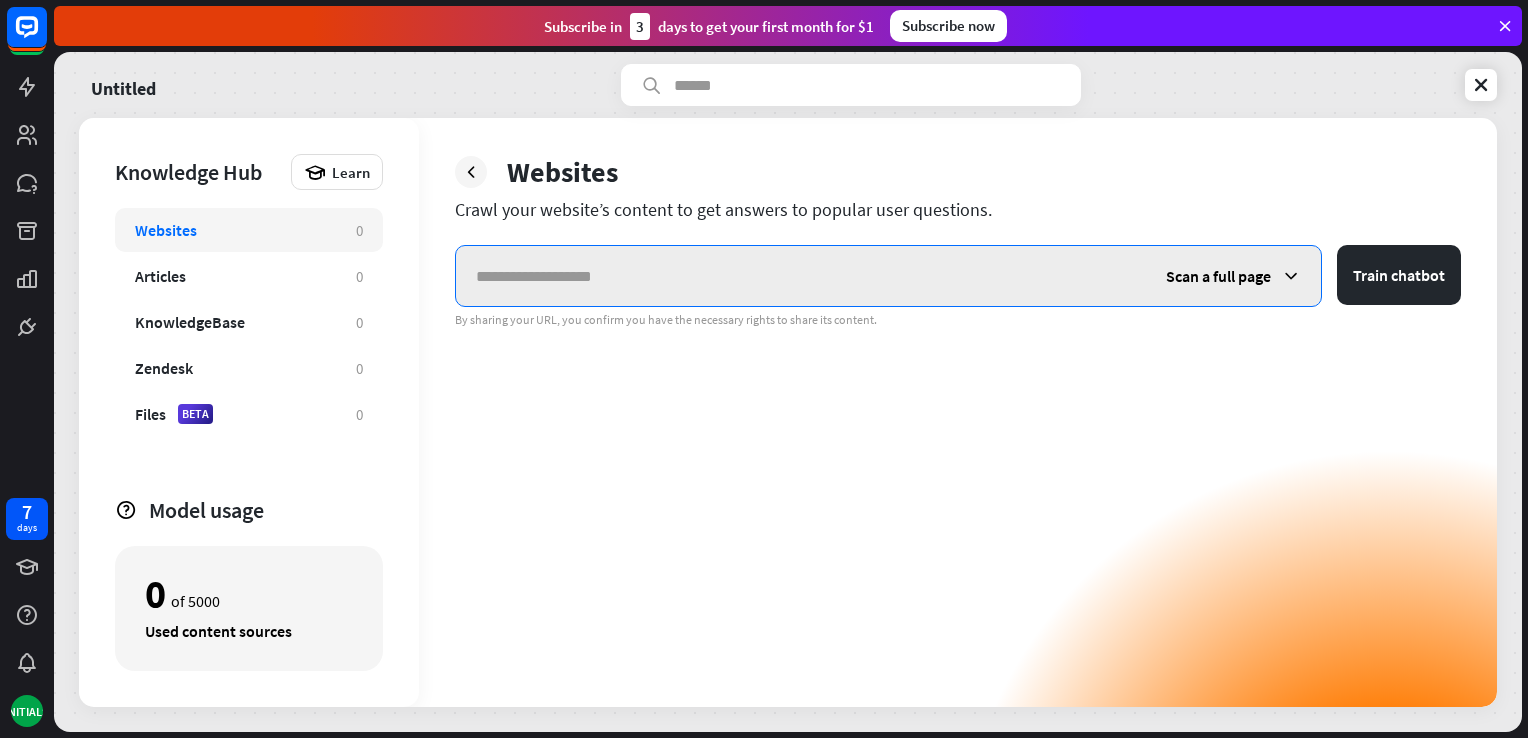 click at bounding box center [801, 276] 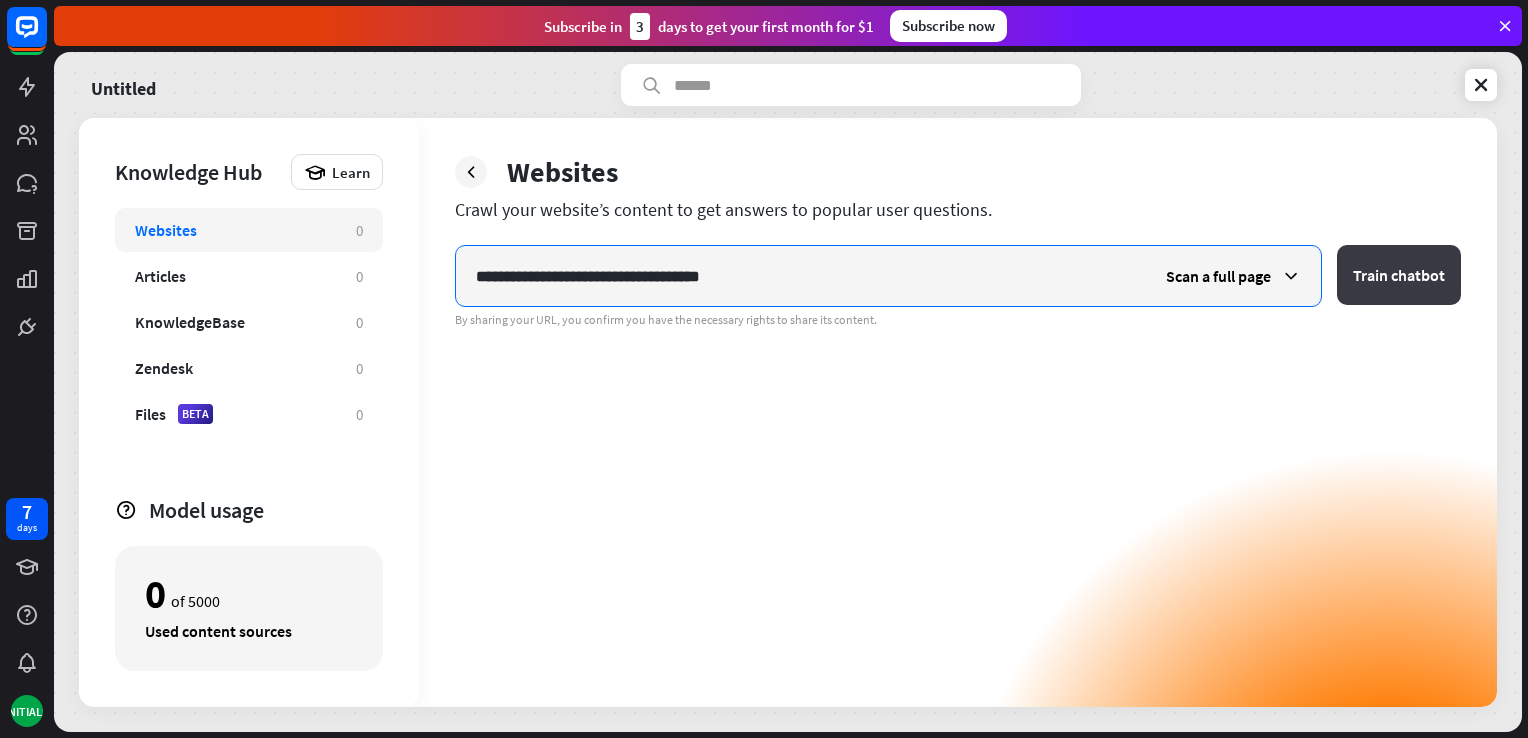 type on "**********" 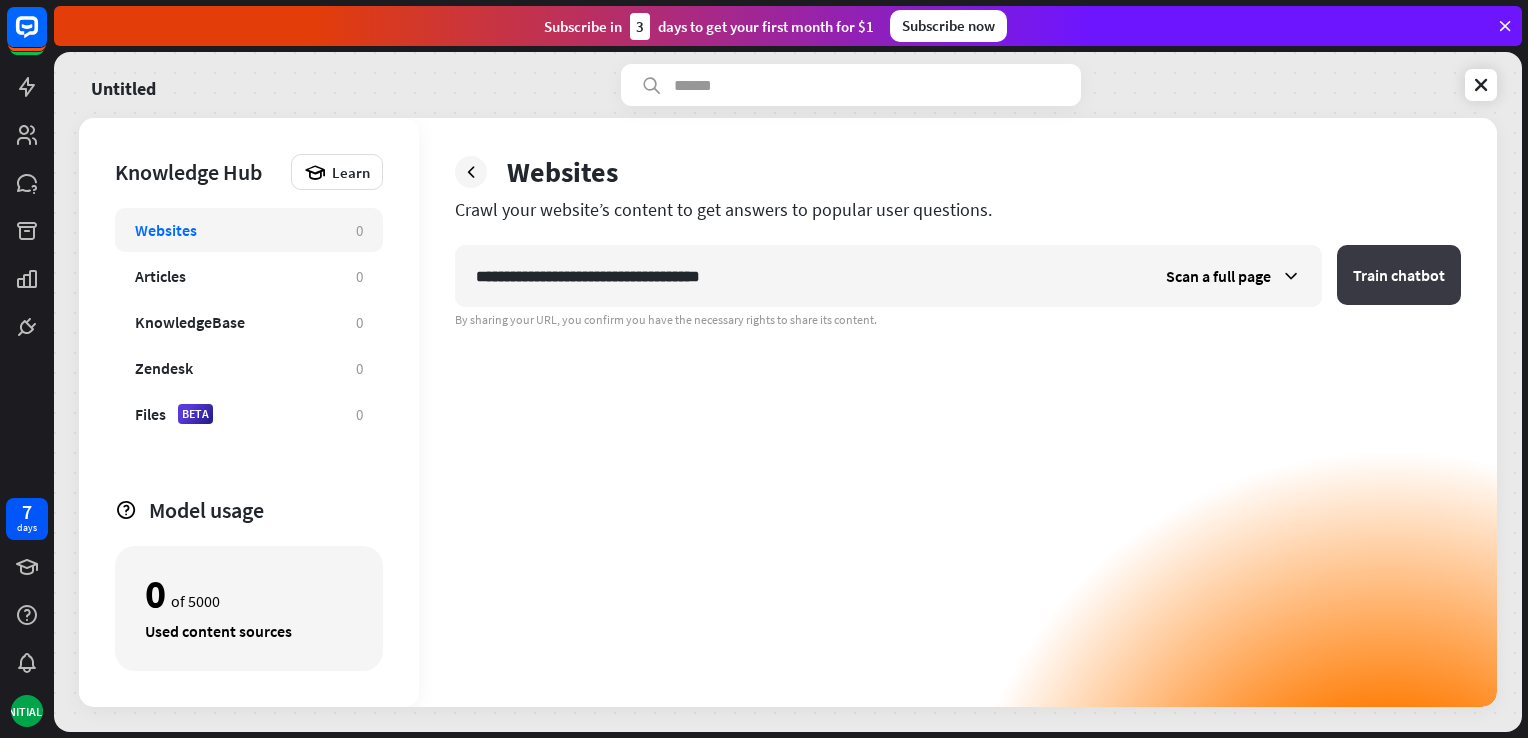 click on "Train chatbot" at bounding box center [1399, 275] 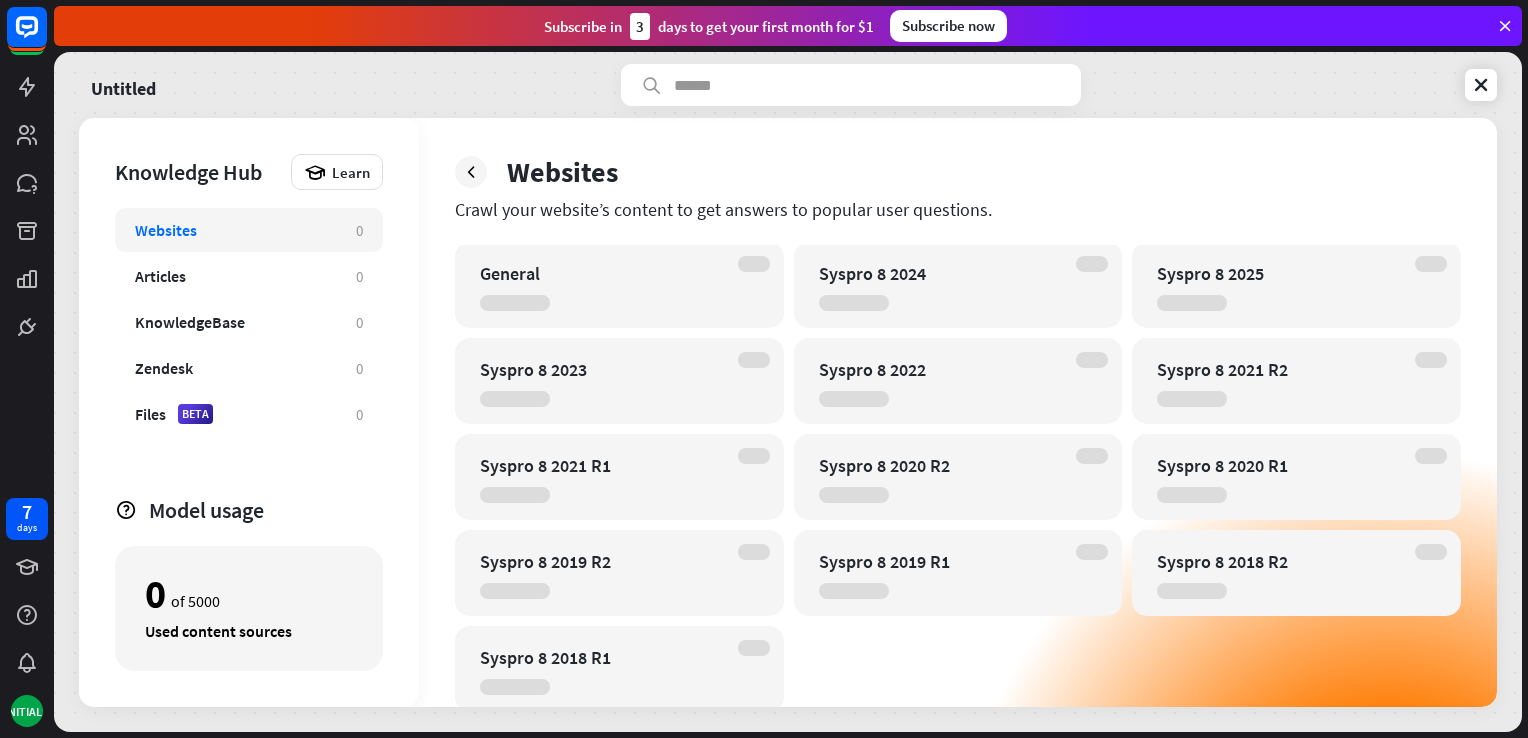 scroll, scrollTop: 0, scrollLeft: 0, axis: both 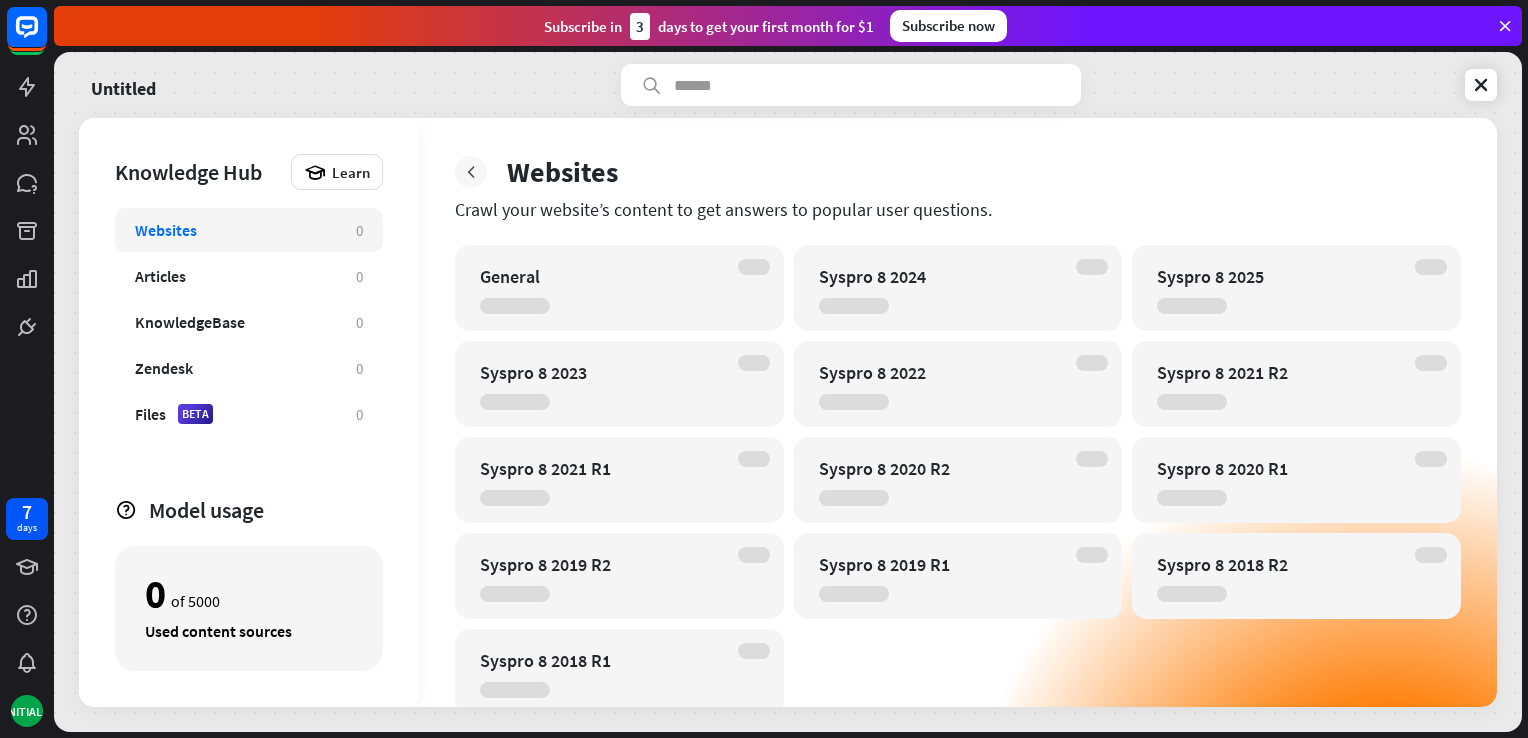 click at bounding box center (471, 172) 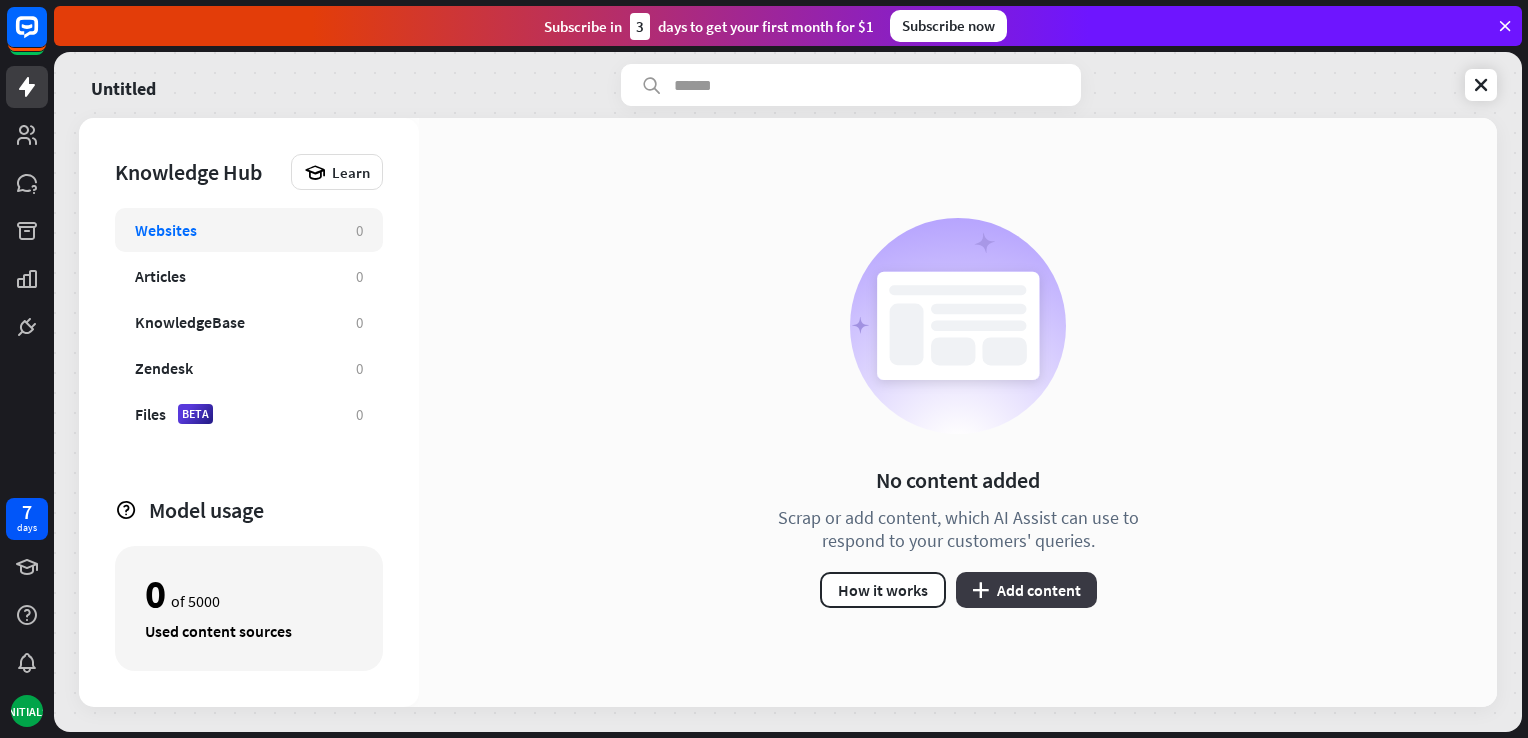 click on "plus
Add content" at bounding box center (1026, 590) 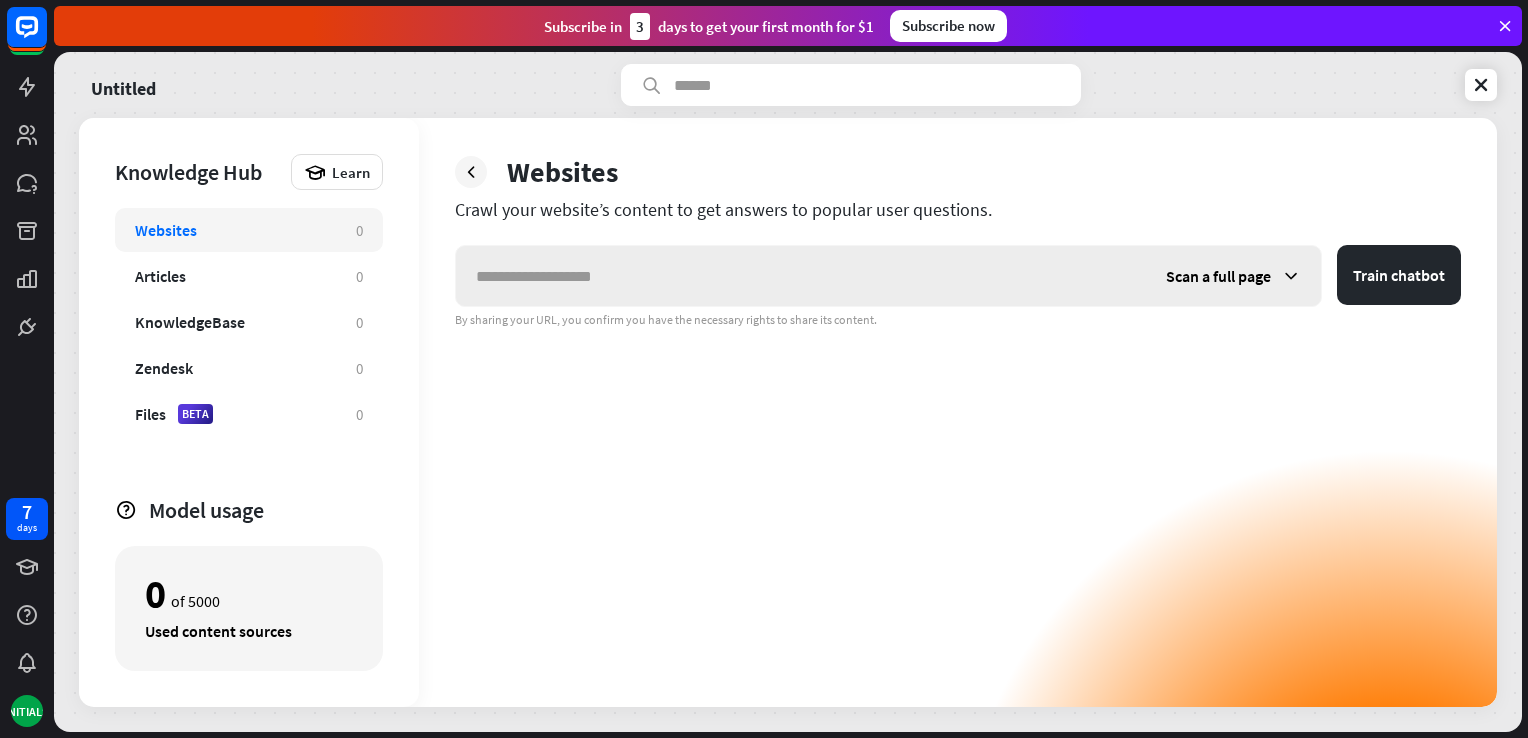 click at bounding box center [801, 276] 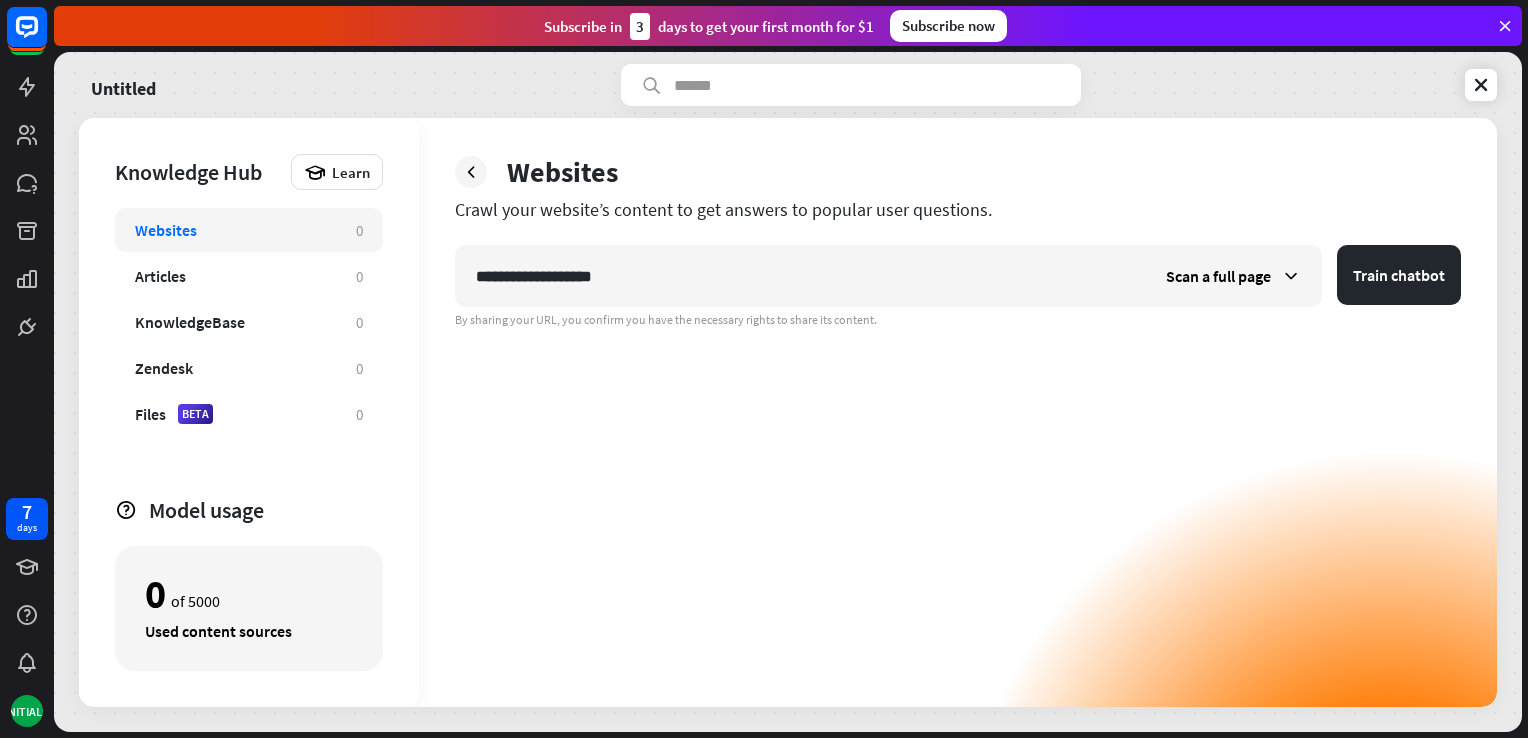 type on "**********" 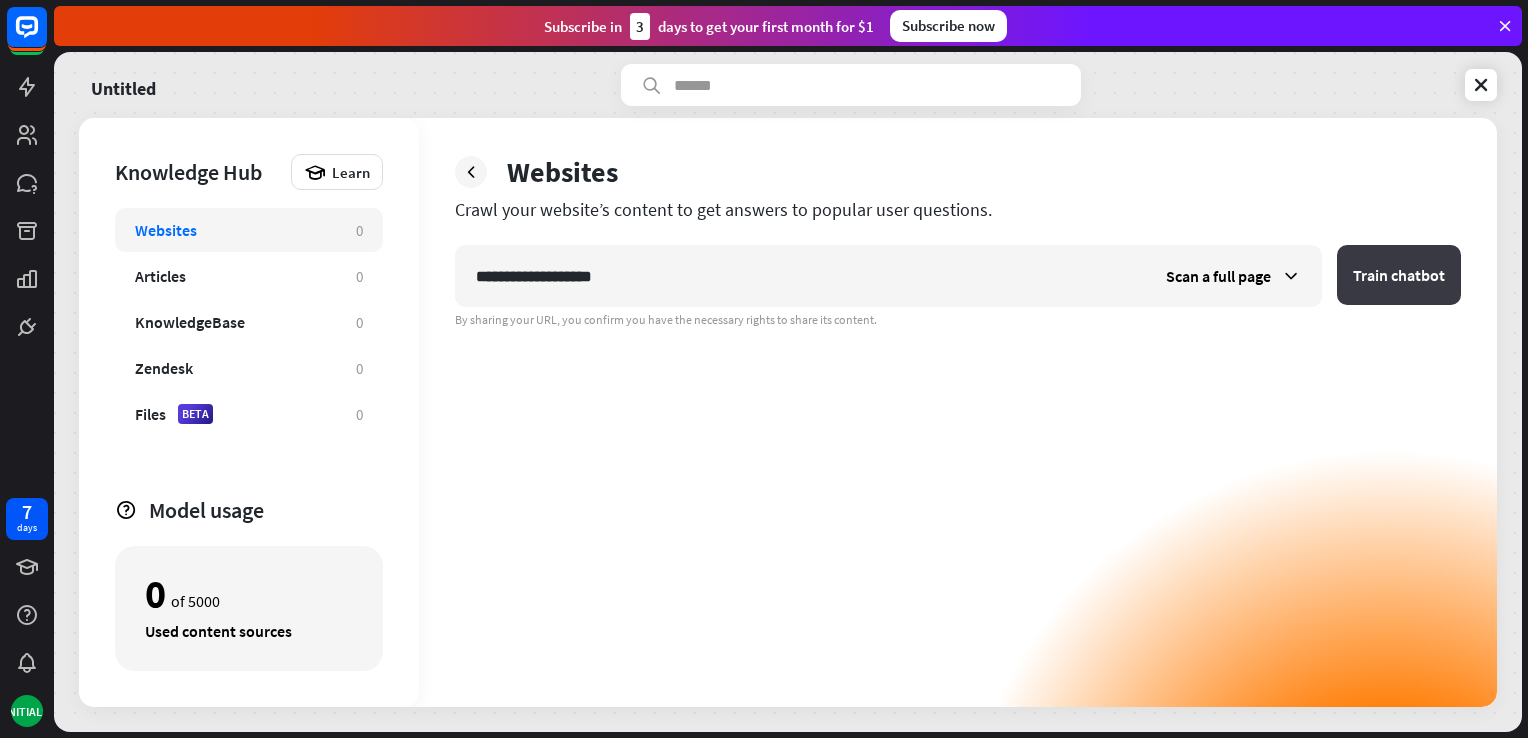 click on "Train chatbot" at bounding box center (1399, 275) 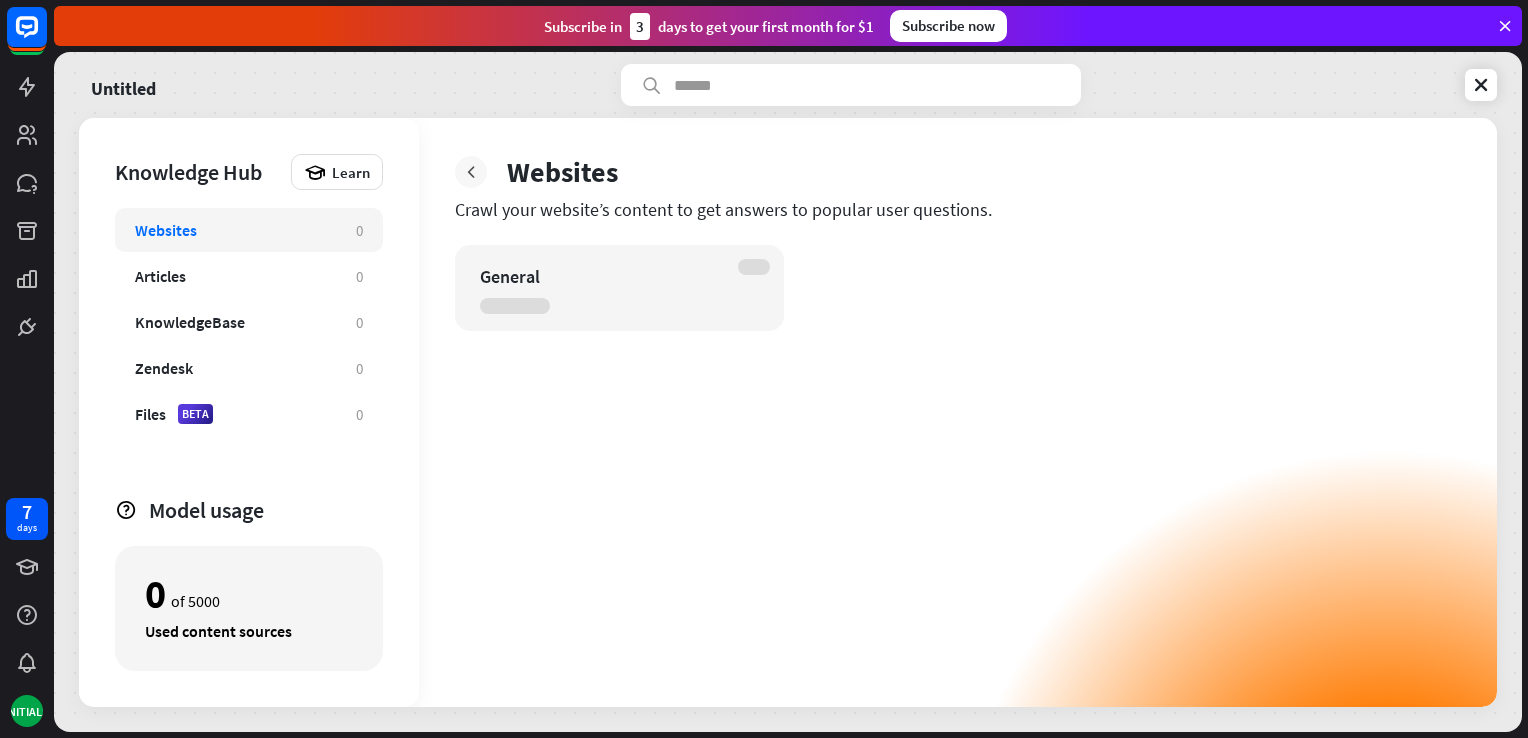 click at bounding box center (471, 172) 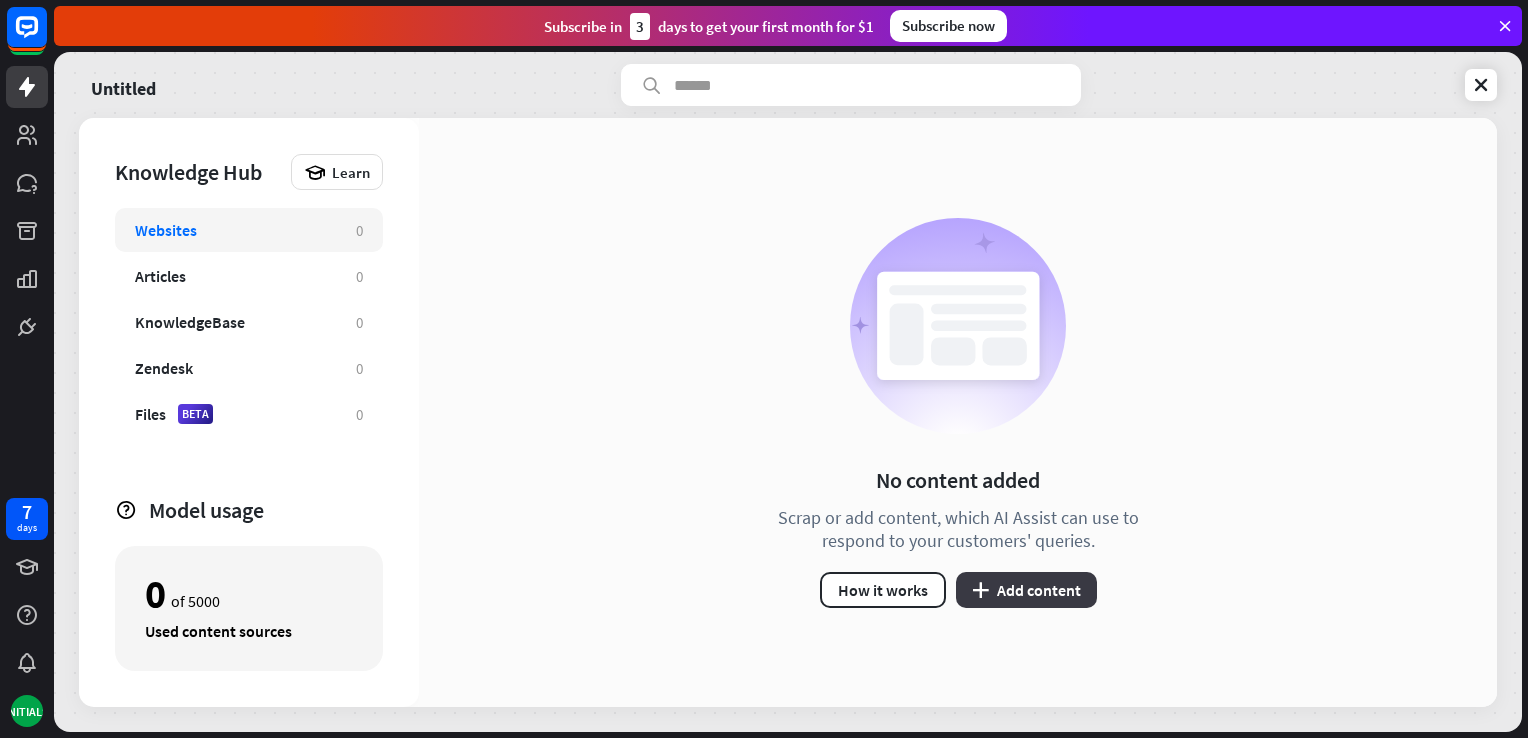 click on "plus
Add content" at bounding box center [1026, 590] 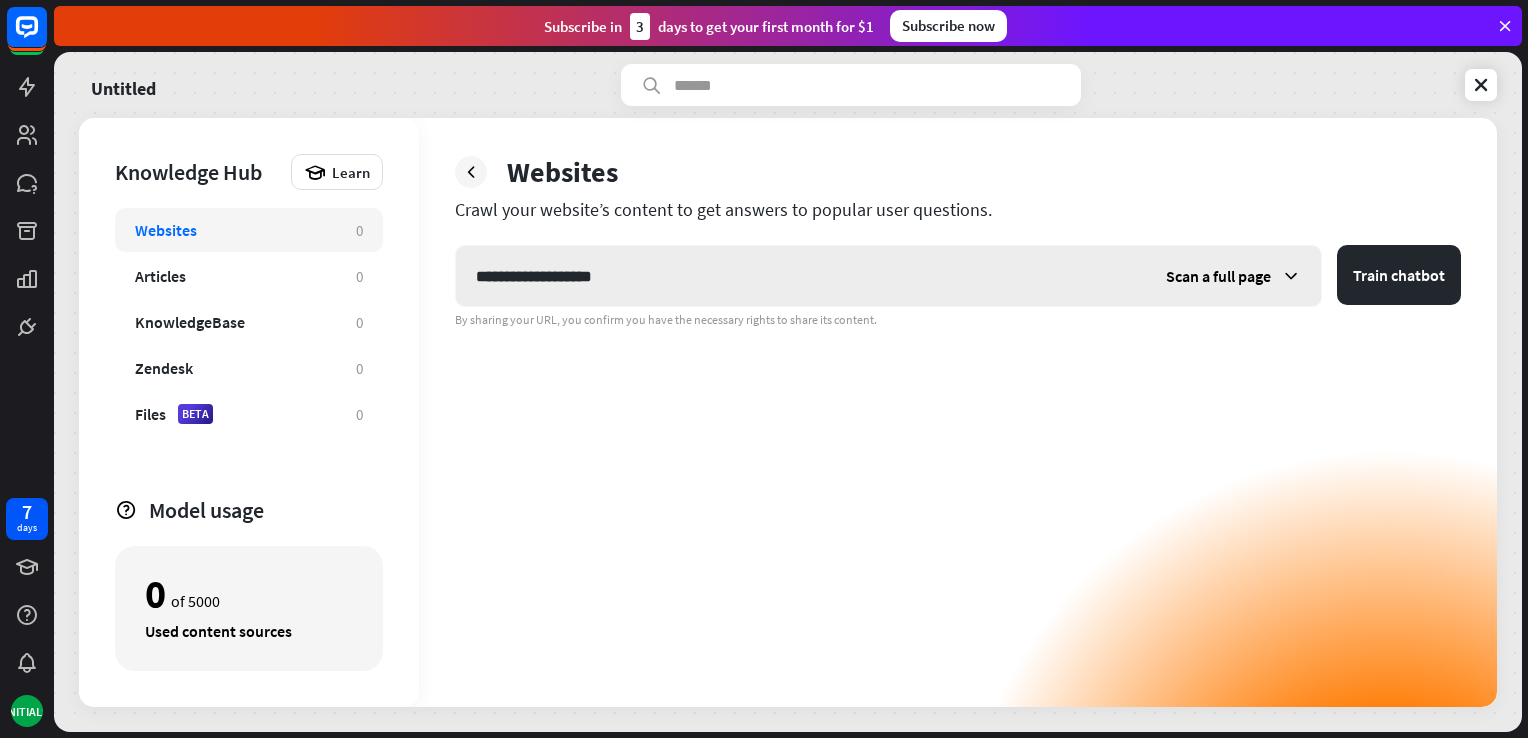 click on "**********" at bounding box center (801, 276) 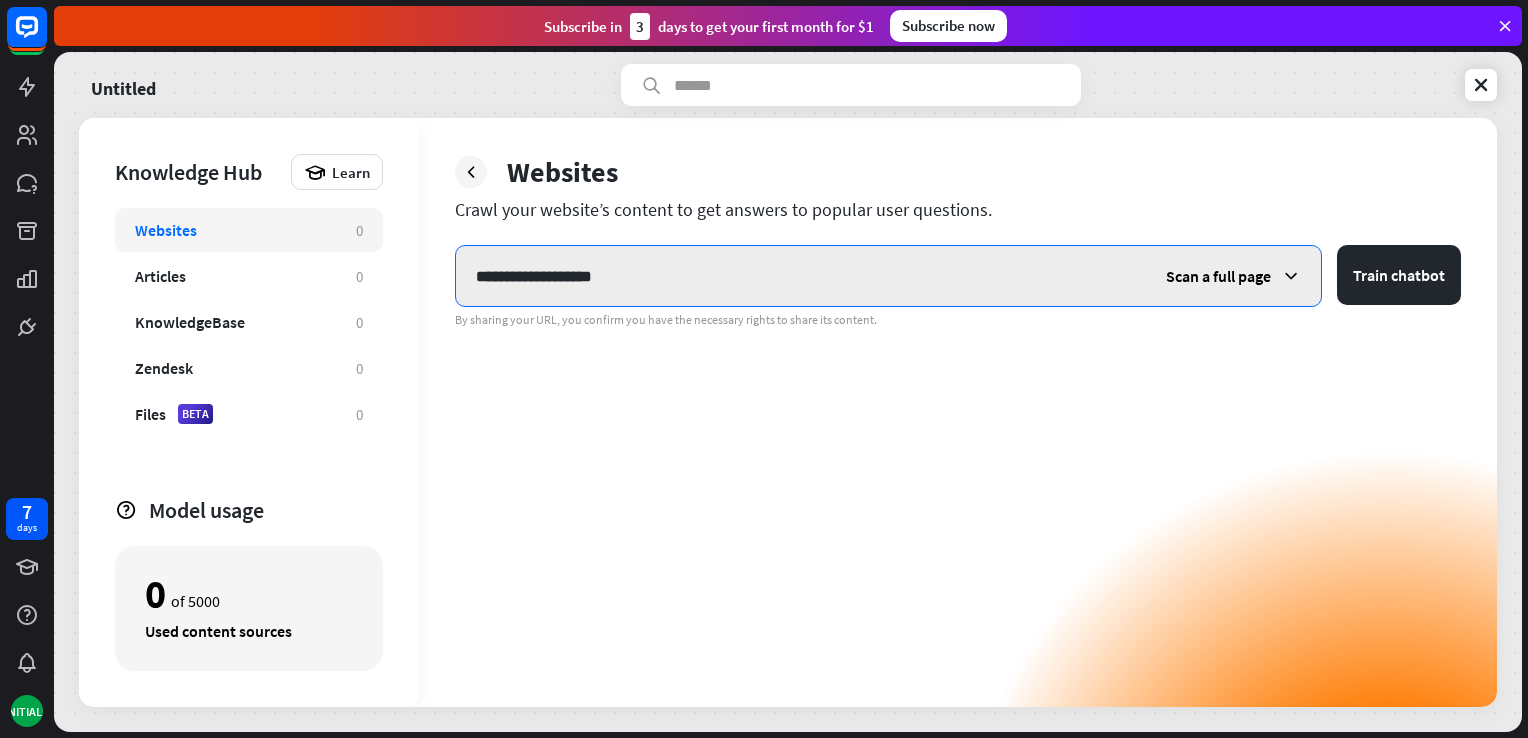 click on "**********" at bounding box center (801, 276) 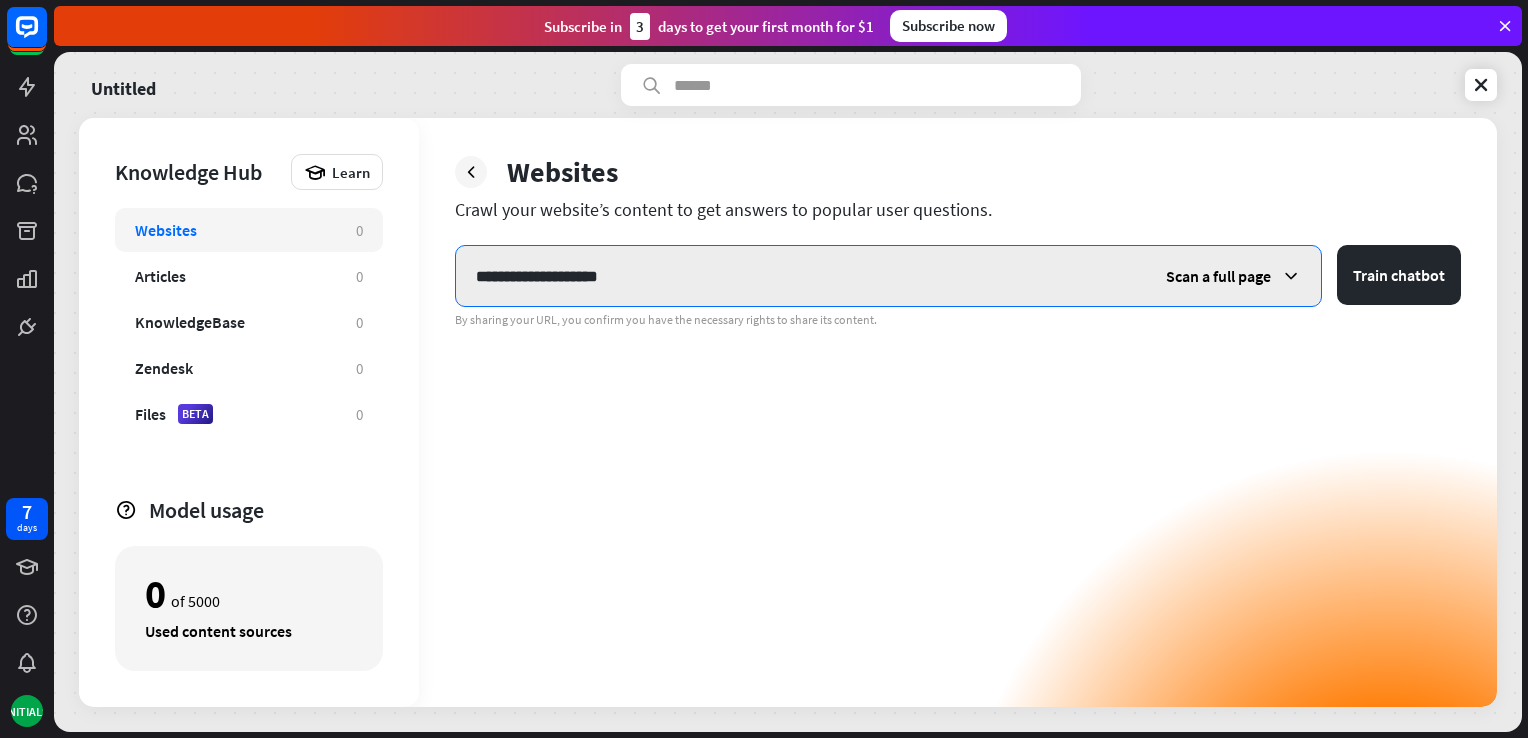 click on "**********" at bounding box center [801, 276] 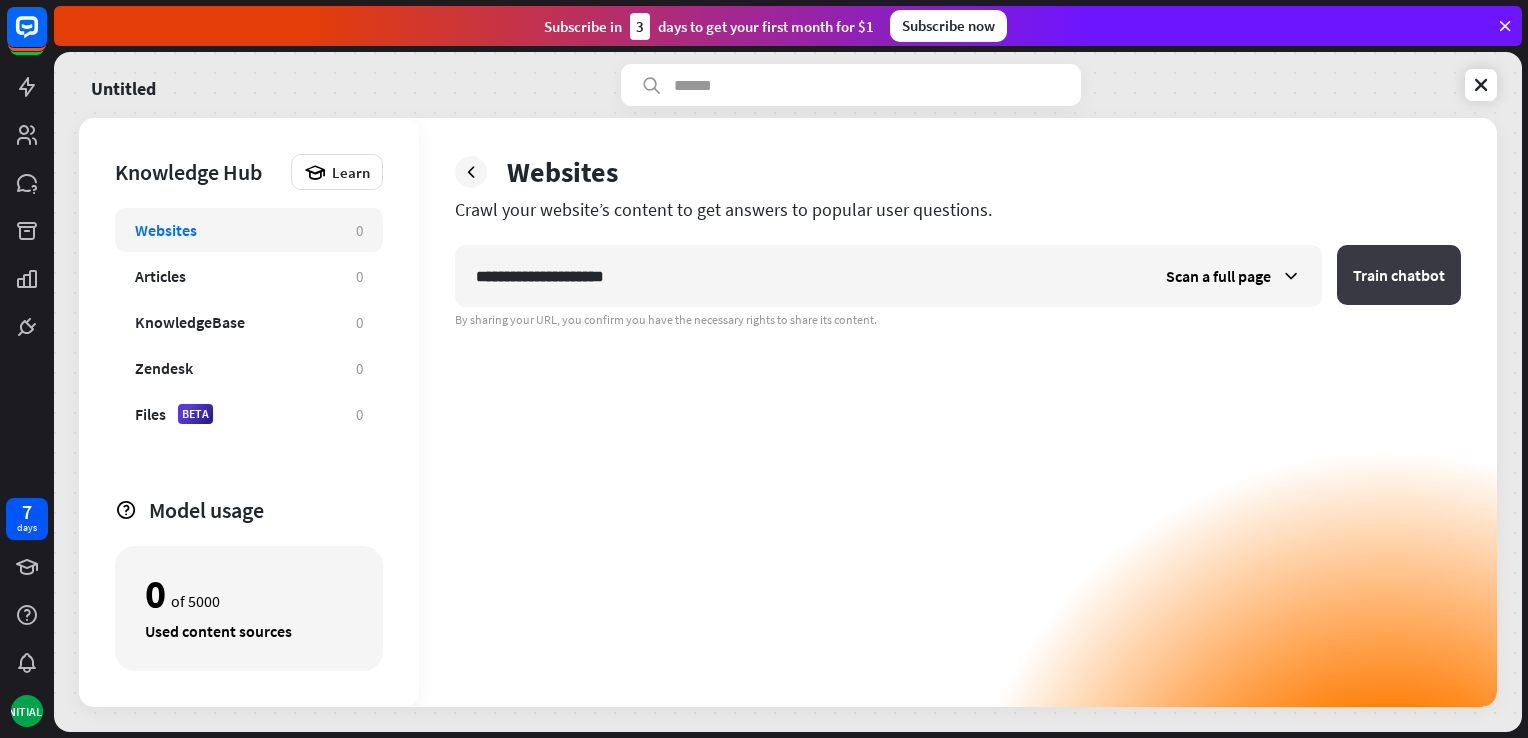 click on "Train chatbot" at bounding box center [1399, 275] 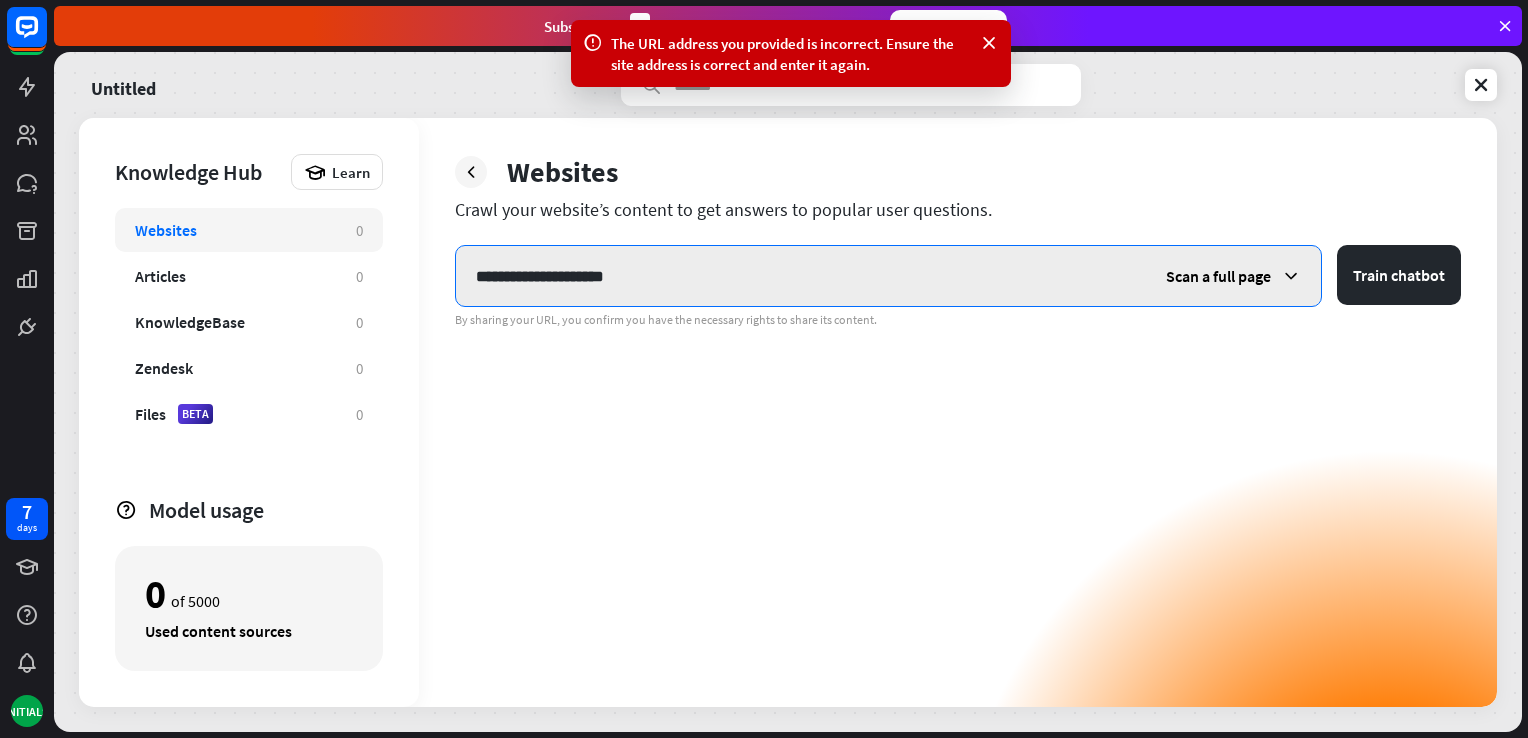 click on "**********" at bounding box center [801, 276] 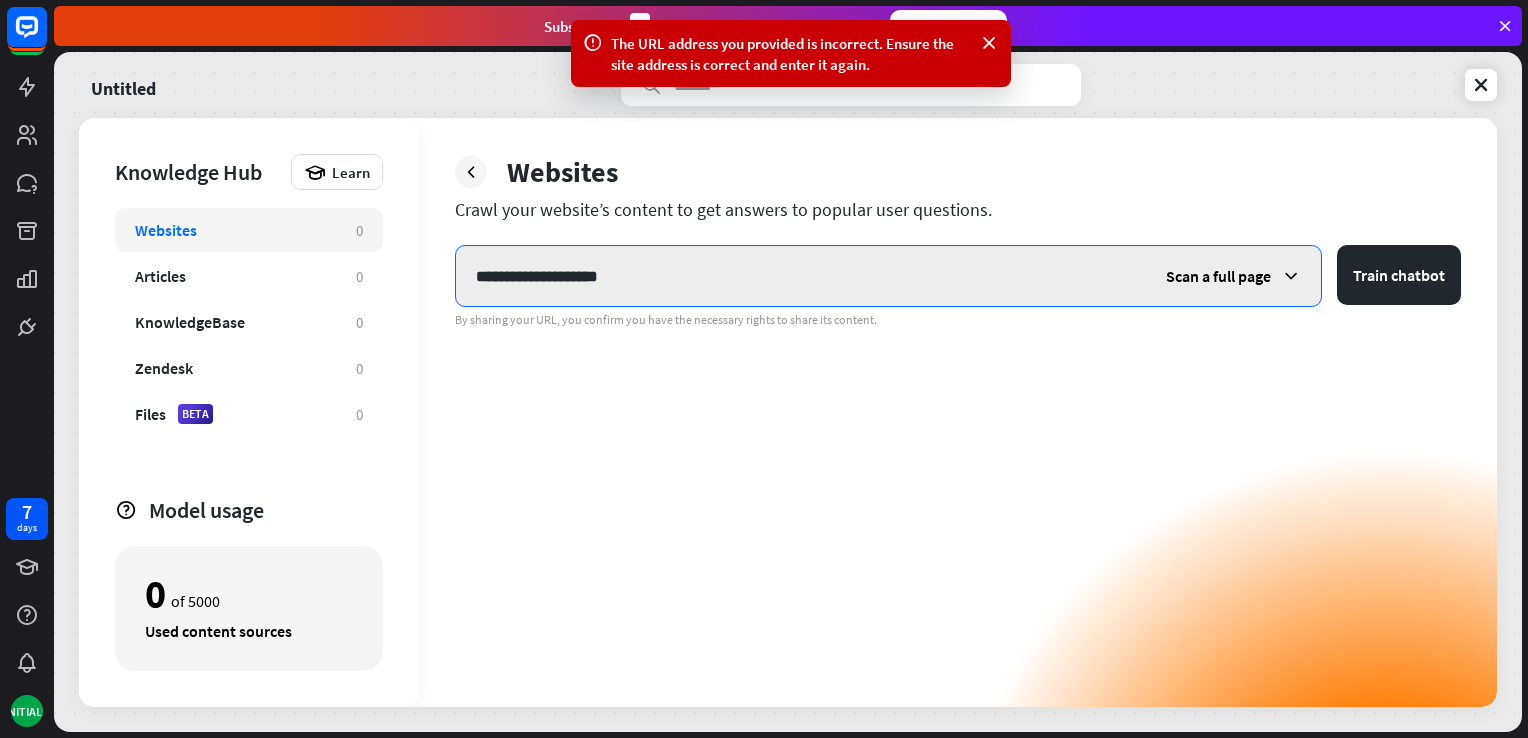 click on "**********" at bounding box center [801, 276] 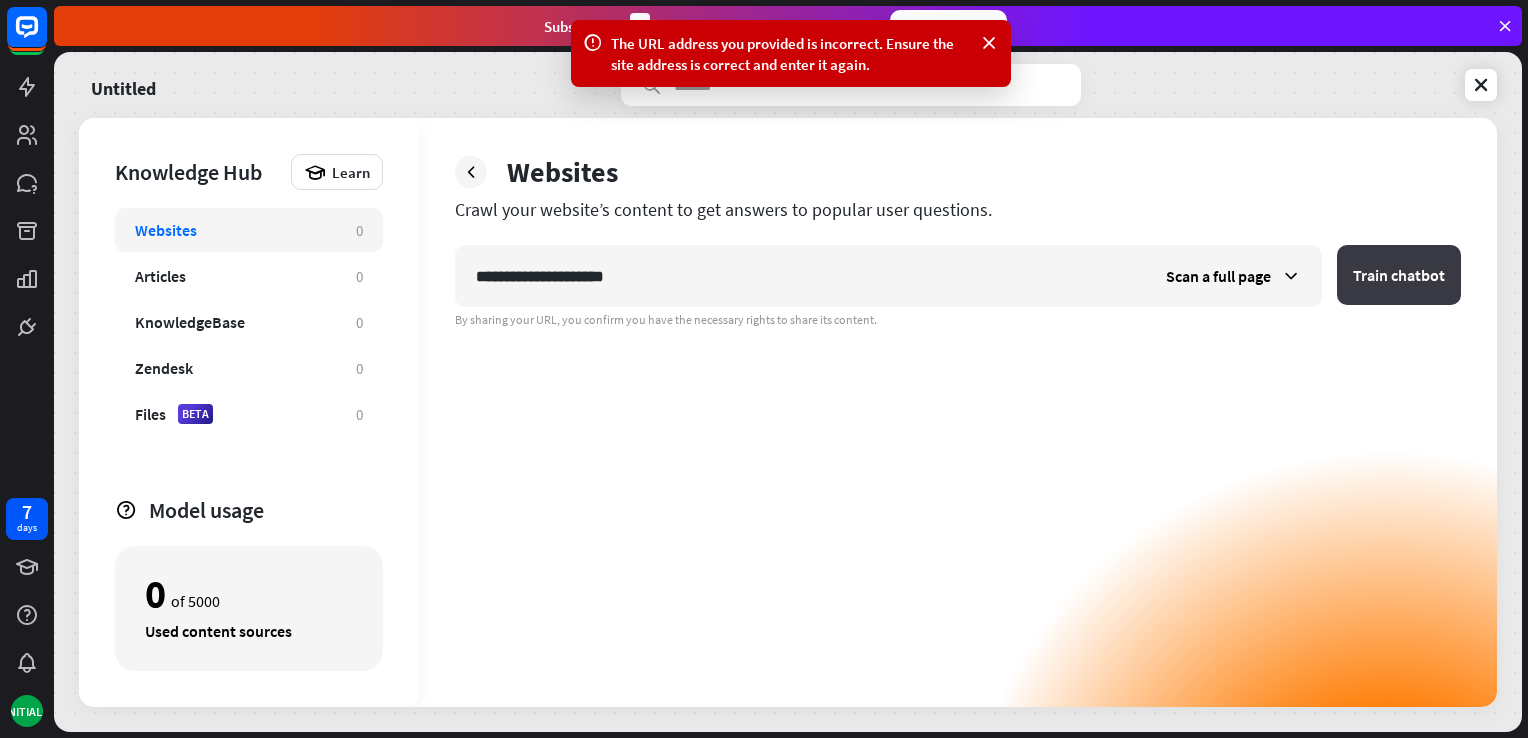 click on "Train chatbot" at bounding box center [1399, 275] 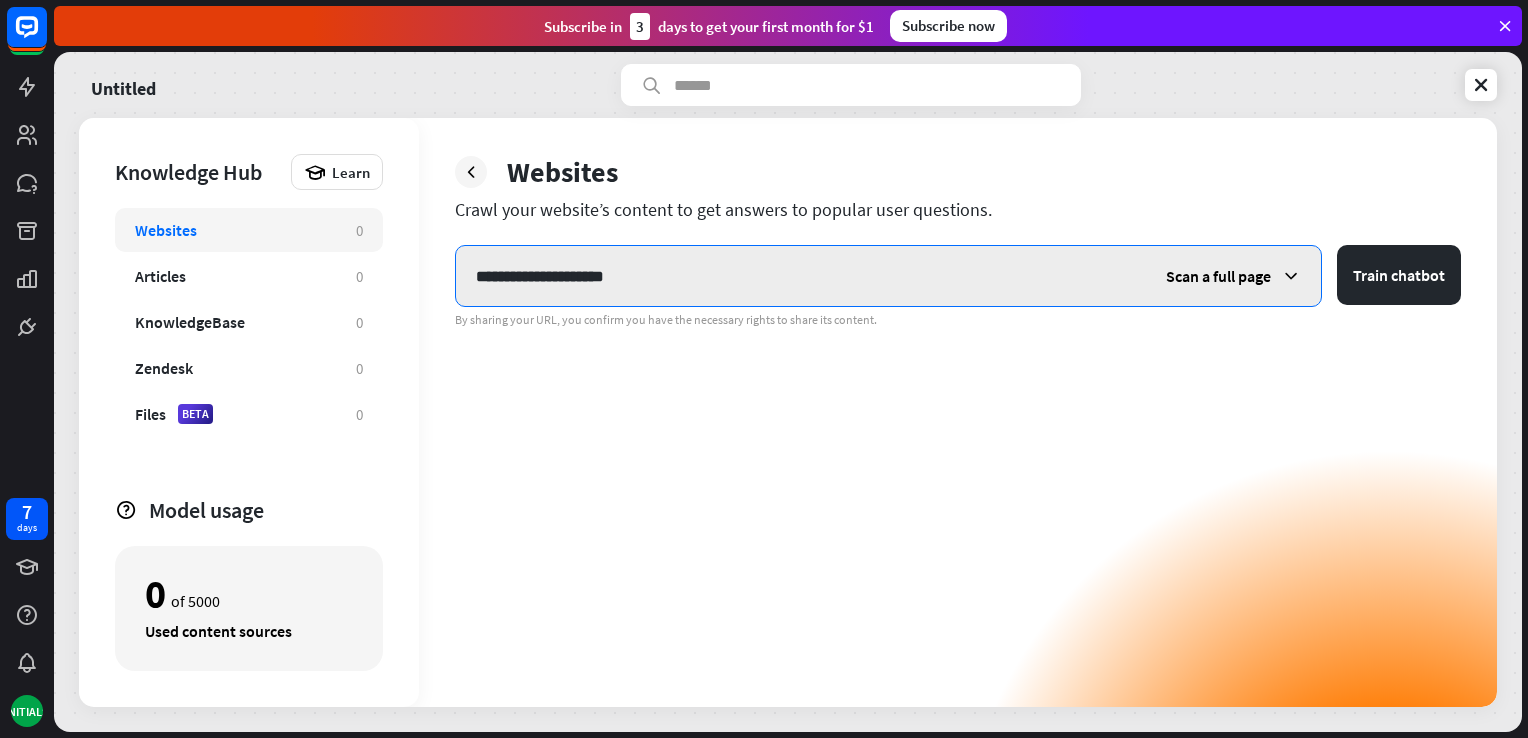 click on "**********" at bounding box center (801, 276) 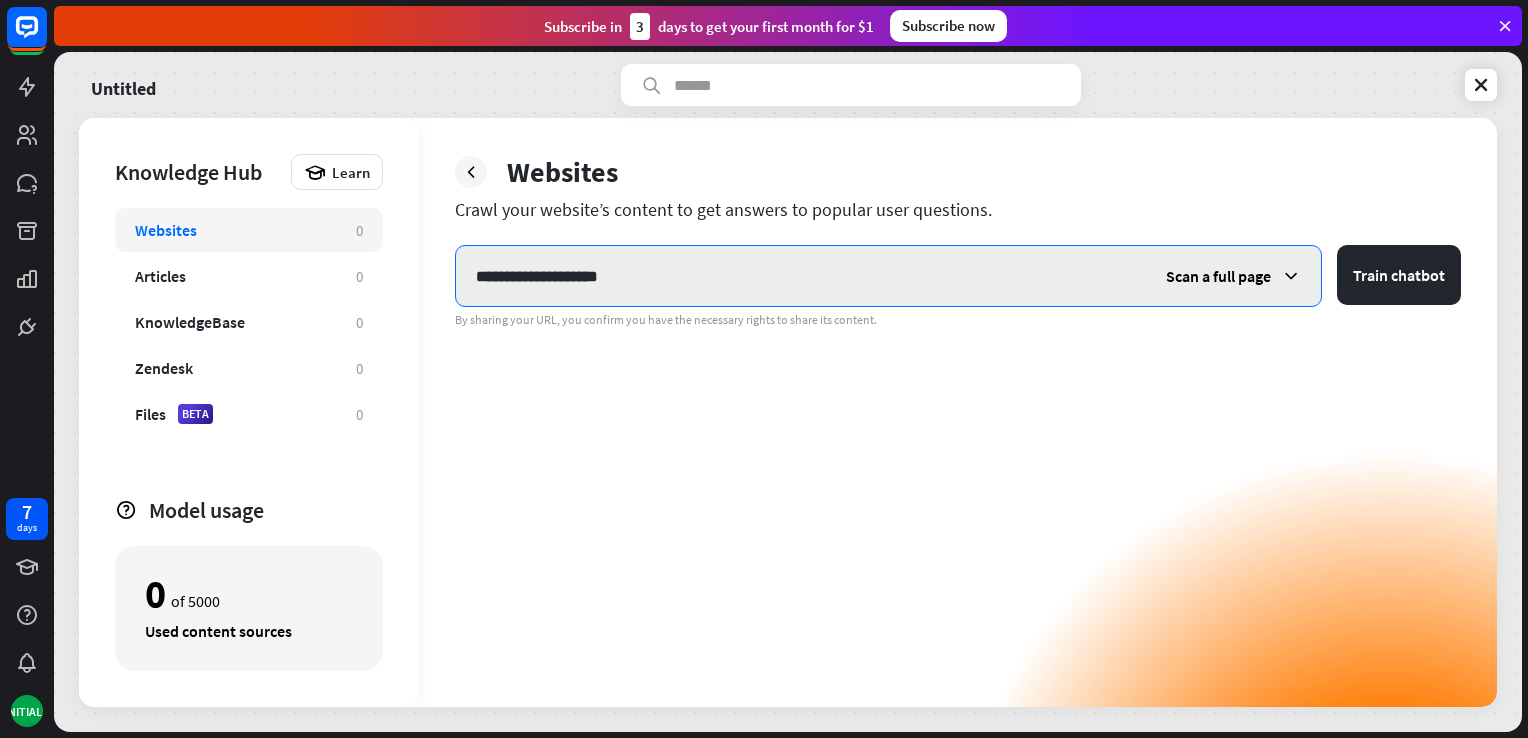 click on "**********" at bounding box center (801, 276) 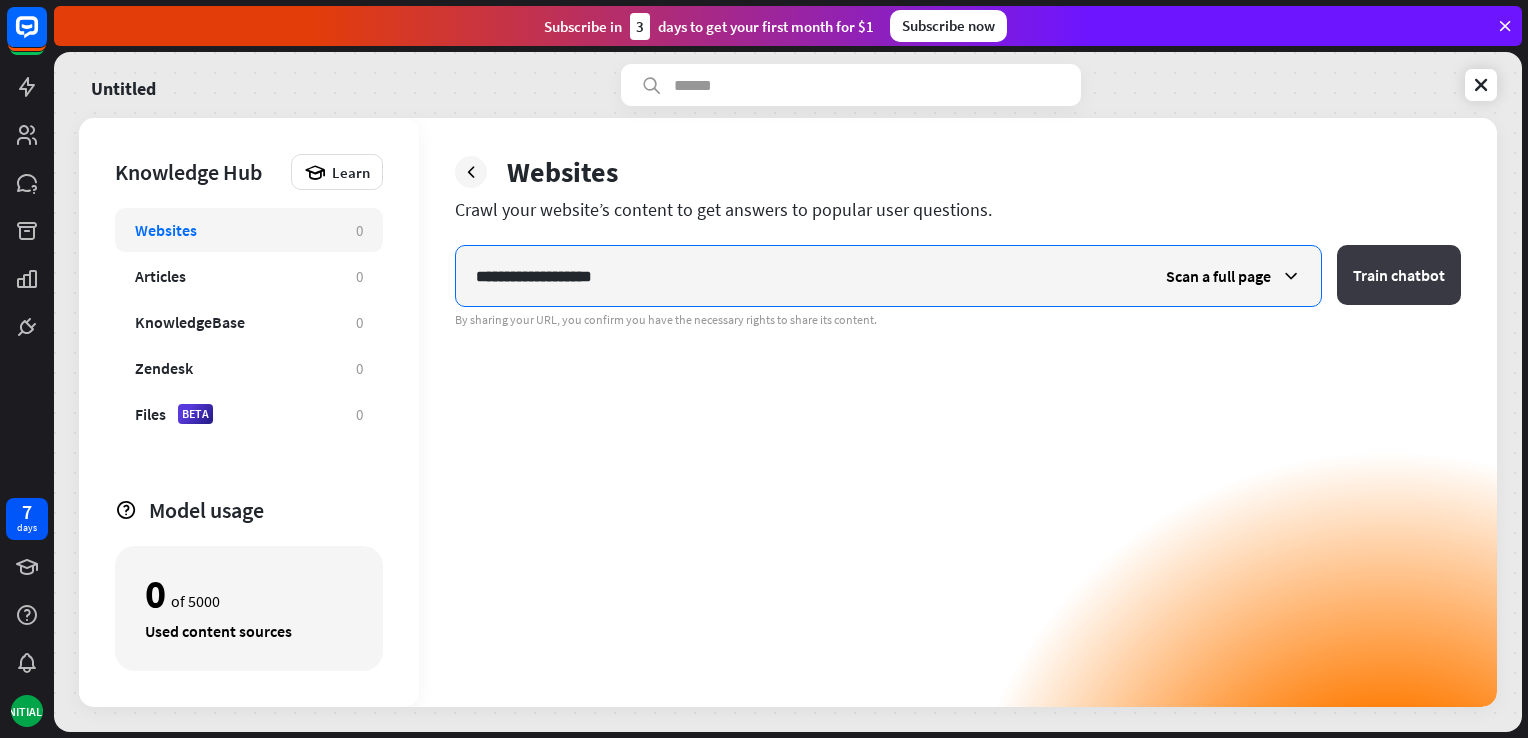 type on "**********" 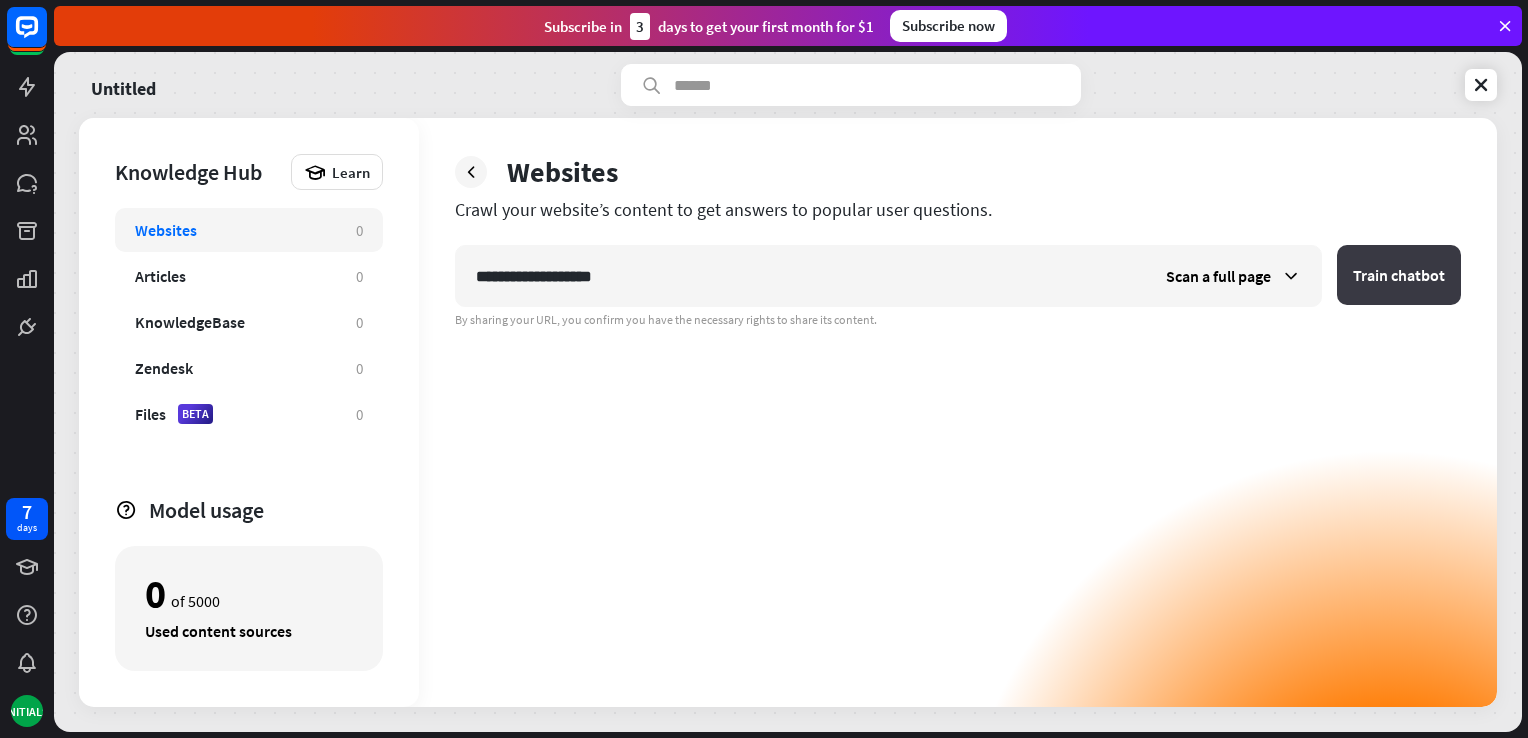 click on "Train chatbot" at bounding box center (1399, 275) 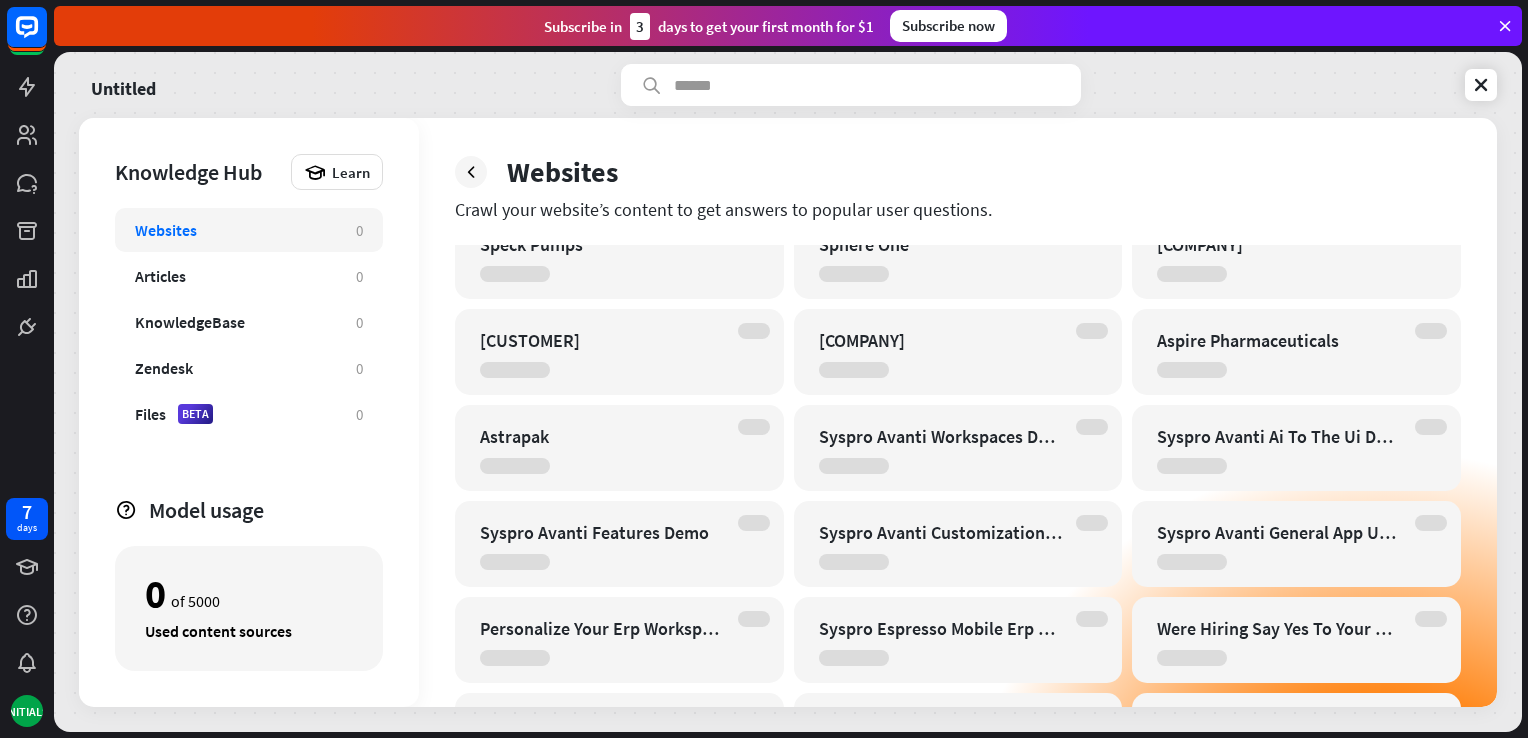 scroll, scrollTop: 0, scrollLeft: 0, axis: both 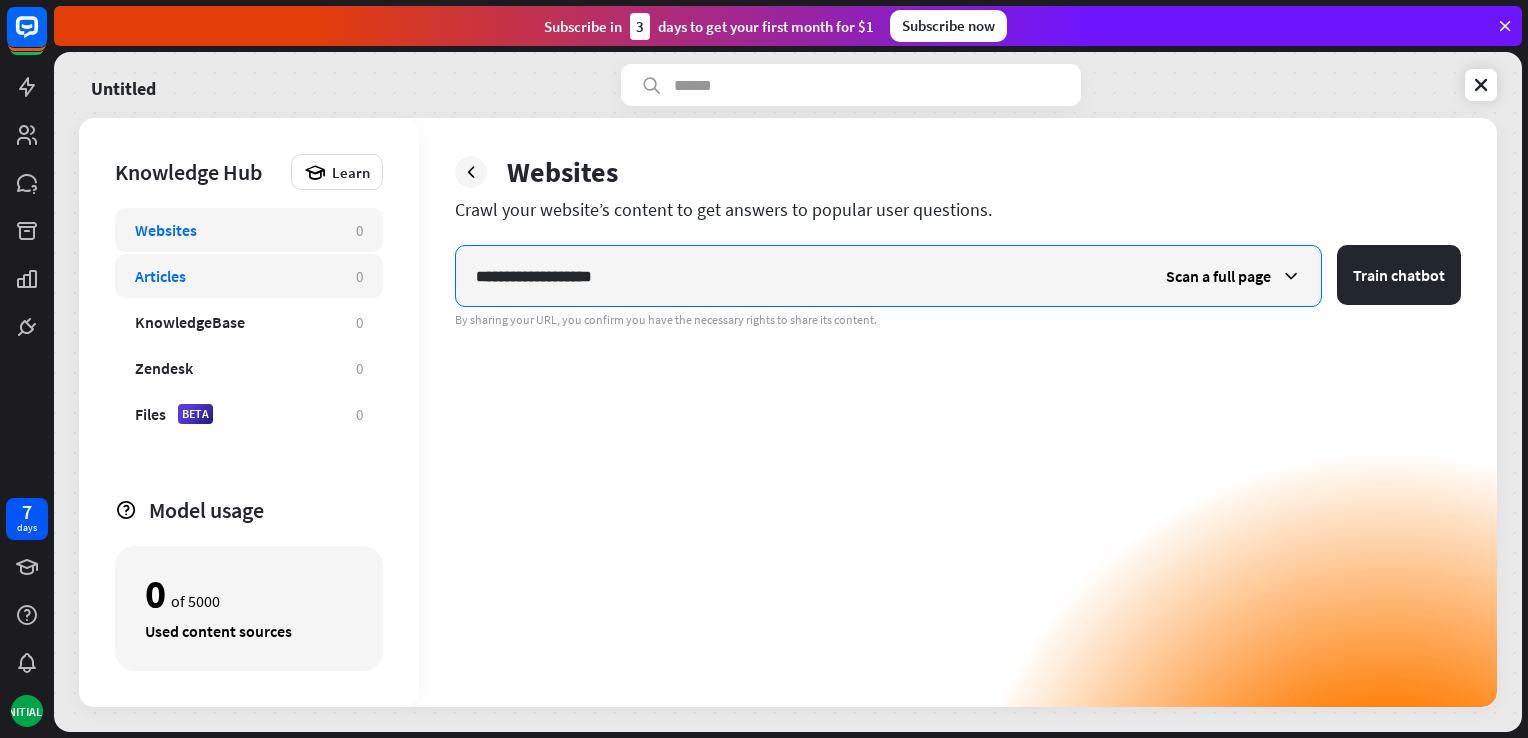 drag, startPoint x: 722, startPoint y: 286, endPoint x: 330, endPoint y: 286, distance: 392 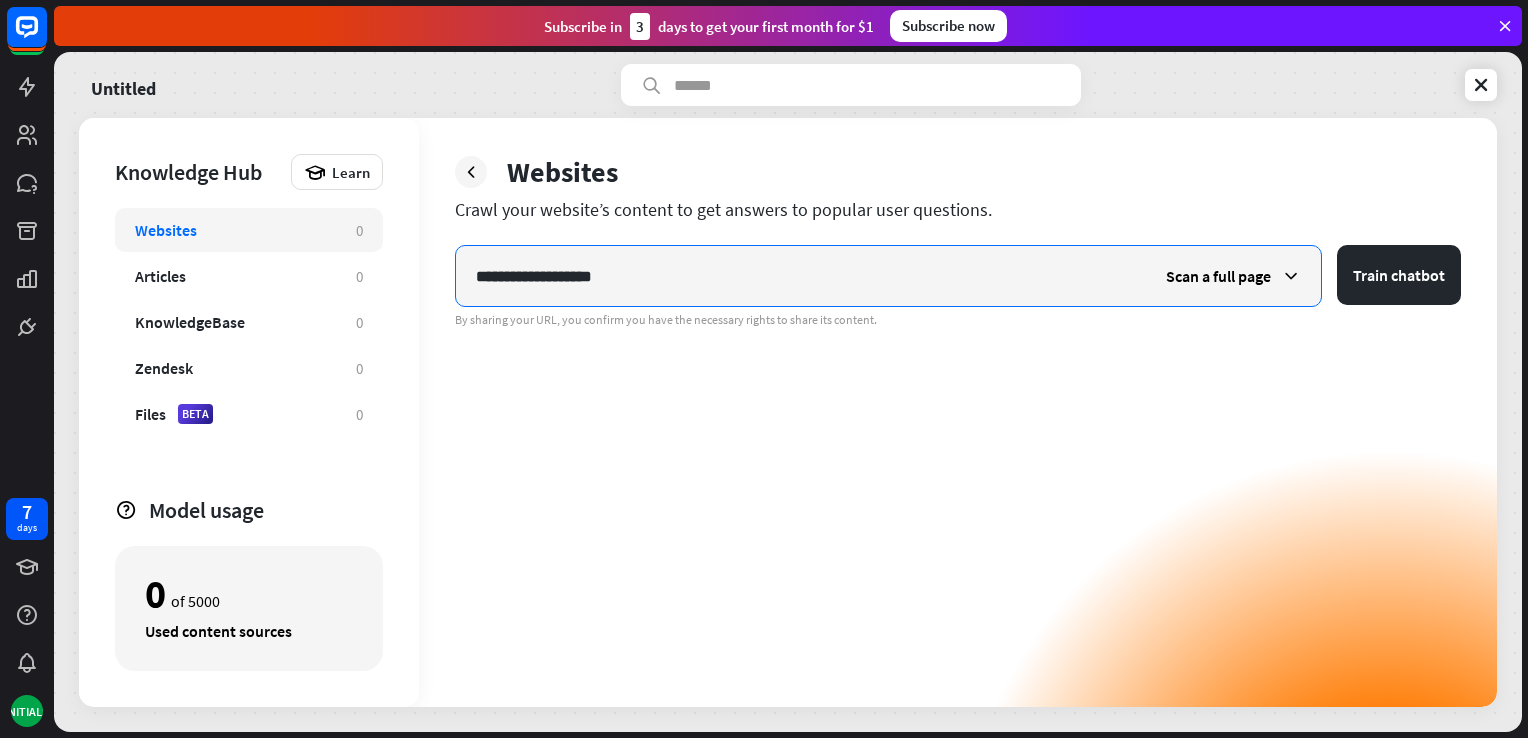 paste on "*****" 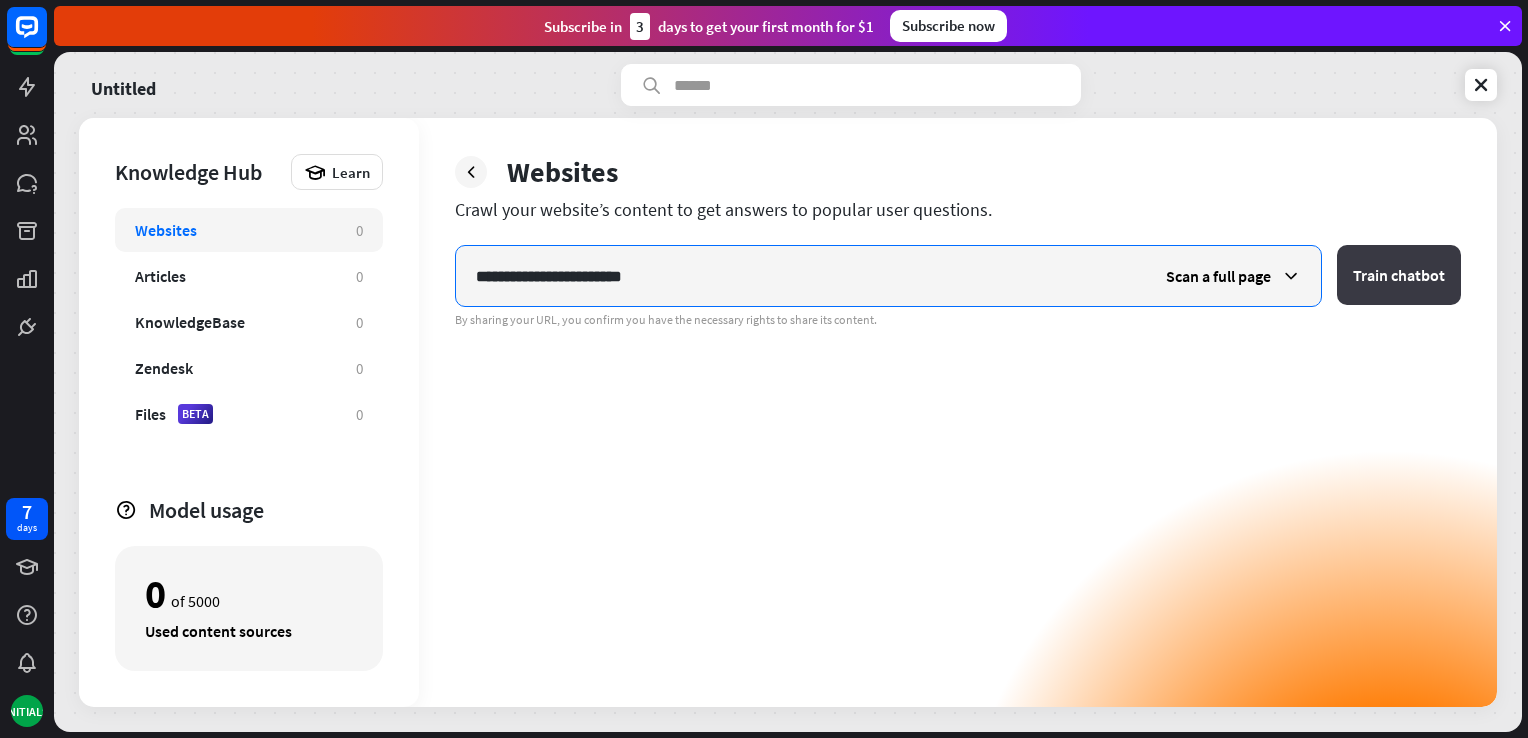 type on "**********" 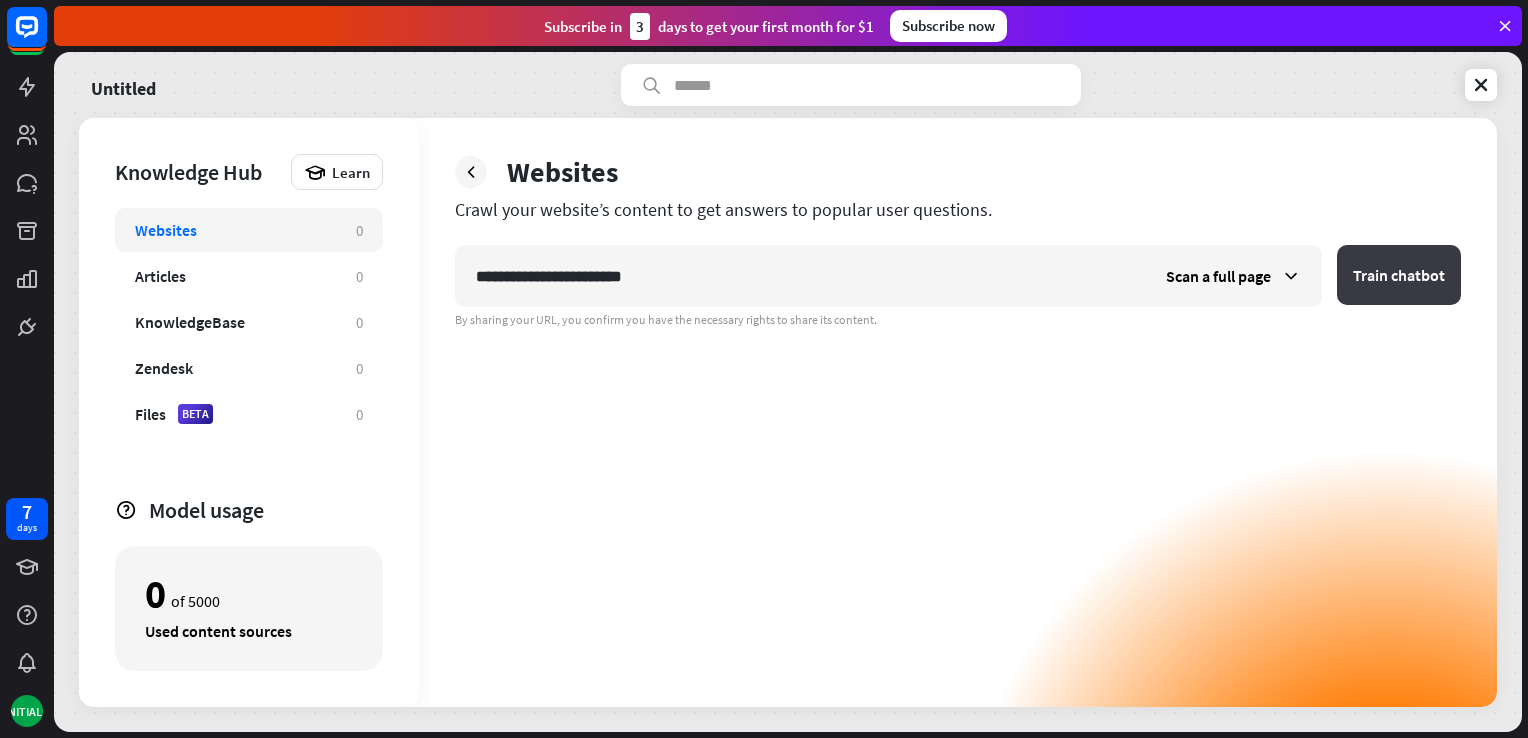 click on "Train chatbot" at bounding box center (1399, 275) 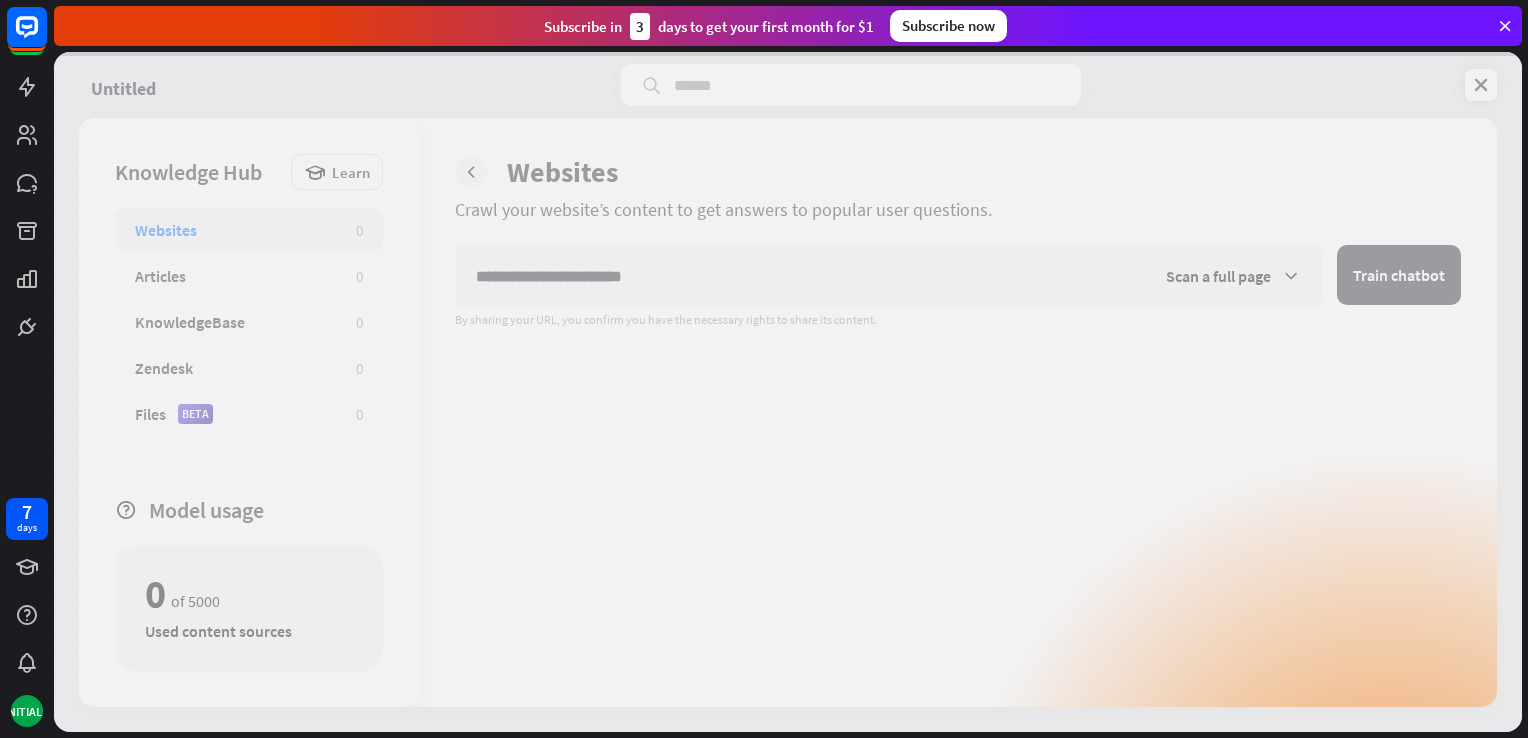 scroll, scrollTop: 0, scrollLeft: 0, axis: both 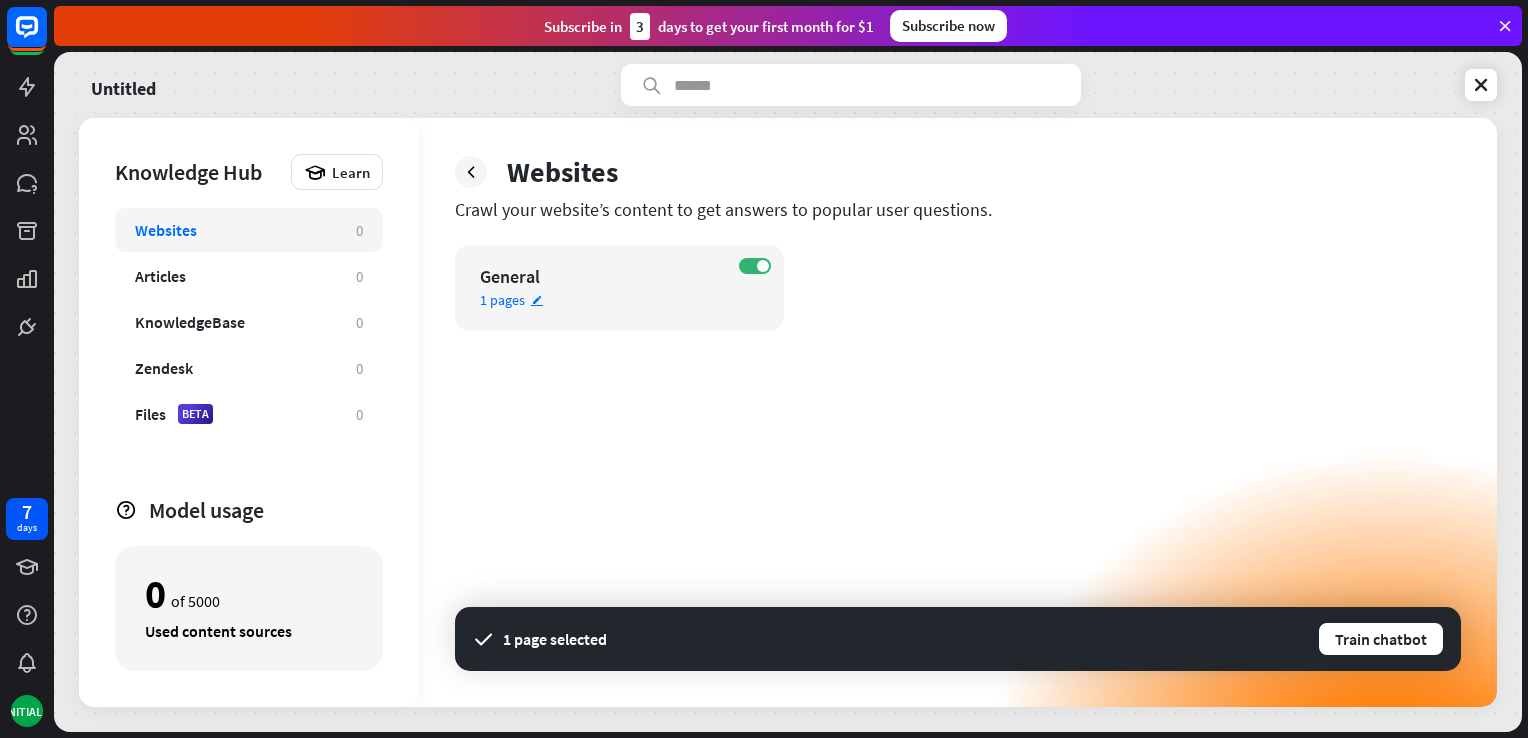 click on "1 pages" at bounding box center [502, 300] 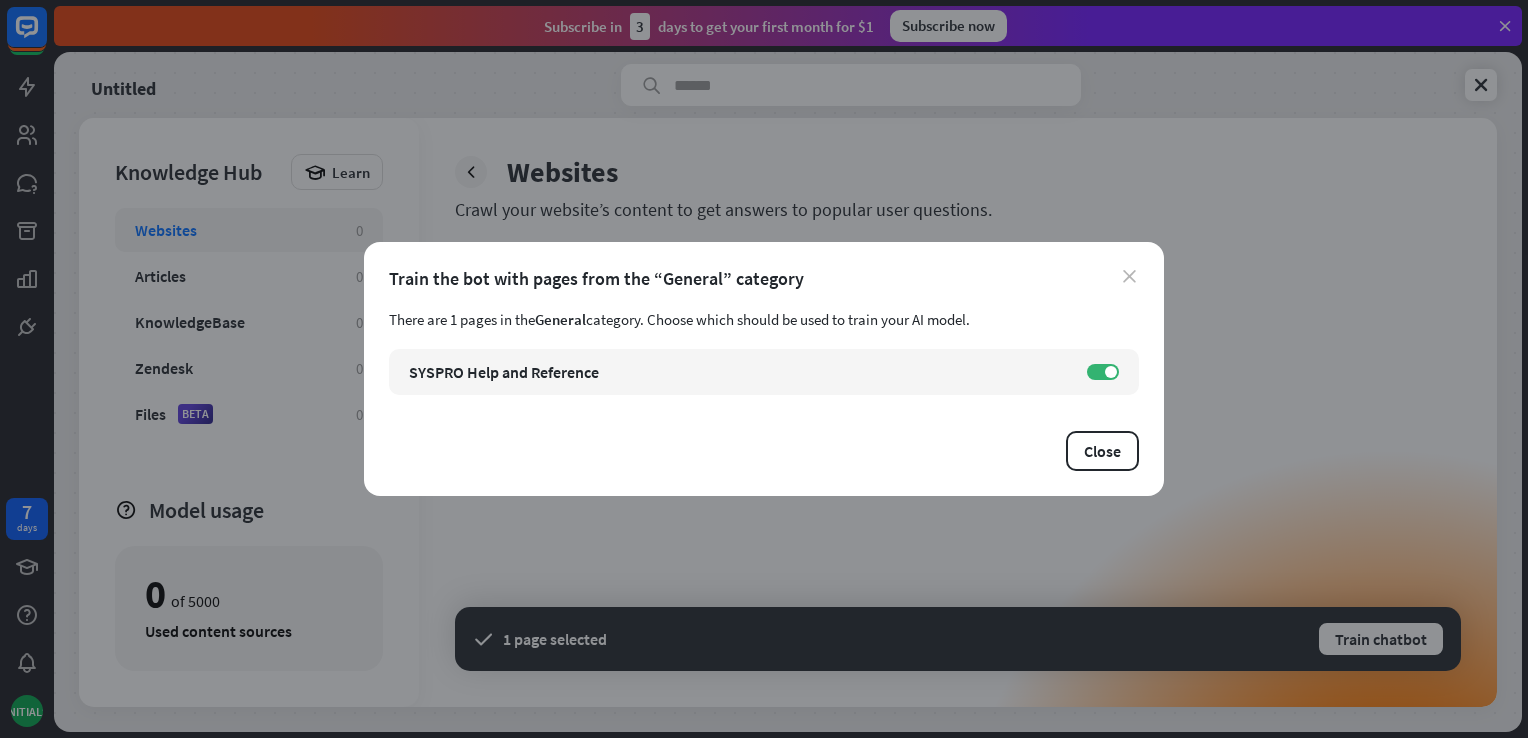 click on "close" at bounding box center [1129, 276] 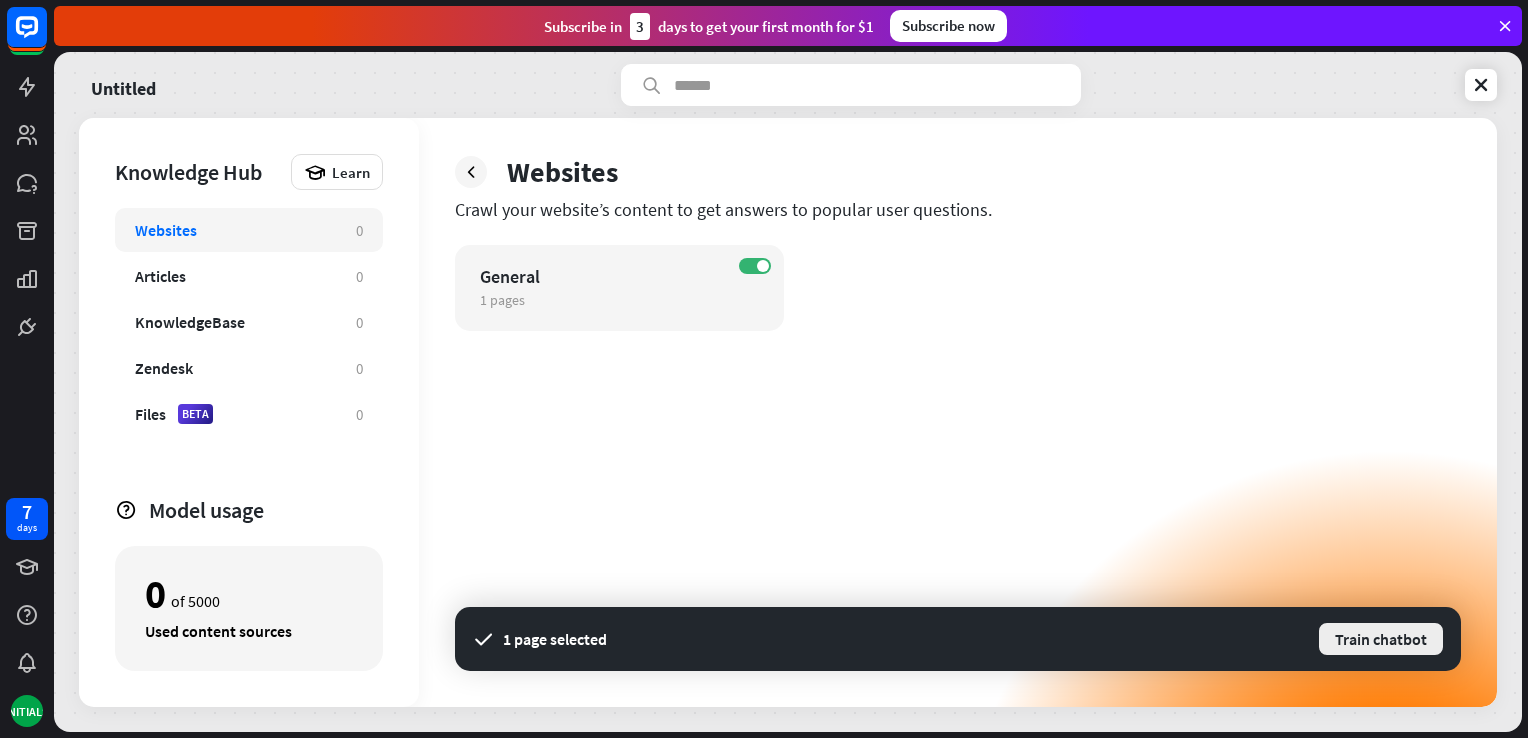 click on "Train chatbot" at bounding box center [1381, 639] 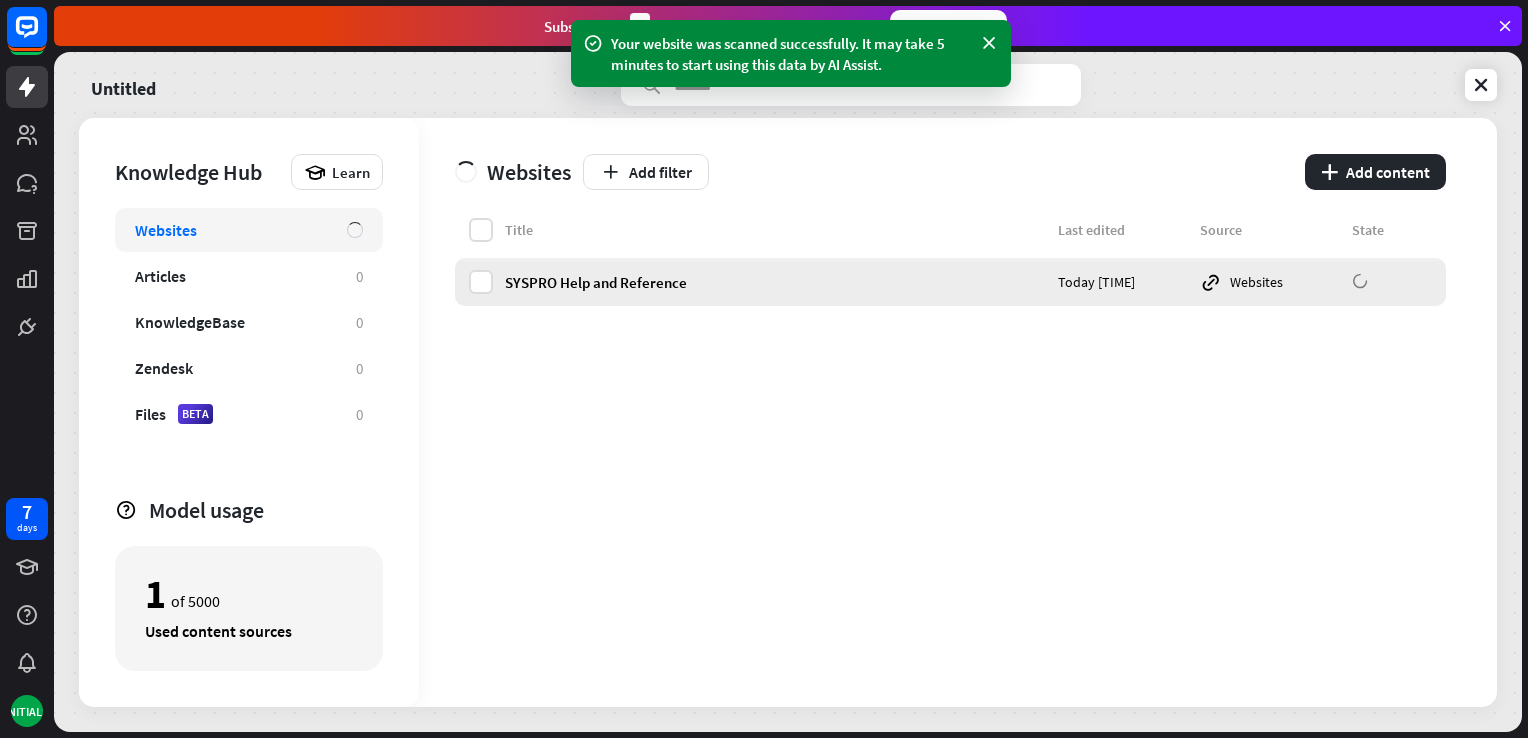 click on "SYSPRO Help and Reference" at bounding box center (775, 282) 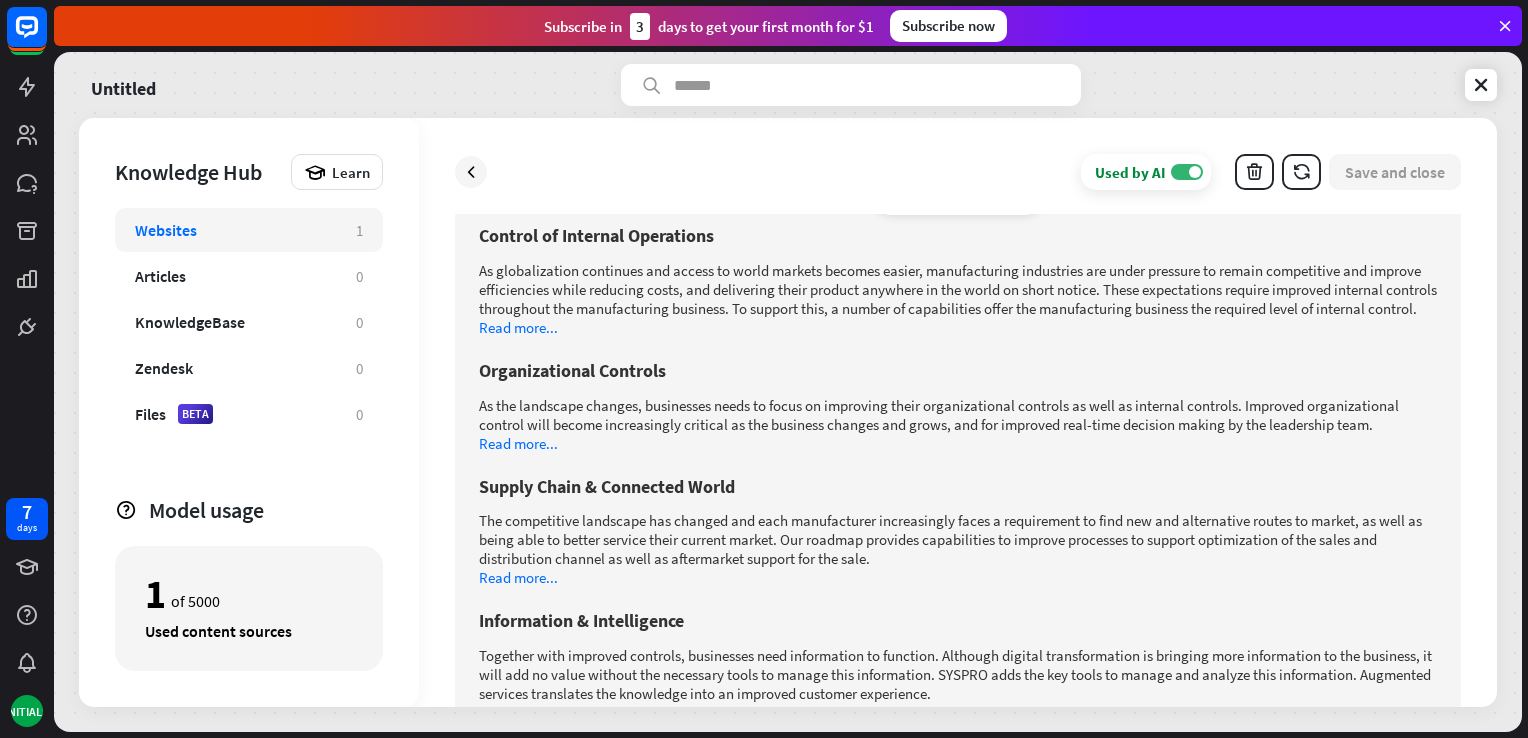 scroll, scrollTop: 0, scrollLeft: 0, axis: both 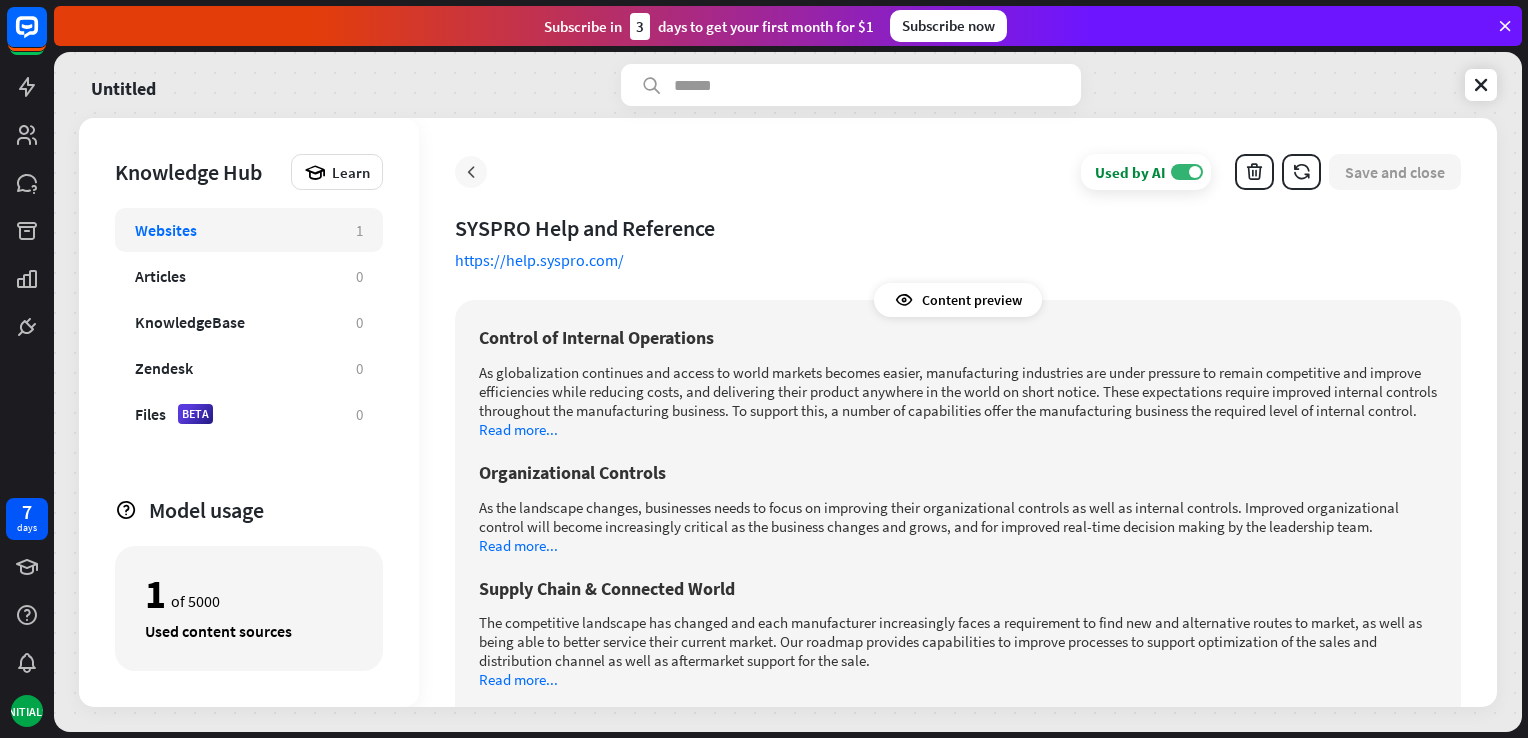 click at bounding box center [471, 172] 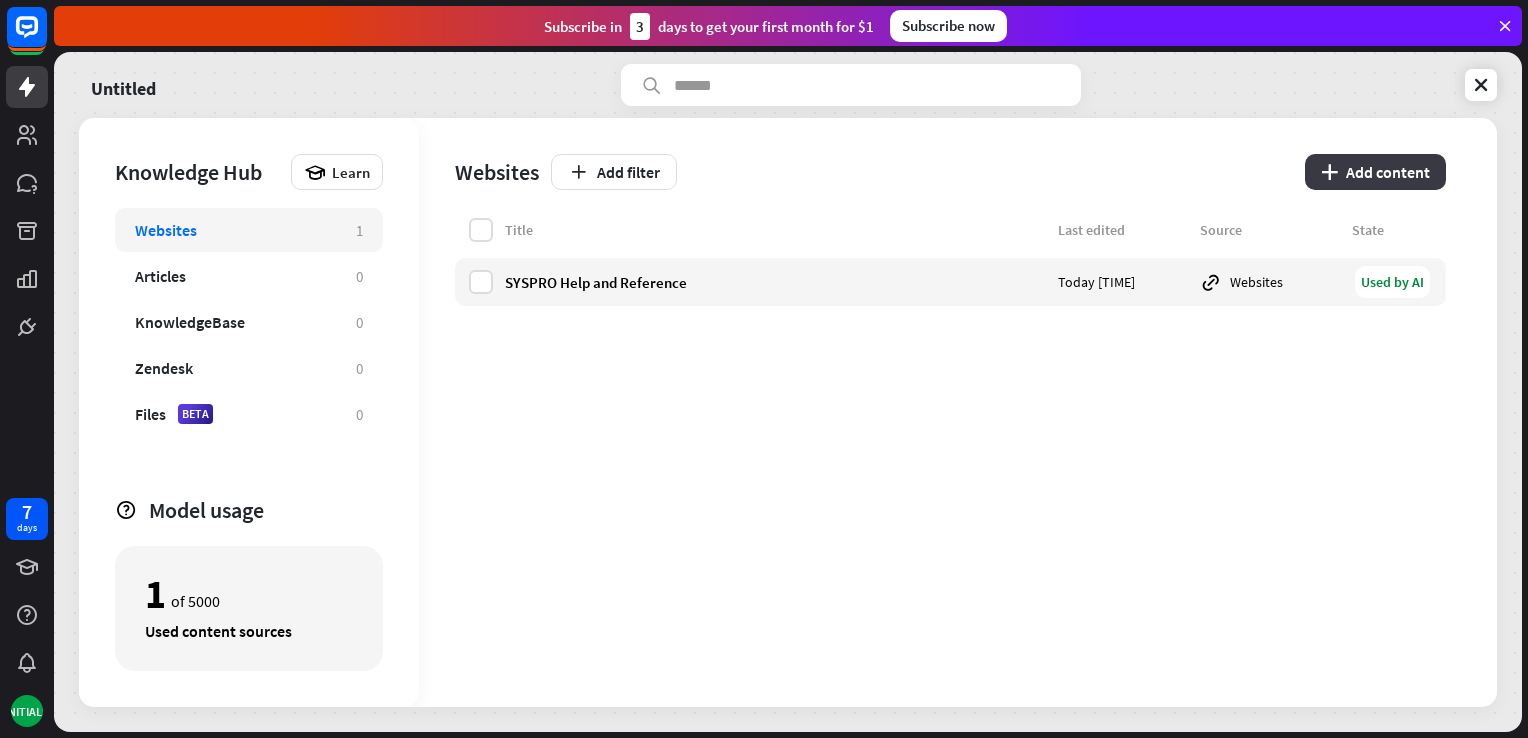 click on "plus
Add content" at bounding box center [1375, 172] 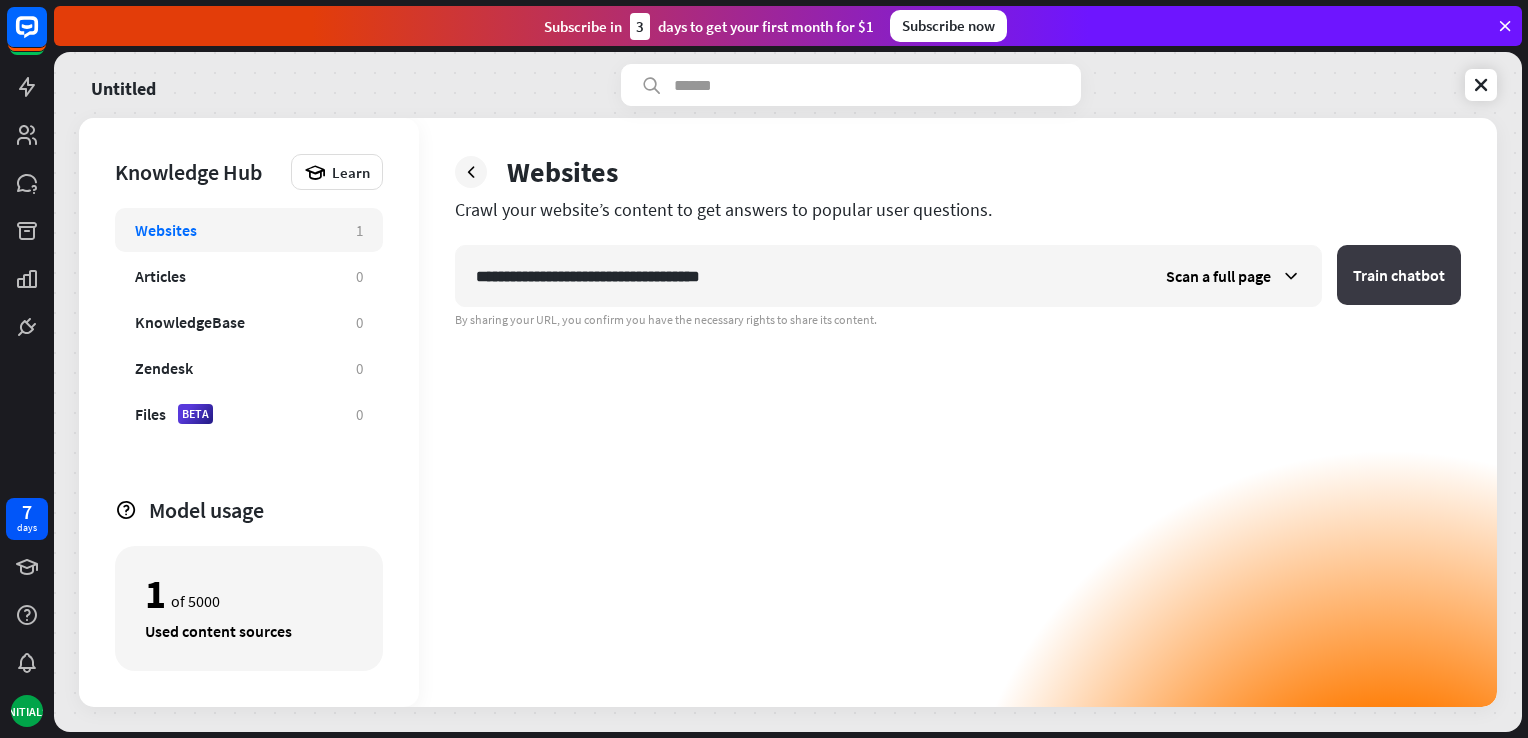 type on "**********" 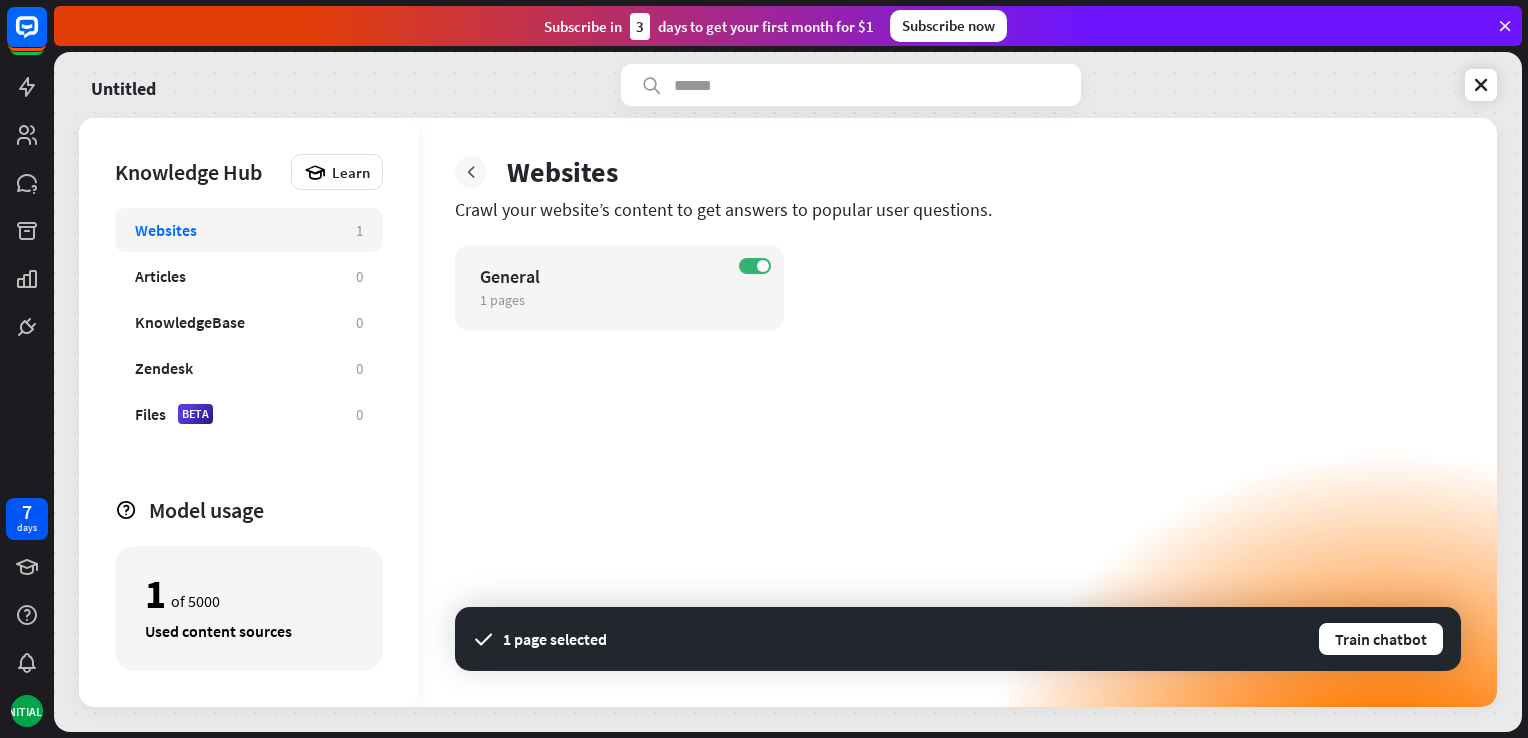 click at bounding box center (471, 172) 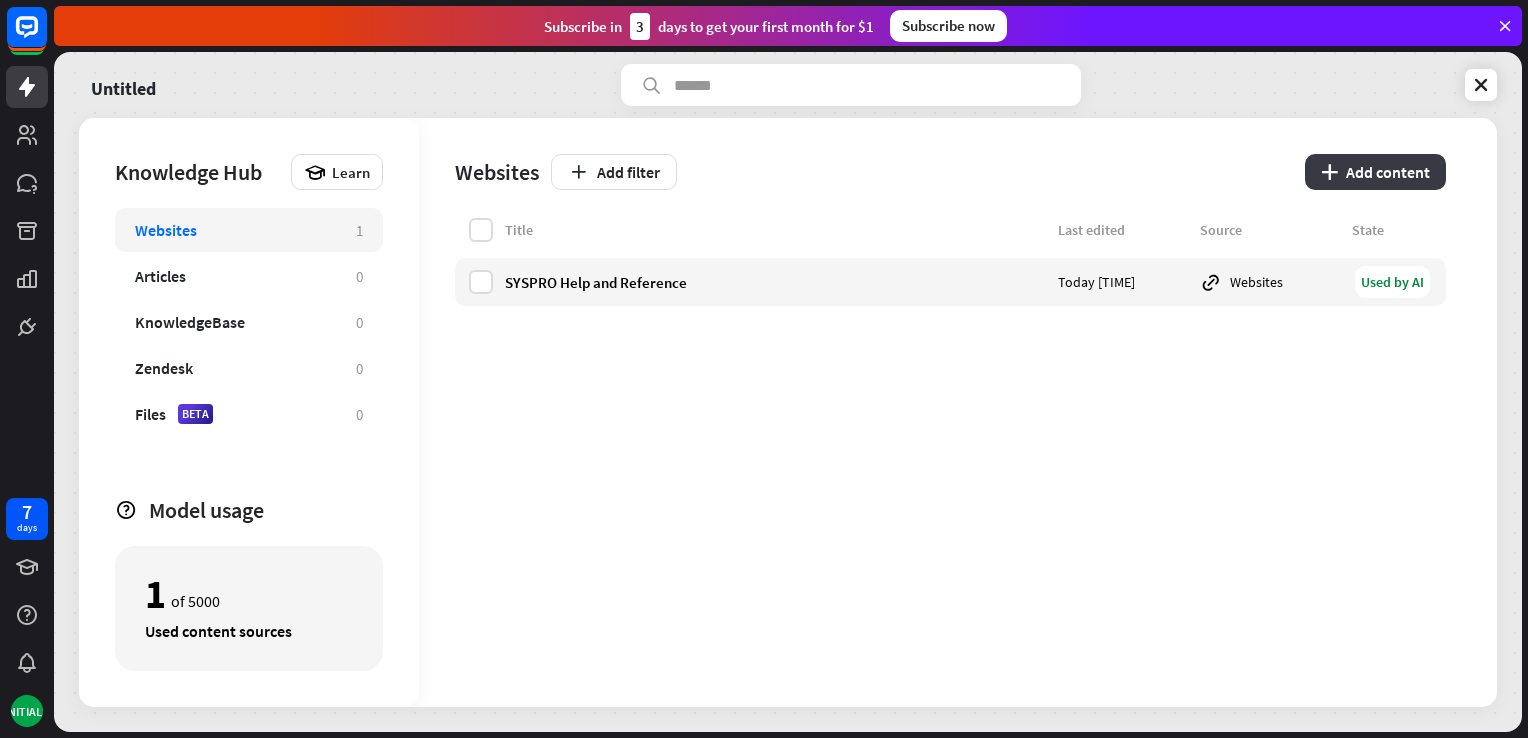 click on "plus
Add content" at bounding box center (1375, 172) 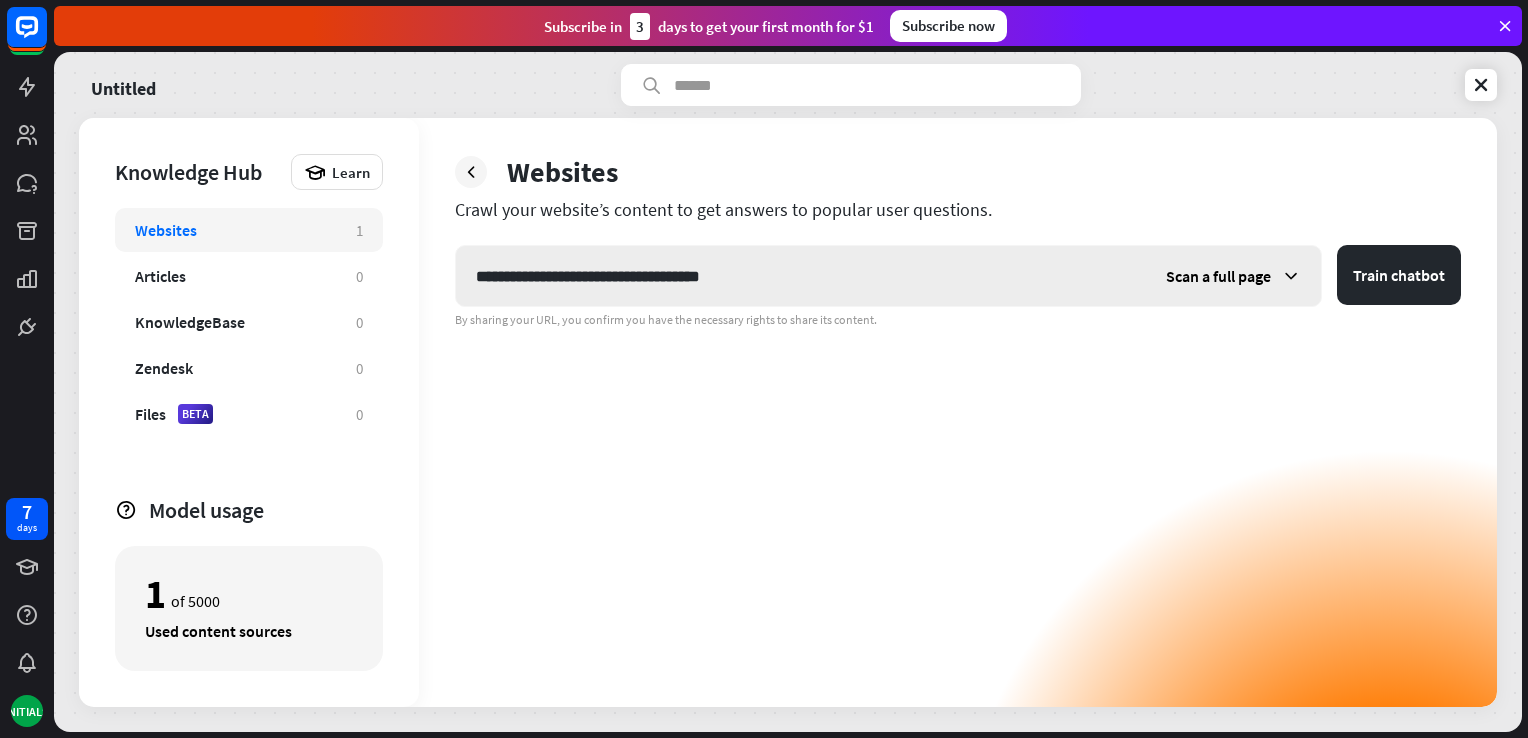 type on "**********" 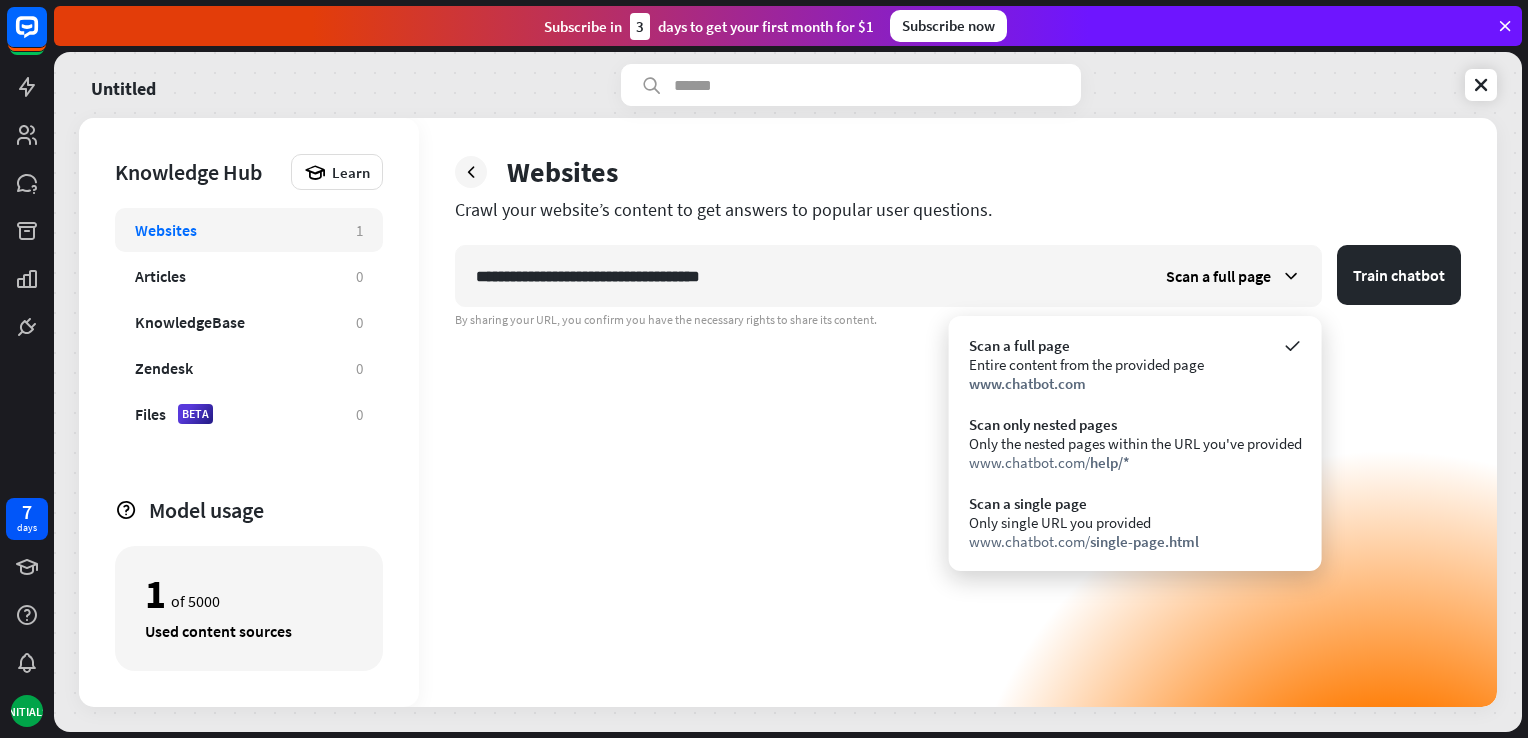 click on "**********" at bounding box center (958, 476) 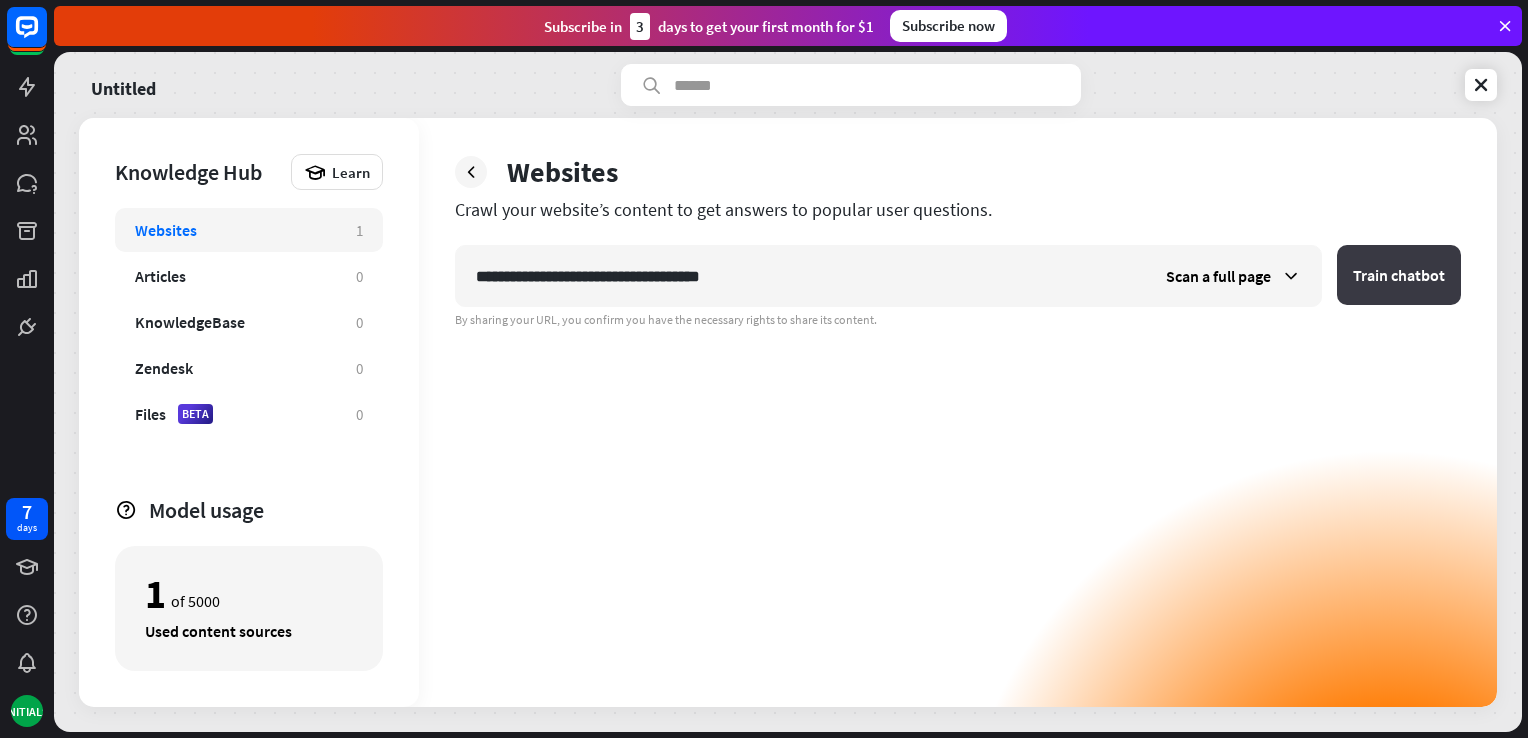 click on "Train chatbot" at bounding box center (1399, 275) 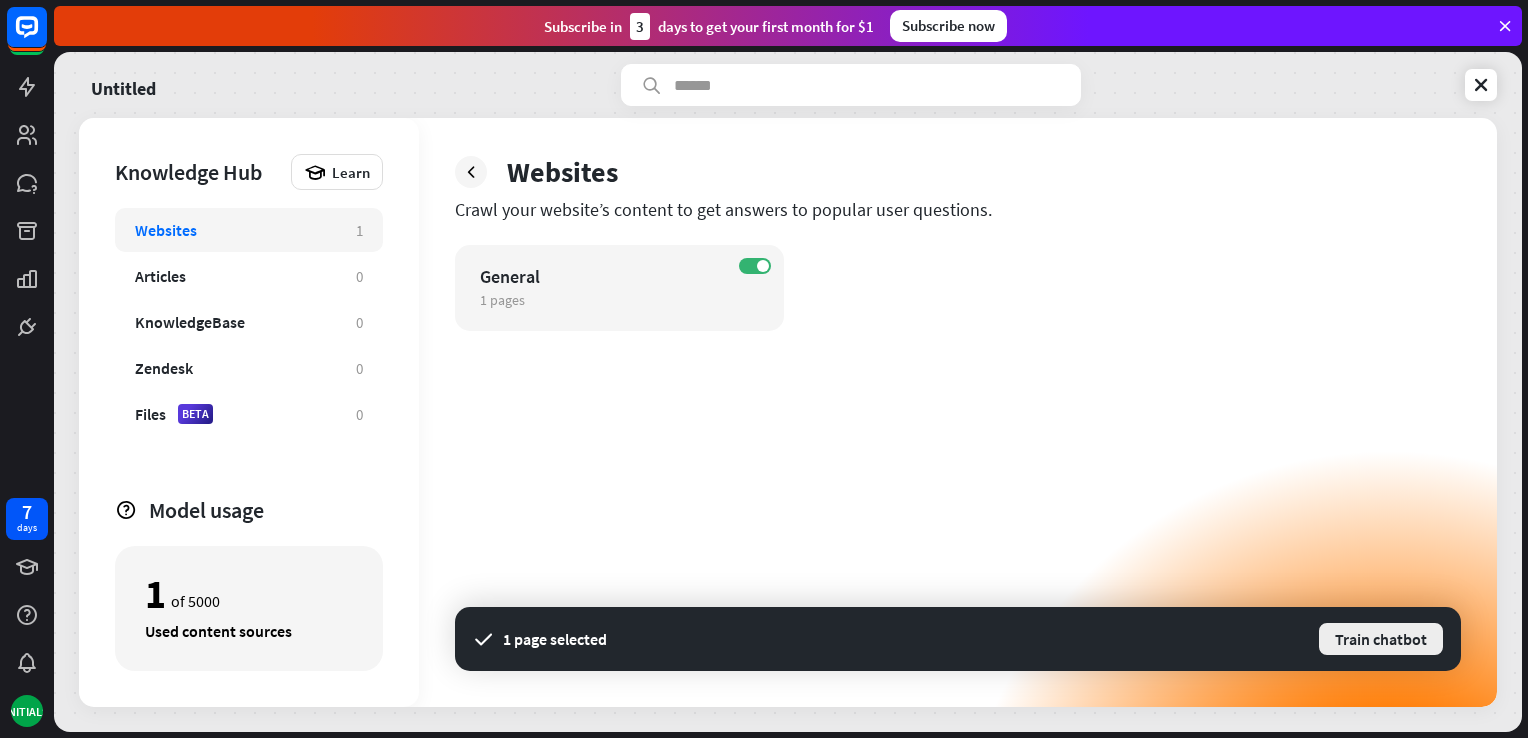 click on "Train chatbot" at bounding box center (1381, 639) 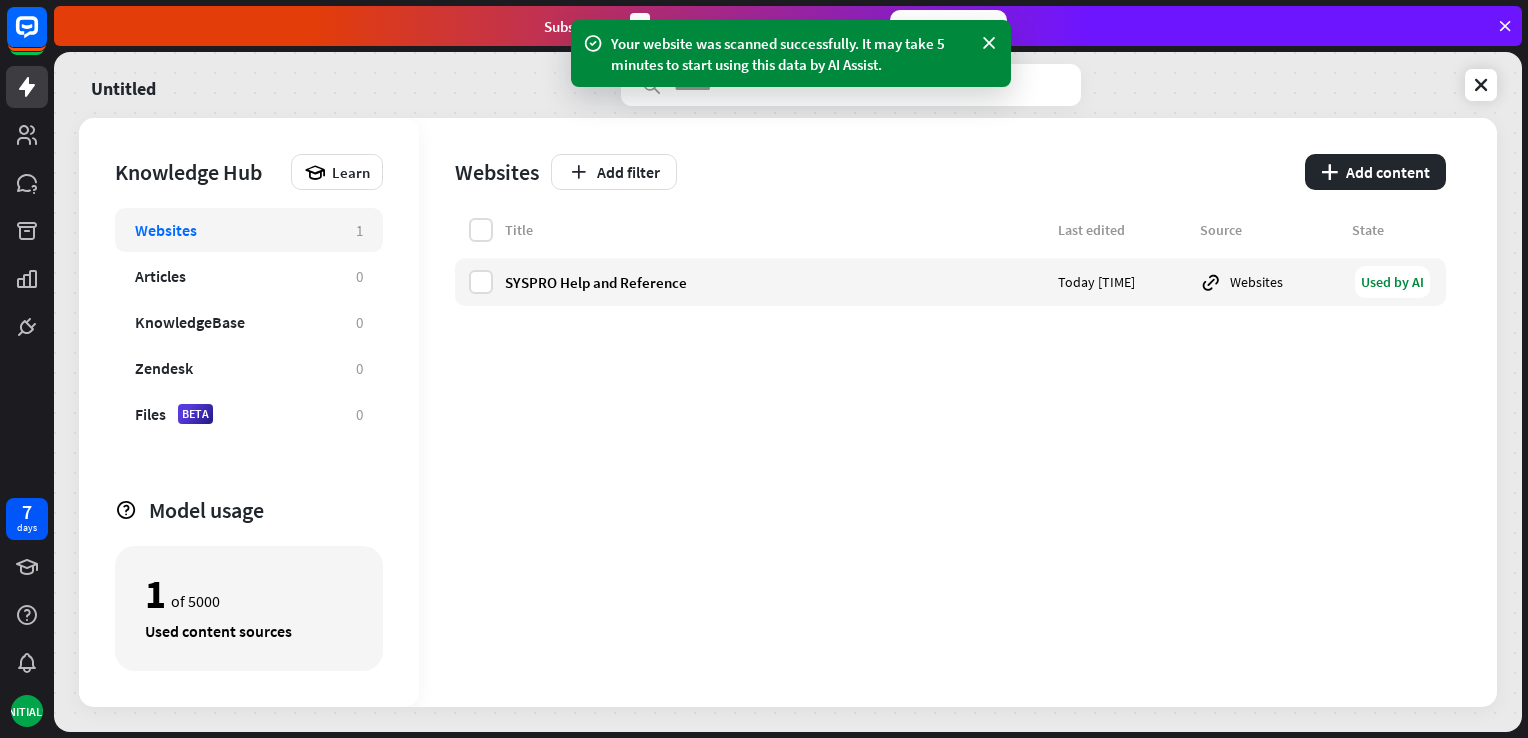 click on "Title Last edited Source State SYSPRO Help and Reference Today [TIME] Websites Used by AI" at bounding box center [950, 462] 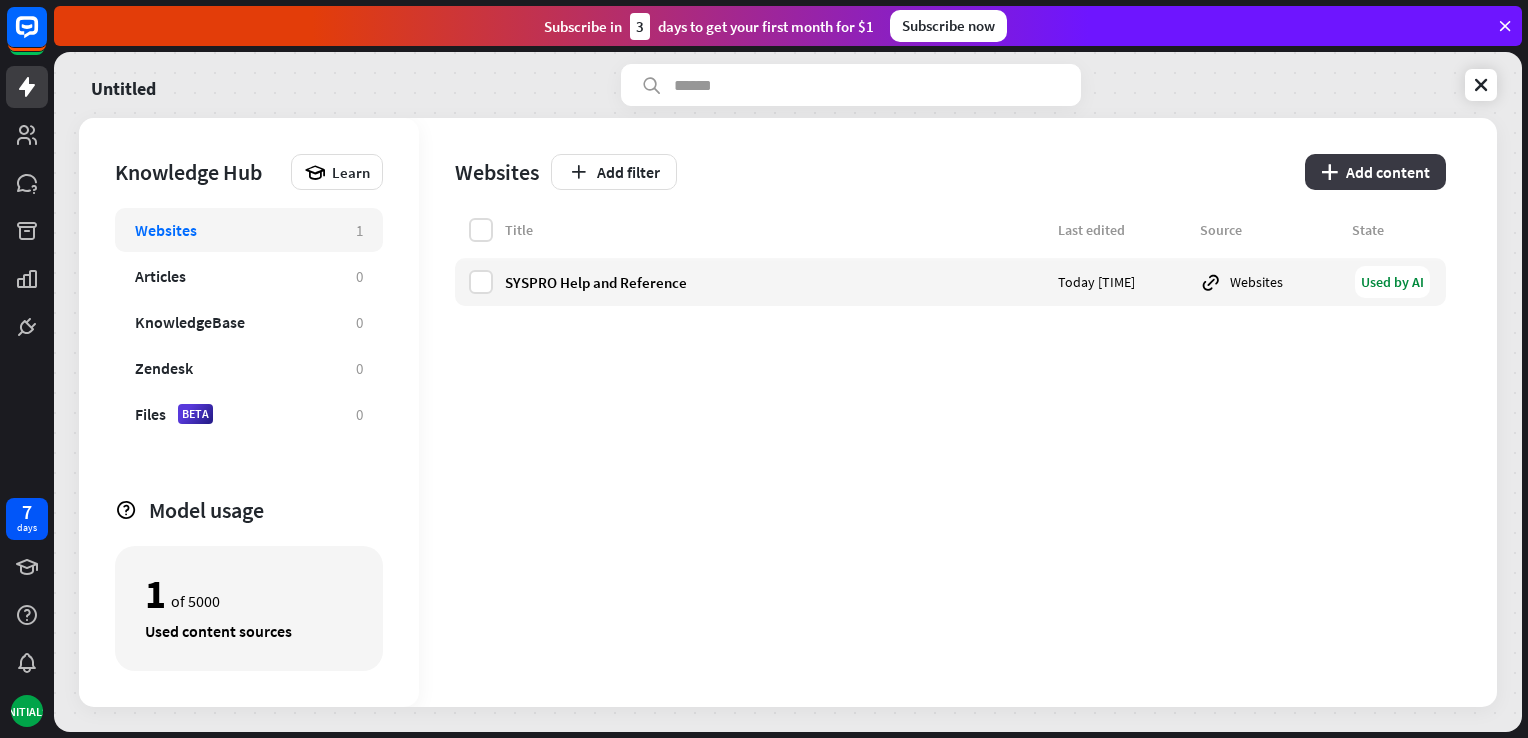 click on "plus
Add content" at bounding box center (1375, 172) 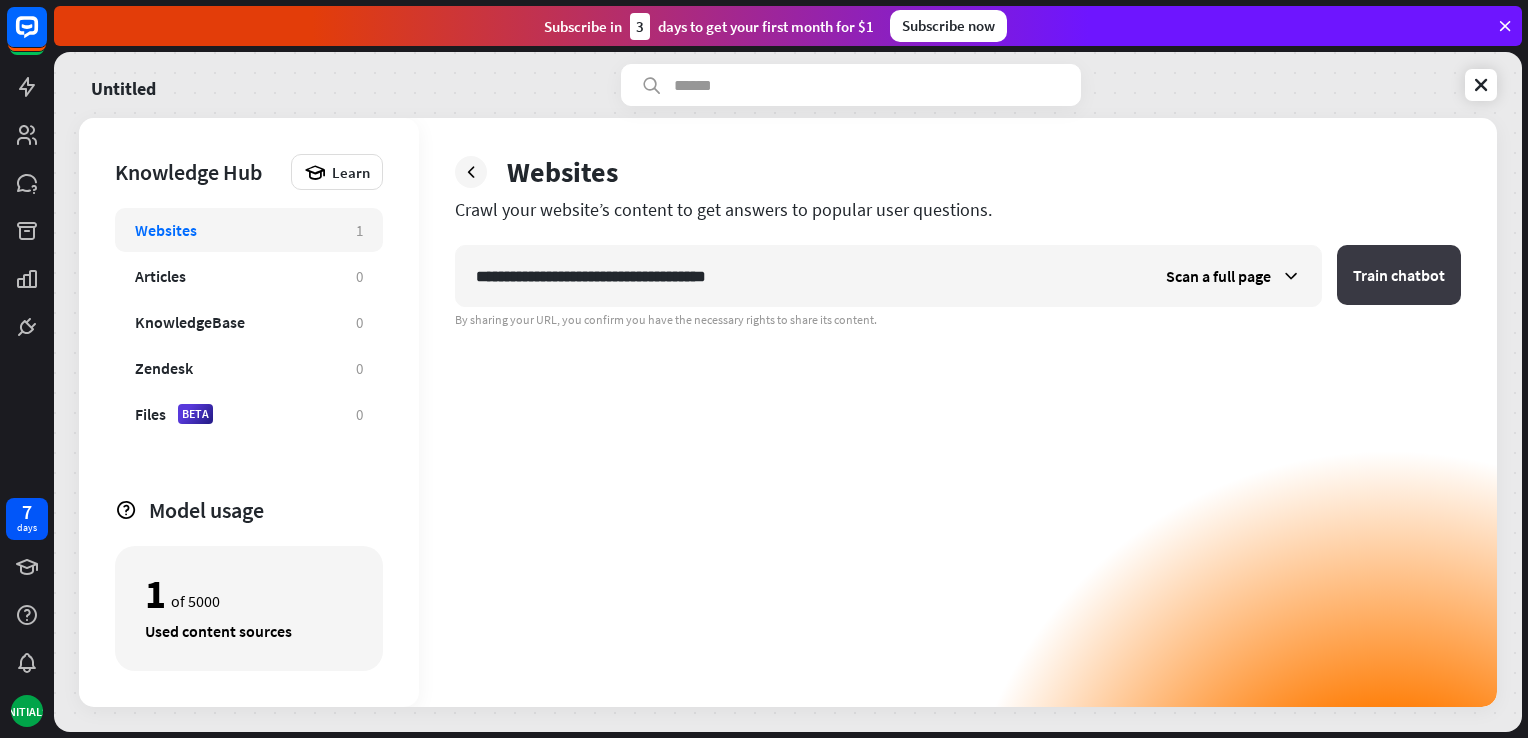 type on "**********" 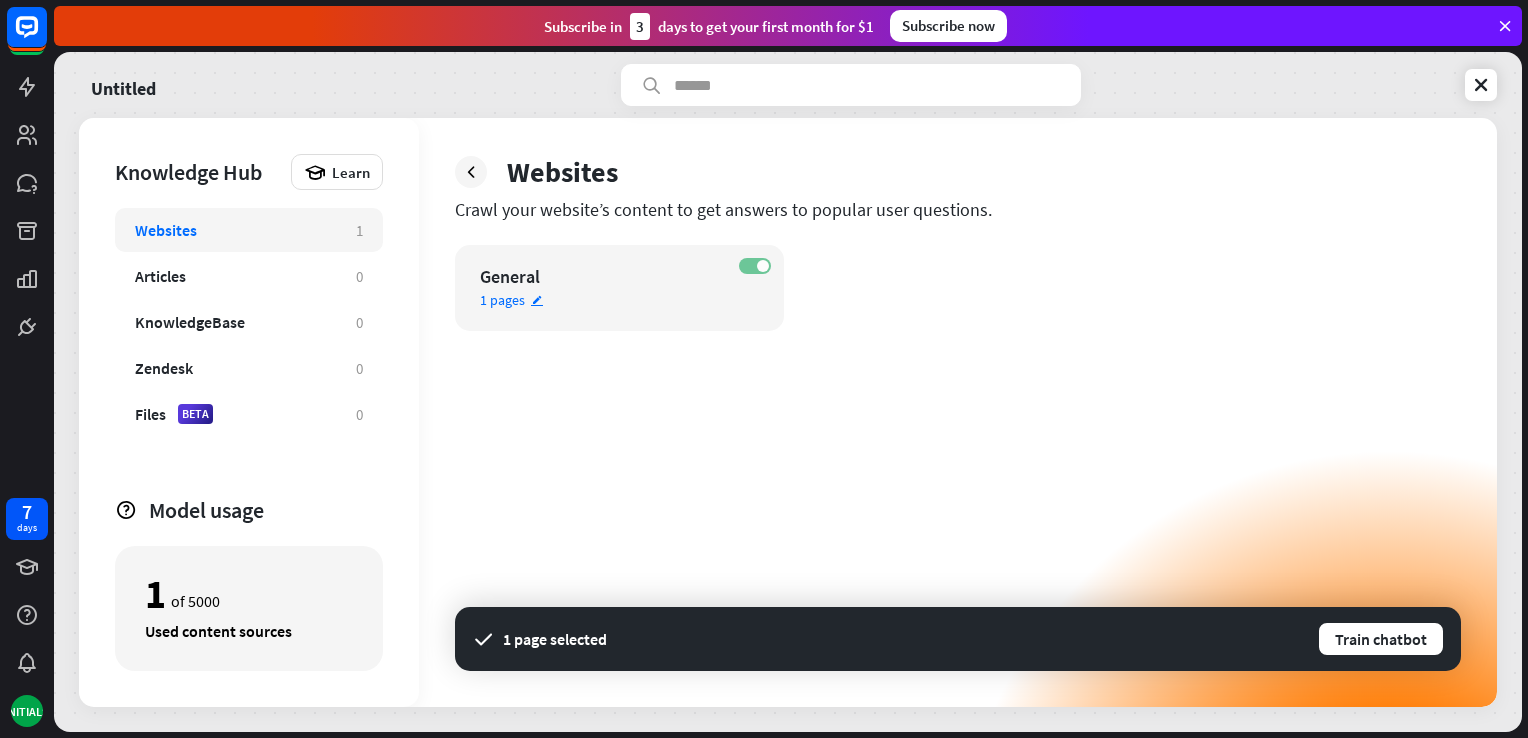 click on "ON" at bounding box center [755, 266] 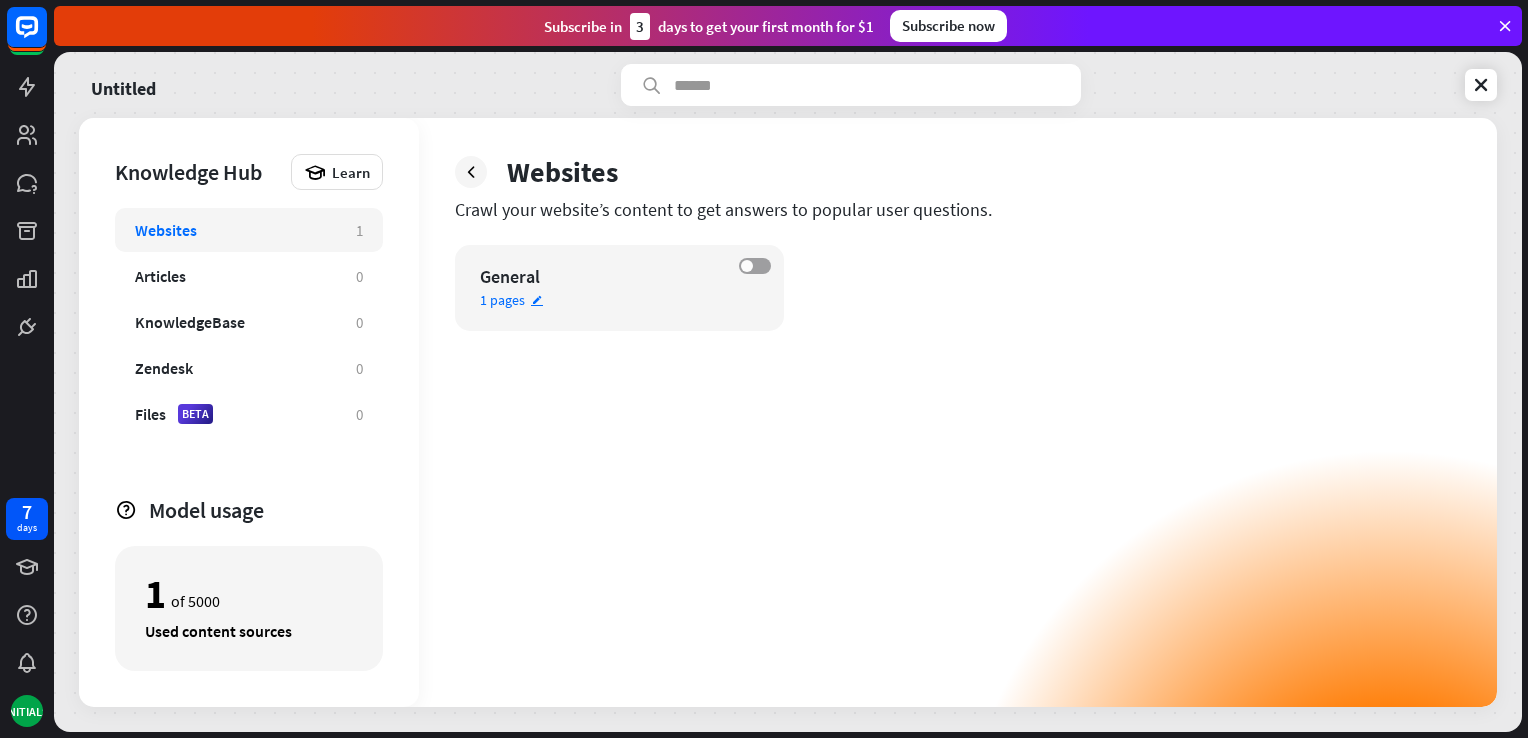 click on "OFF" at bounding box center (755, 266) 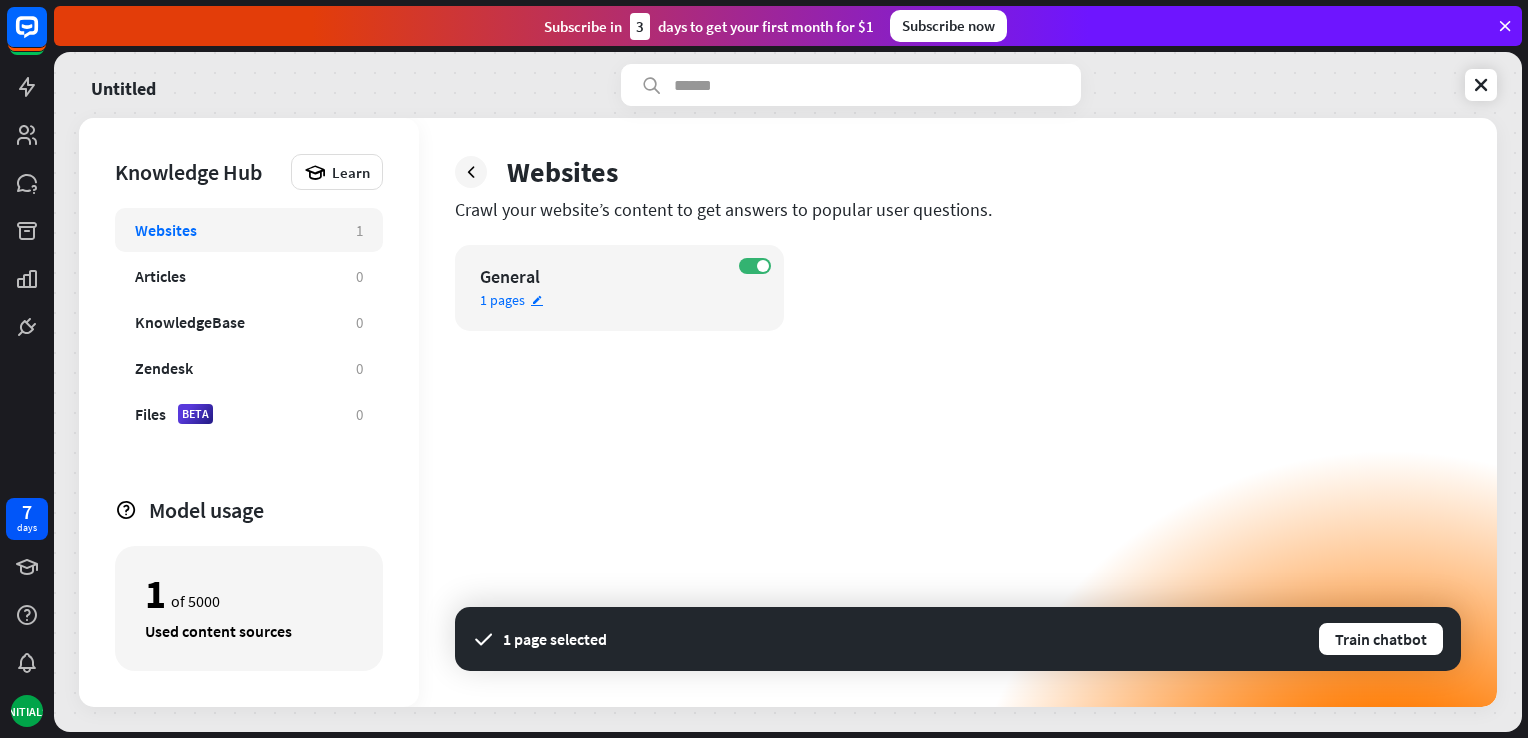 click on "edit" at bounding box center (537, 300) 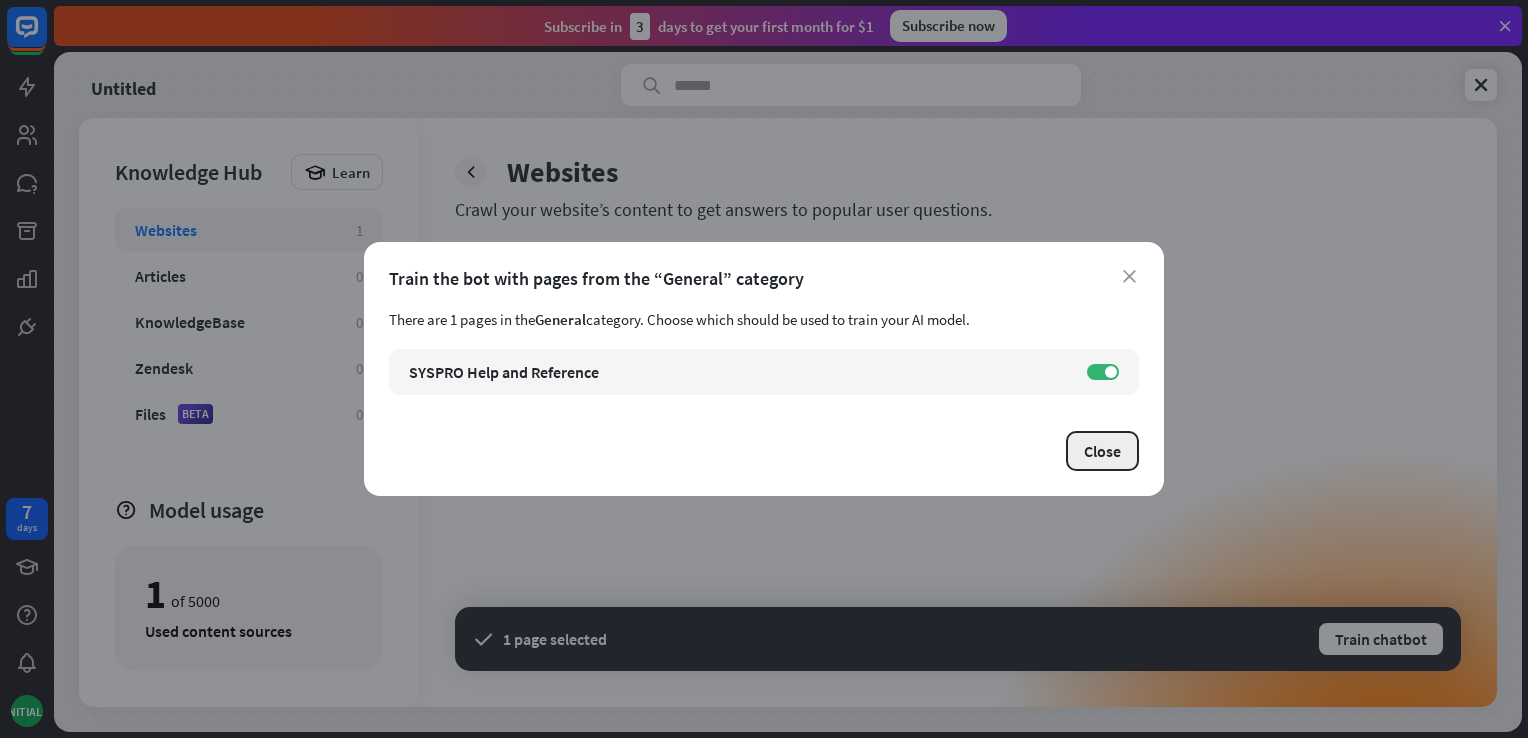 click on "Close" at bounding box center (1102, 451) 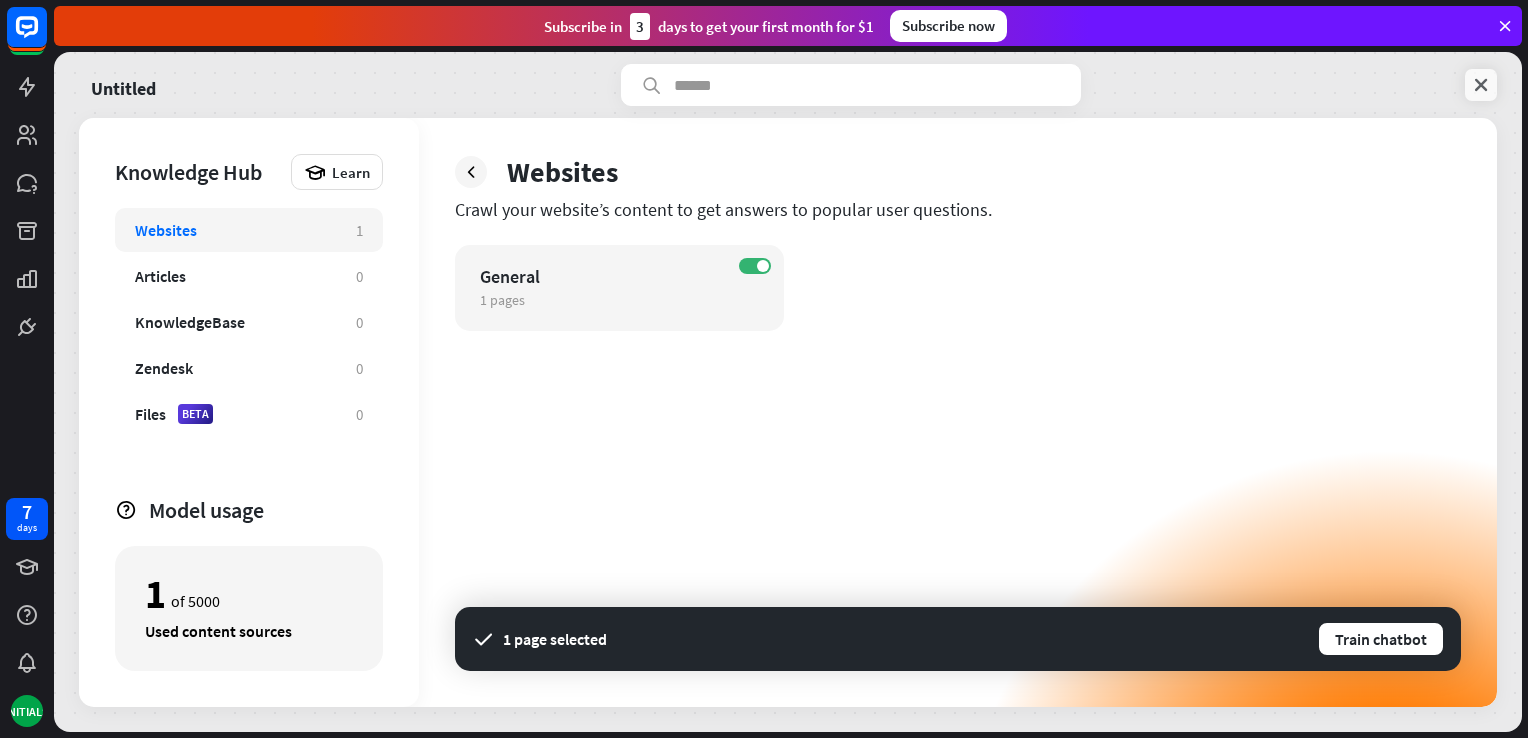 click at bounding box center [1481, 85] 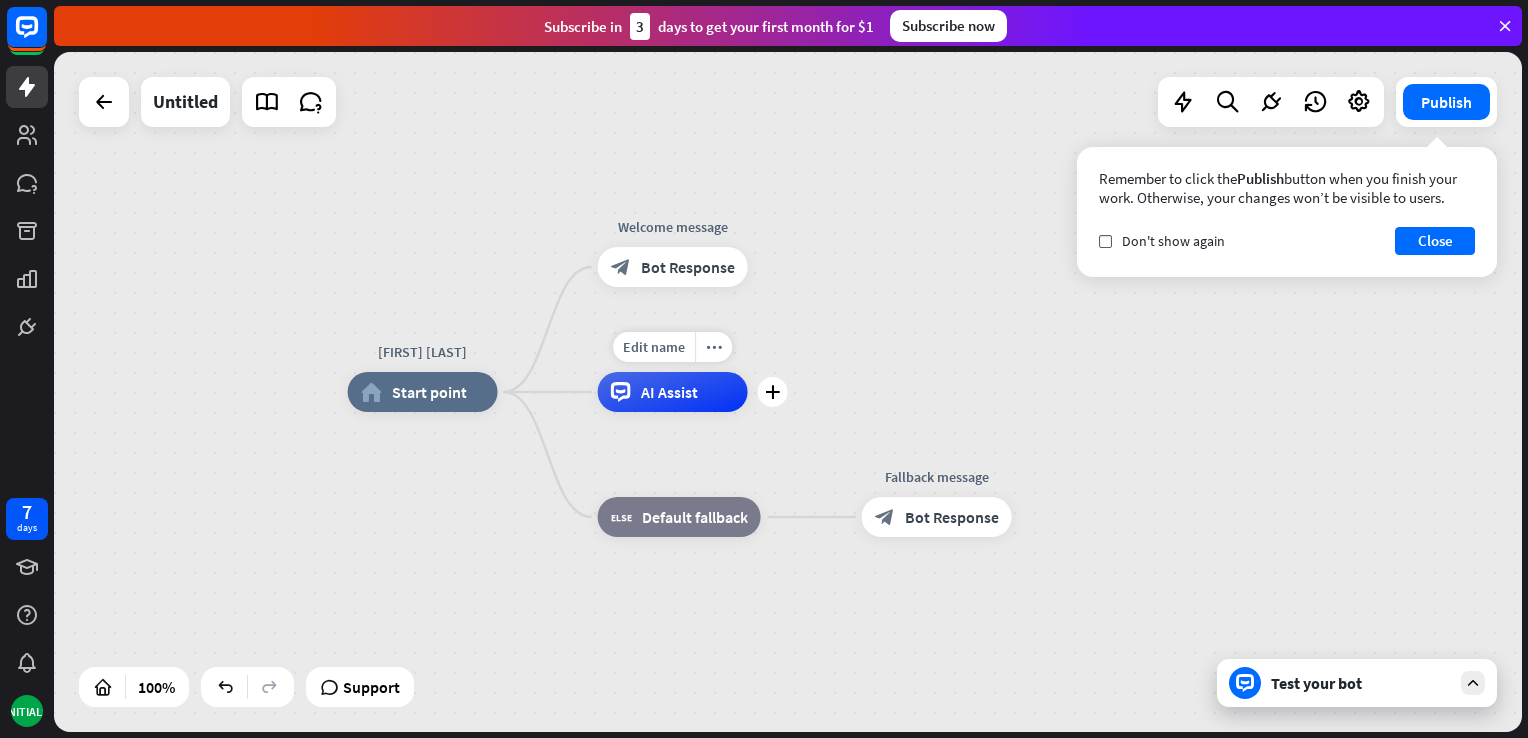 click on "AI Assist" at bounding box center [669, 392] 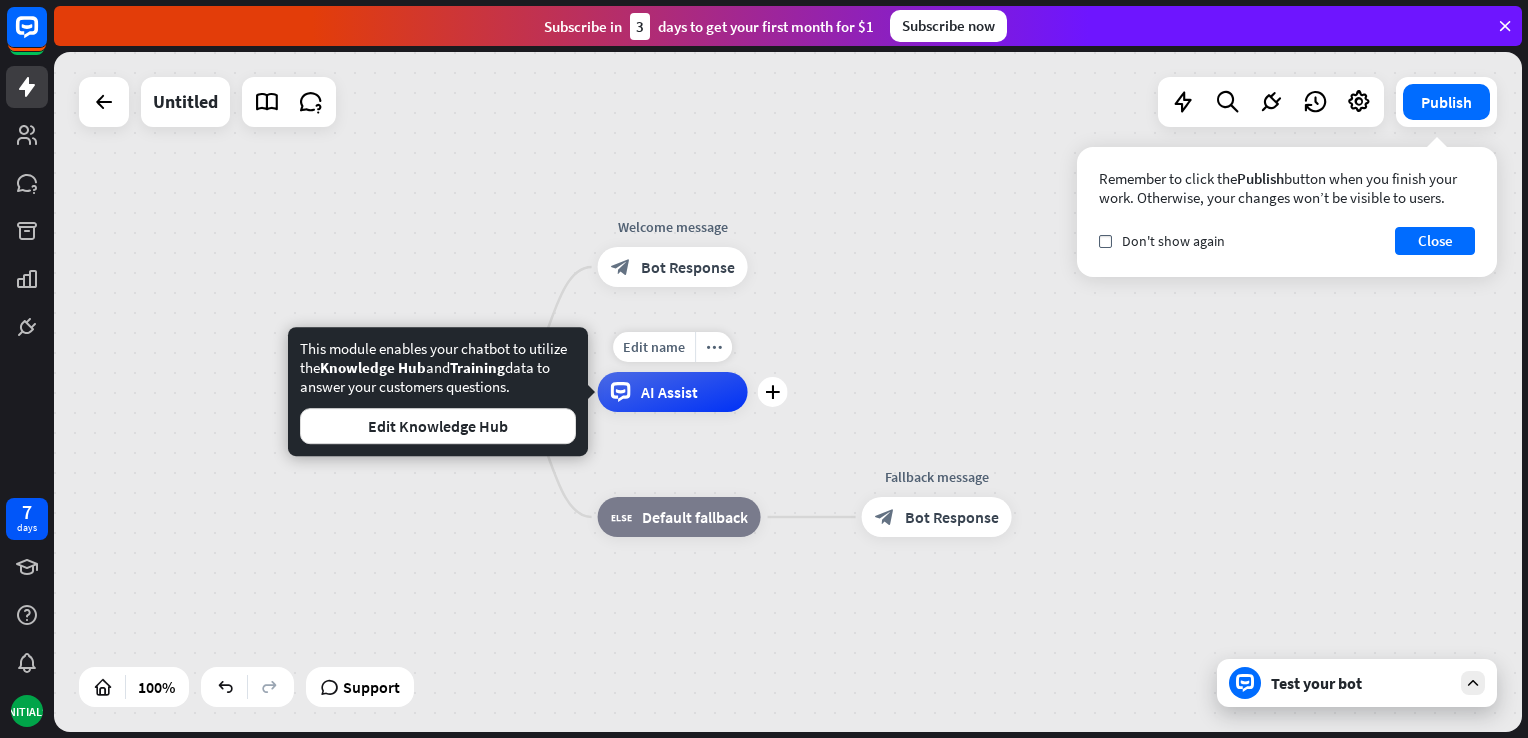 click on "AI Assist" at bounding box center [669, 392] 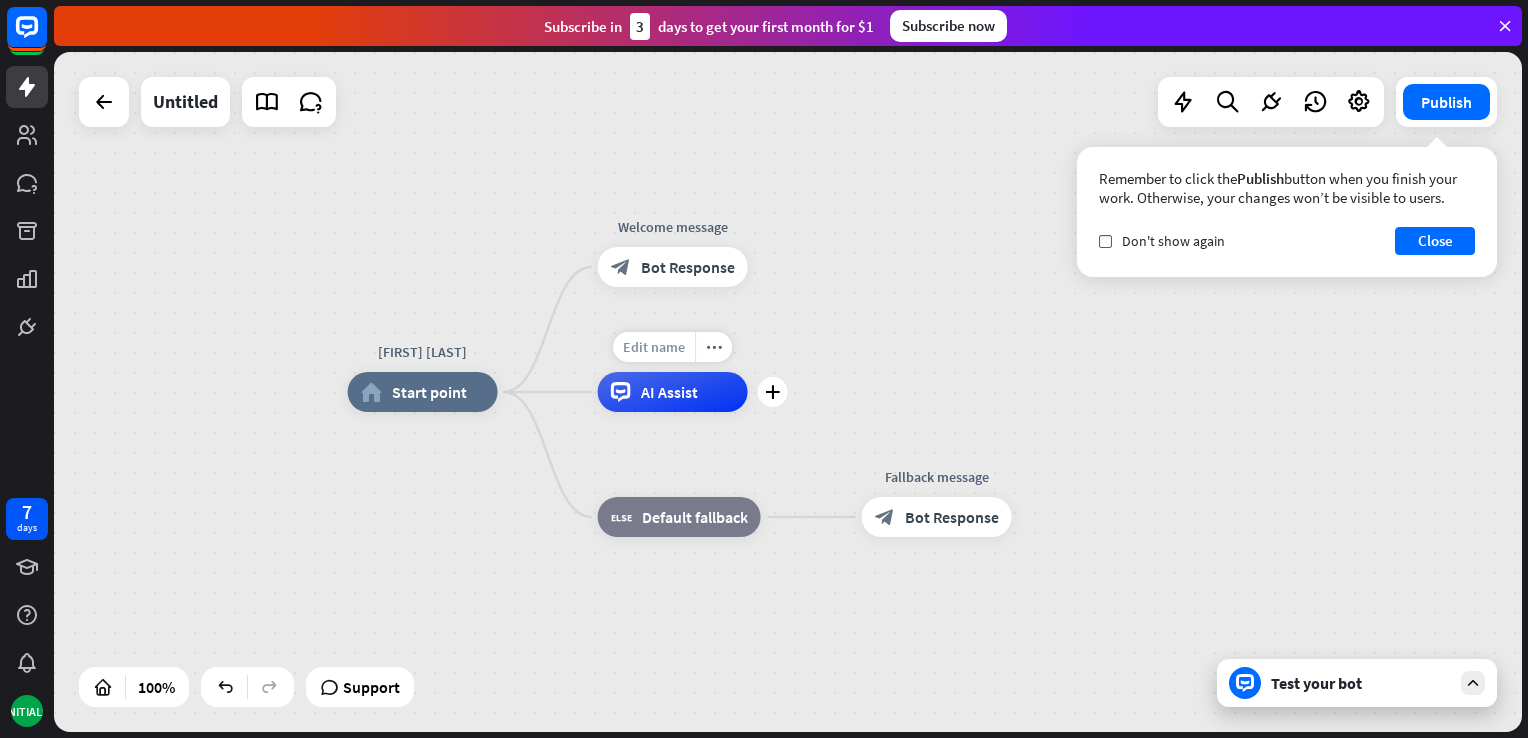 click on "Edit name" at bounding box center [654, 347] 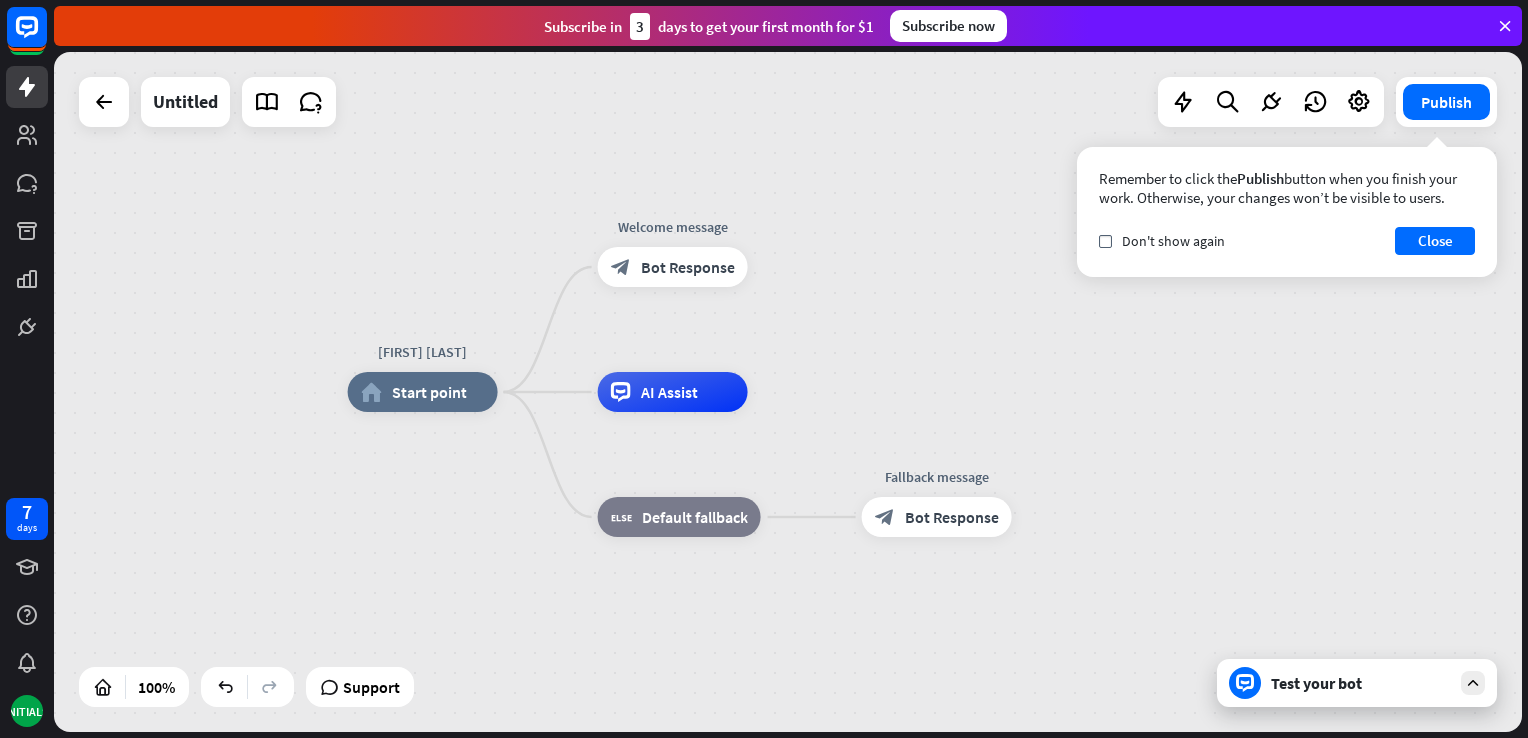 click on "Therapist [PERSON] home_2 Start point Welcome message block_bot_response Bot Response AI Assist block_fallback Default fallback Fallback message block_bot_response Bot Response" at bounding box center (788, 392) 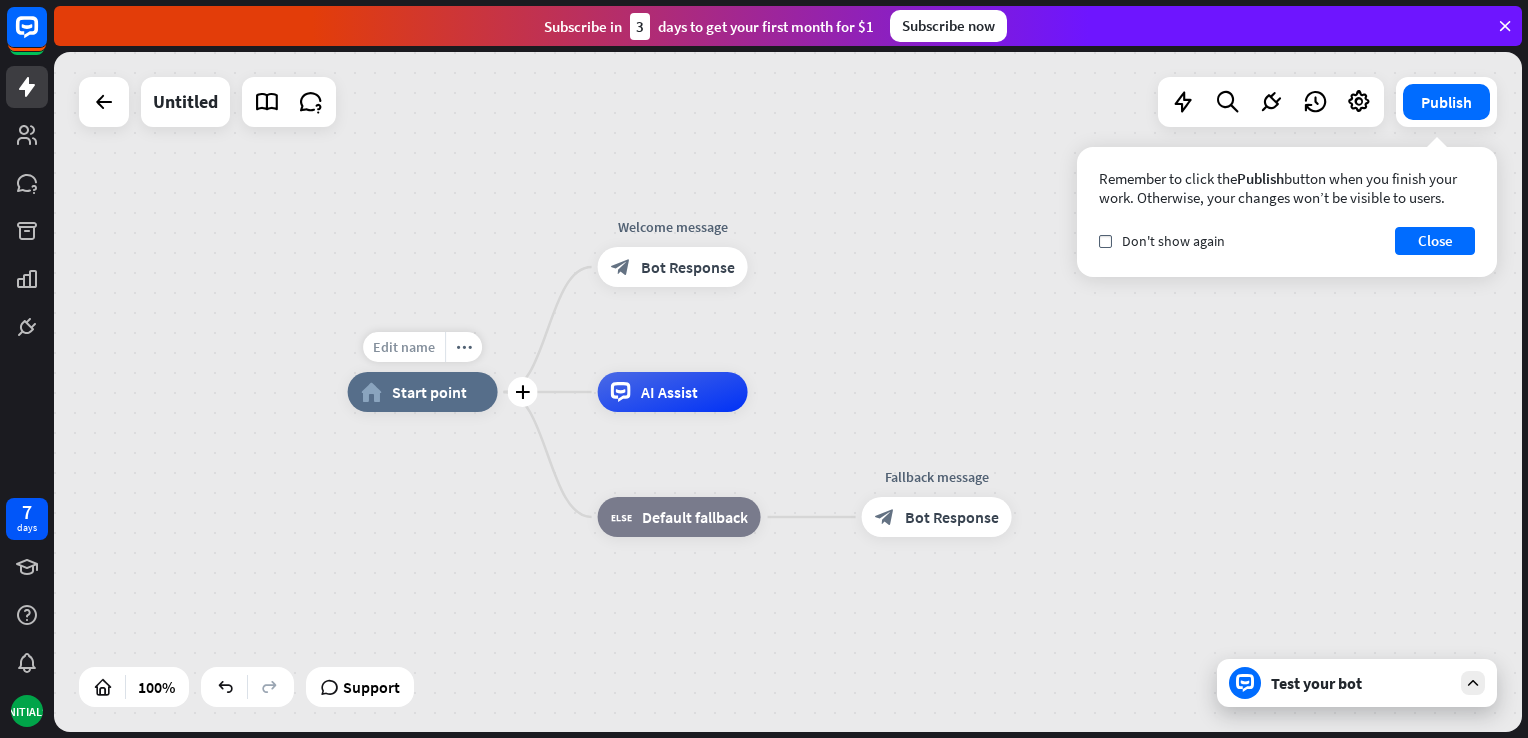 click on "Edit name" at bounding box center [404, 347] 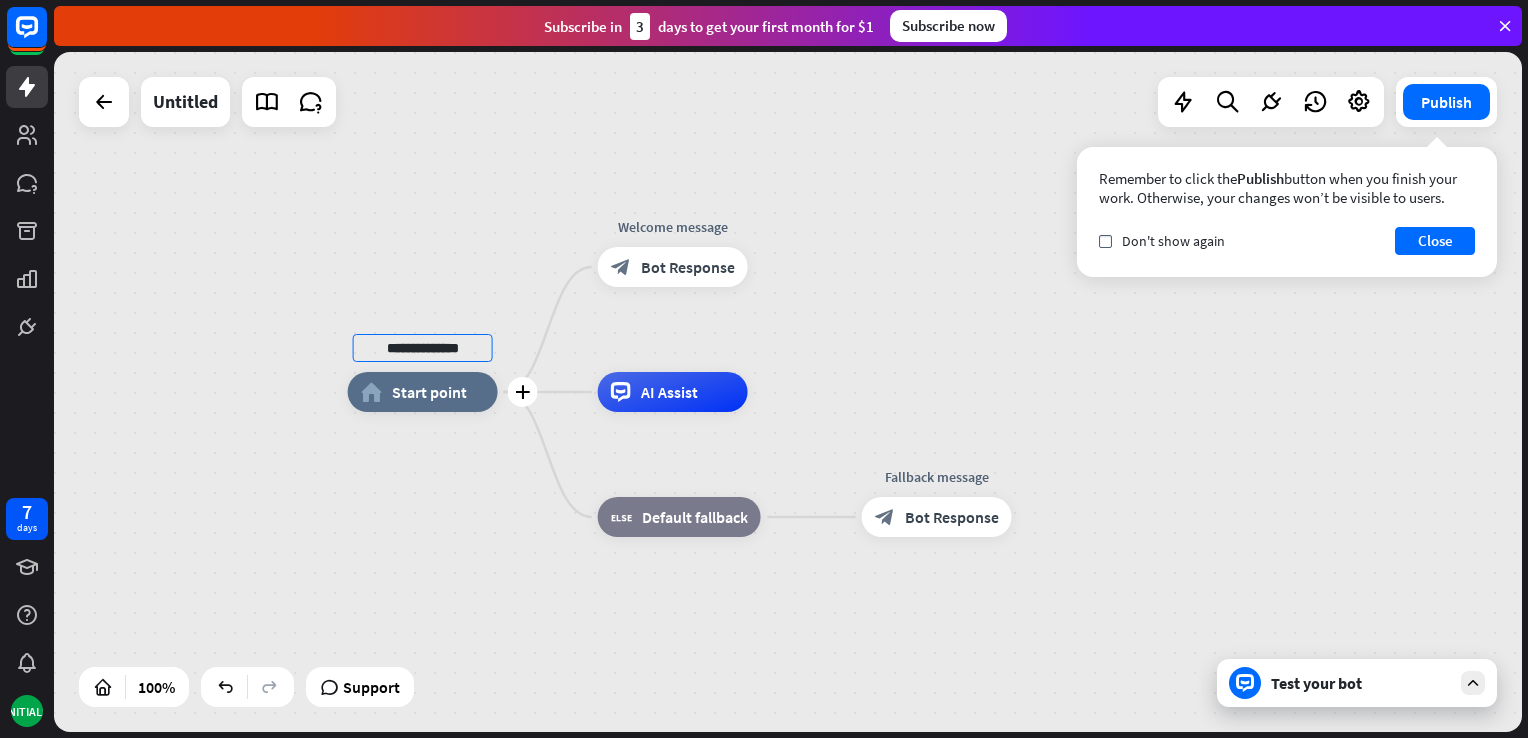 drag, startPoint x: 480, startPoint y: 349, endPoint x: 281, endPoint y: 329, distance: 200.0025 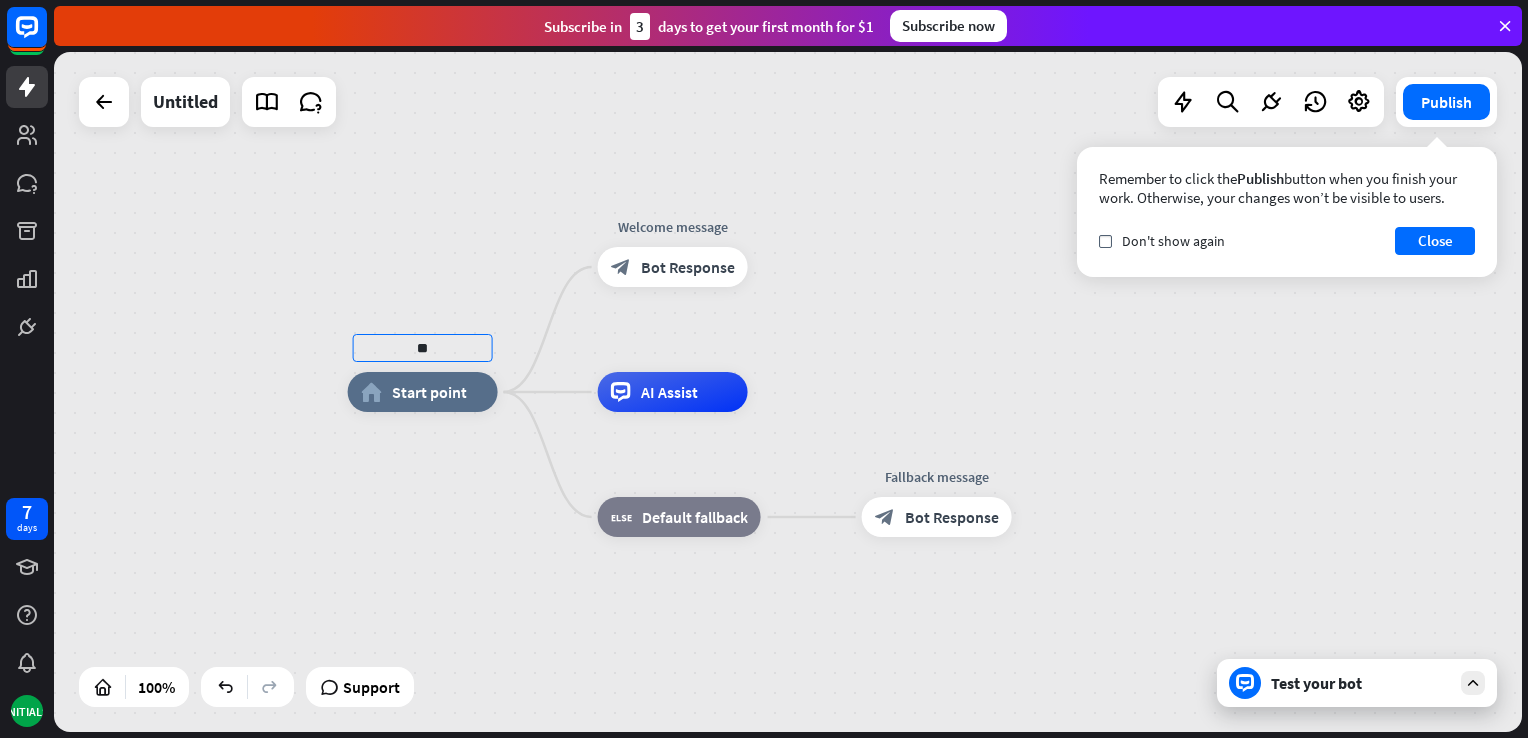 type on "*" 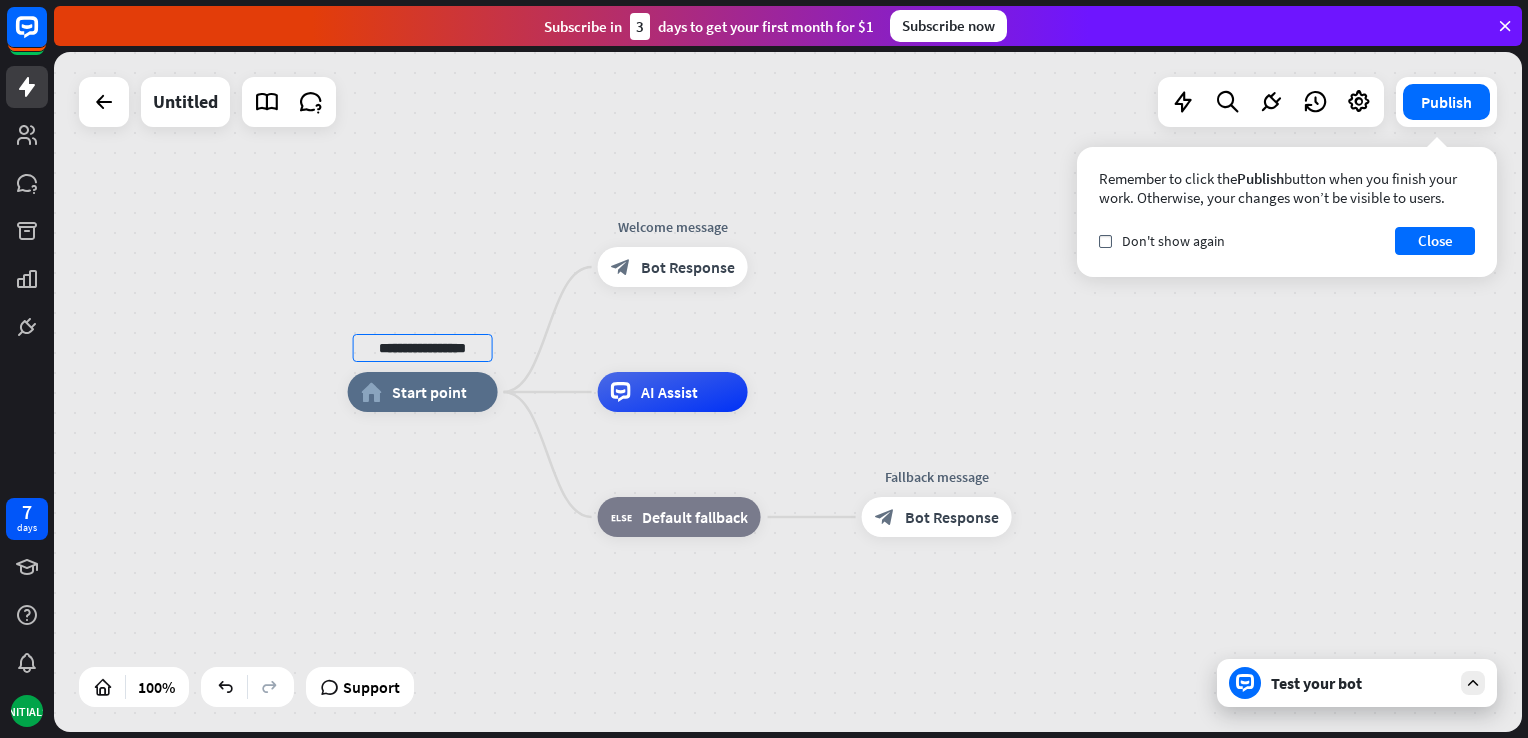 type on "**********" 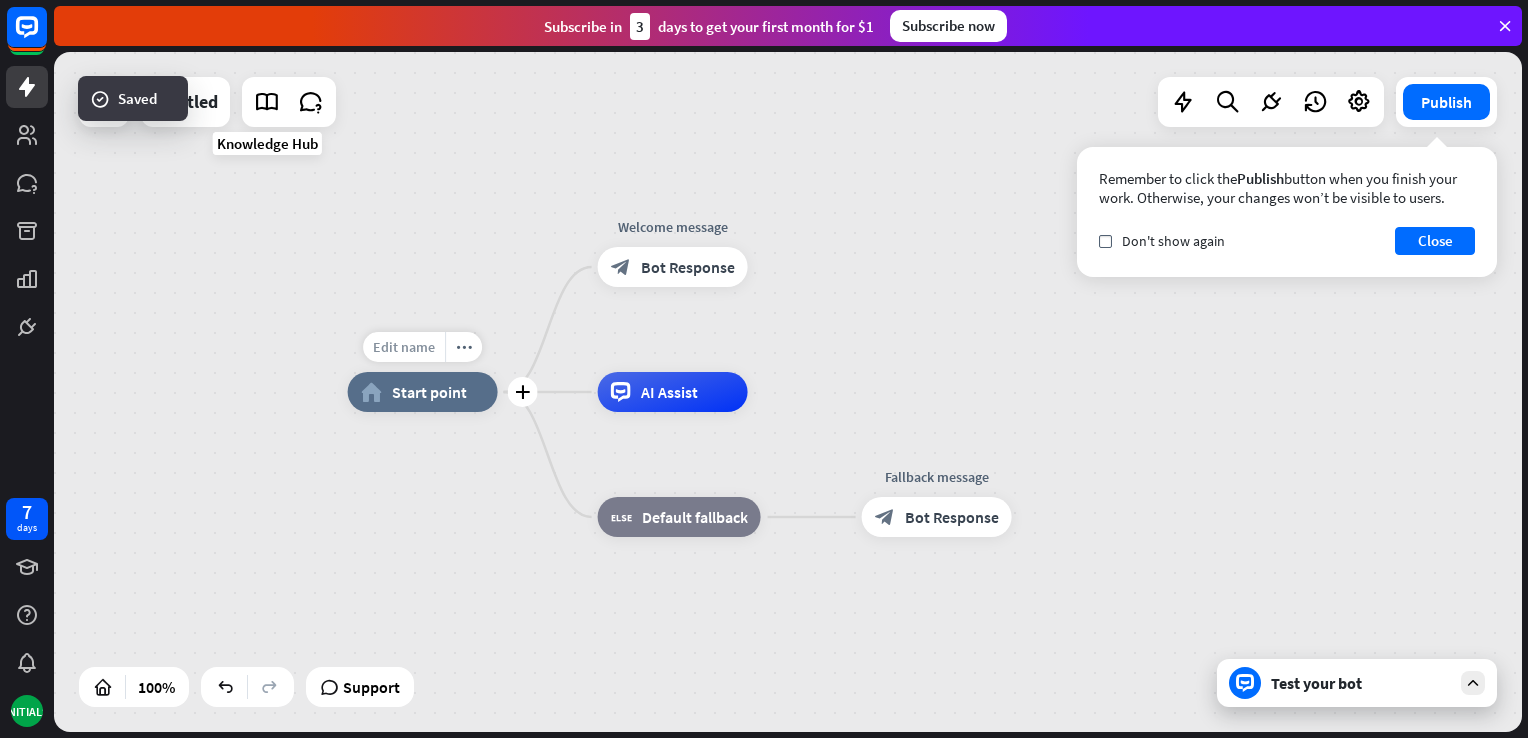 click on "Edit name" at bounding box center (404, 347) 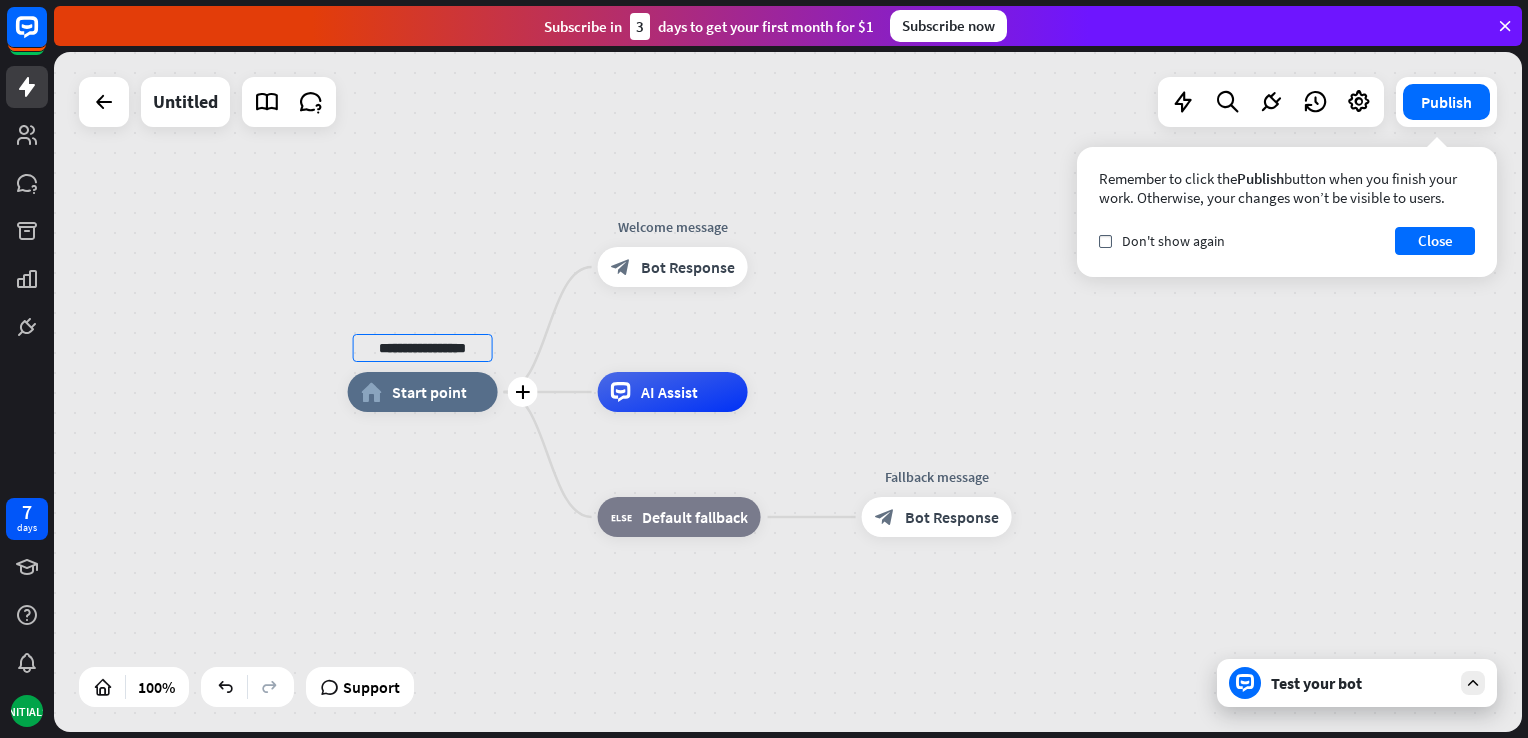 drag, startPoint x: 447, startPoint y: 347, endPoint x: 434, endPoint y: 347, distance: 13 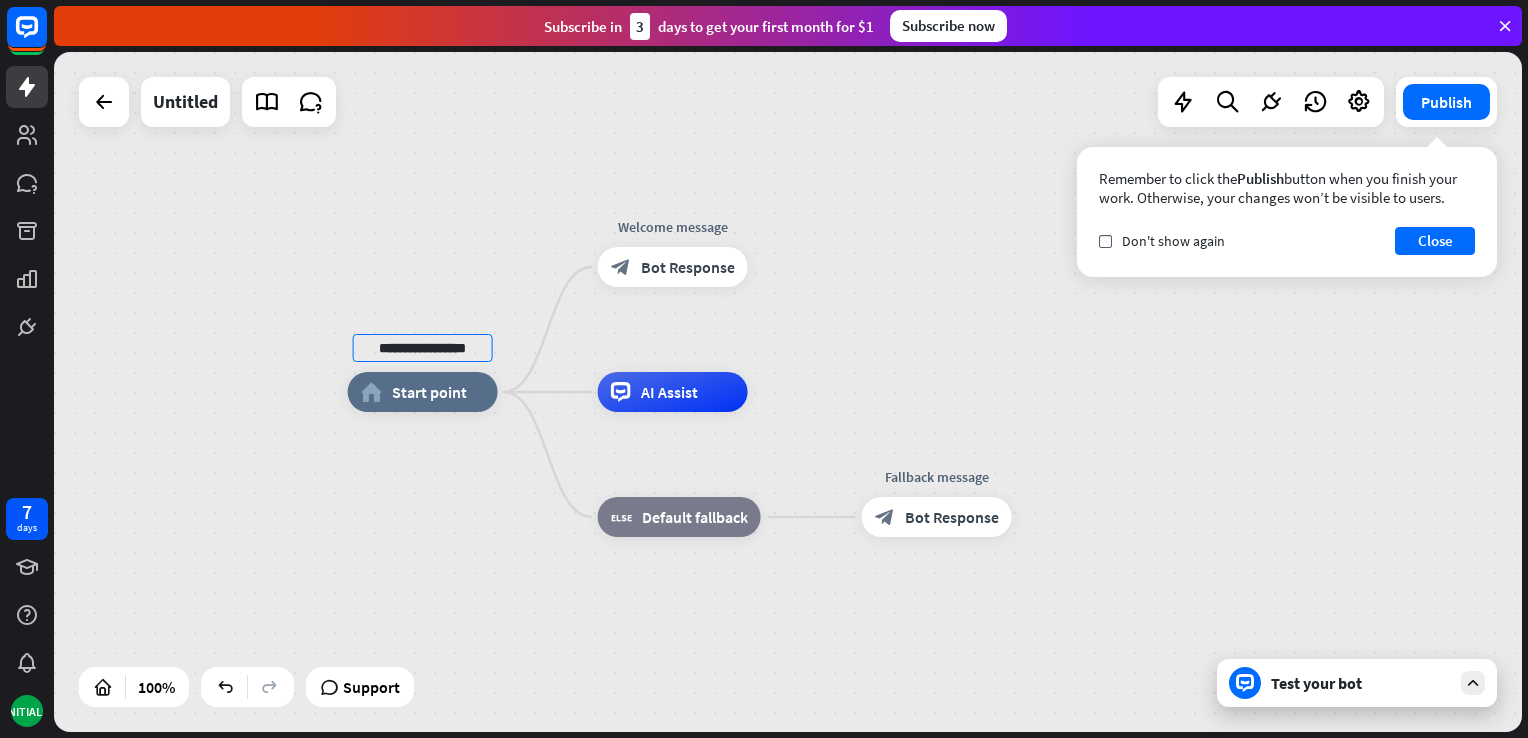 type on "**********" 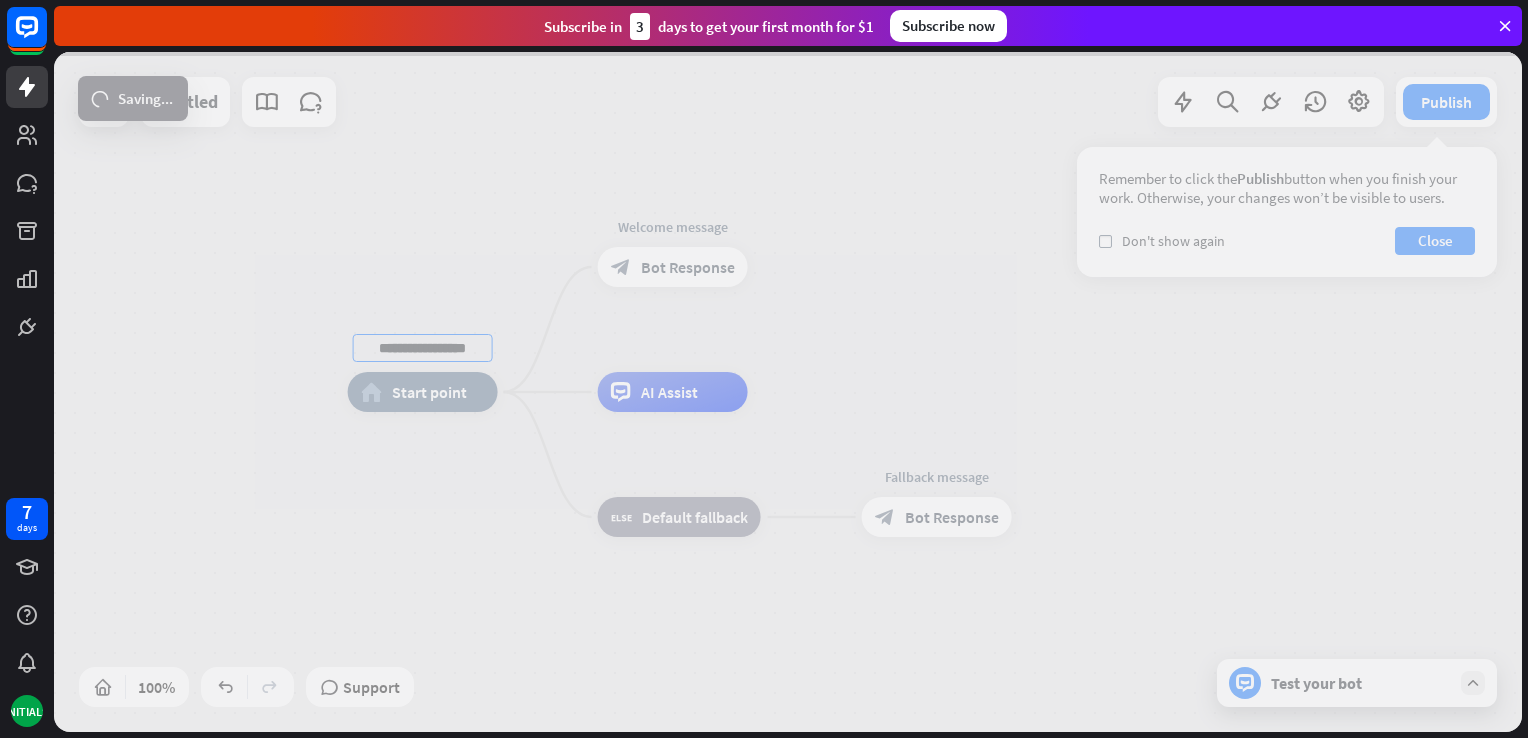 click on "**********" at bounding box center (788, 392) 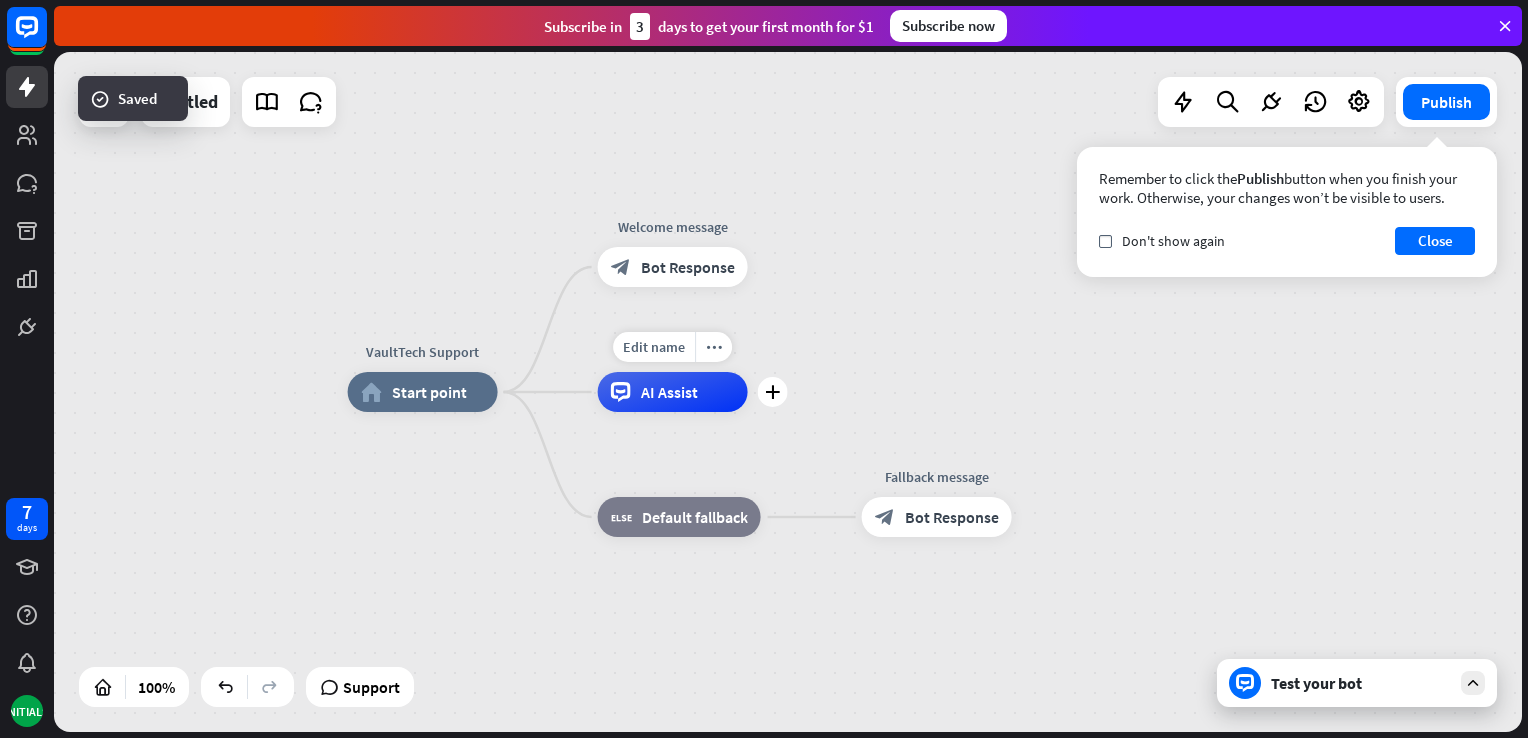 click on "AI Assist" at bounding box center [669, 392] 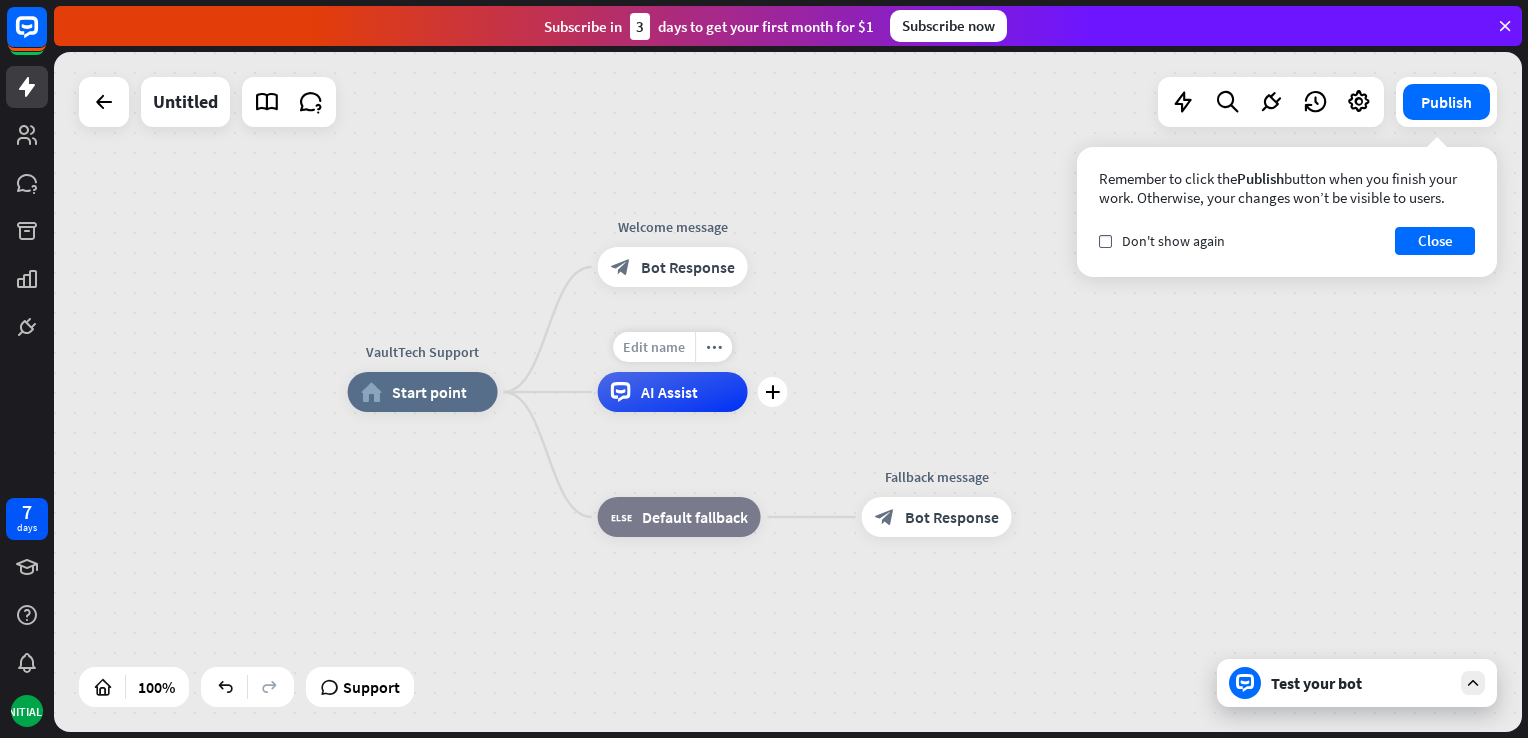 click on "Edit name" at bounding box center (654, 347) 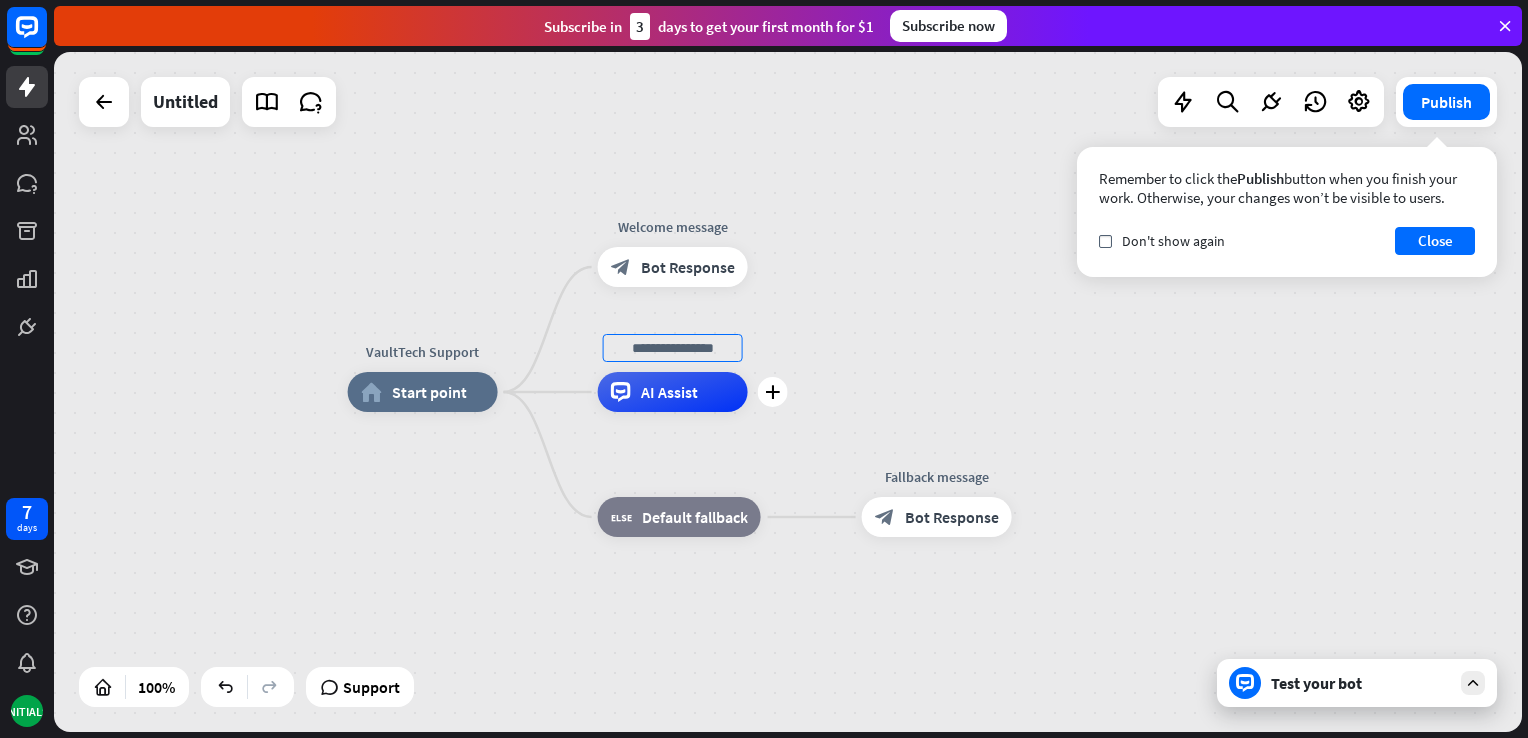 click on "AI Assist" at bounding box center [669, 392] 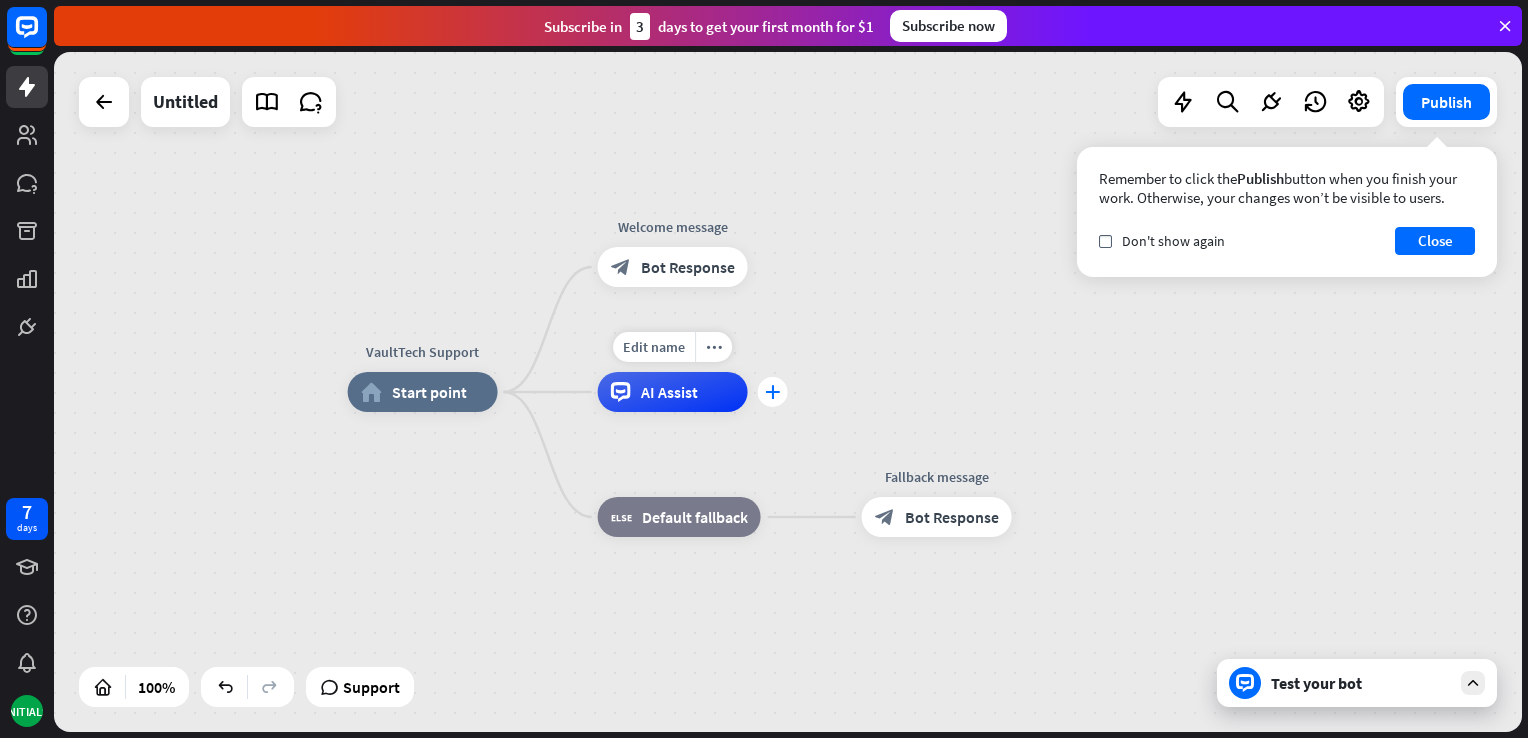 click on "plus" at bounding box center (773, 392) 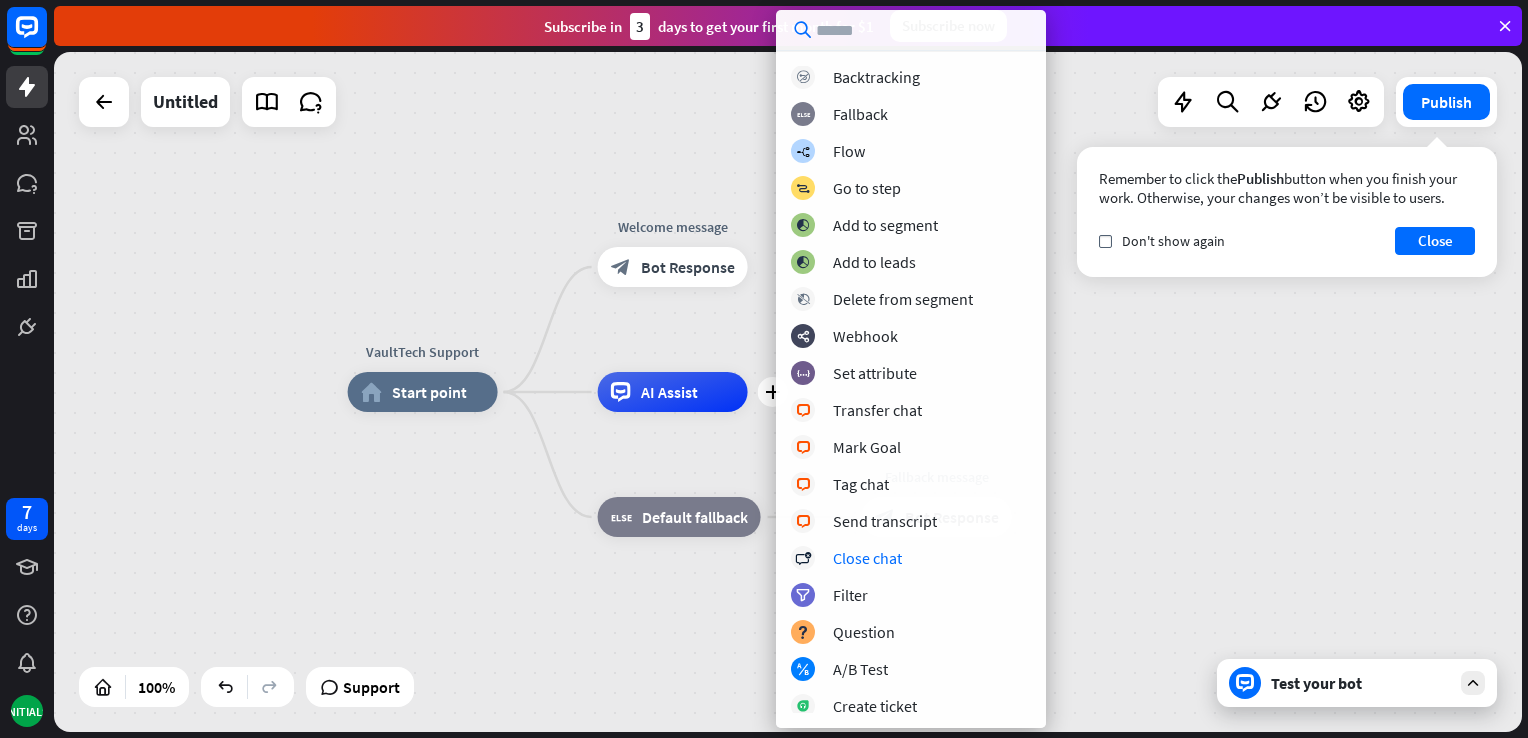 scroll, scrollTop: 0, scrollLeft: 0, axis: both 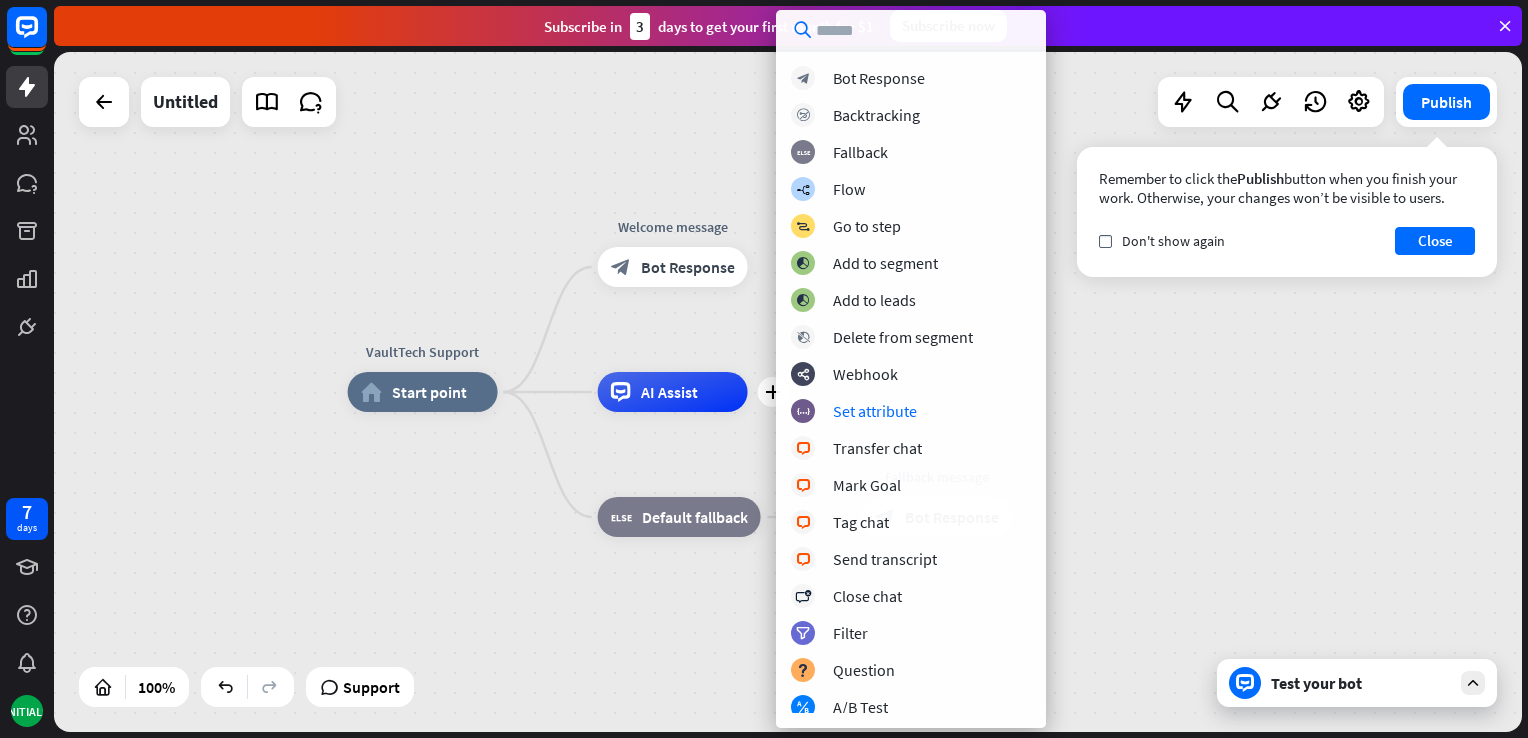 click on "VaultTech Support home_2 Start point Welcome message block_bot_response Bot Response plus AI Assist block_fallback Default fallback Fallback message block_bot_response Bot Response" at bounding box center [1082, 732] 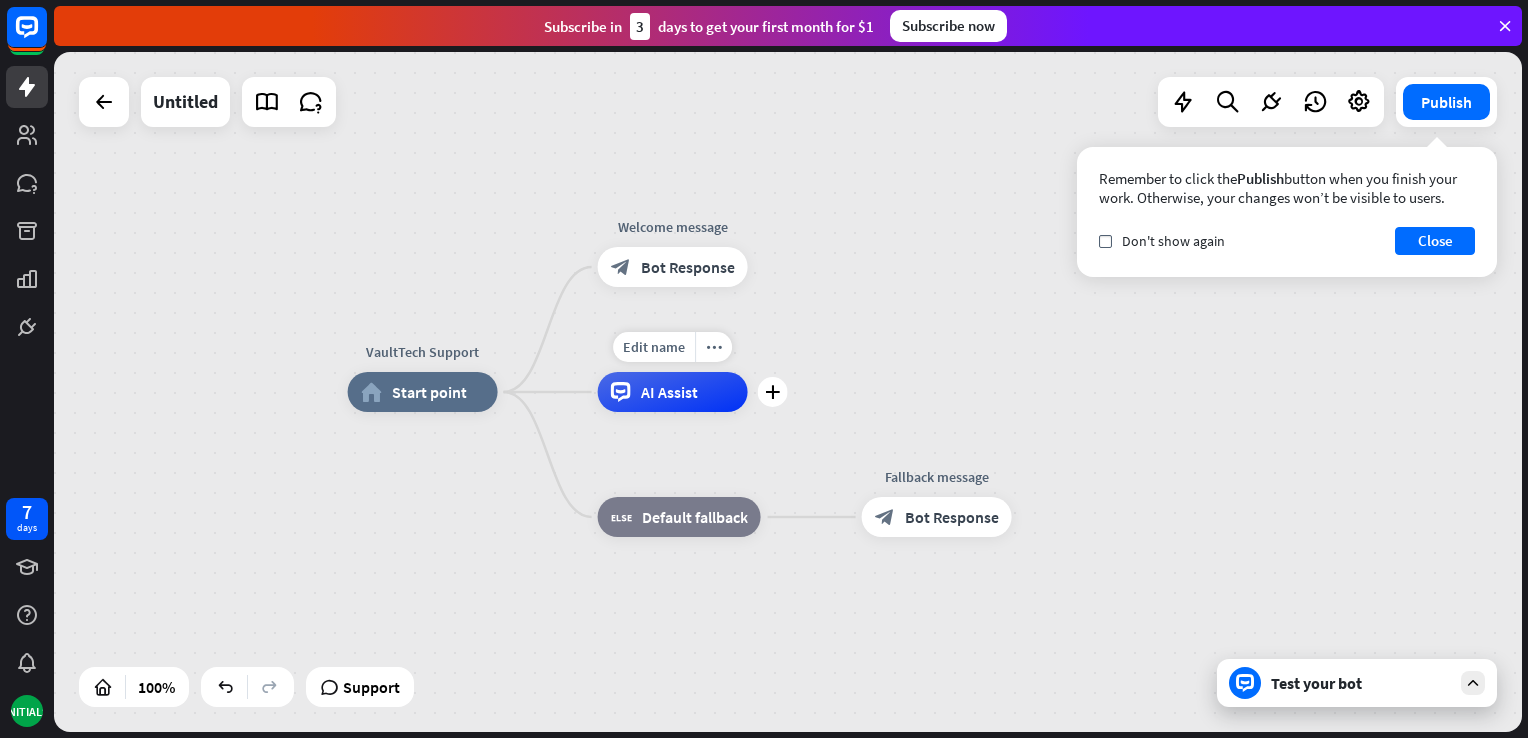 click on "AI Assist" at bounding box center [673, 392] 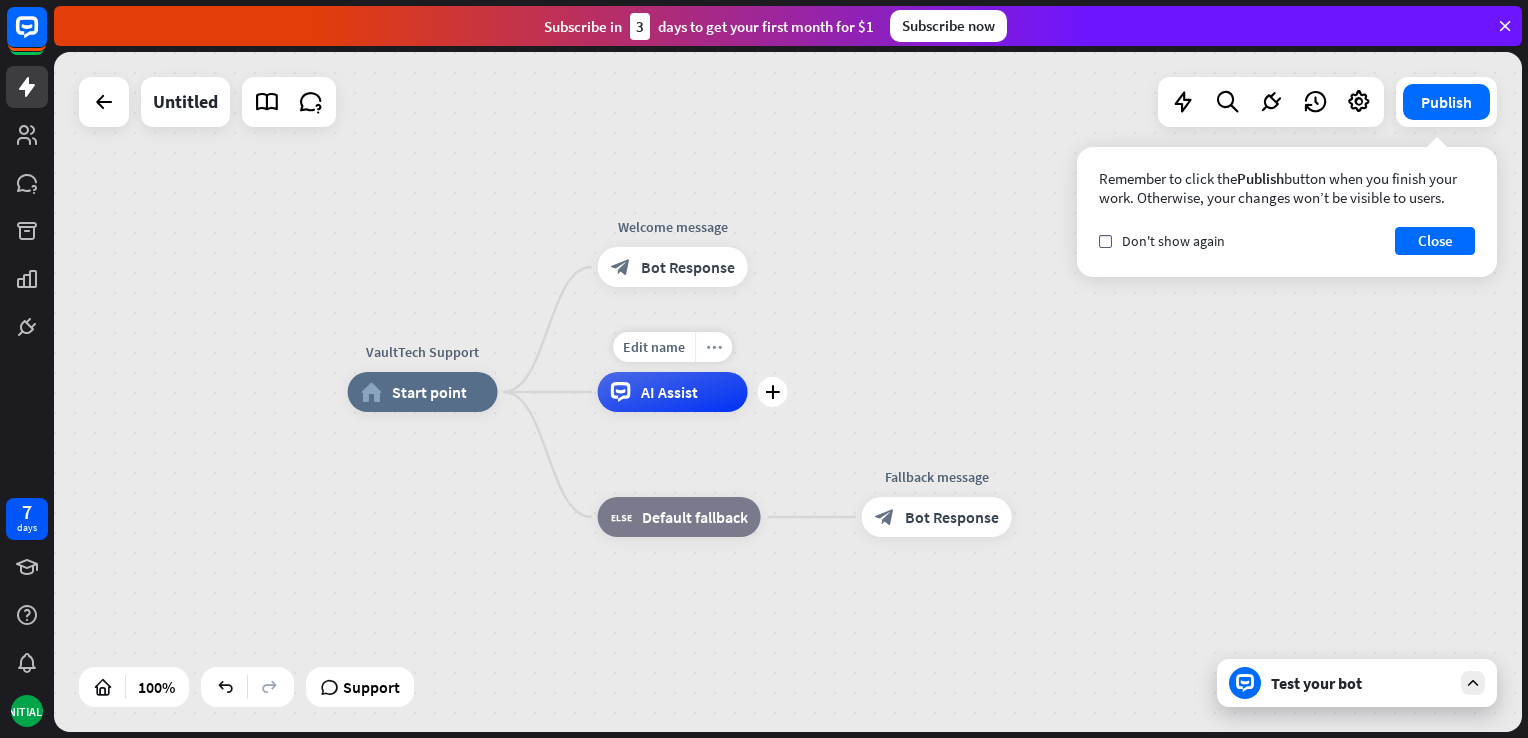 click on "more_horiz" at bounding box center (714, 347) 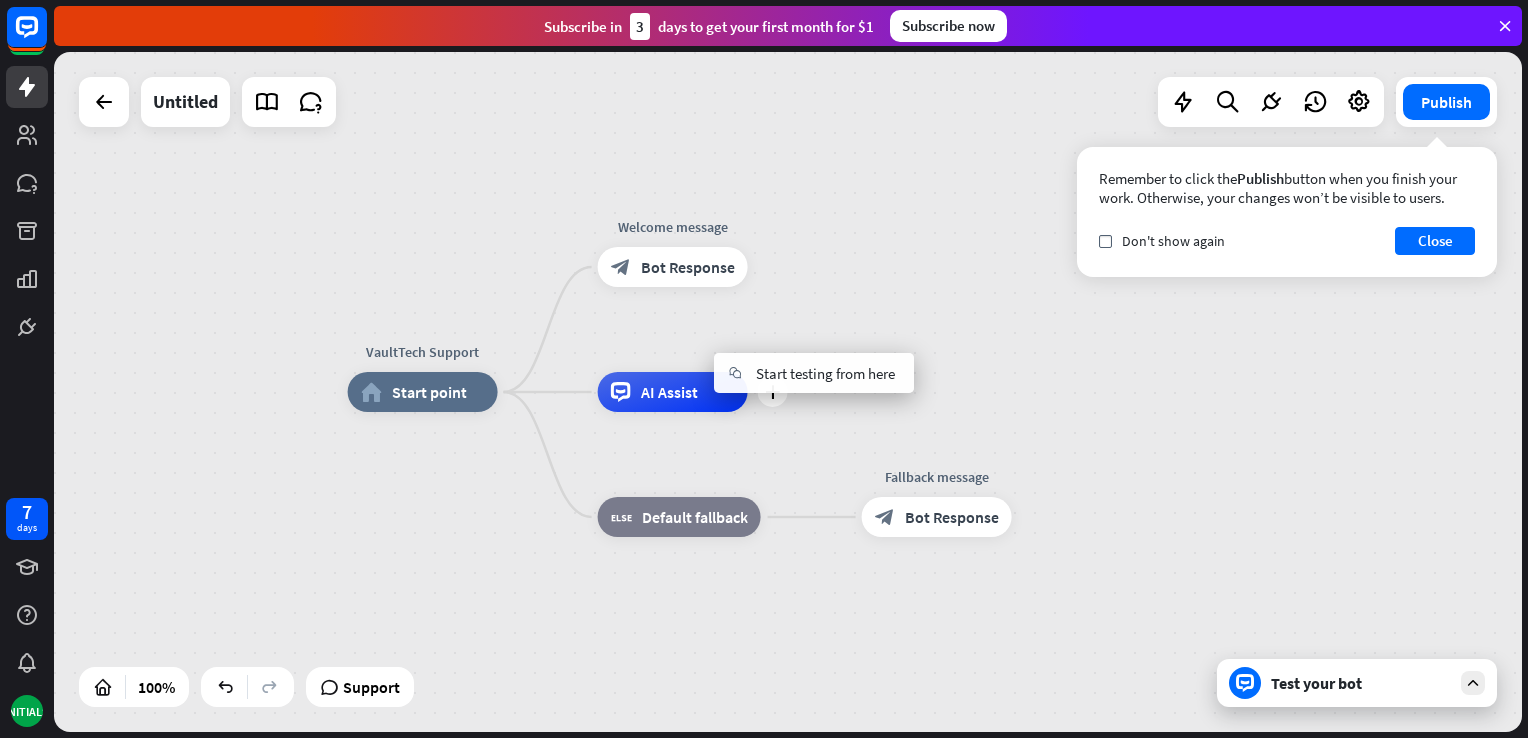 click 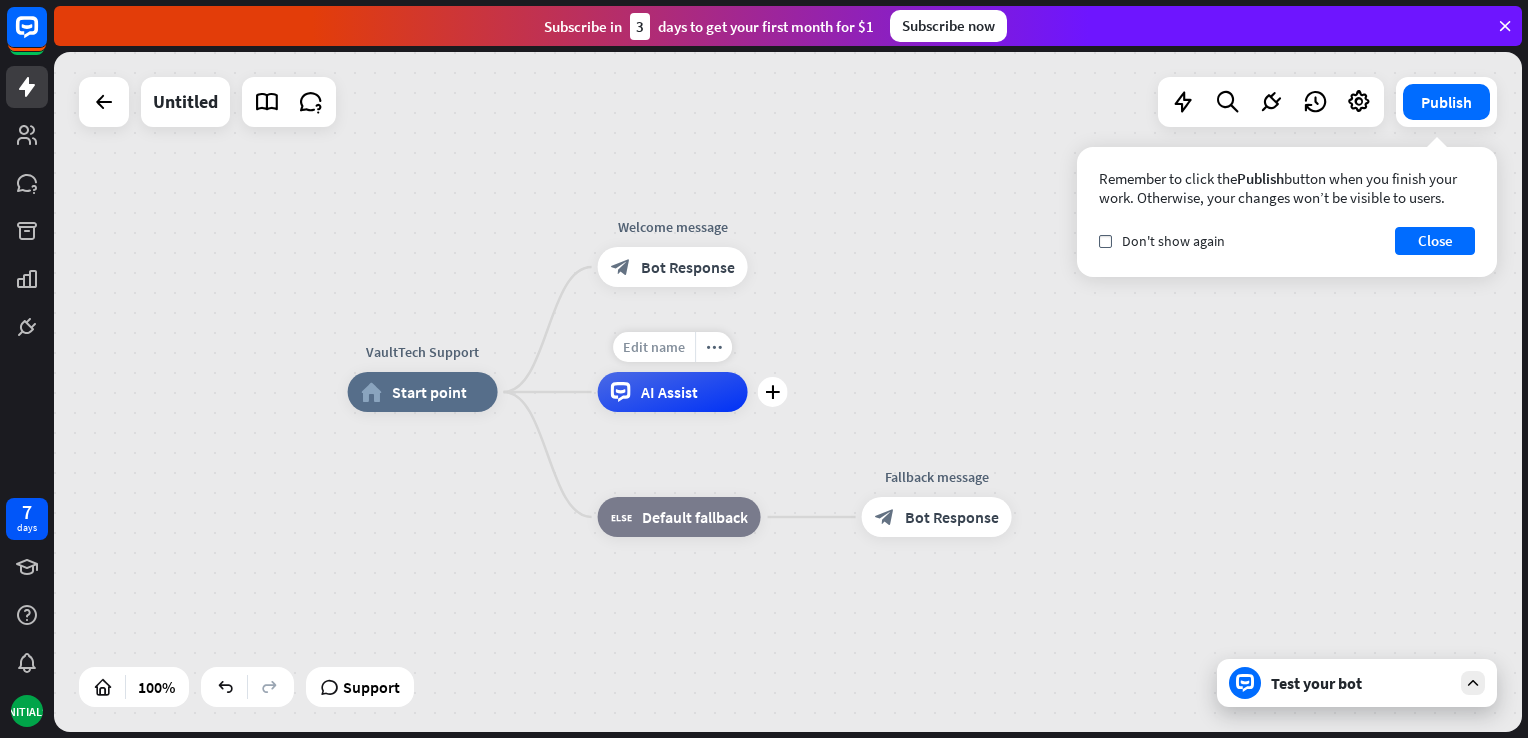 click on "Edit name" at bounding box center (654, 347) 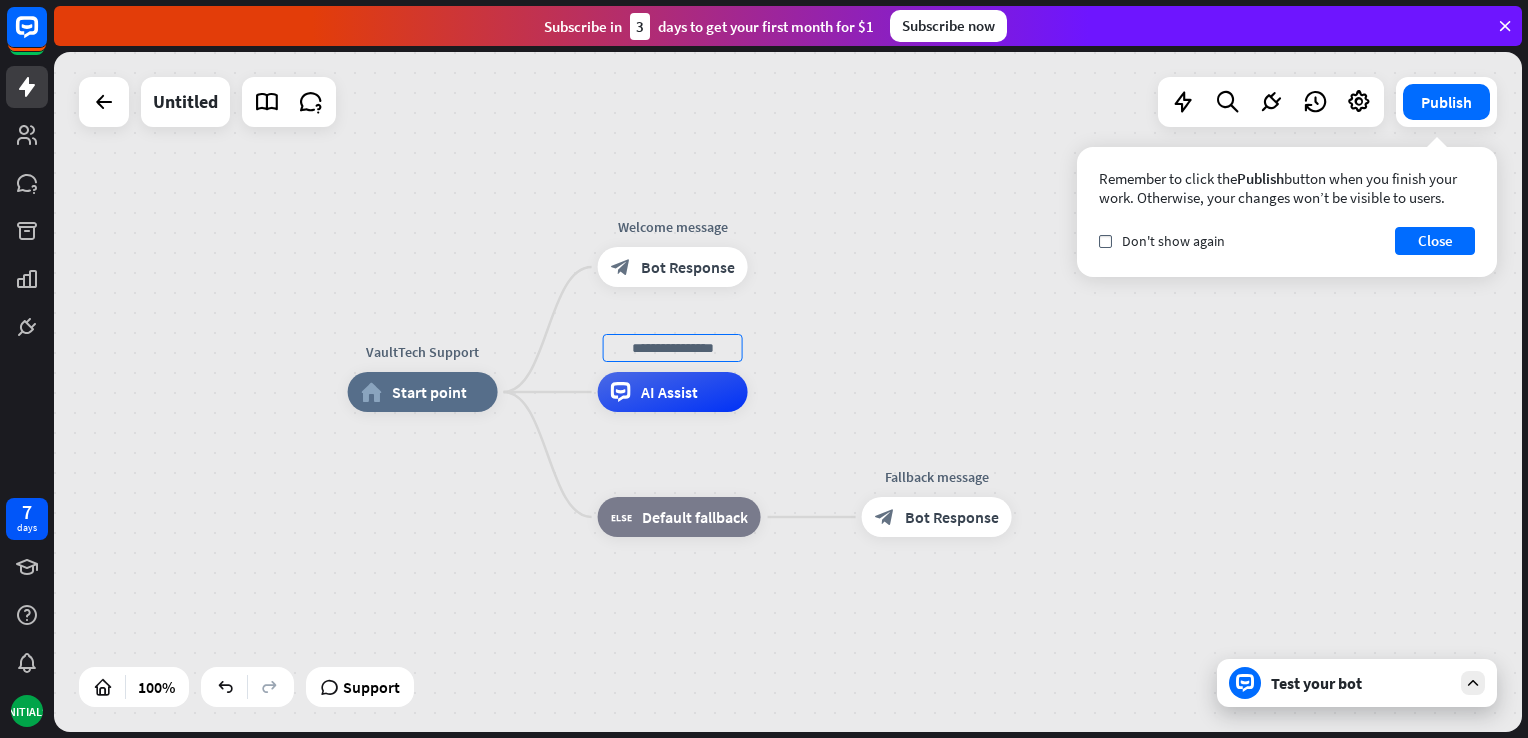 click on "VaultTech Support   home_2   Start point                 Welcome message   block_bot_response   Bot Response                     AI Assist                   block_fallback   Default fallback                 Fallback message   block_bot_response   Bot Response" at bounding box center [788, 392] 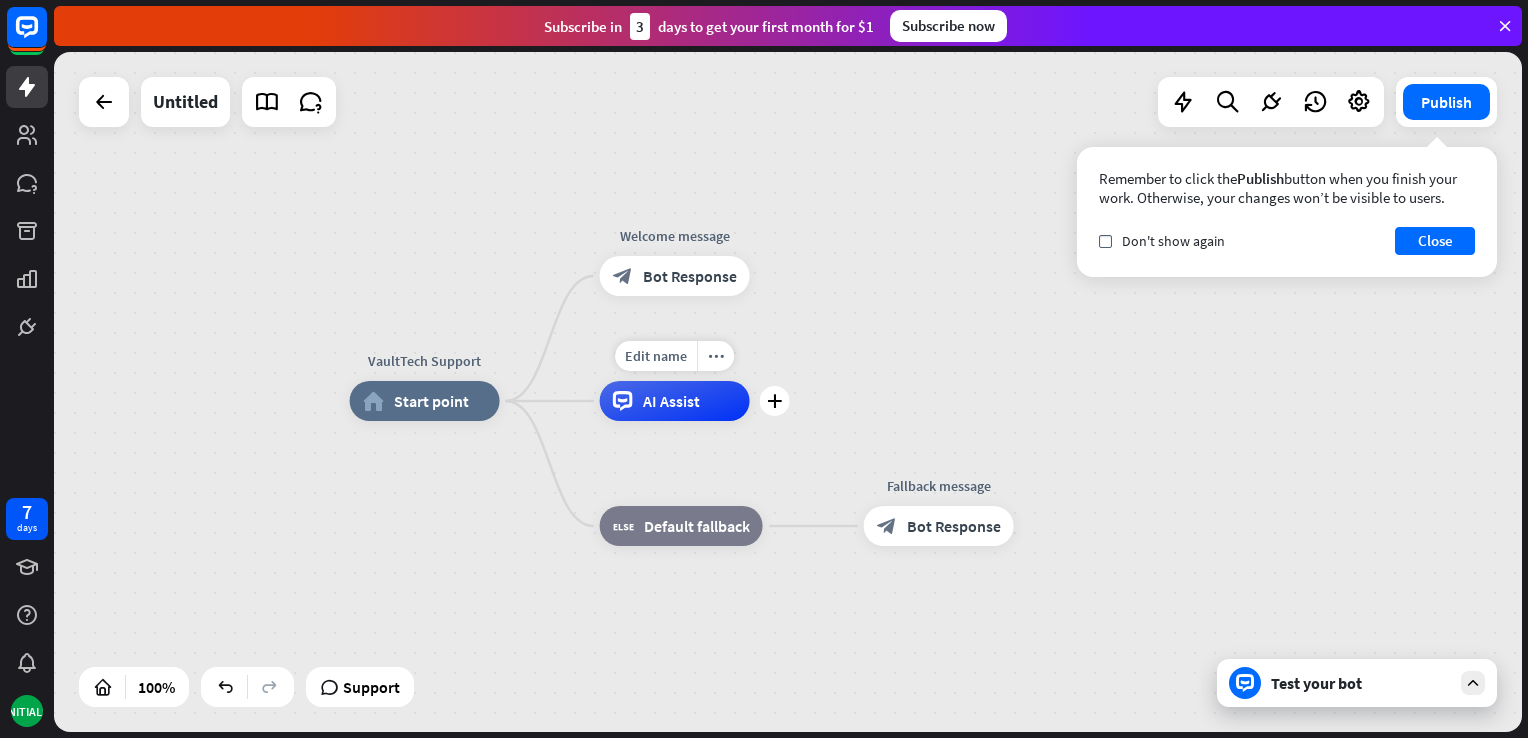 click on "AI Assist" at bounding box center [675, 401] 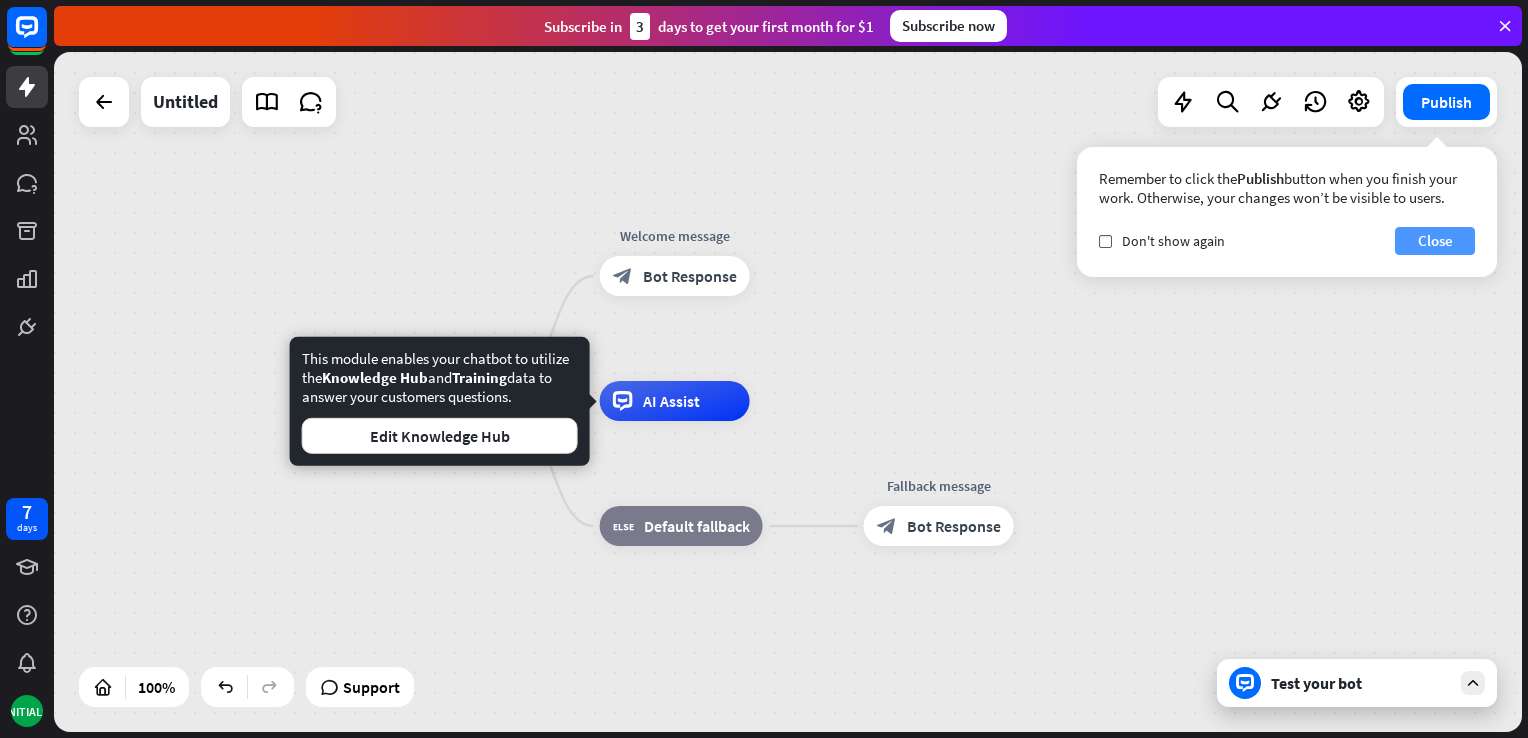 click on "Close" at bounding box center [1435, 241] 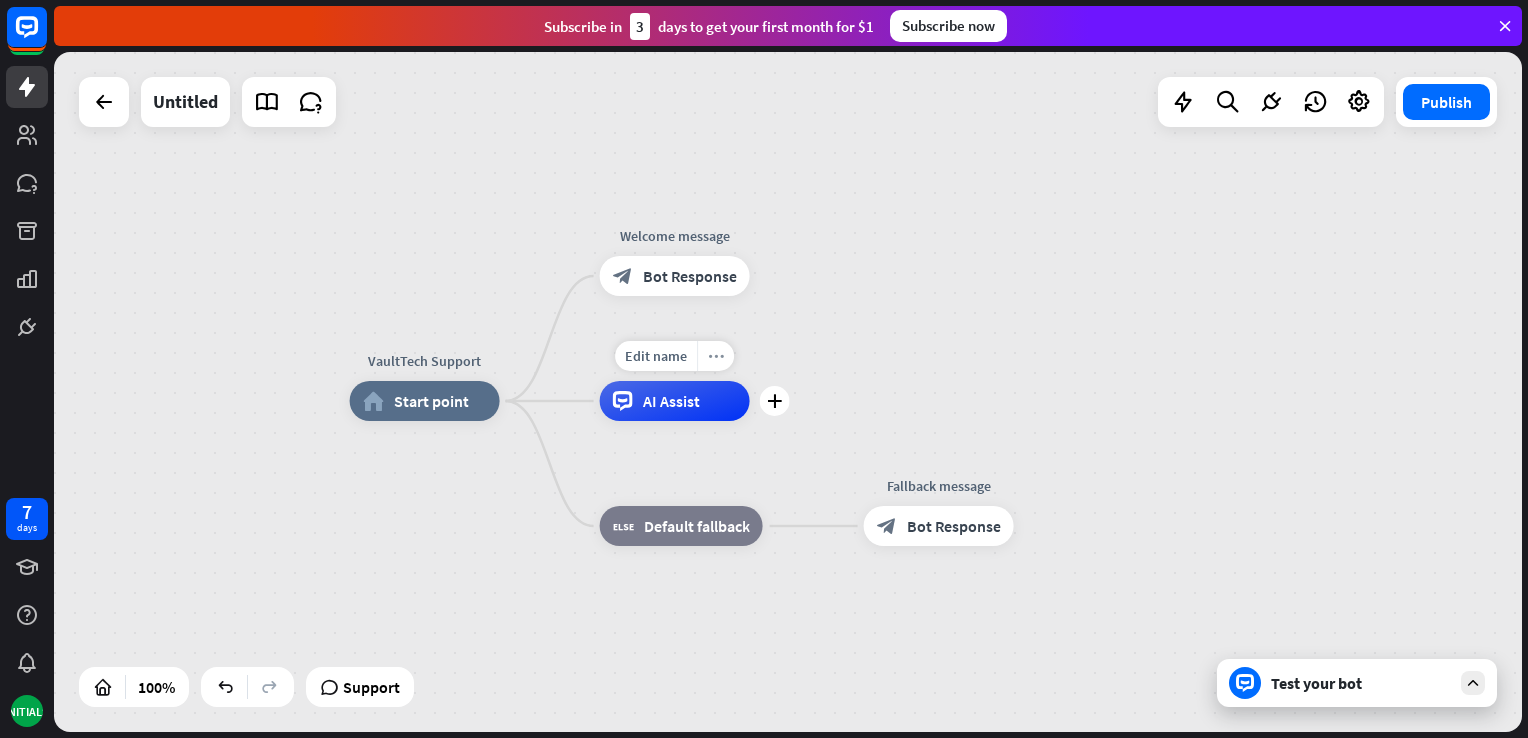 click on "more_horiz" at bounding box center [715, 356] 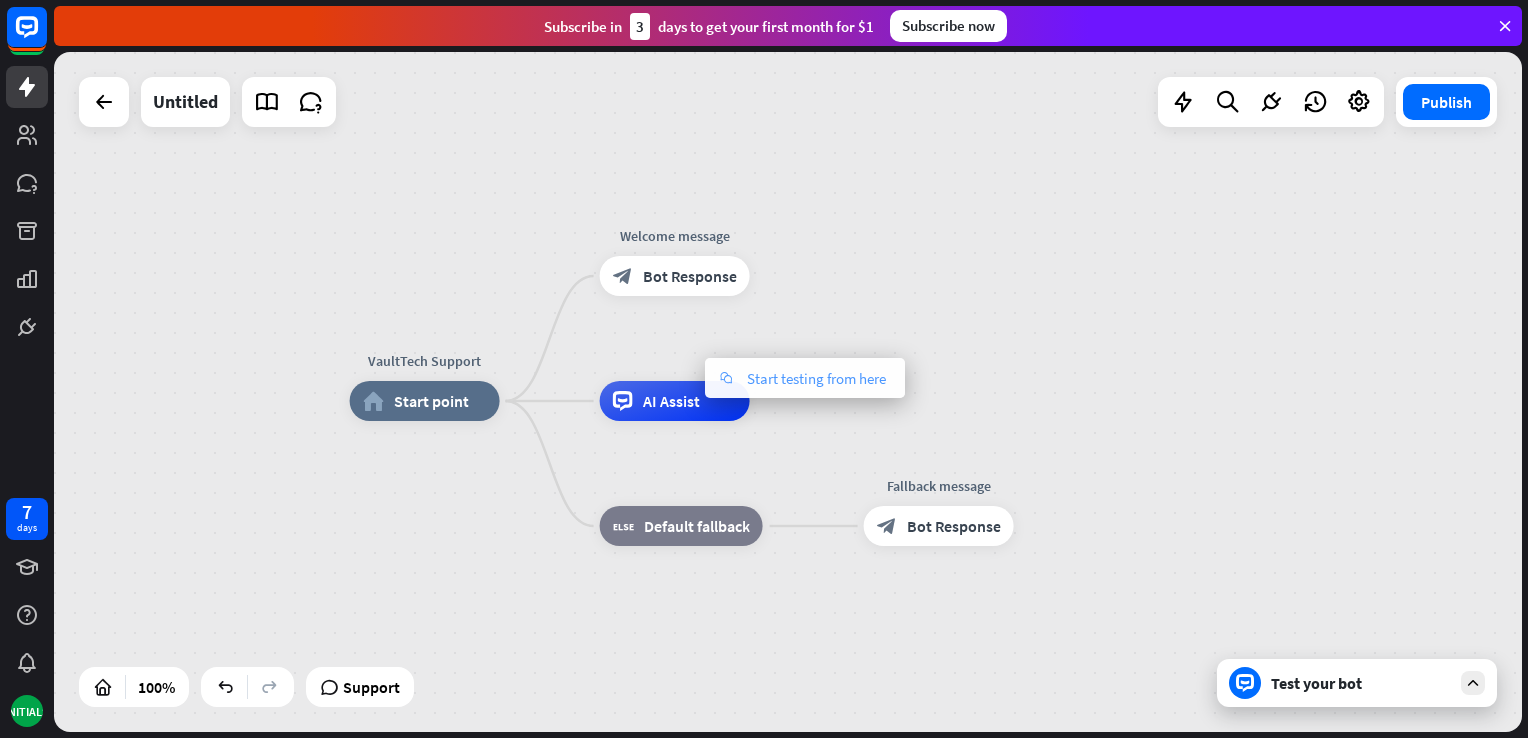 click on "Start testing from here" at bounding box center [816, 378] 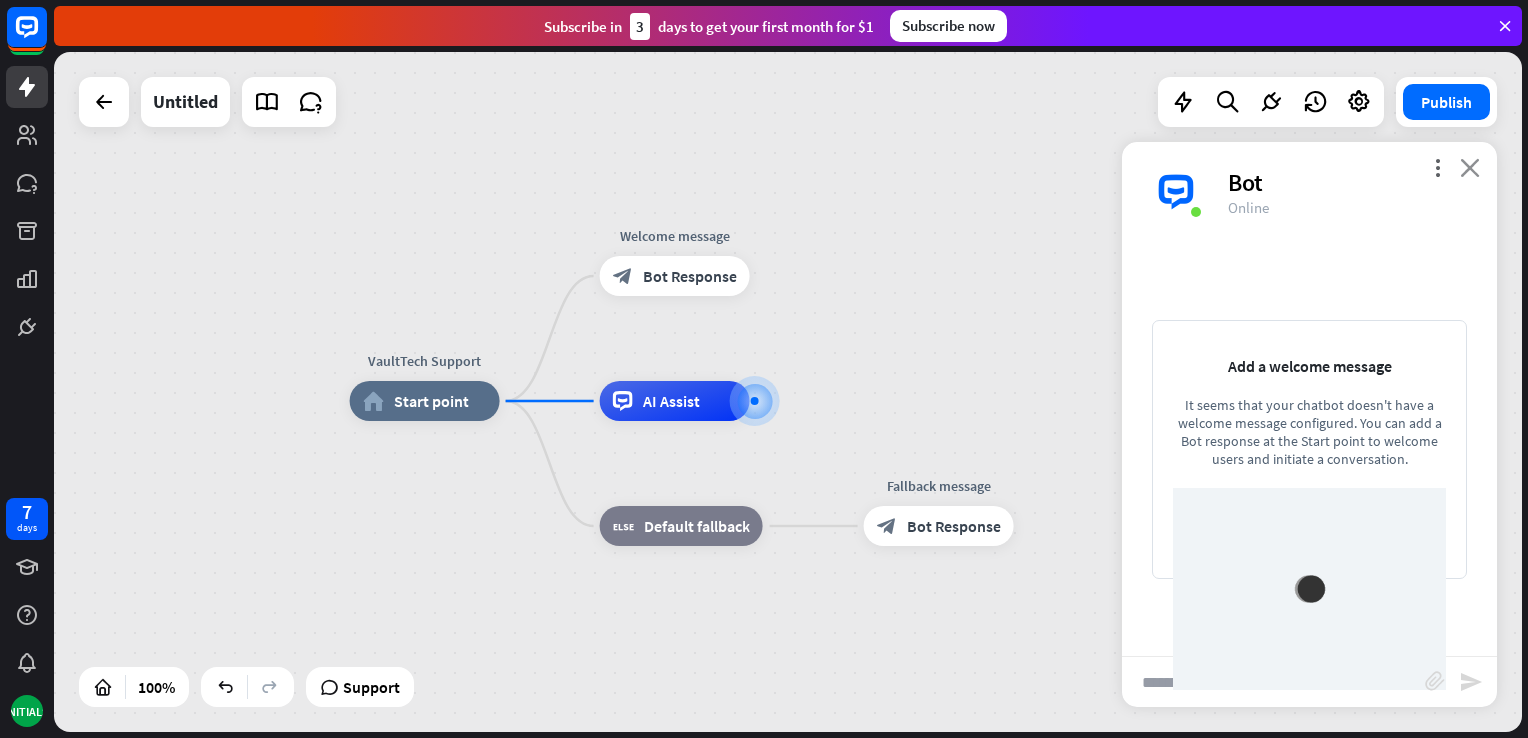 click on "close" at bounding box center (1470, 167) 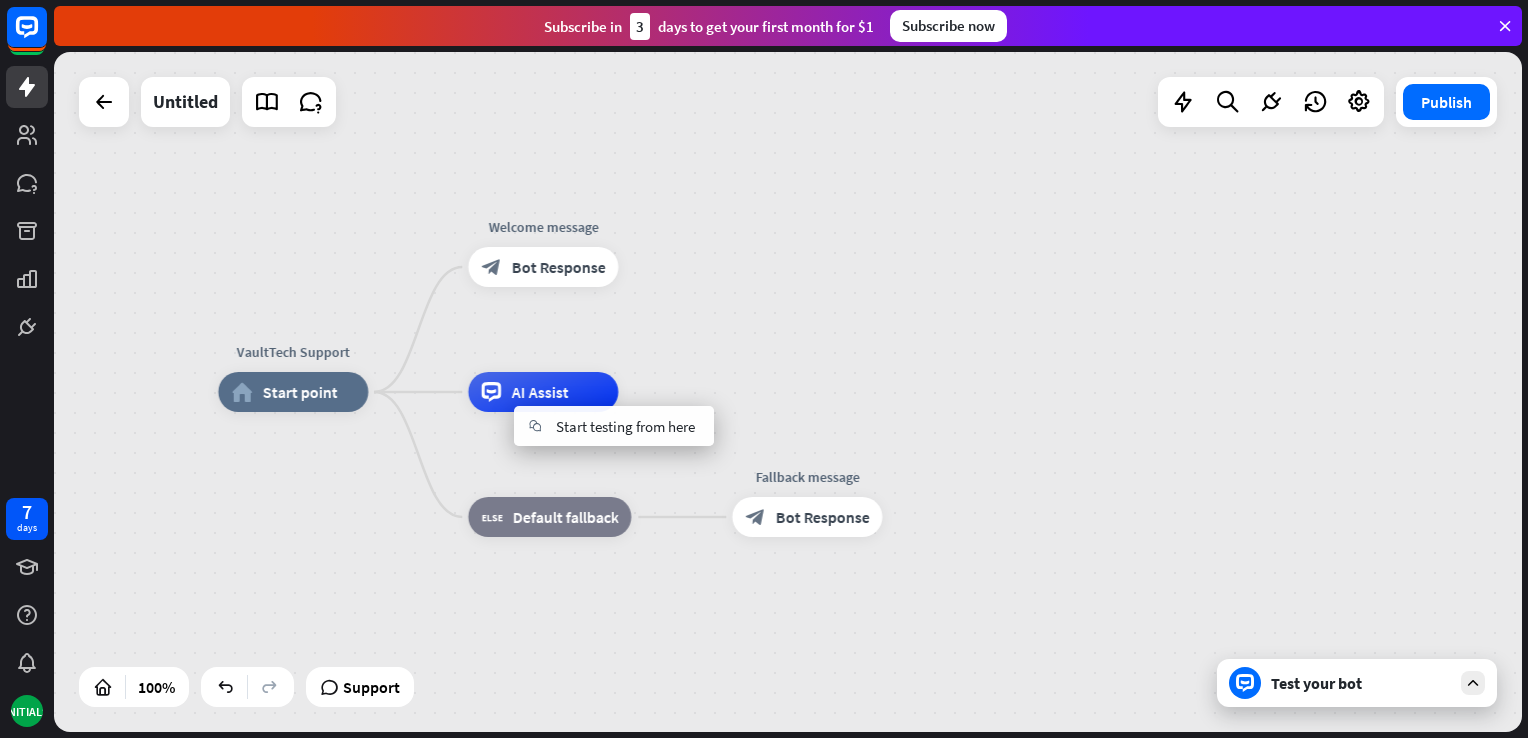 click on "[WEBSITE]   home_2   Start point       Edit name   more_horiz         plus   Welcome message   block_bot_response   Bot Response                     AI Assist                   block_fallback   Default fallback                 Fallback message   block_bot_response   Bot Response" at bounding box center (788, 392) 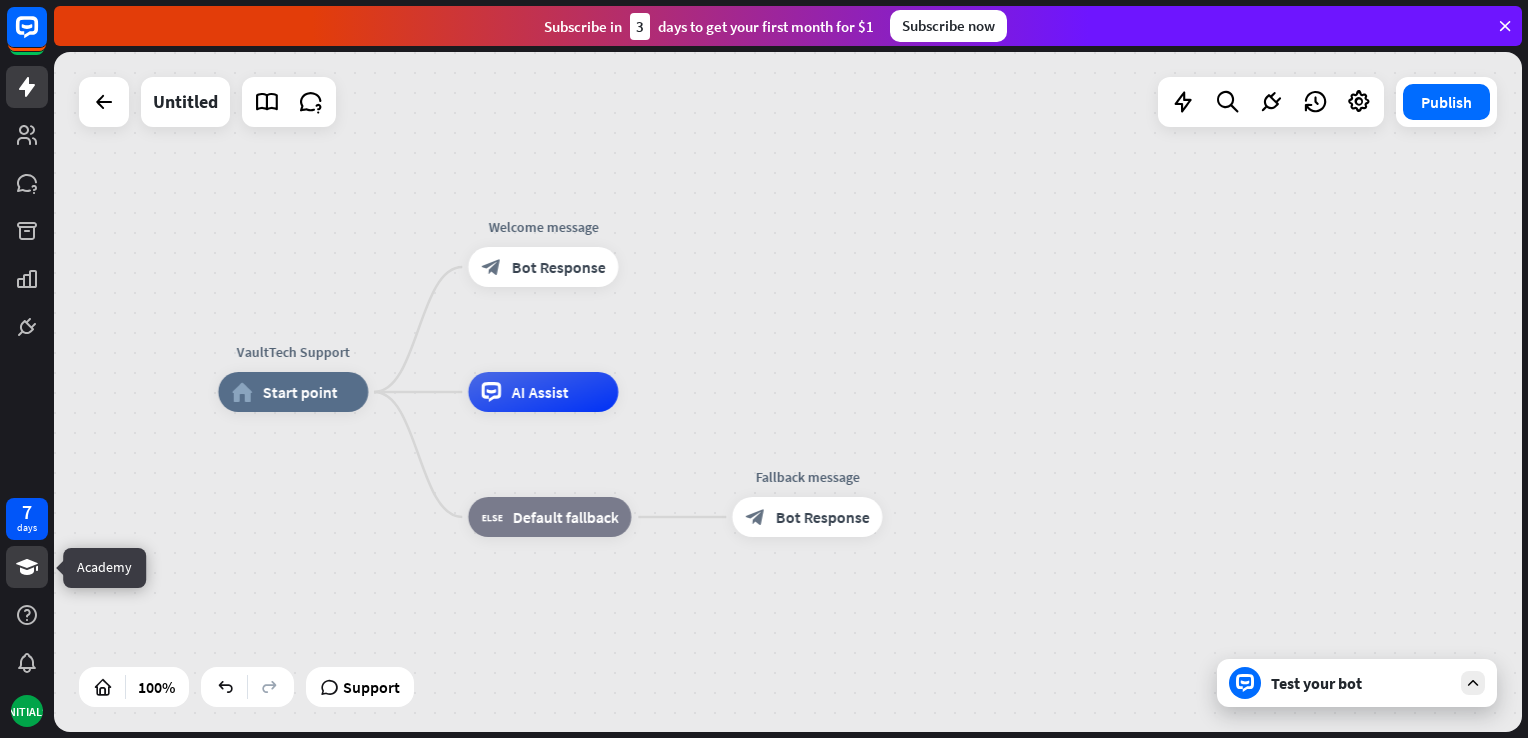 click at bounding box center [27, 567] 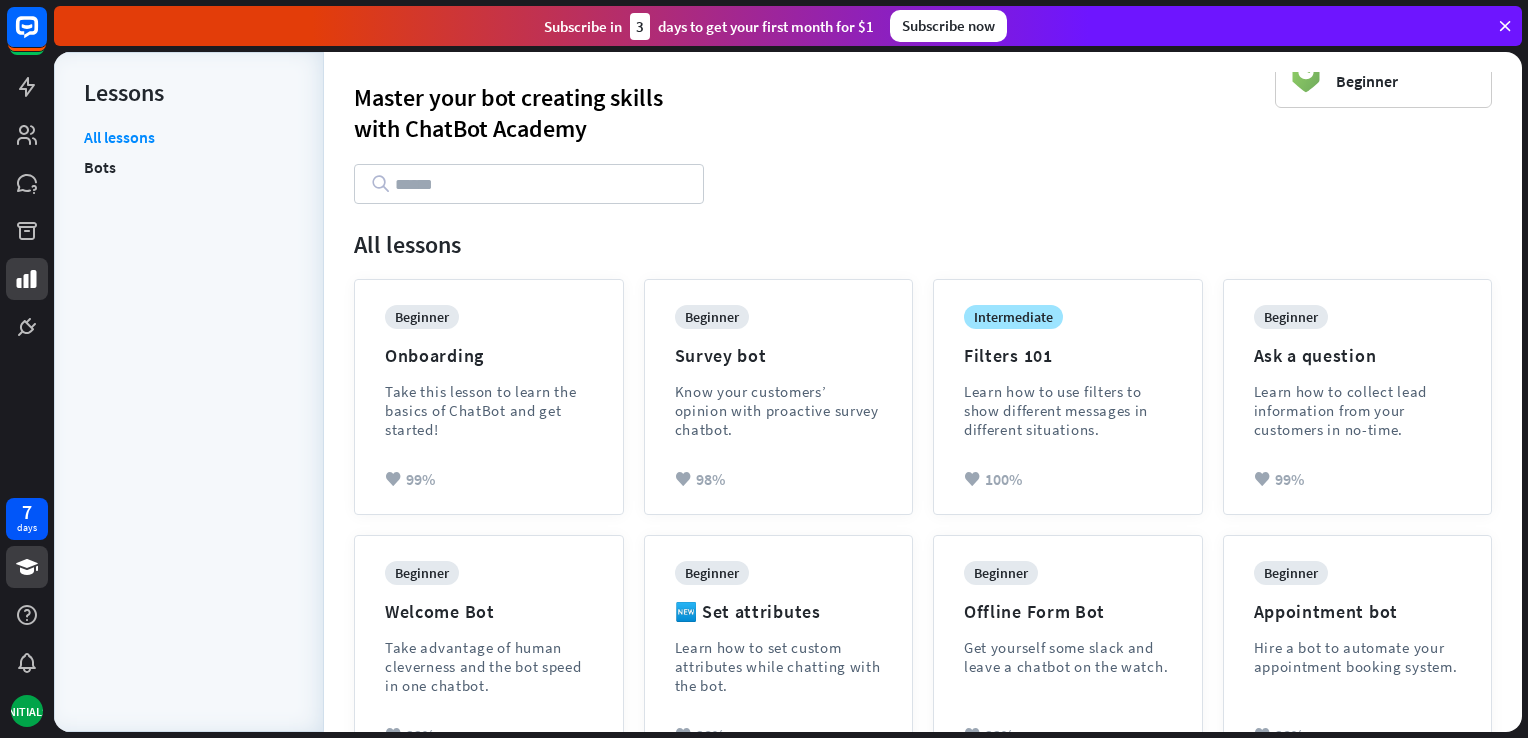 scroll, scrollTop: 0, scrollLeft: 0, axis: both 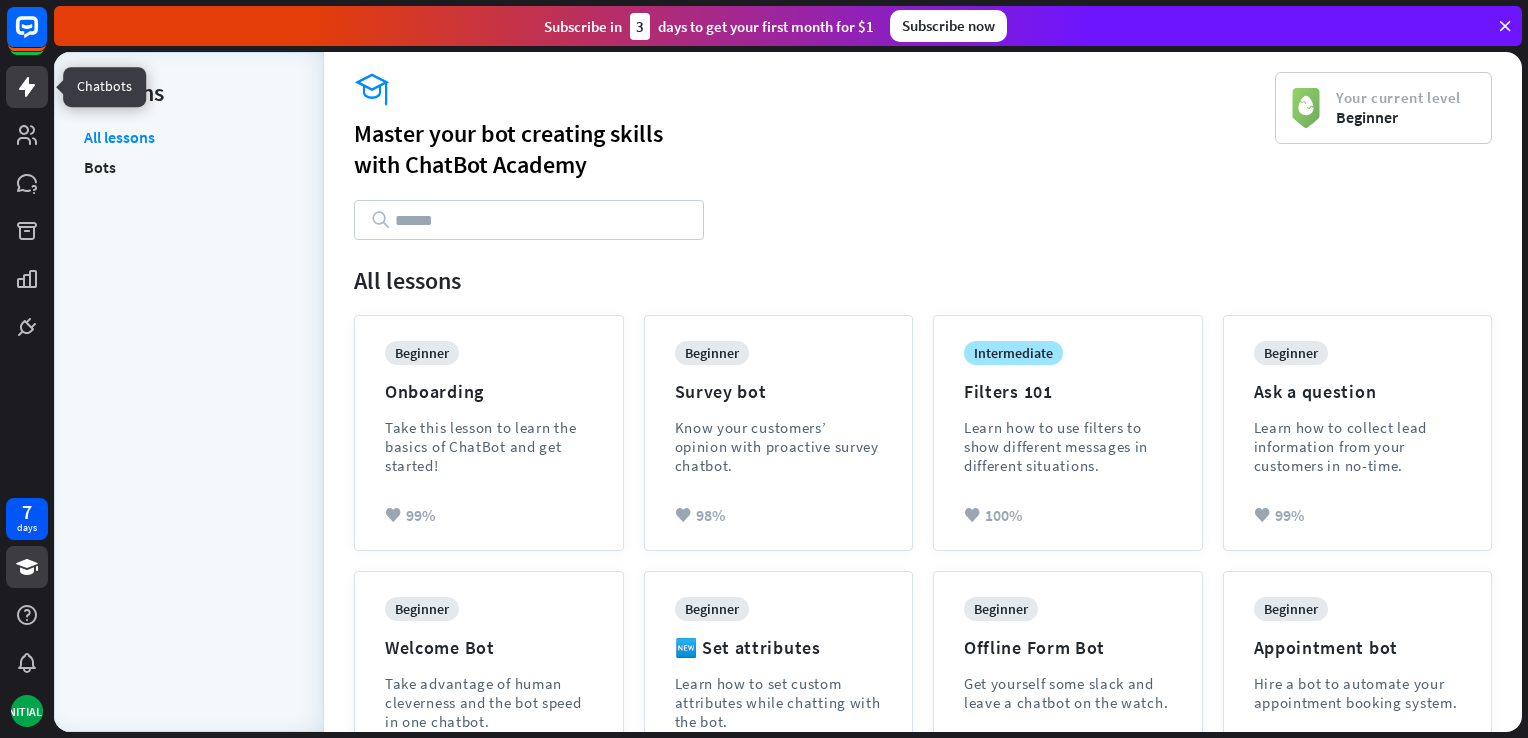 click 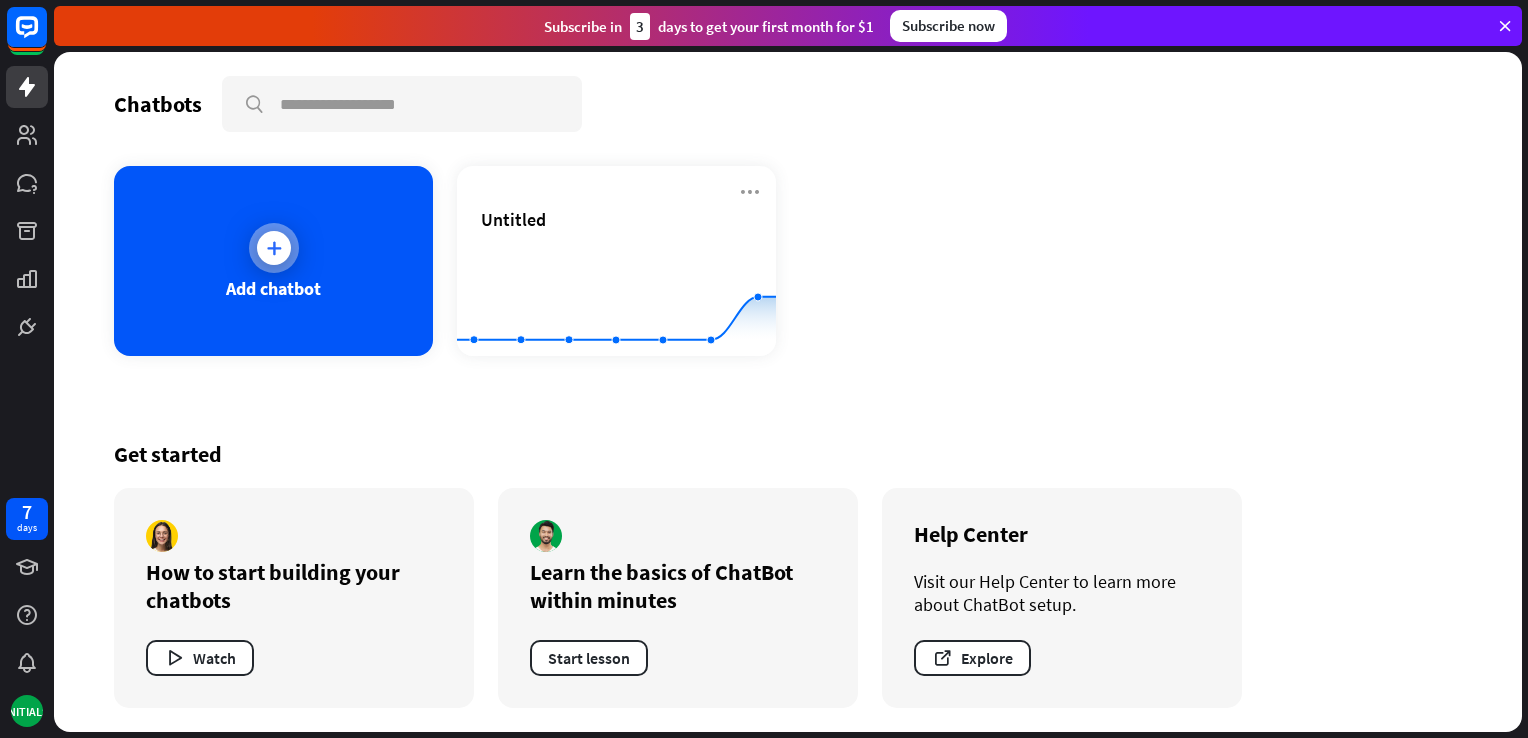 click at bounding box center (274, 248) 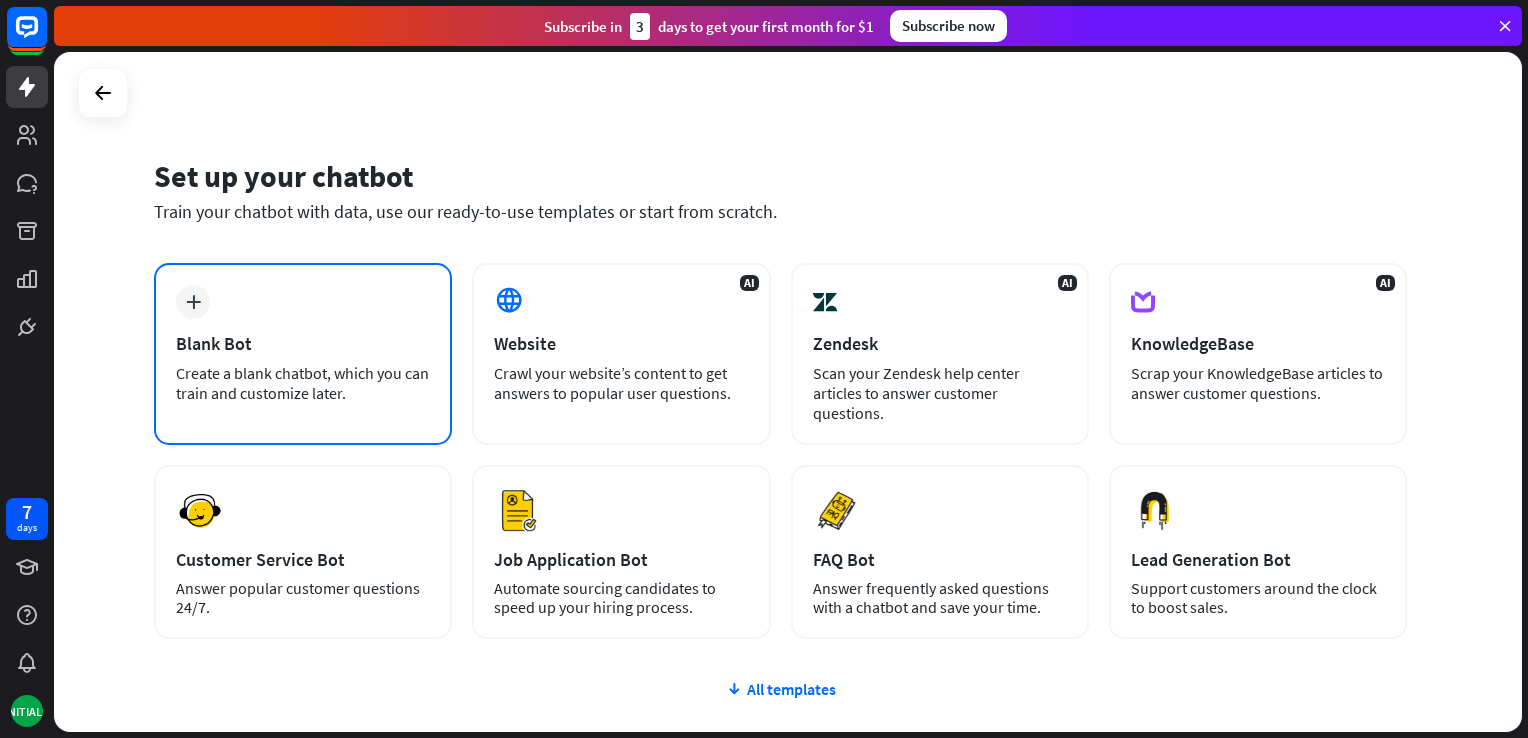 click on "plus   Blank Bot
Create a blank chatbot, which you can train and
customize later." at bounding box center (303, 354) 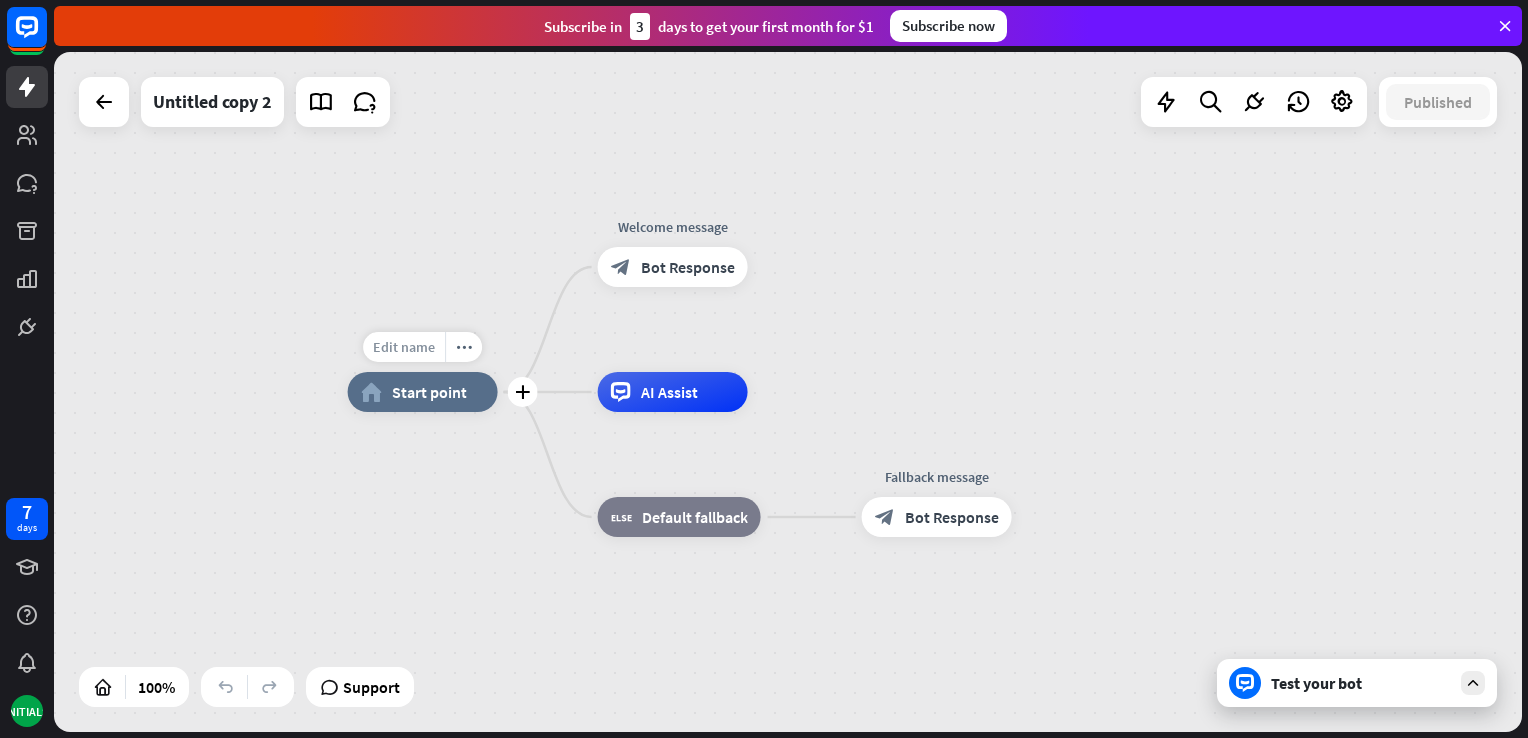 click on "Edit name" at bounding box center [404, 347] 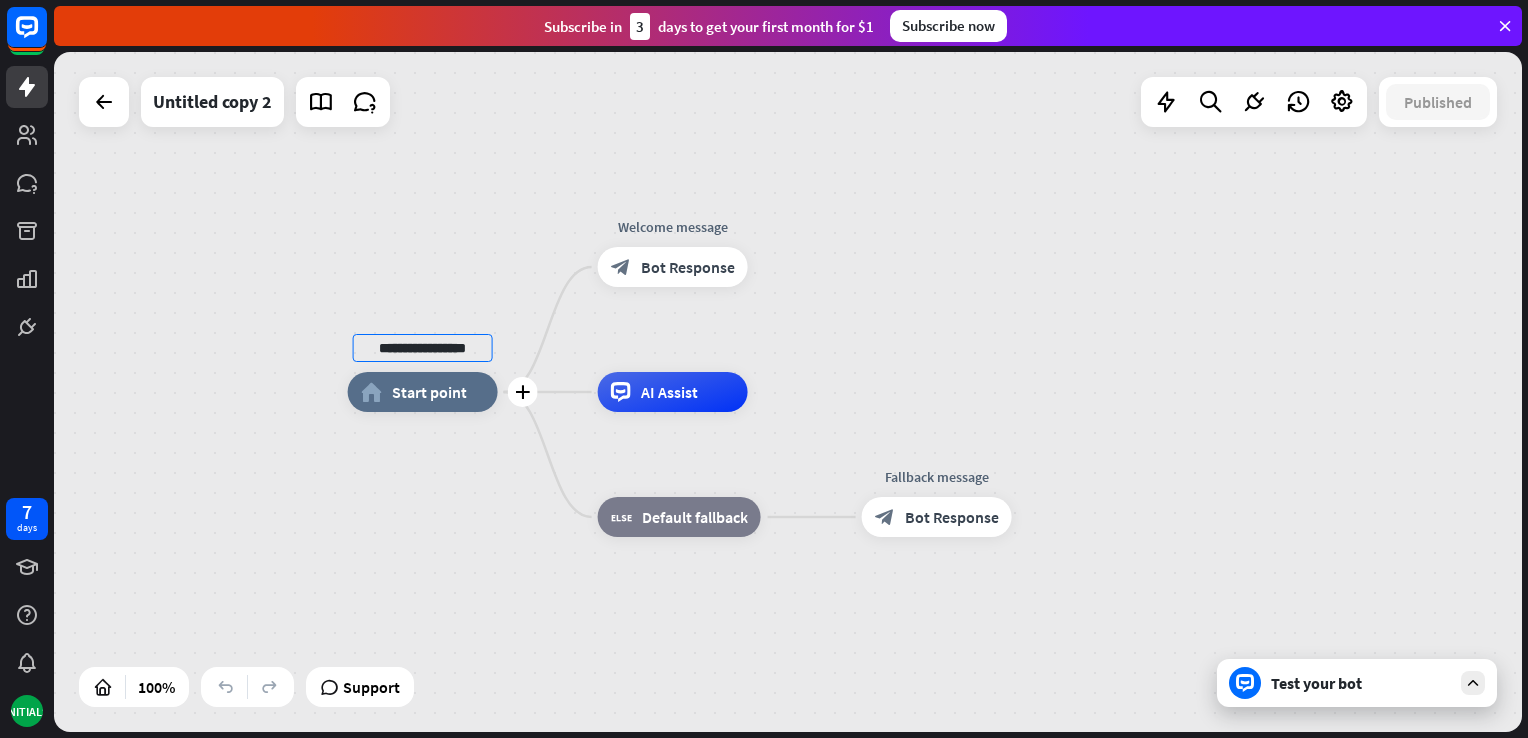 type on "**********" 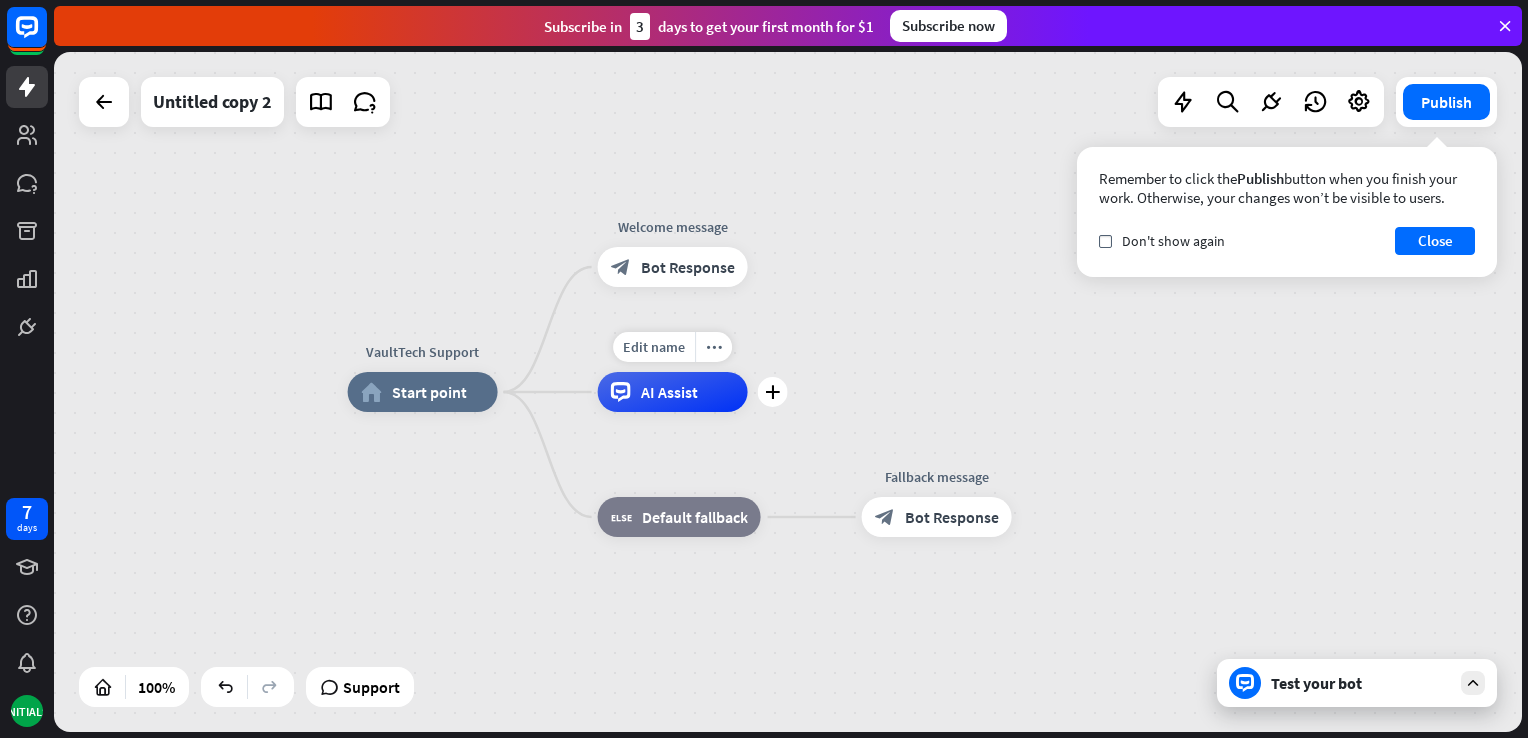 click on "AI Assist" at bounding box center [673, 392] 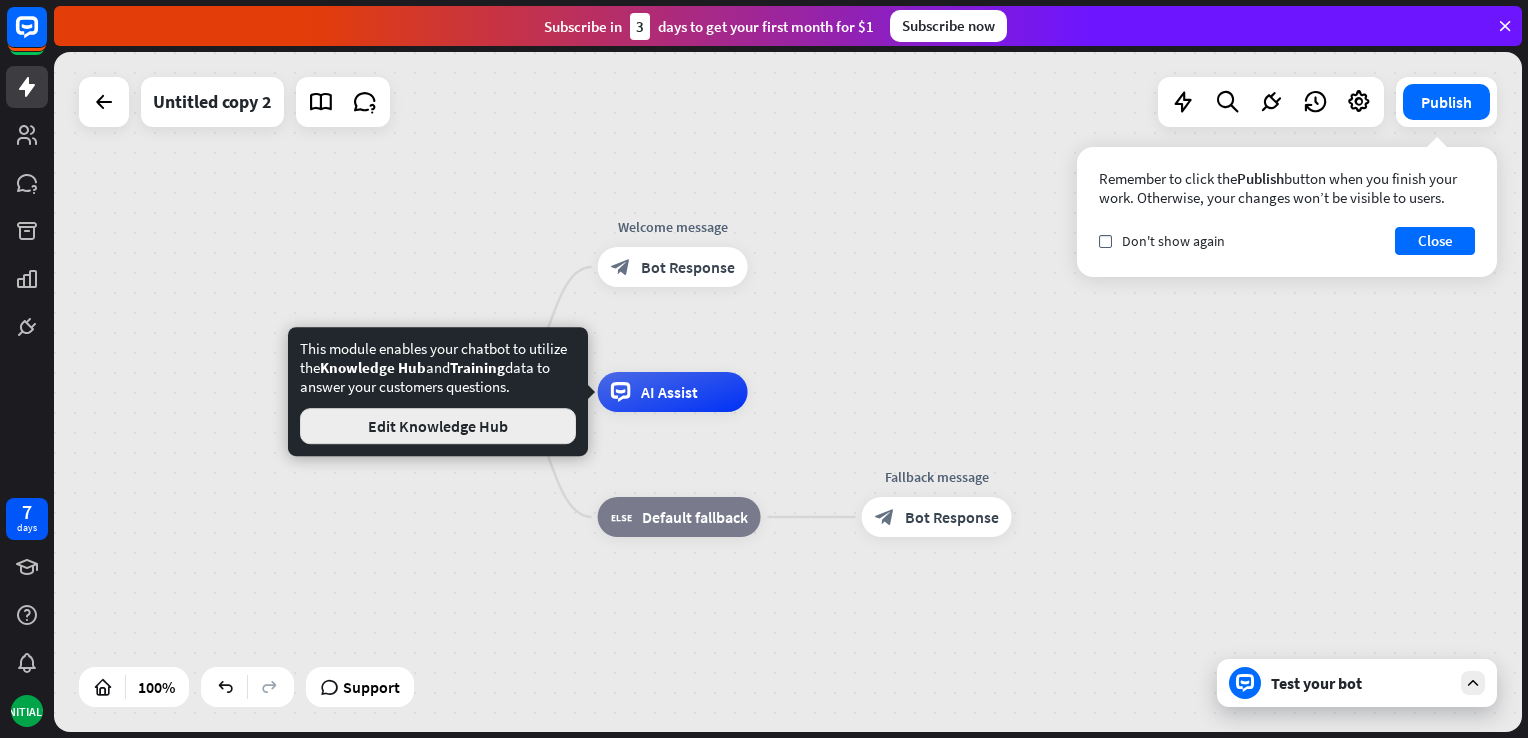 click on "Edit Knowledge Hub" at bounding box center (438, 426) 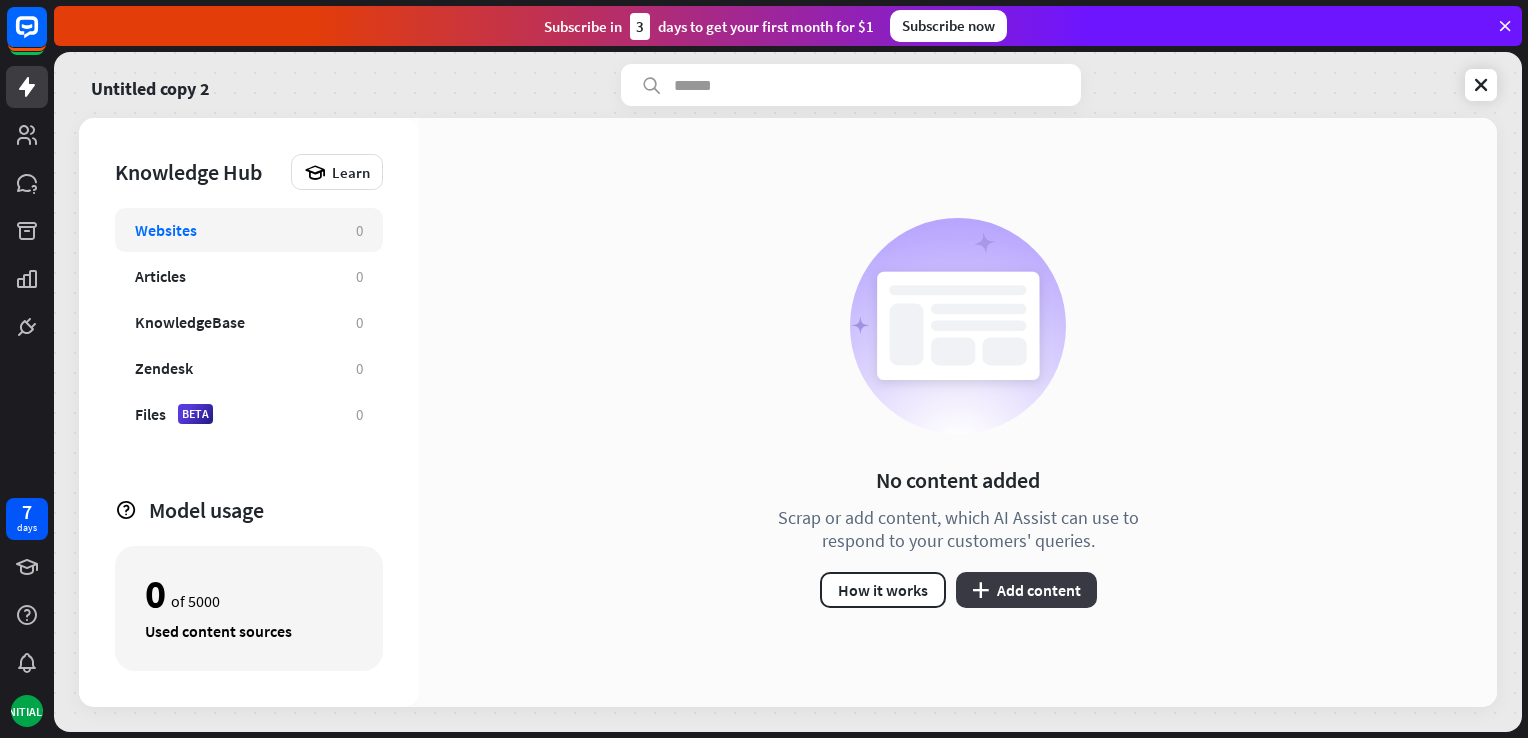 click on "plus
Add content" at bounding box center [1026, 590] 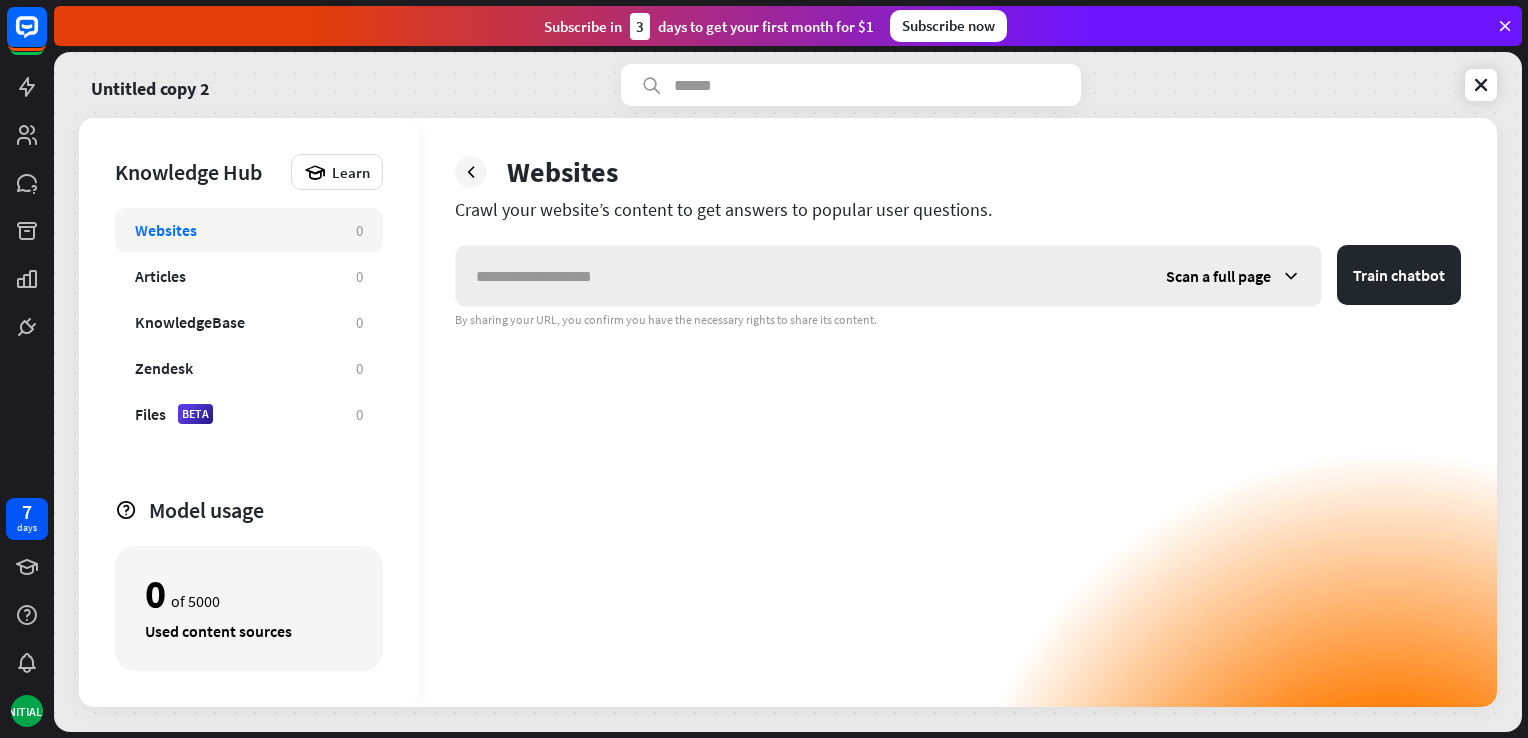 click at bounding box center [801, 276] 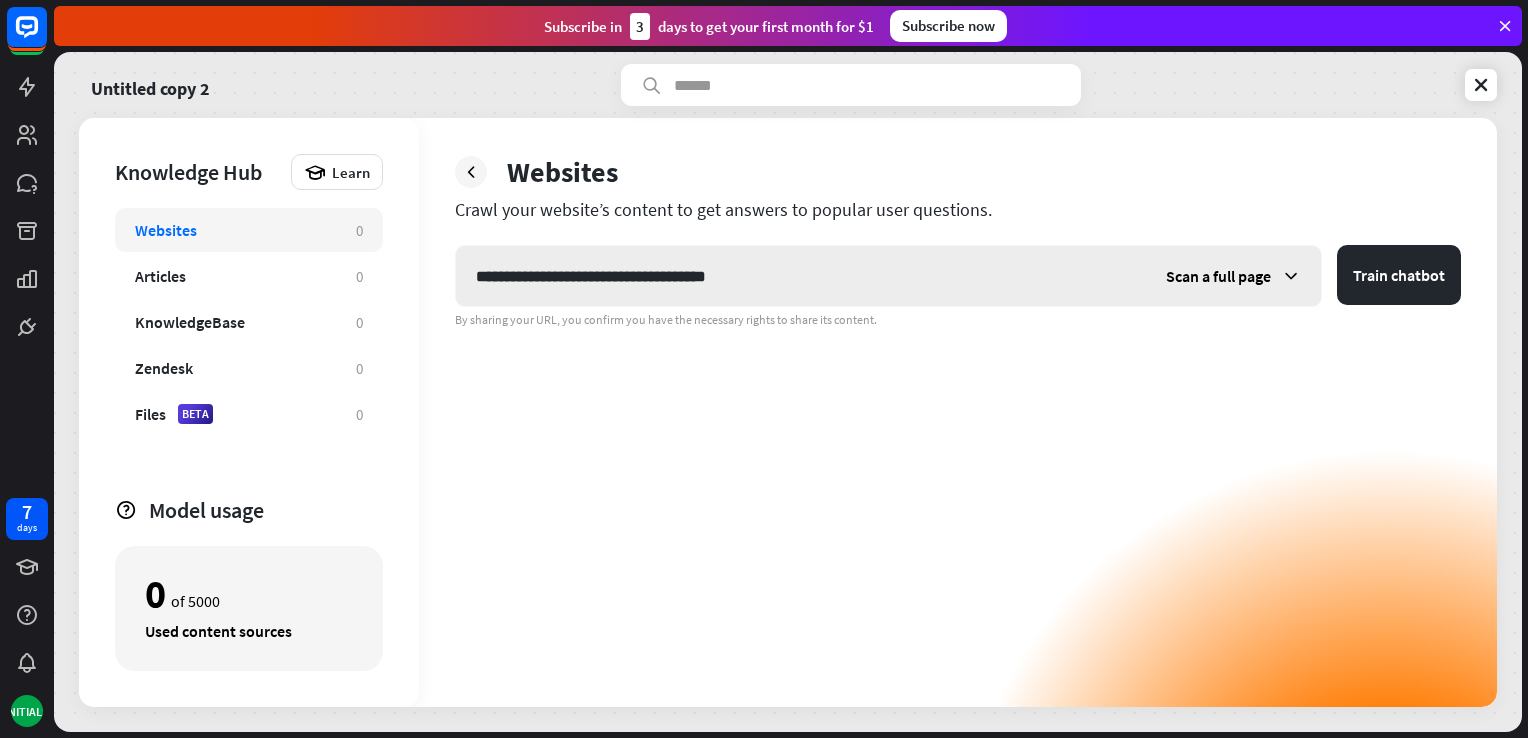 type on "**********" 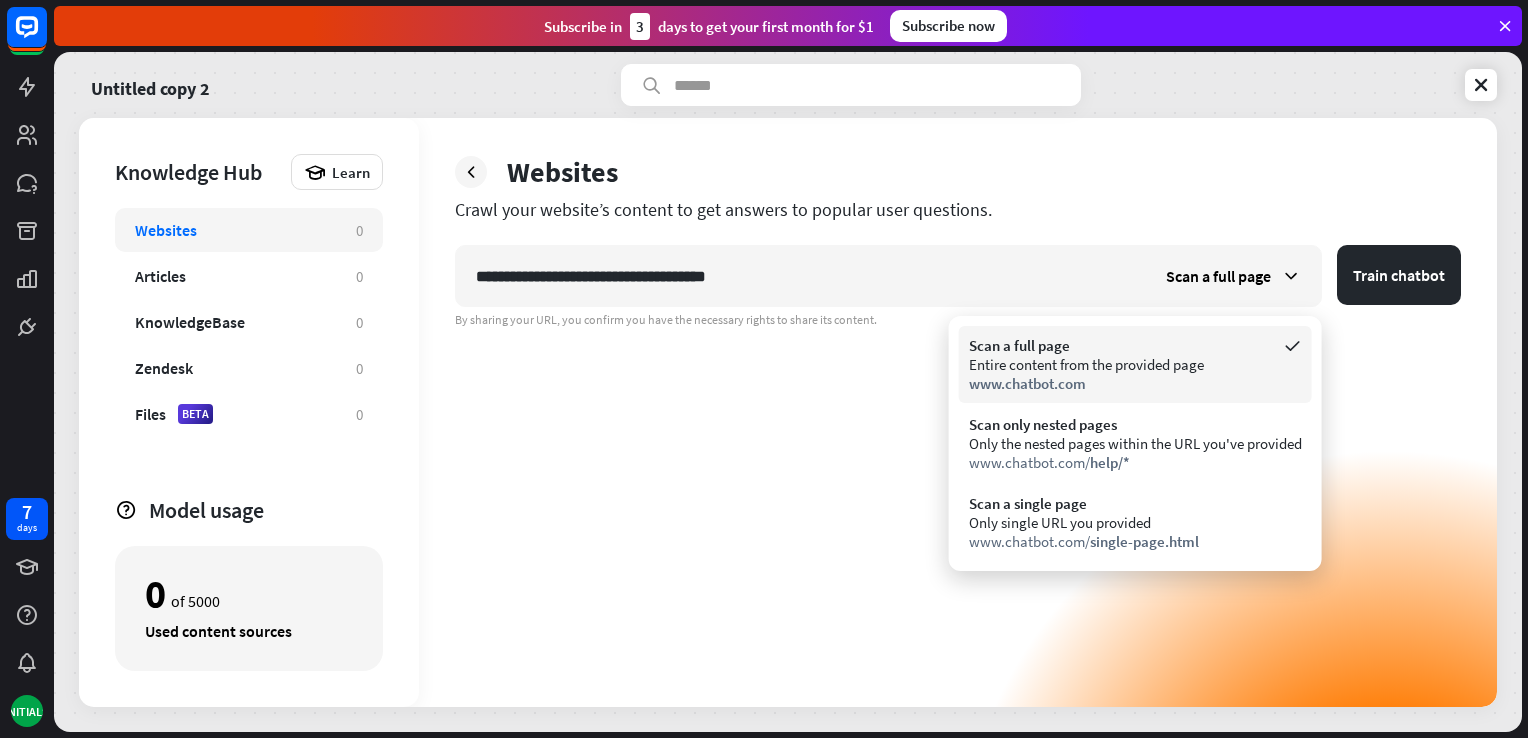 click on "Scan a full page" at bounding box center [1135, 345] 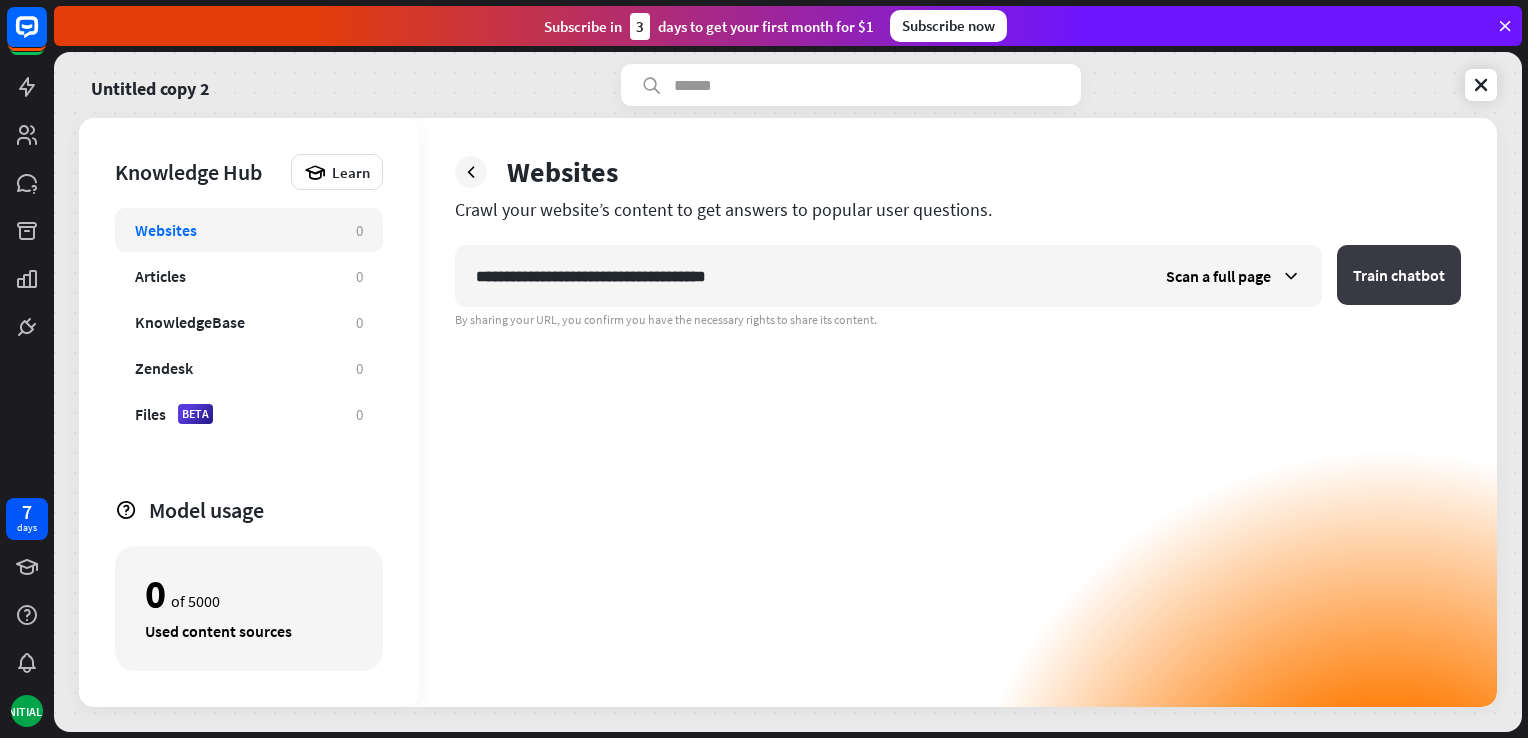 click on "Train chatbot" at bounding box center [1399, 275] 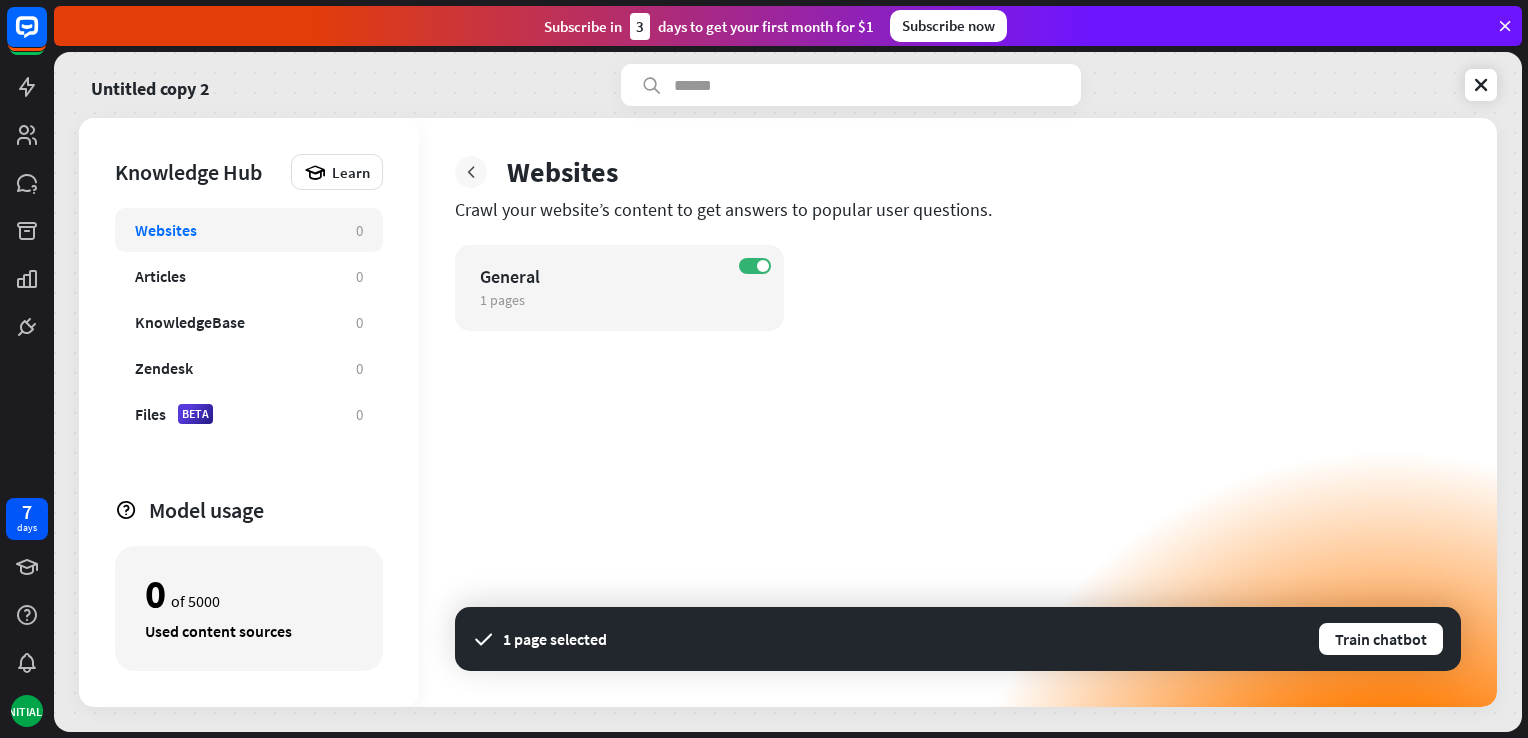 click at bounding box center (471, 172) 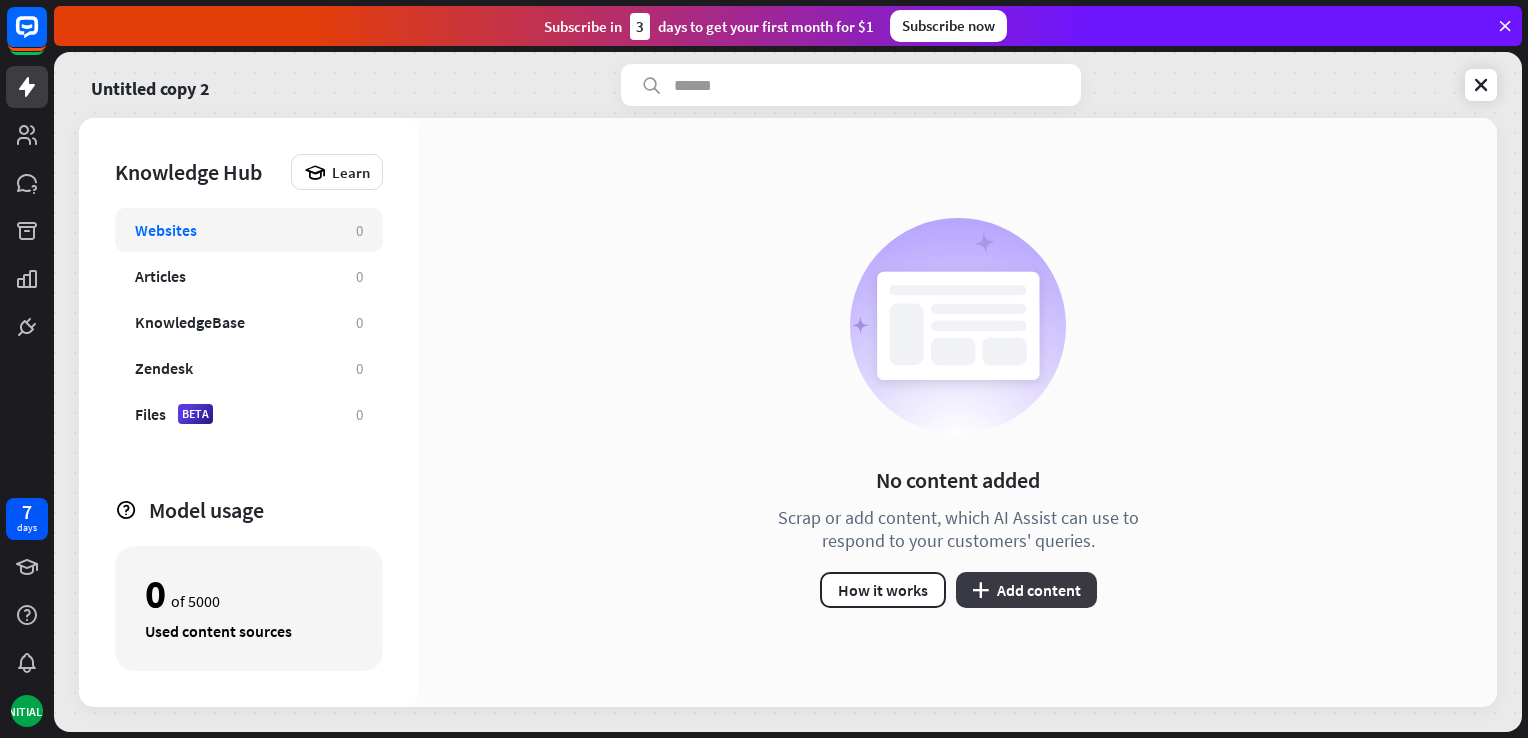 click on "plus
Add content" at bounding box center (1026, 590) 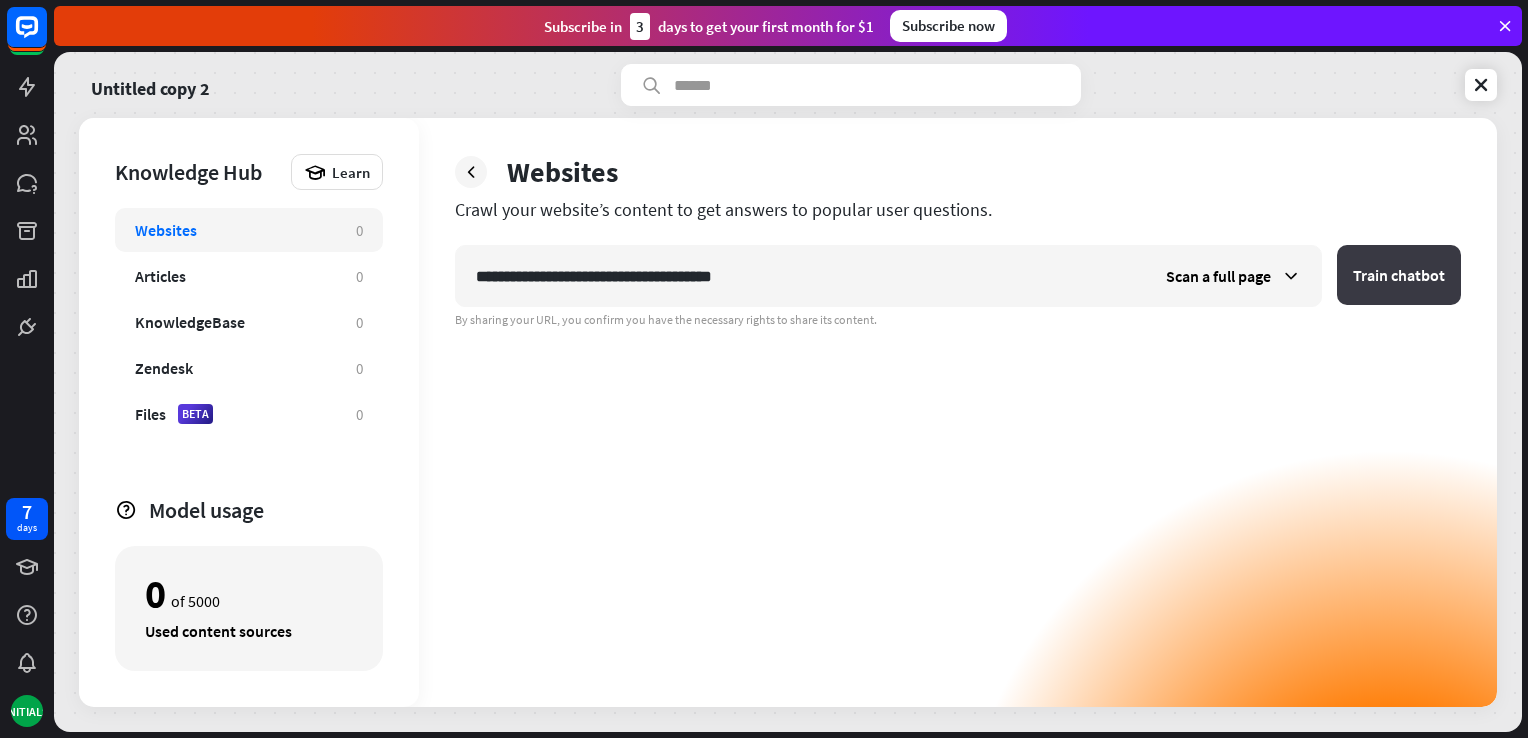 type on "**********" 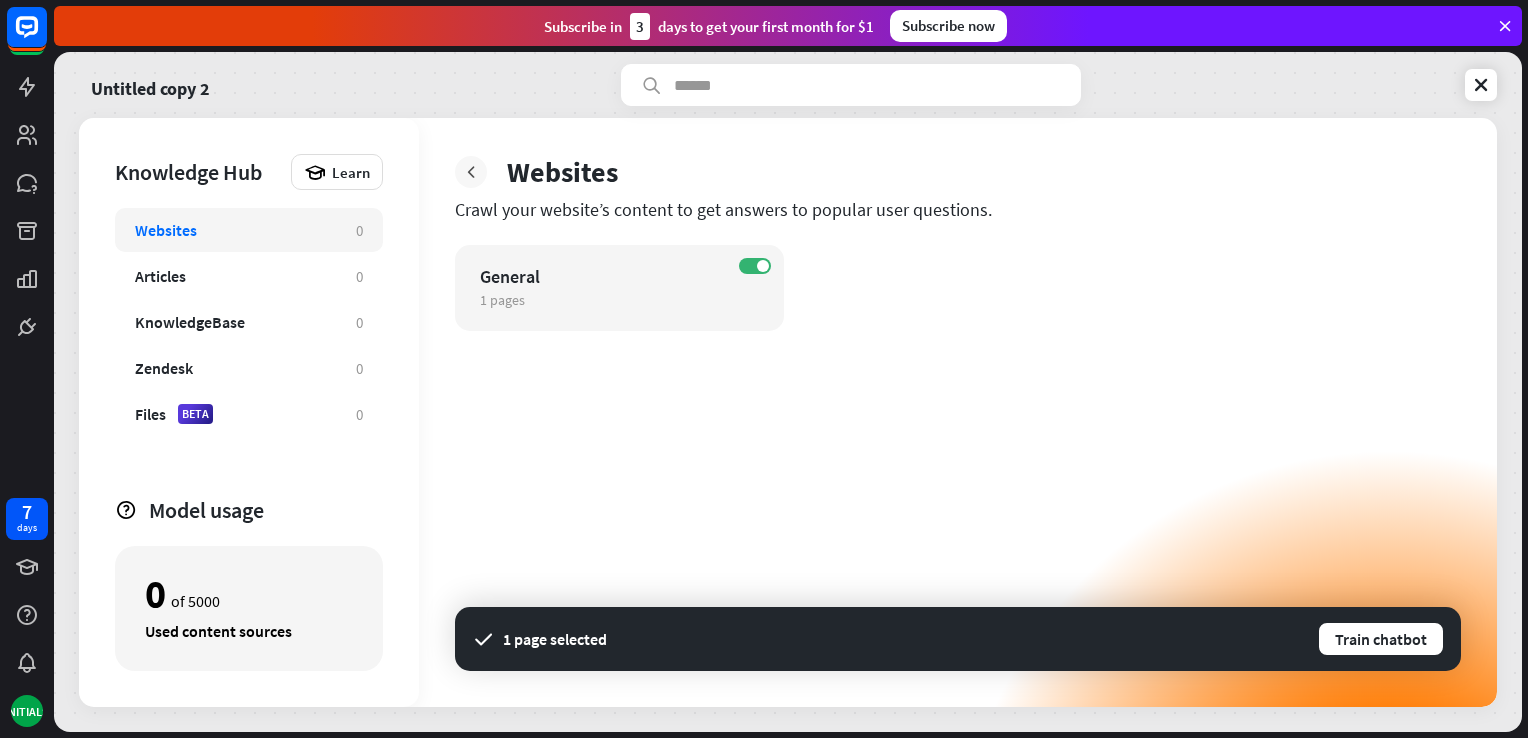 click at bounding box center (471, 172) 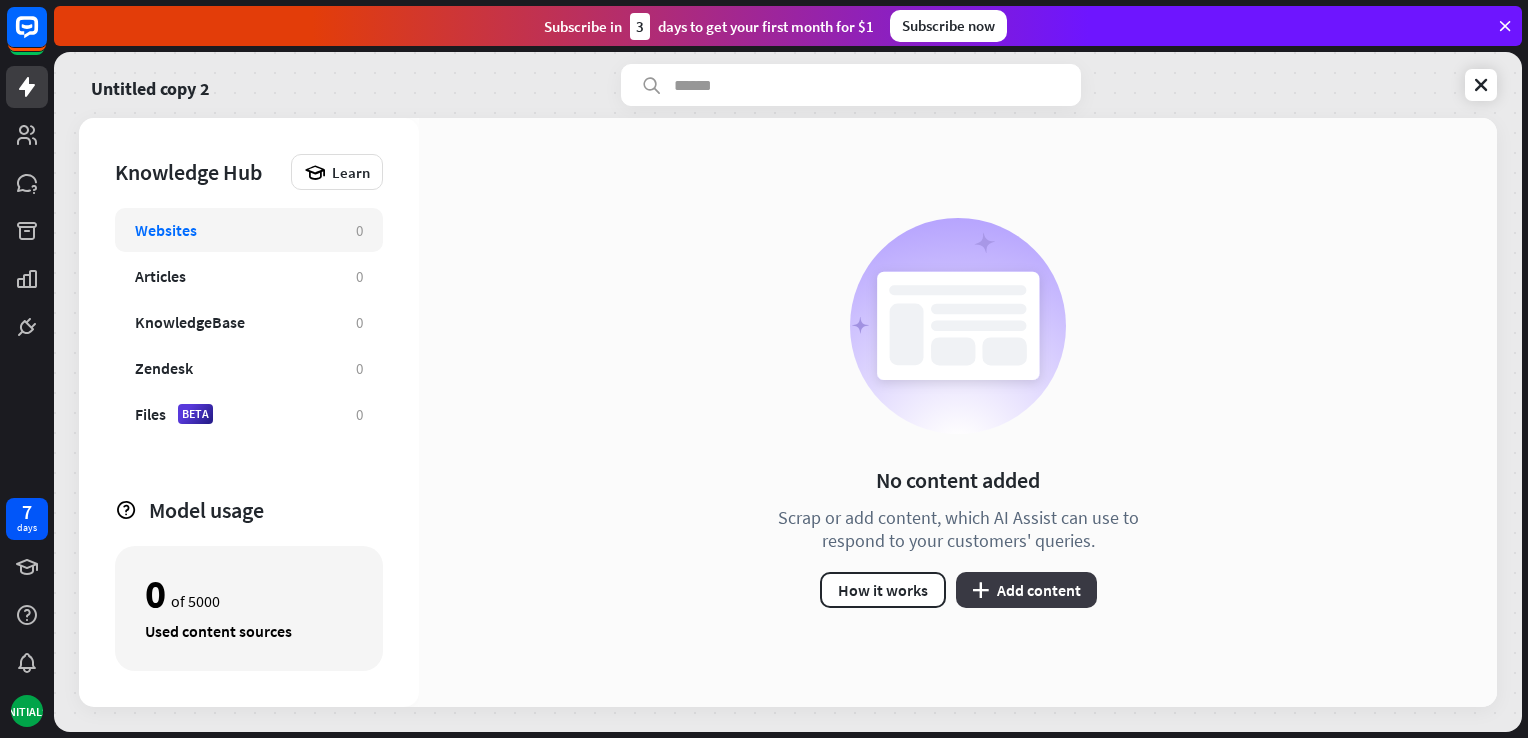 click on "plus
Add content" at bounding box center (1026, 590) 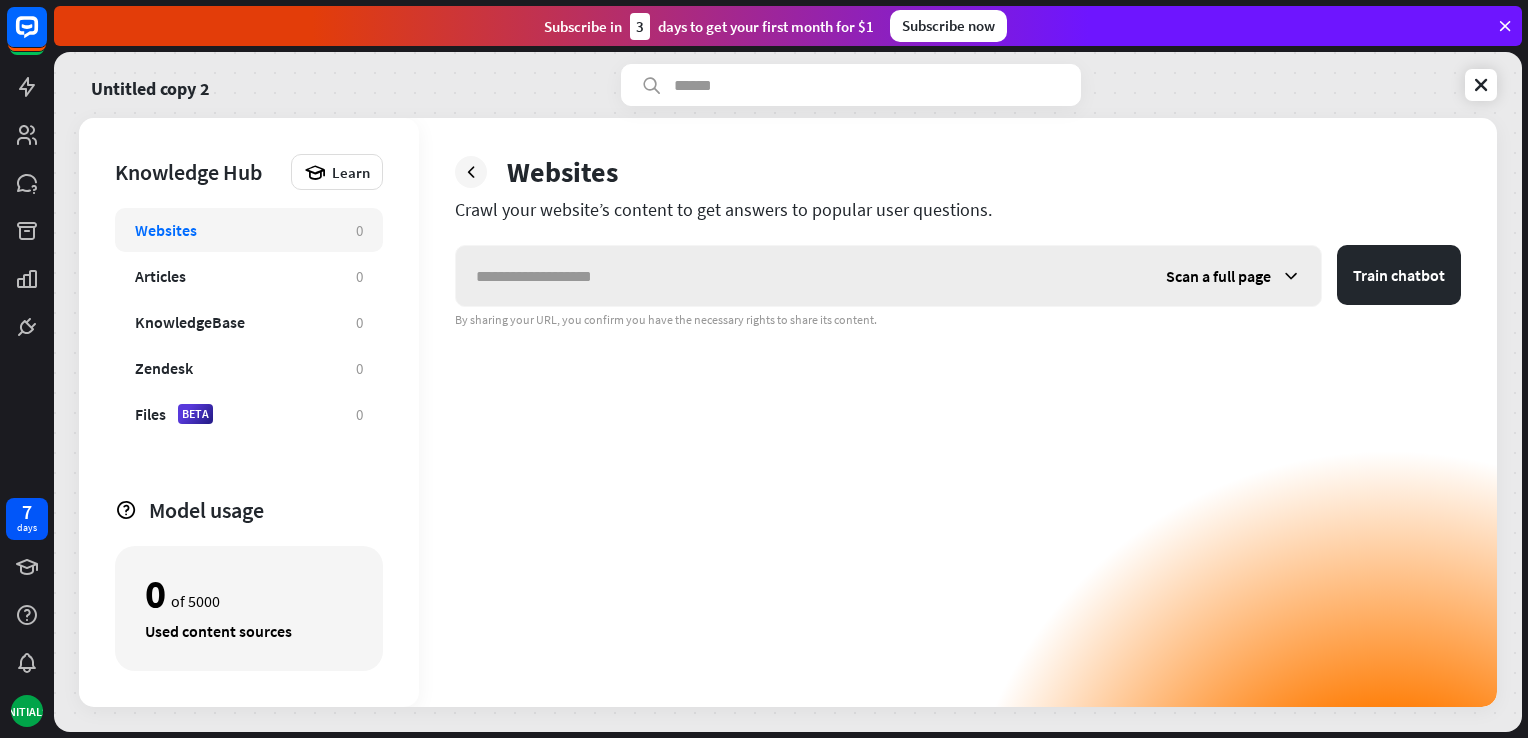 click at bounding box center (801, 276) 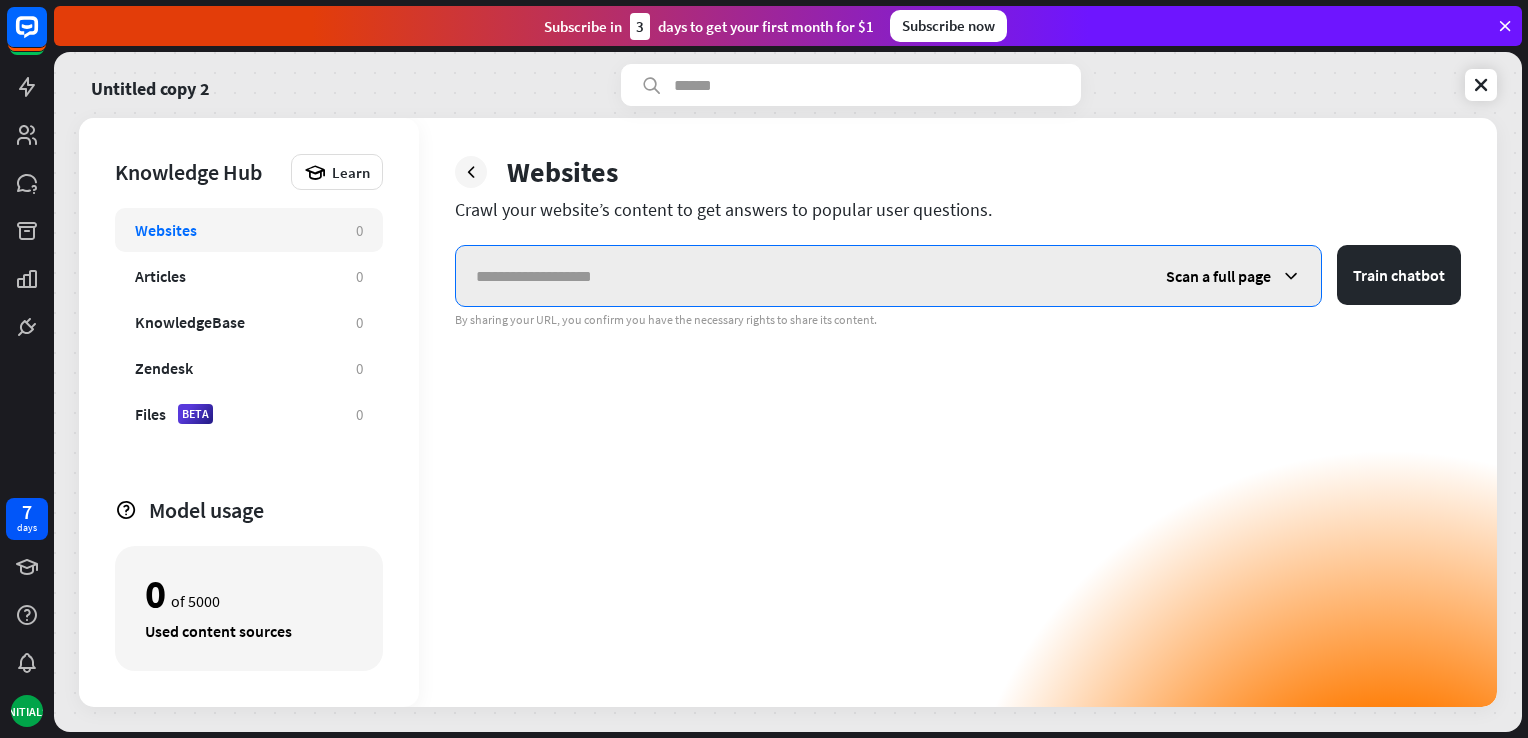 click at bounding box center (801, 276) 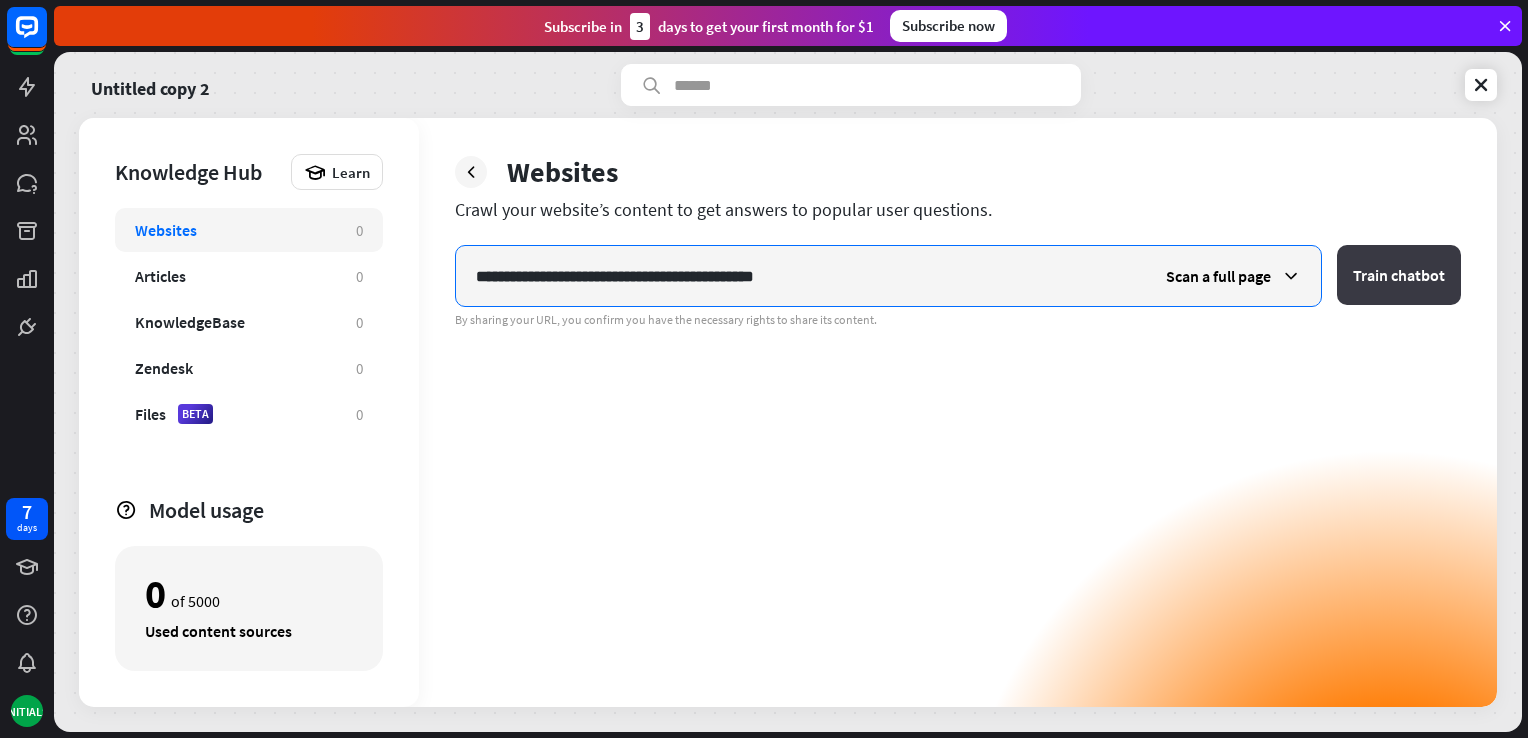 type on "**********" 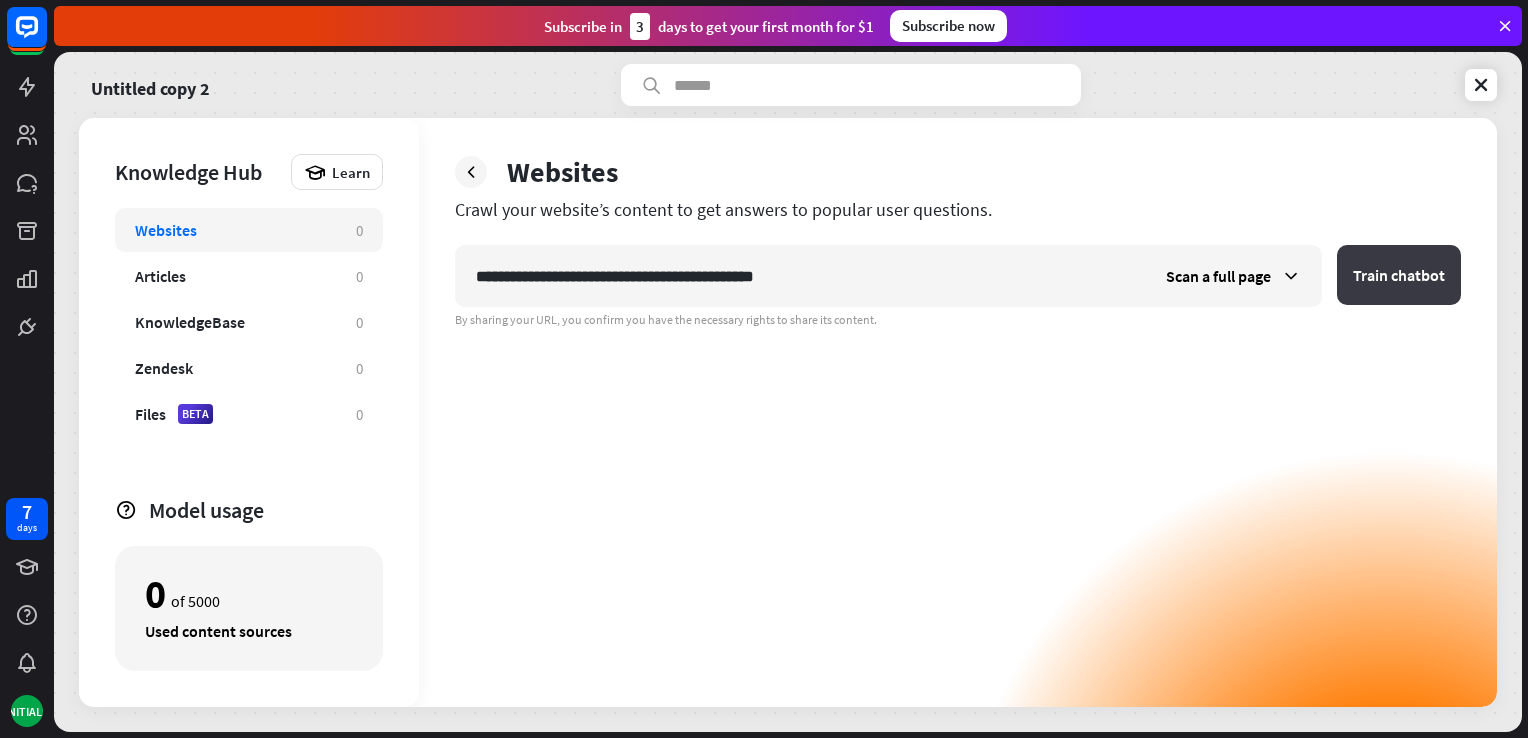 click on "Train chatbot" at bounding box center (1399, 275) 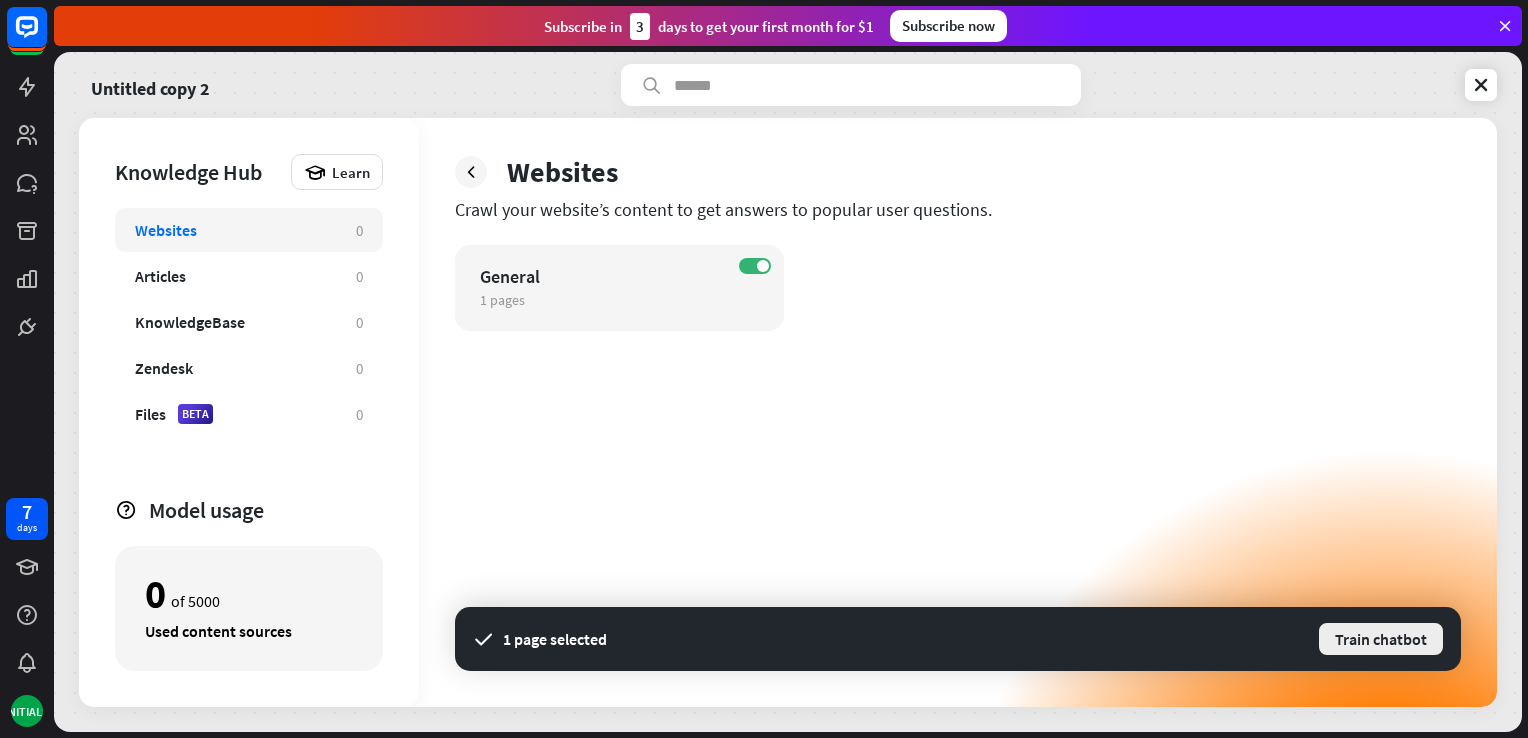 click on "Train chatbot" at bounding box center (1381, 639) 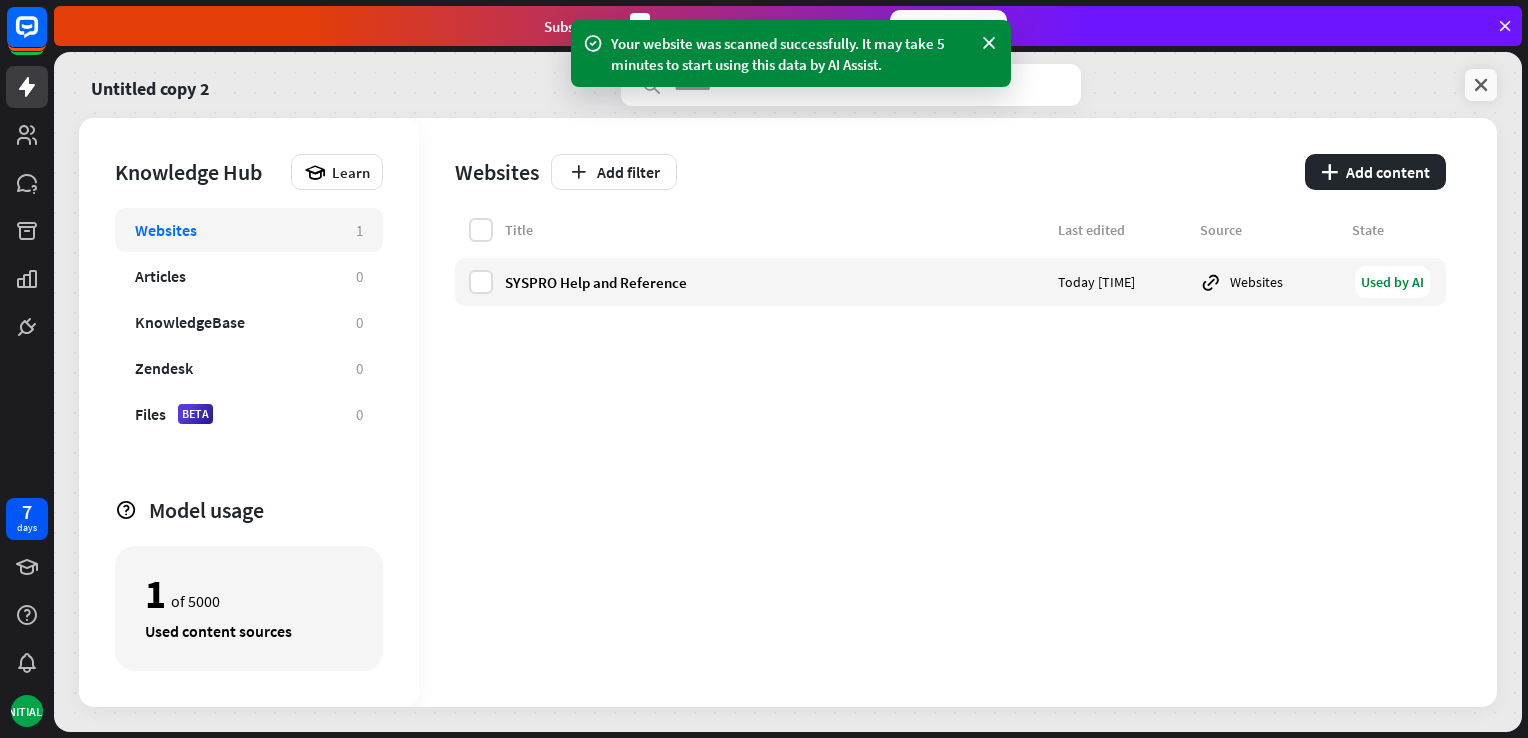 click at bounding box center [1481, 85] 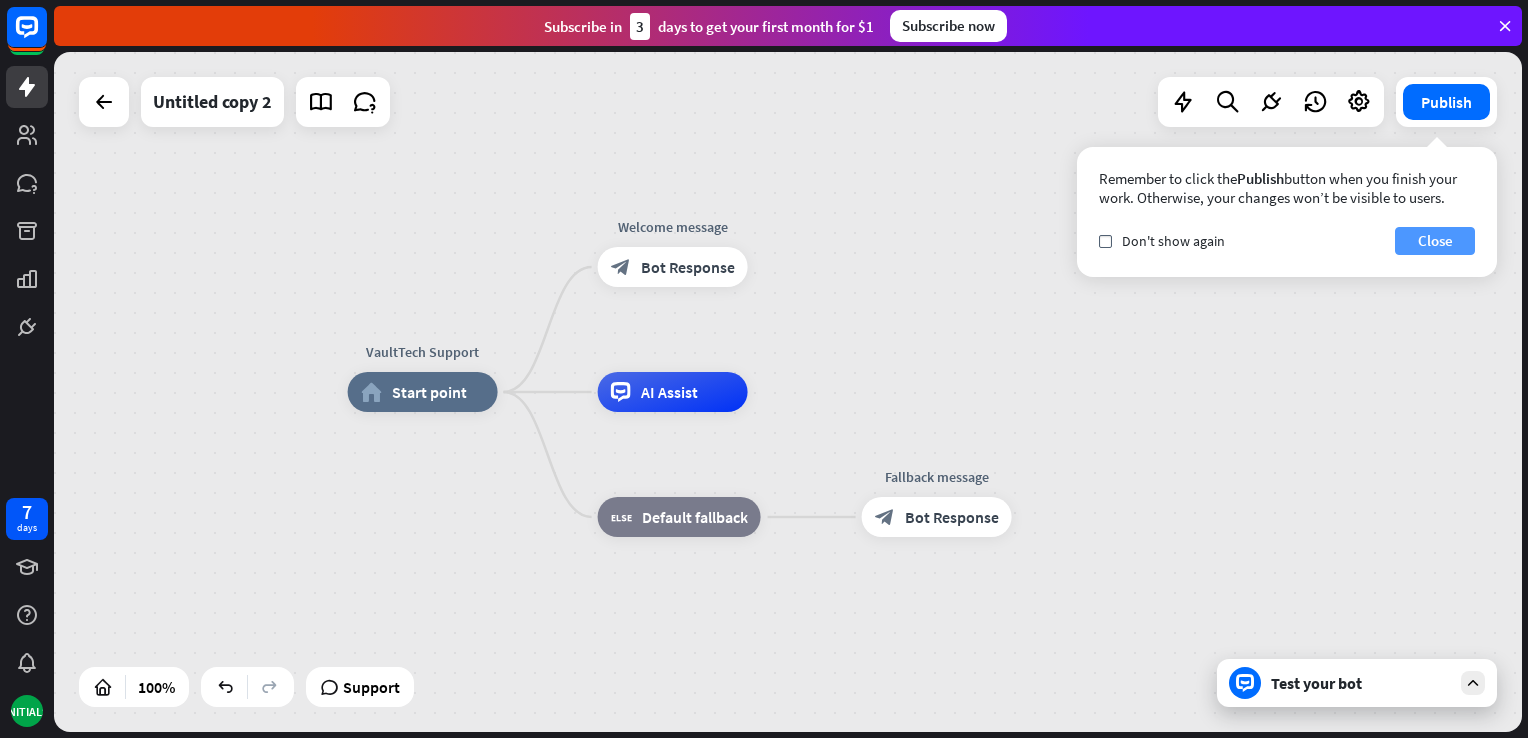 click on "Close" at bounding box center [1435, 241] 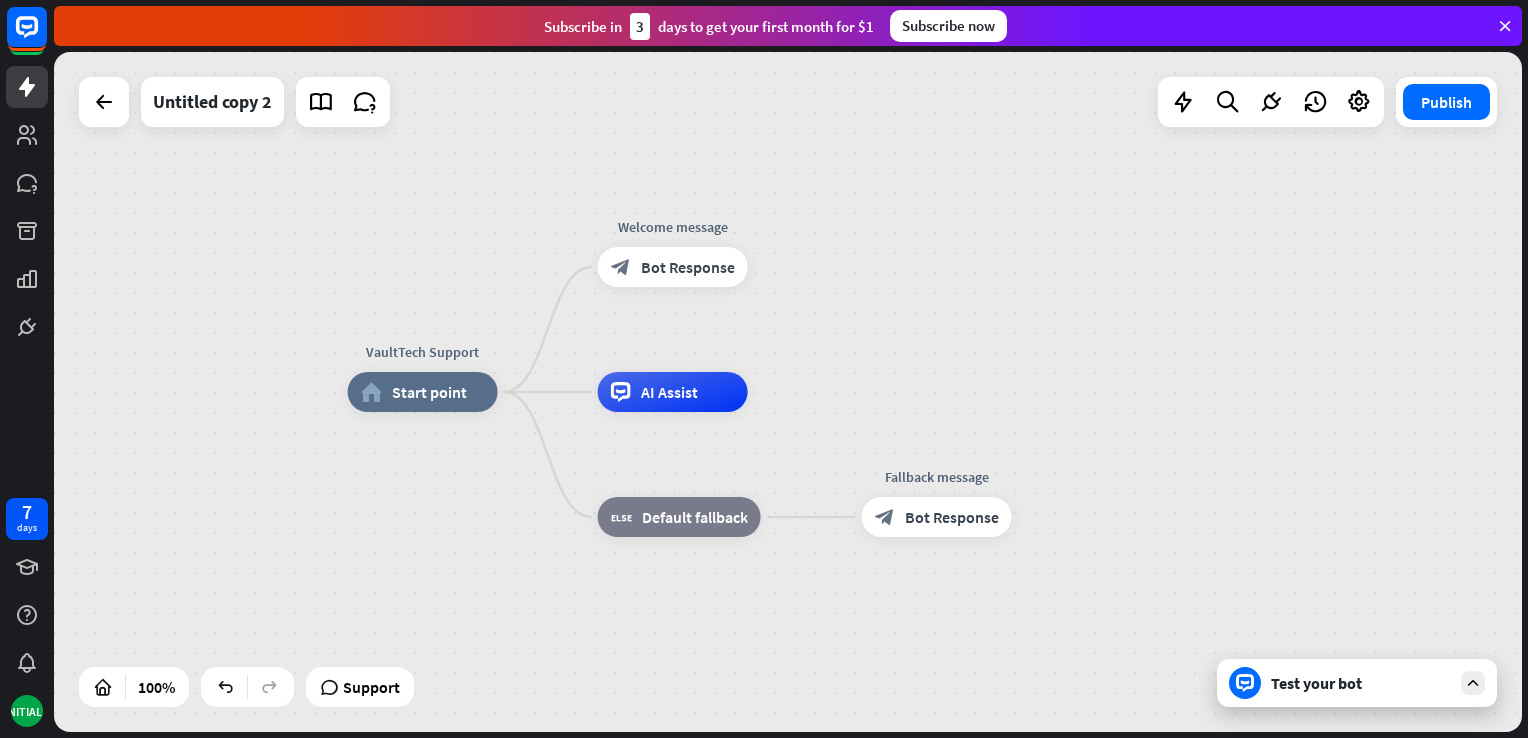 click on "Test your bot" at bounding box center (1357, 683) 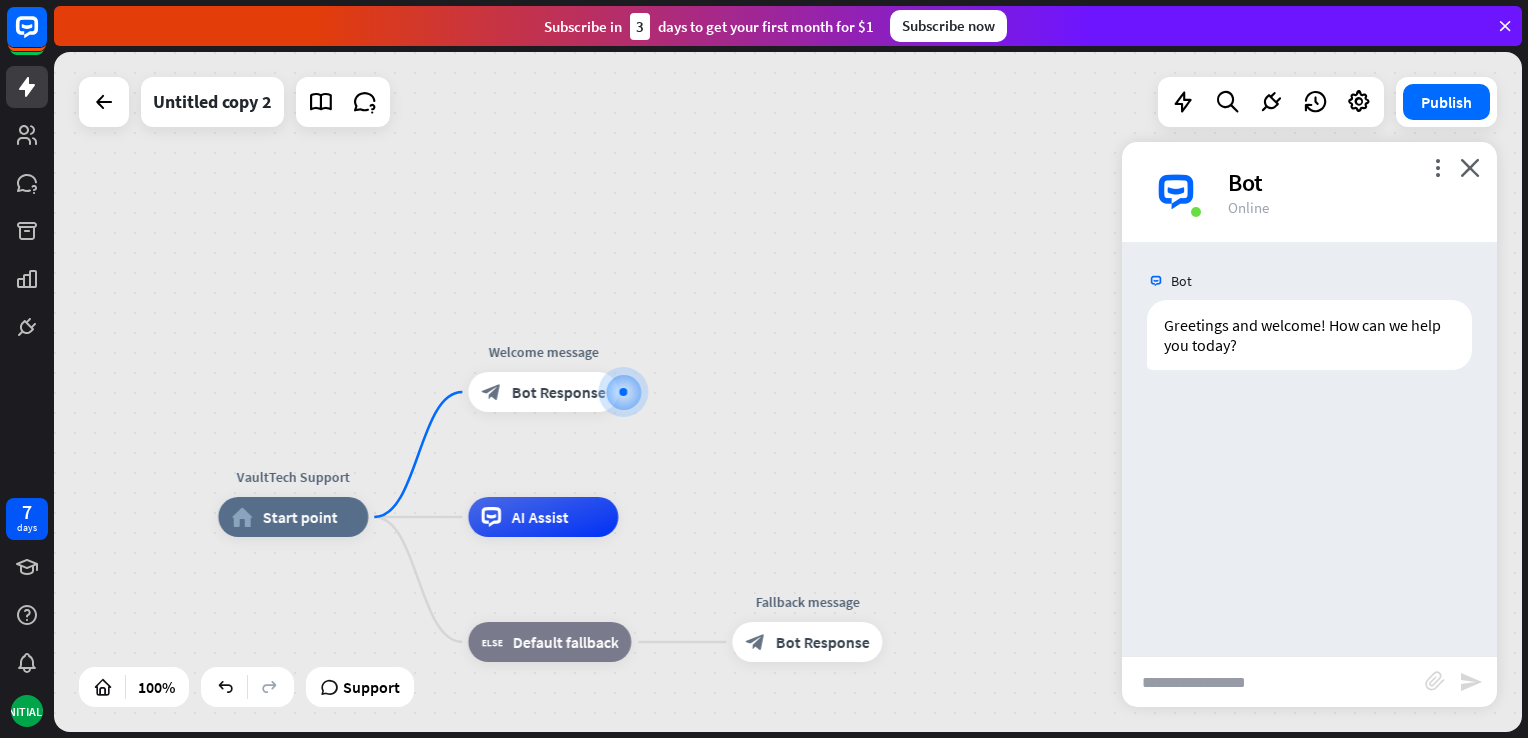click at bounding box center (1273, 682) 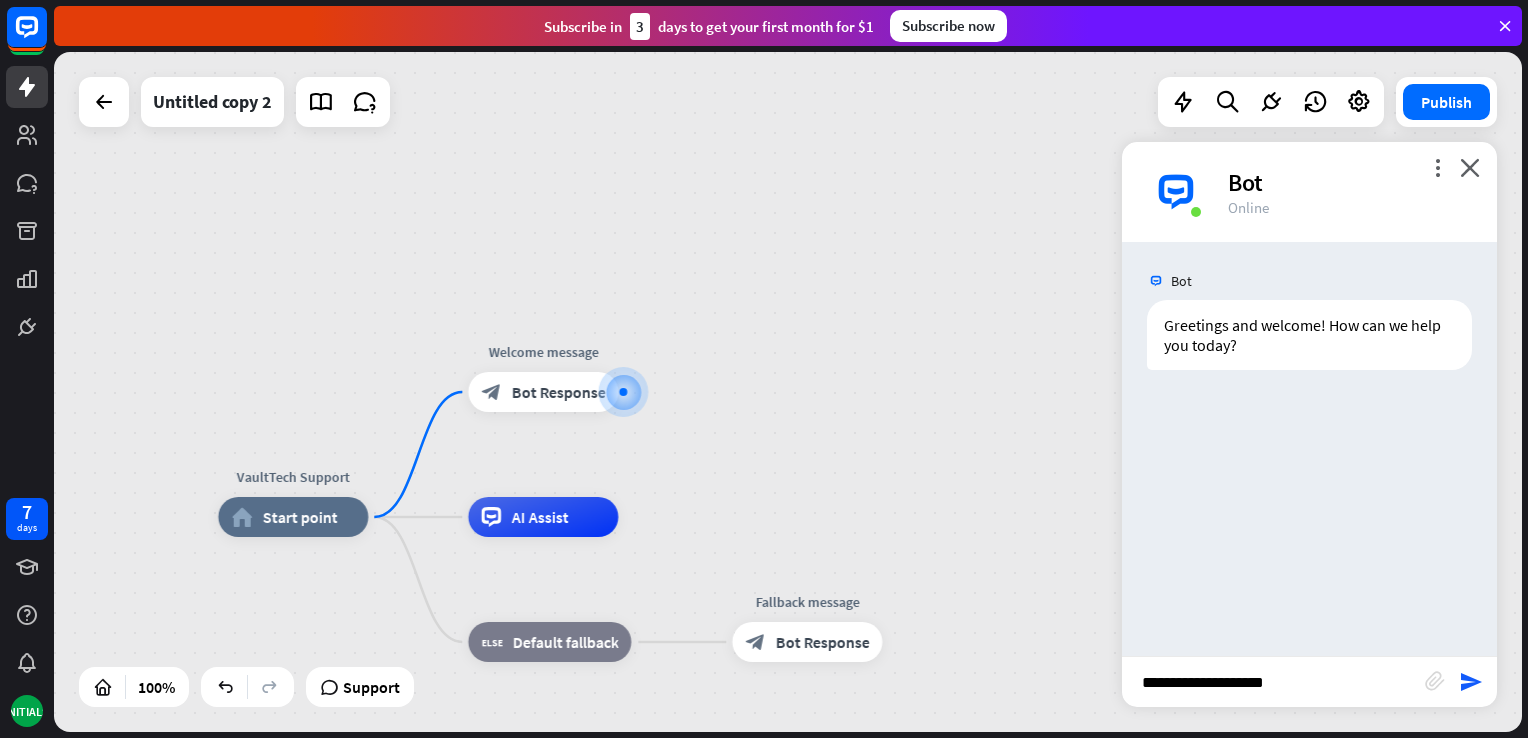 type on "**********" 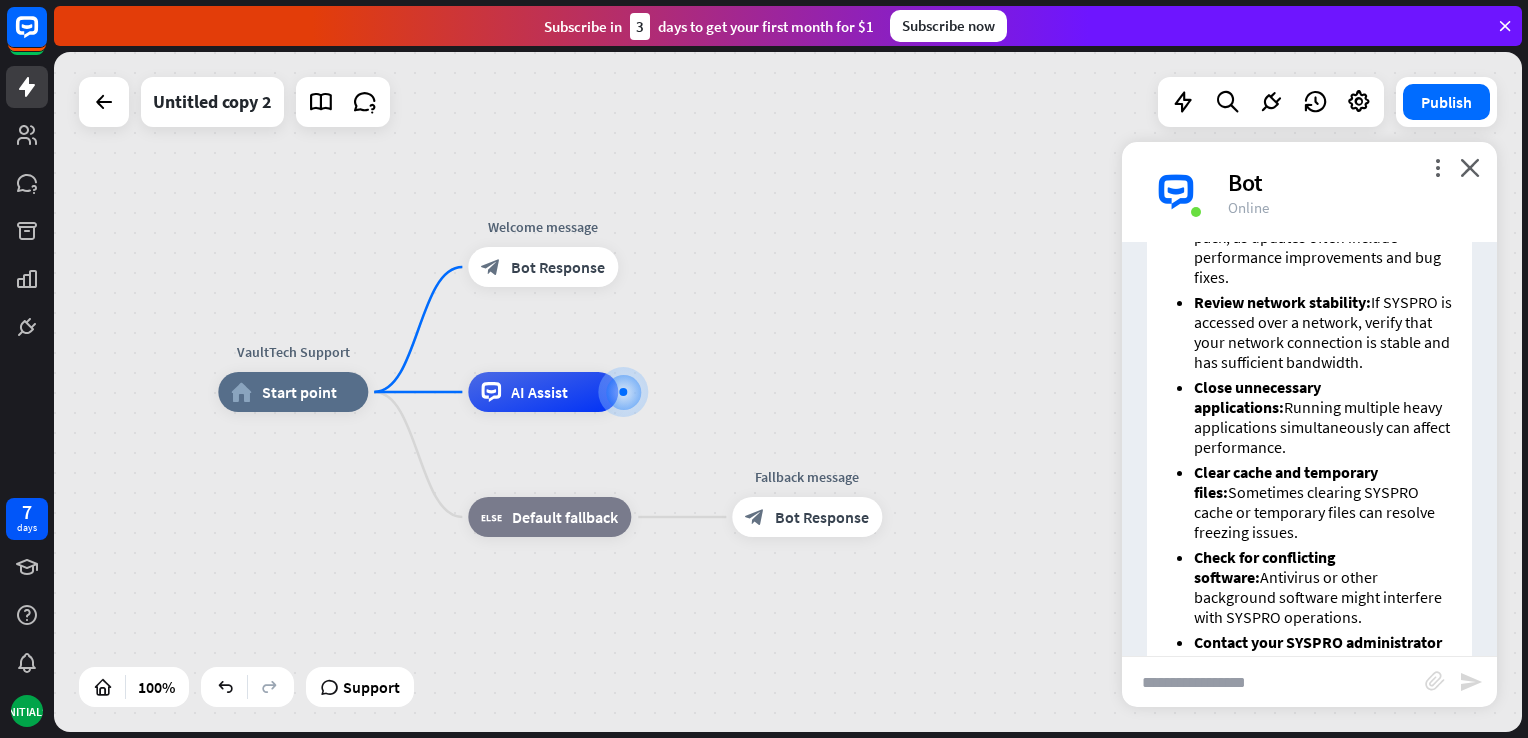 scroll, scrollTop: 500, scrollLeft: 0, axis: vertical 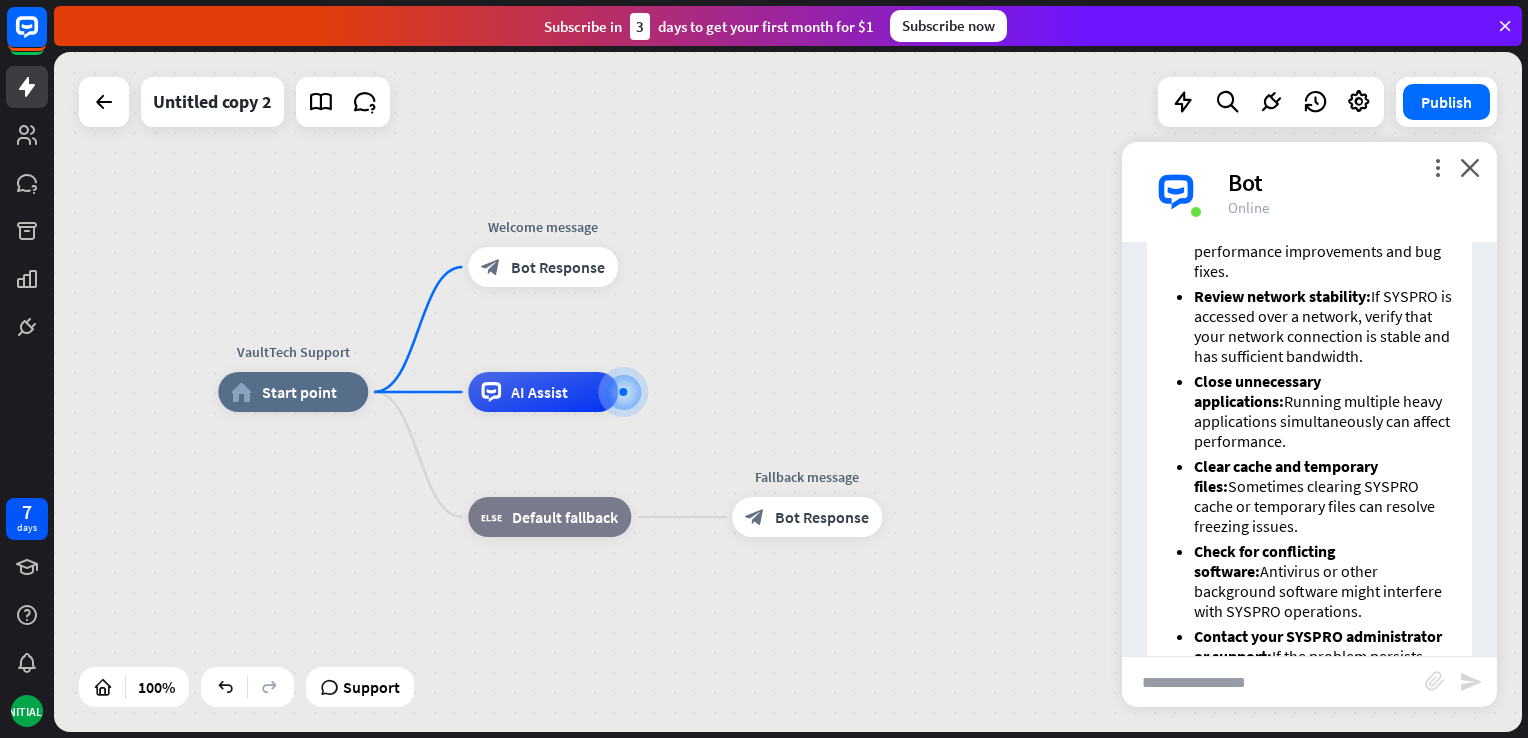 click at bounding box center [1273, 682] 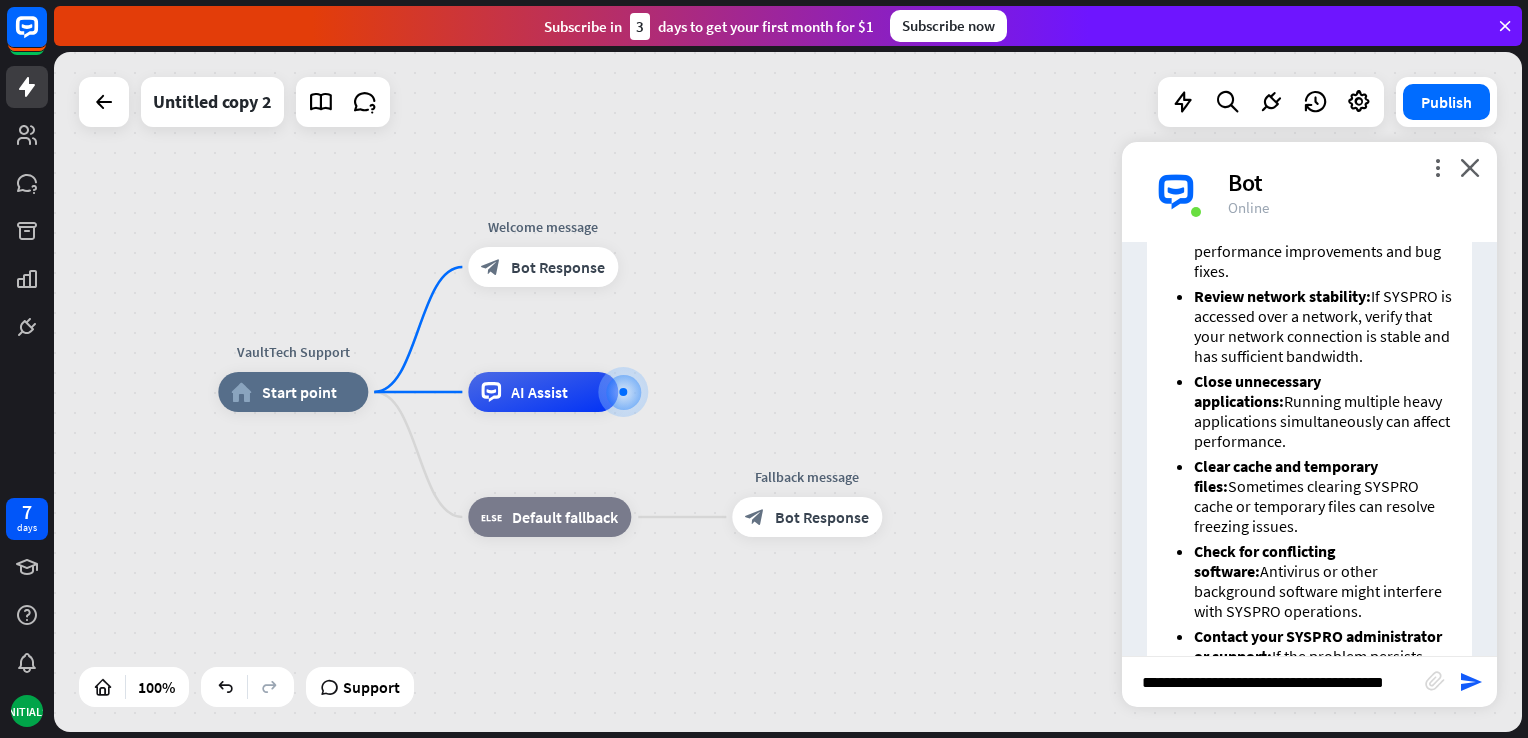 type on "**********" 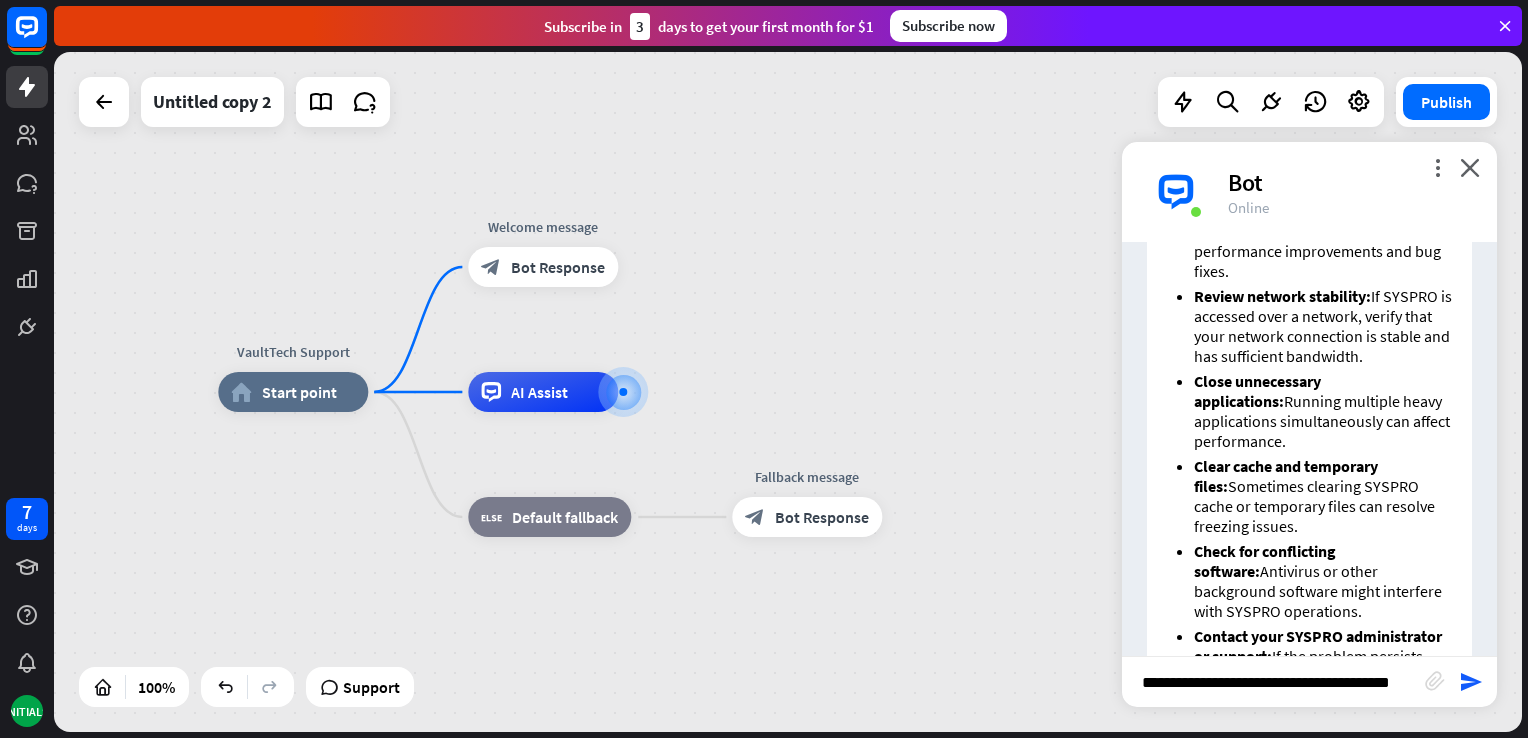 scroll, scrollTop: 0, scrollLeft: 10, axis: horizontal 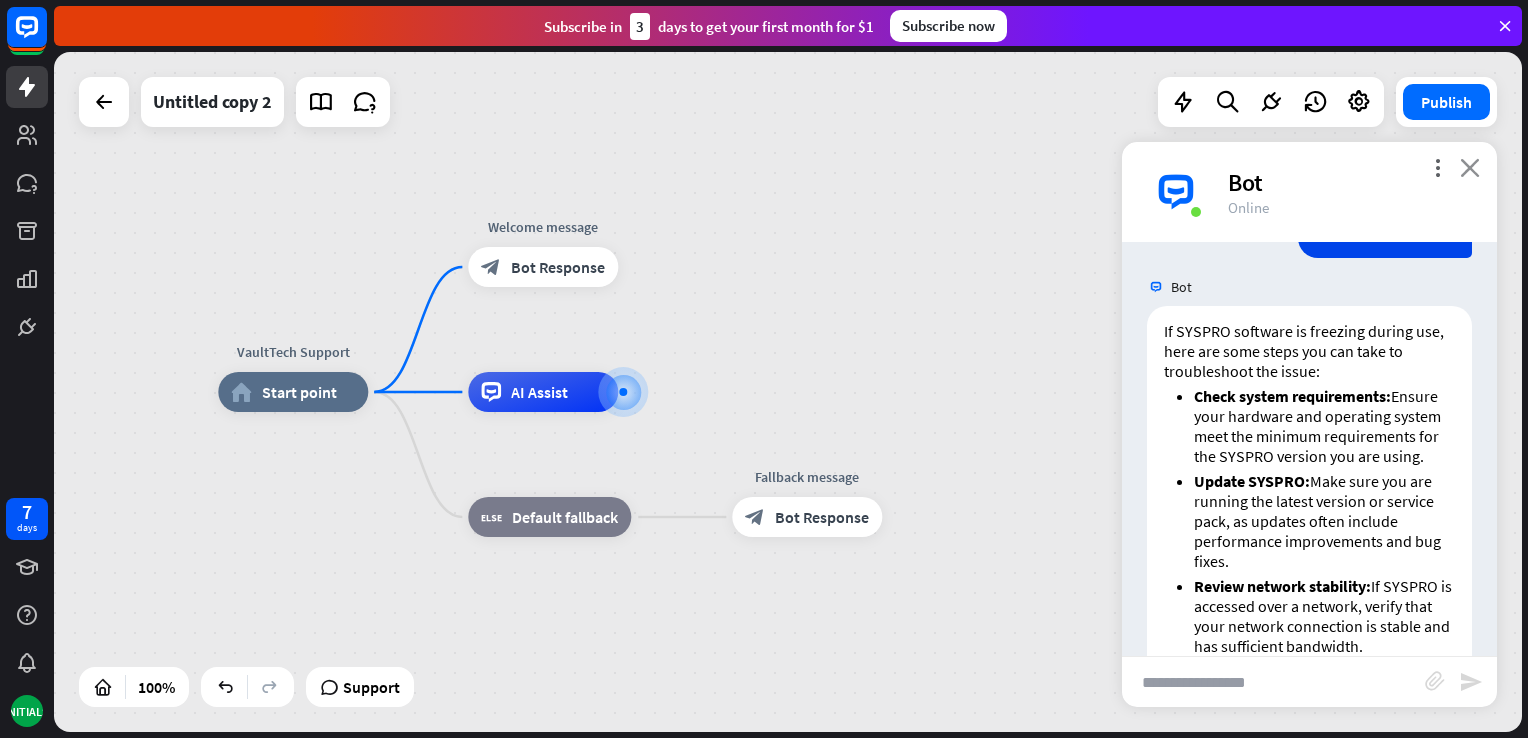 click on "close" at bounding box center (1470, 167) 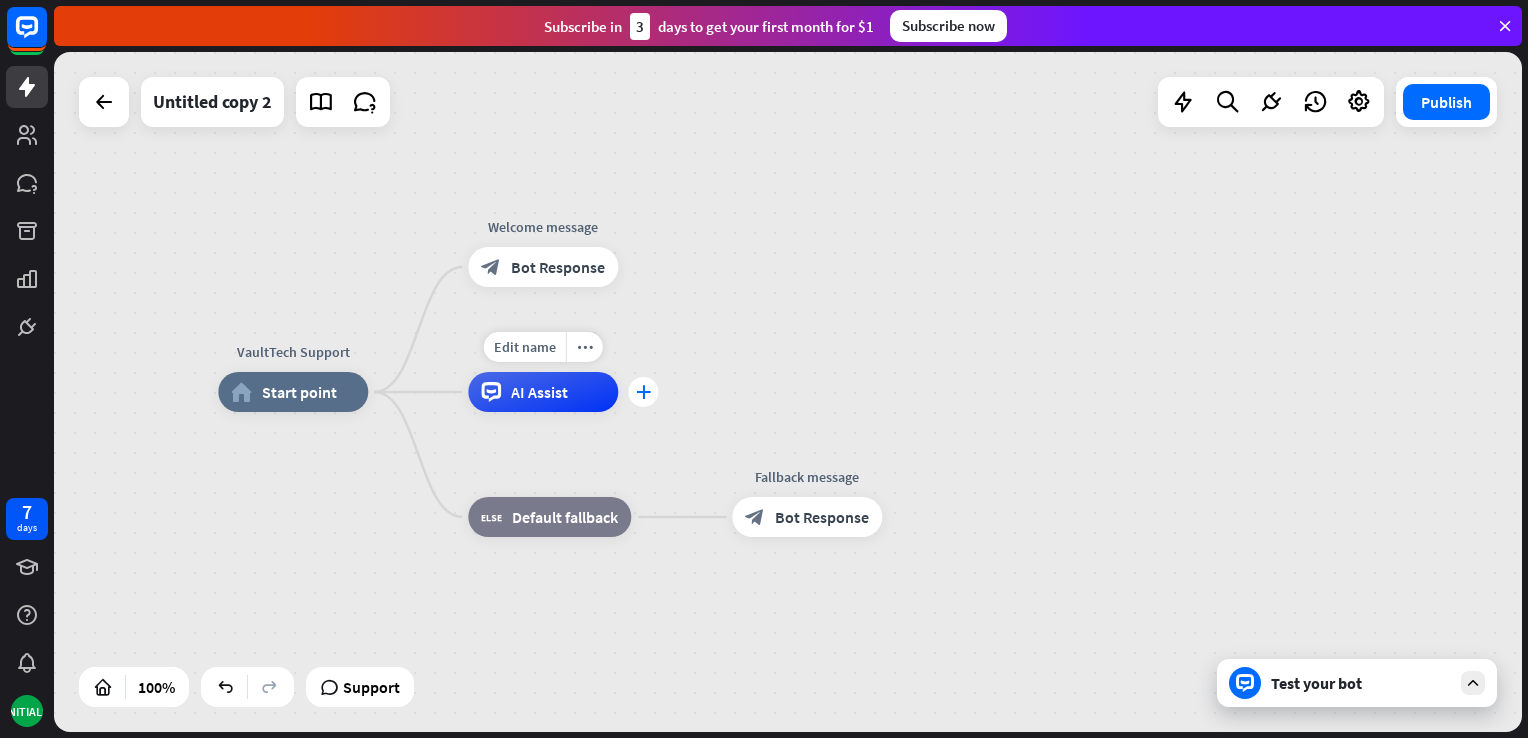 click on "plus" at bounding box center (643, 392) 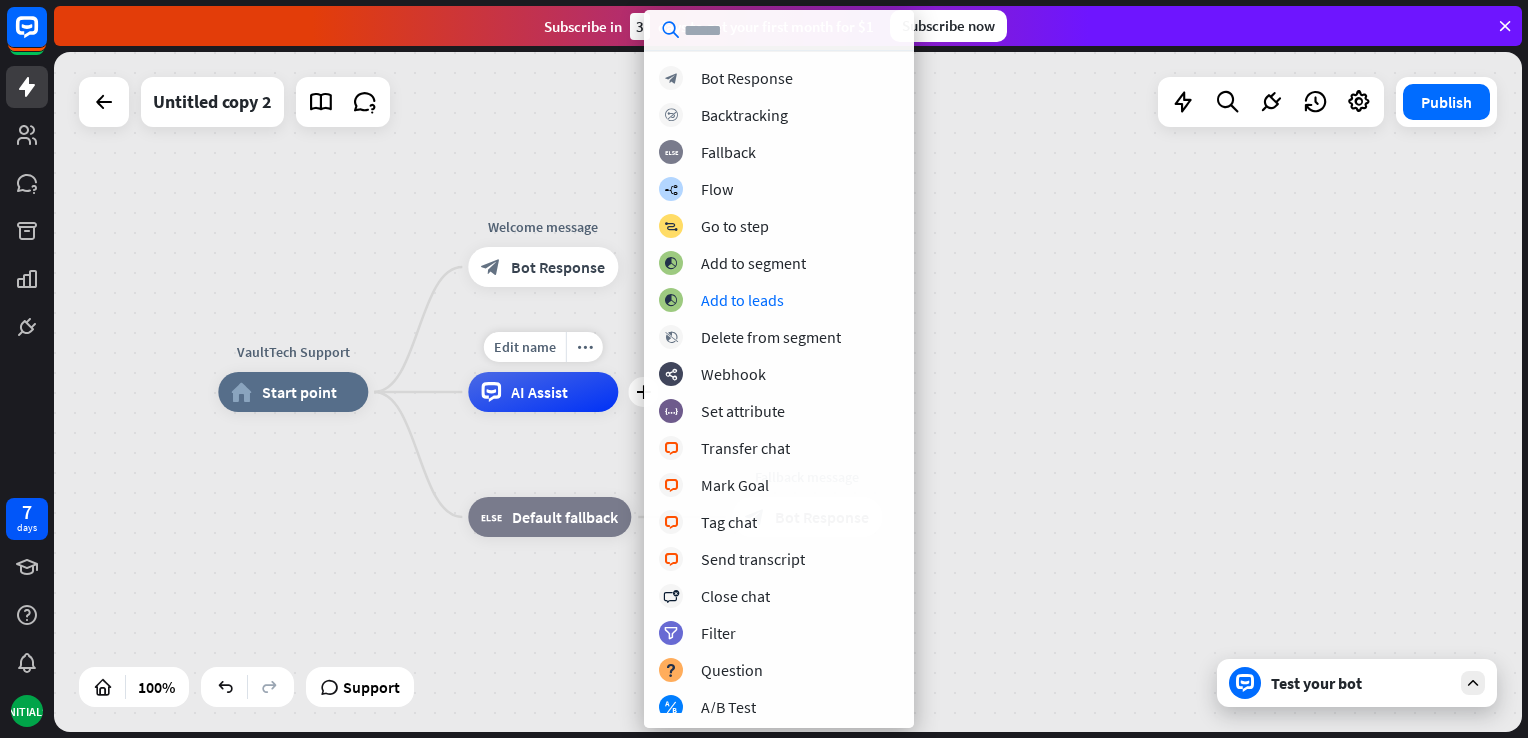 click on "AI Assist" at bounding box center [543, 392] 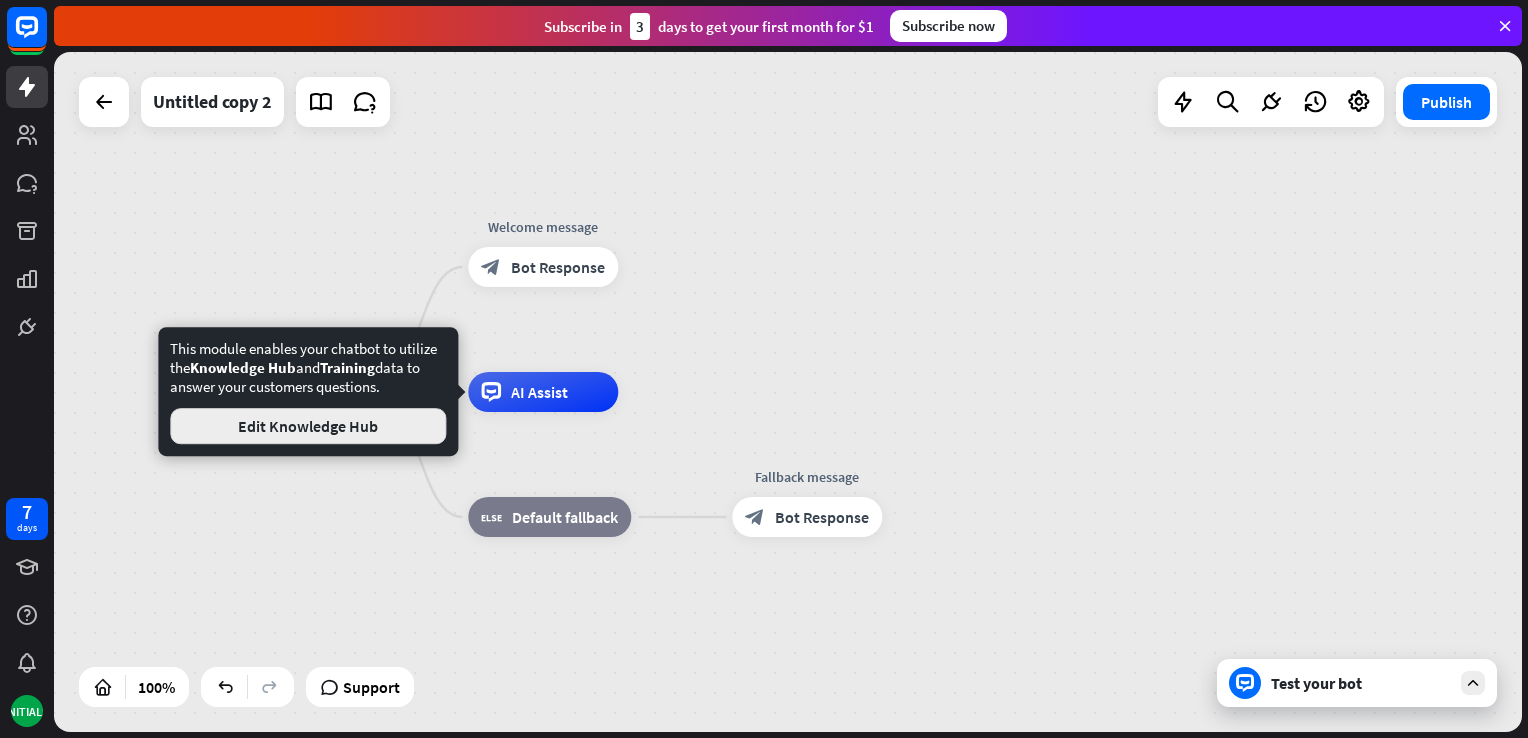 click on "Edit Knowledge Hub" at bounding box center [308, 426] 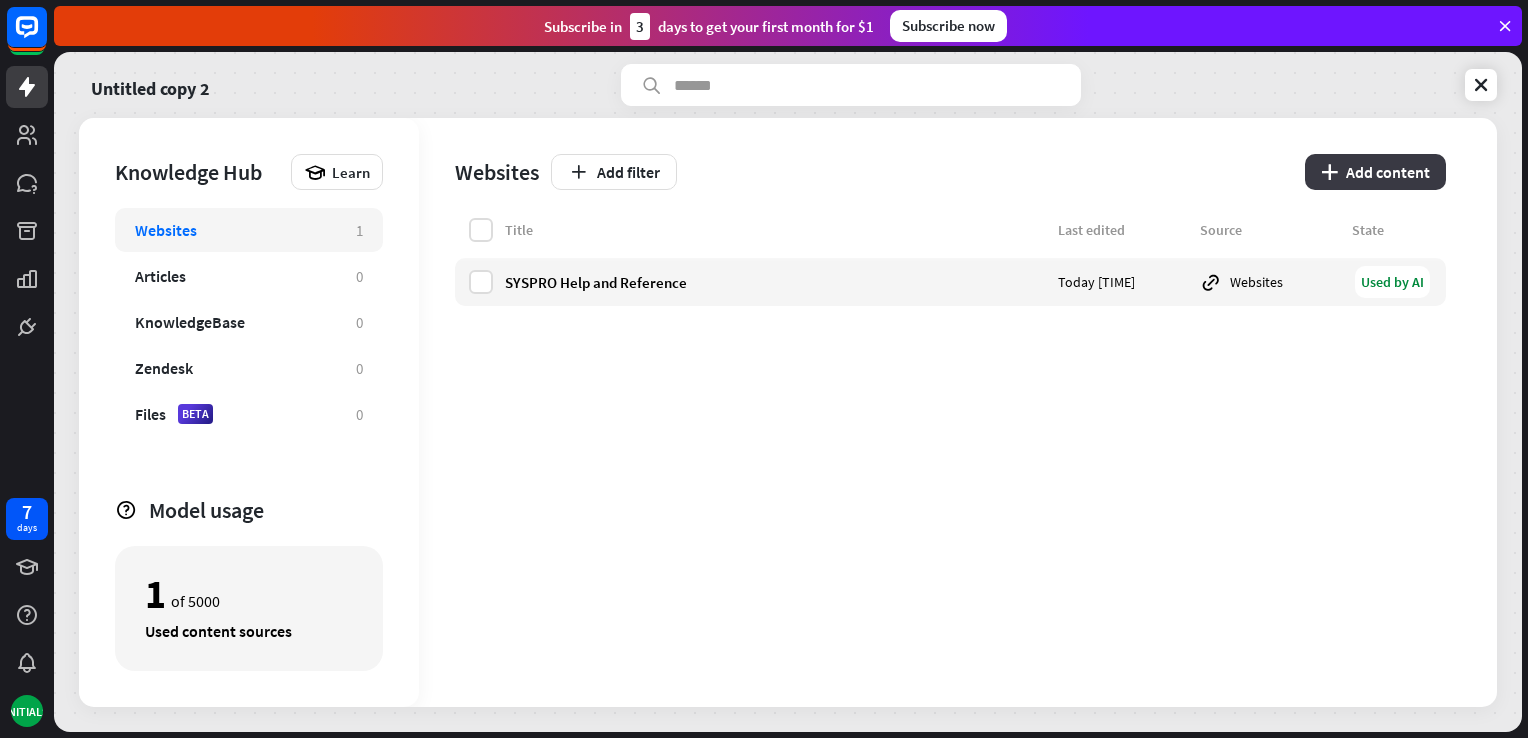 click on "plus
Add content" at bounding box center (1375, 172) 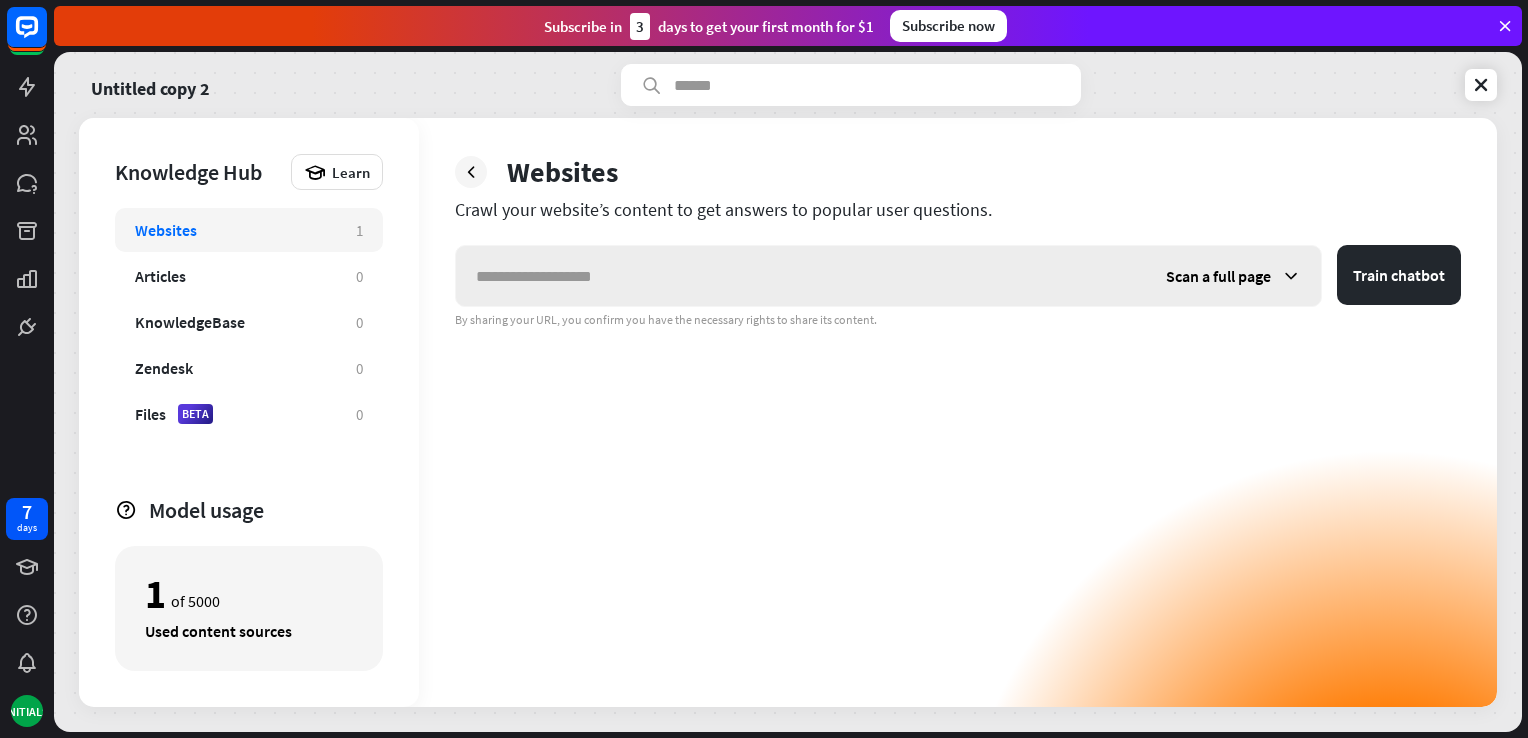 click at bounding box center [801, 276] 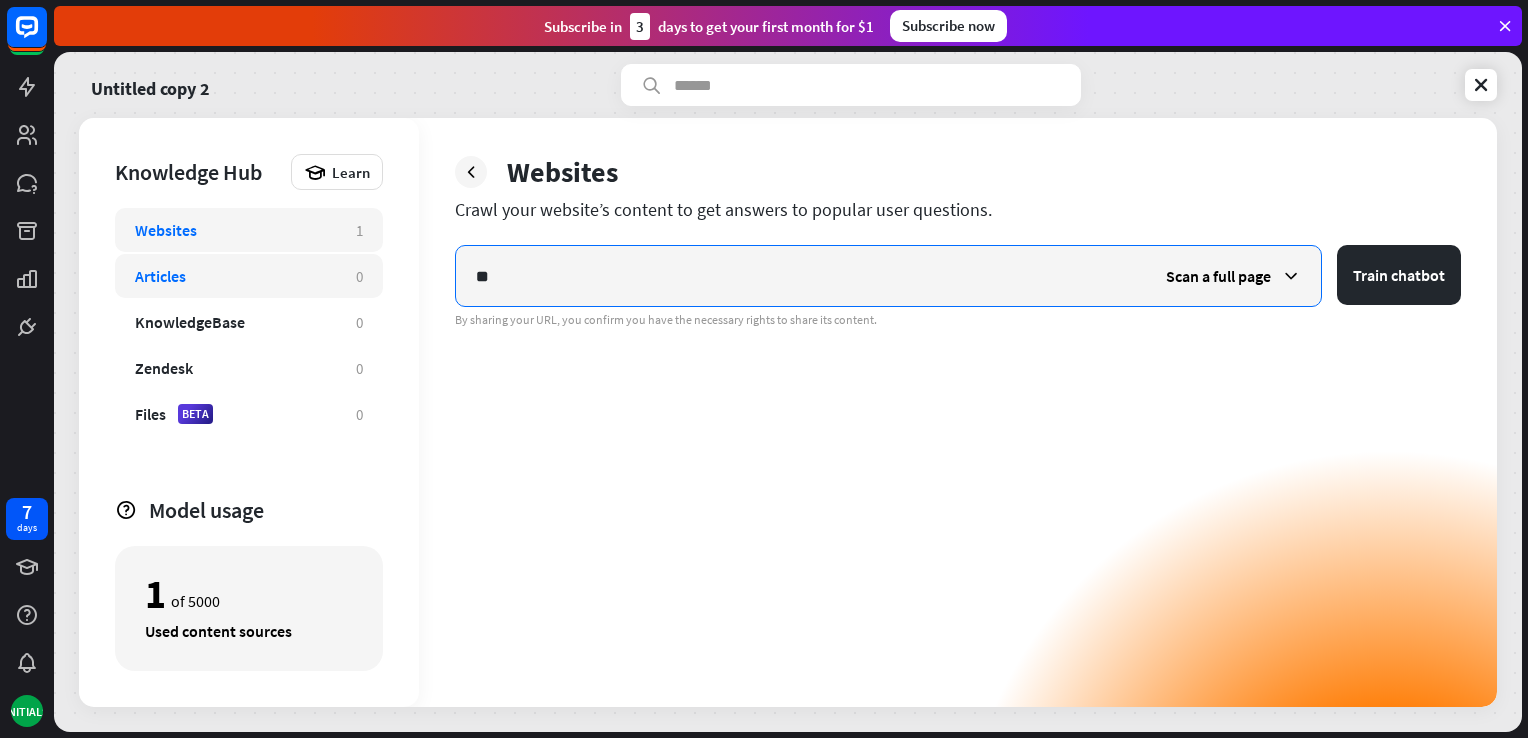 drag, startPoint x: 592, startPoint y: 294, endPoint x: 359, endPoint y: 296, distance: 233.00859 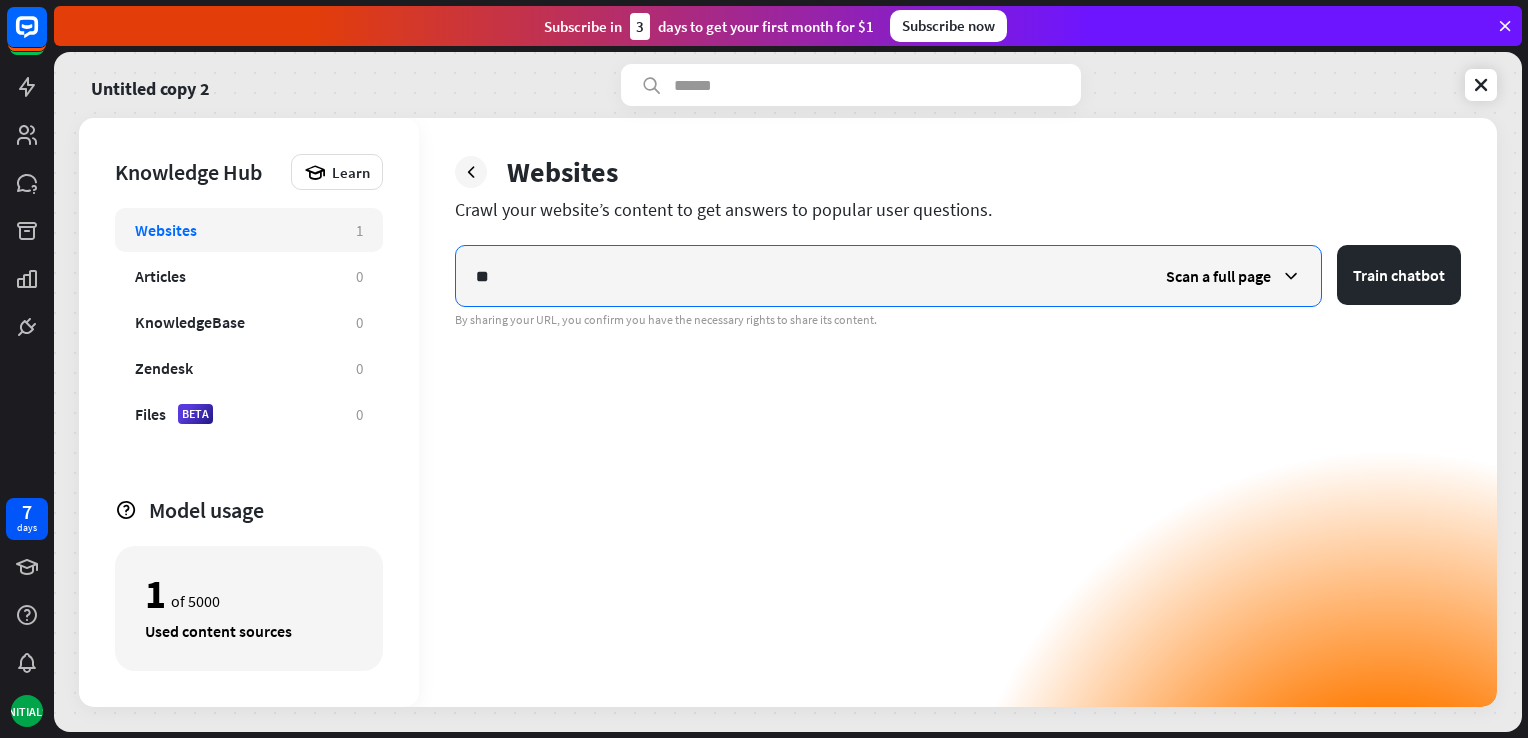 paste on "**********" 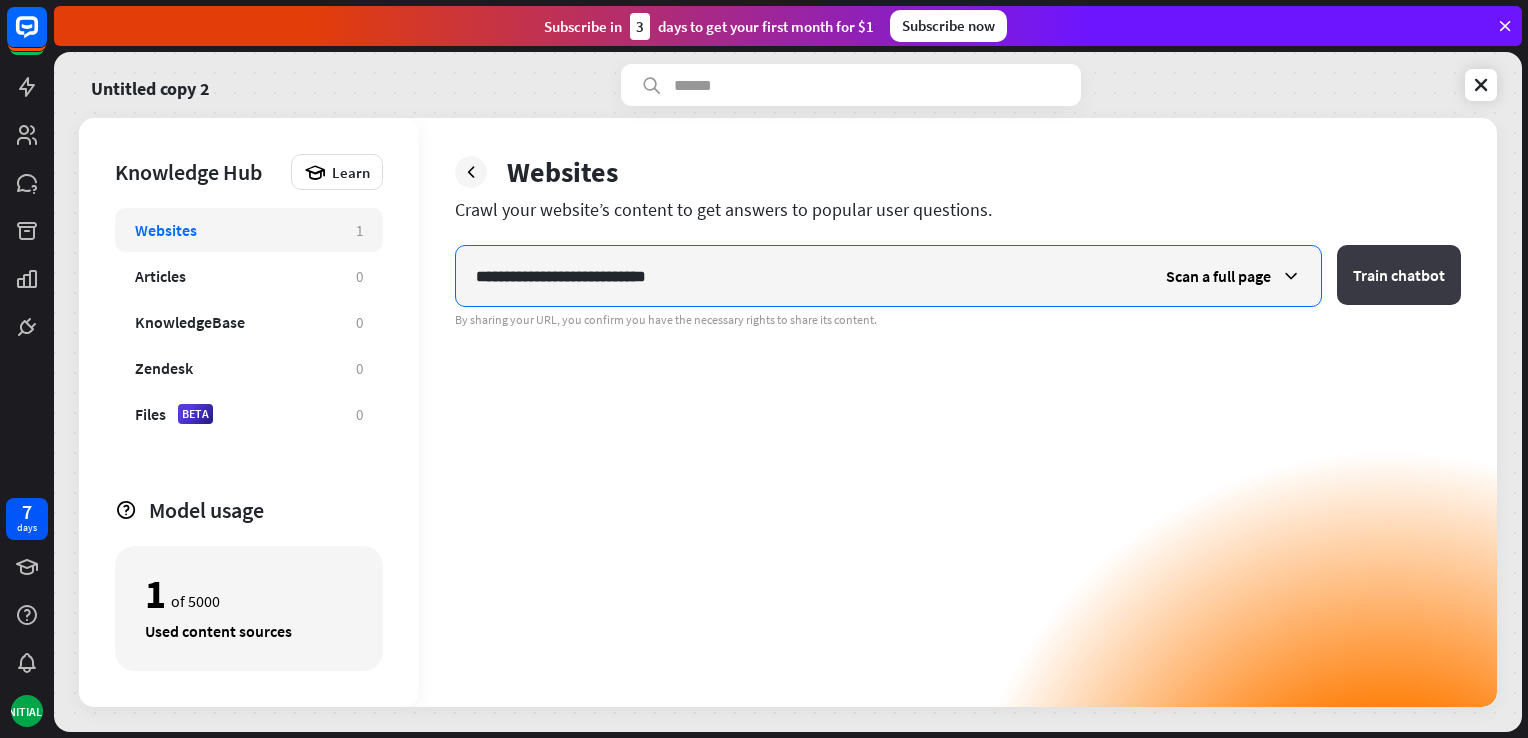 type on "**********" 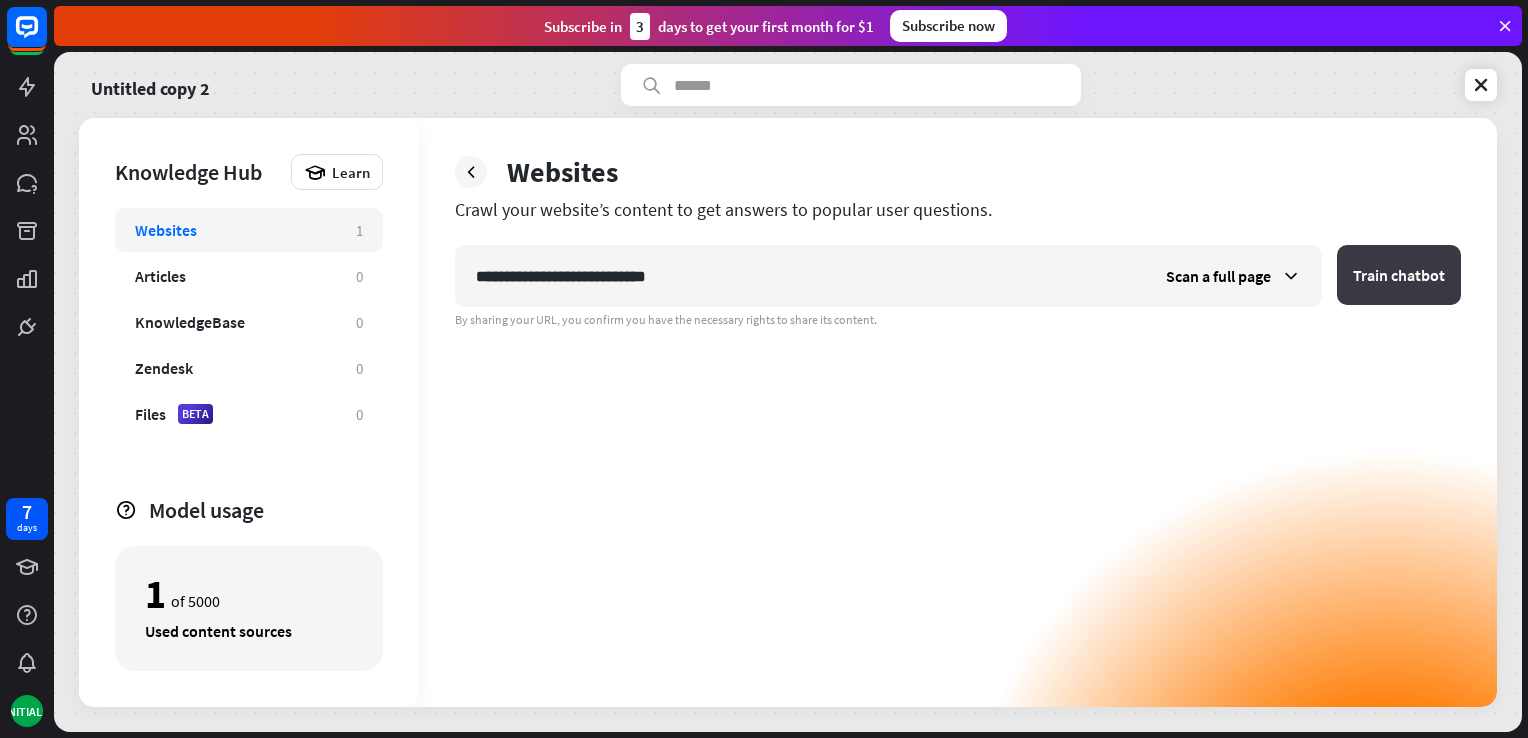 click on "Train chatbot" at bounding box center (1399, 275) 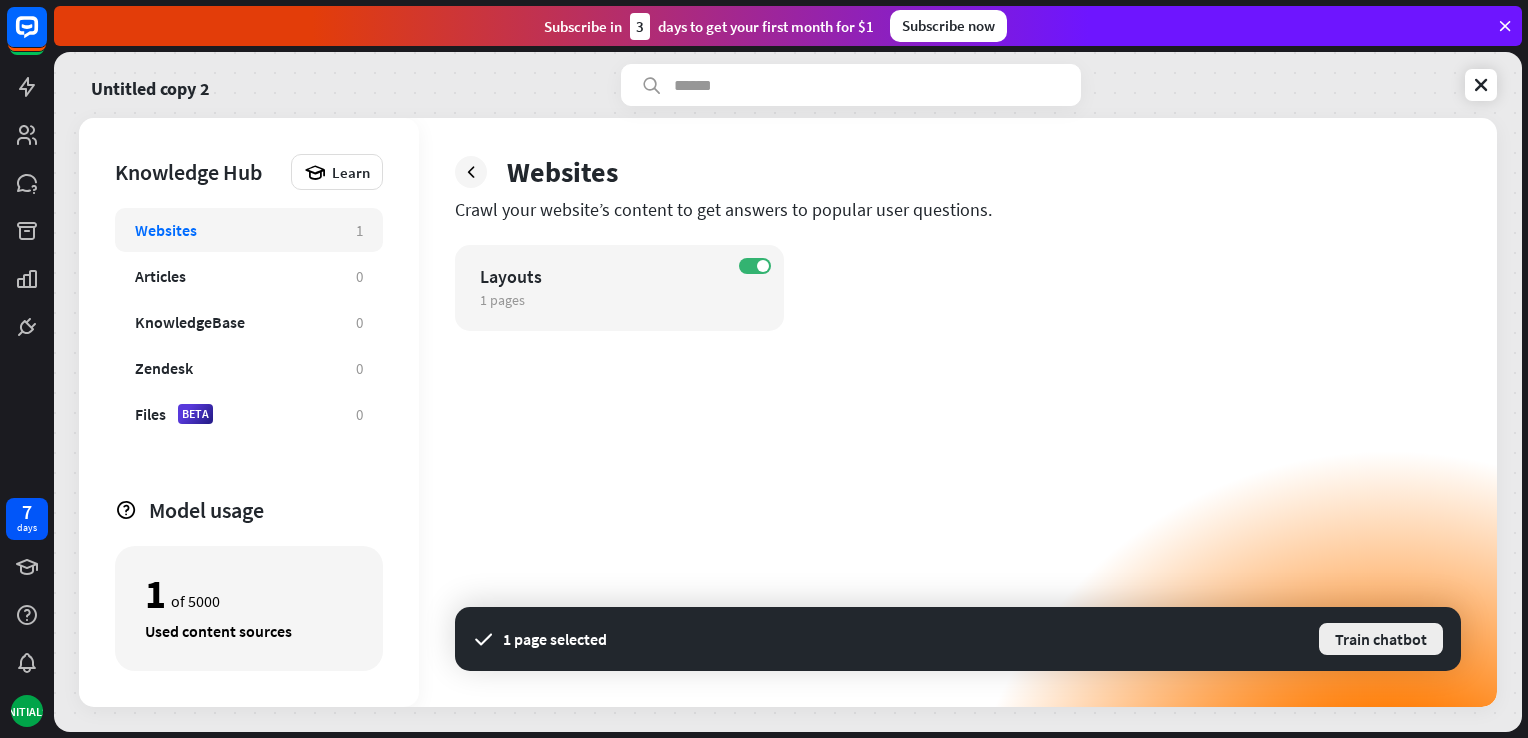 click on "Train chatbot" at bounding box center [1381, 639] 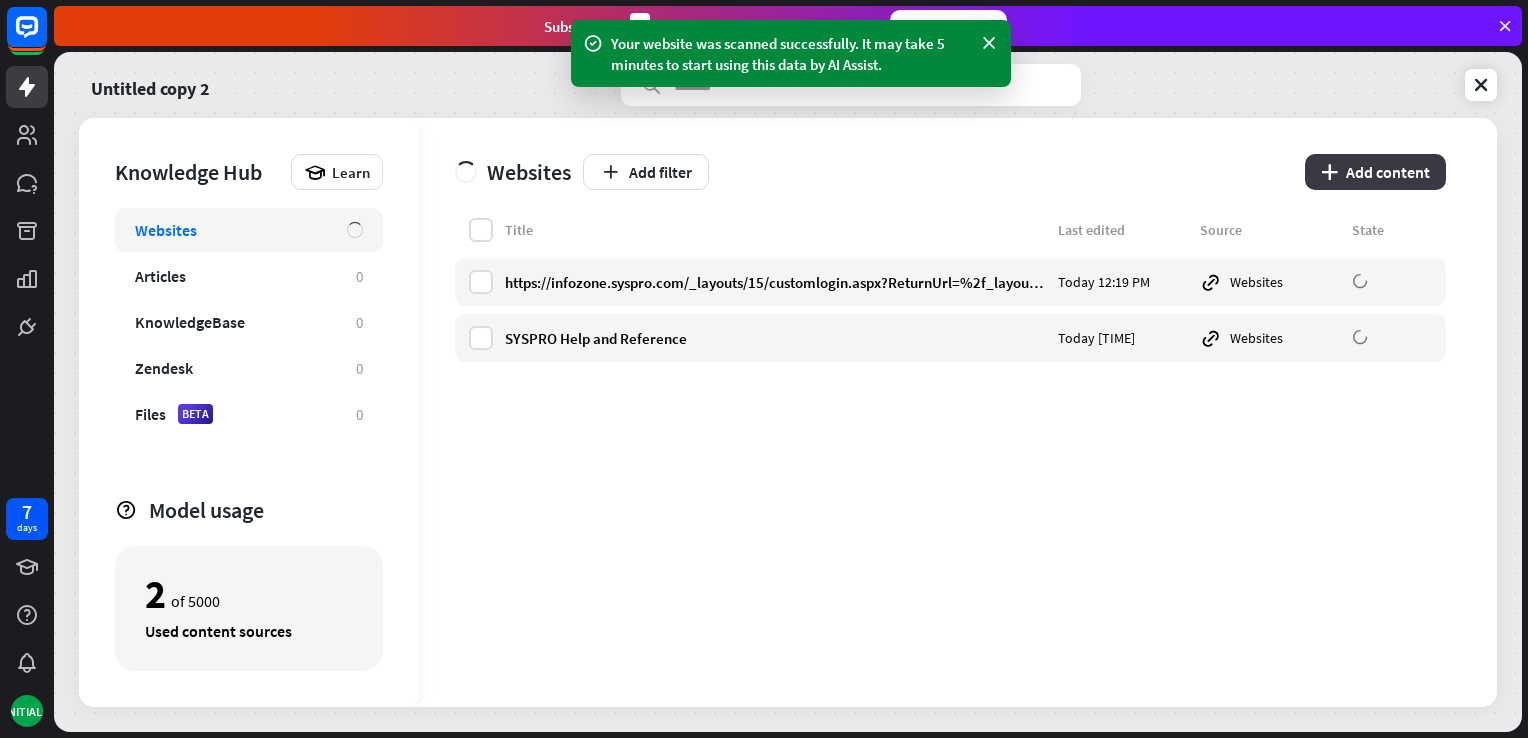click on "plus
Add content" at bounding box center [1375, 172] 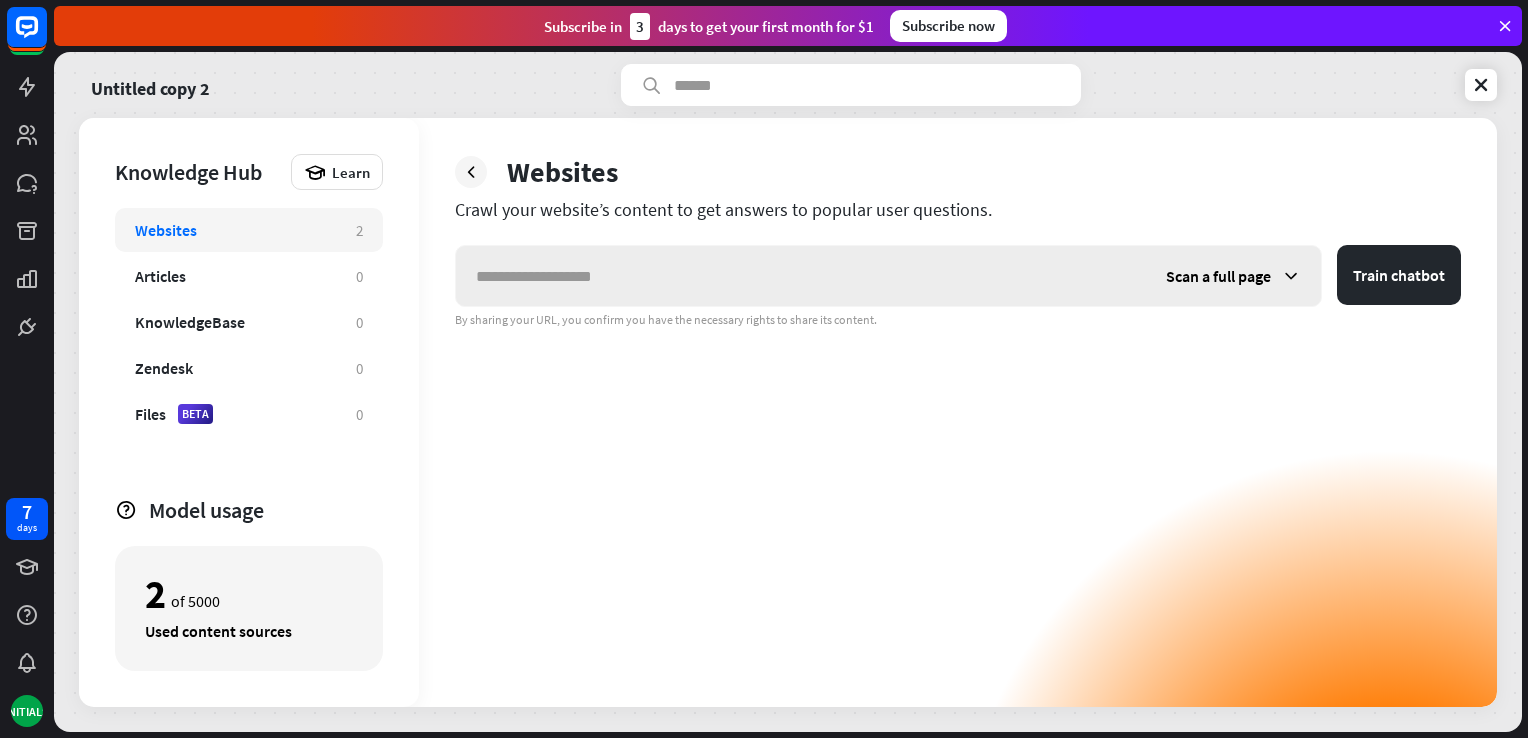 click at bounding box center [801, 276] 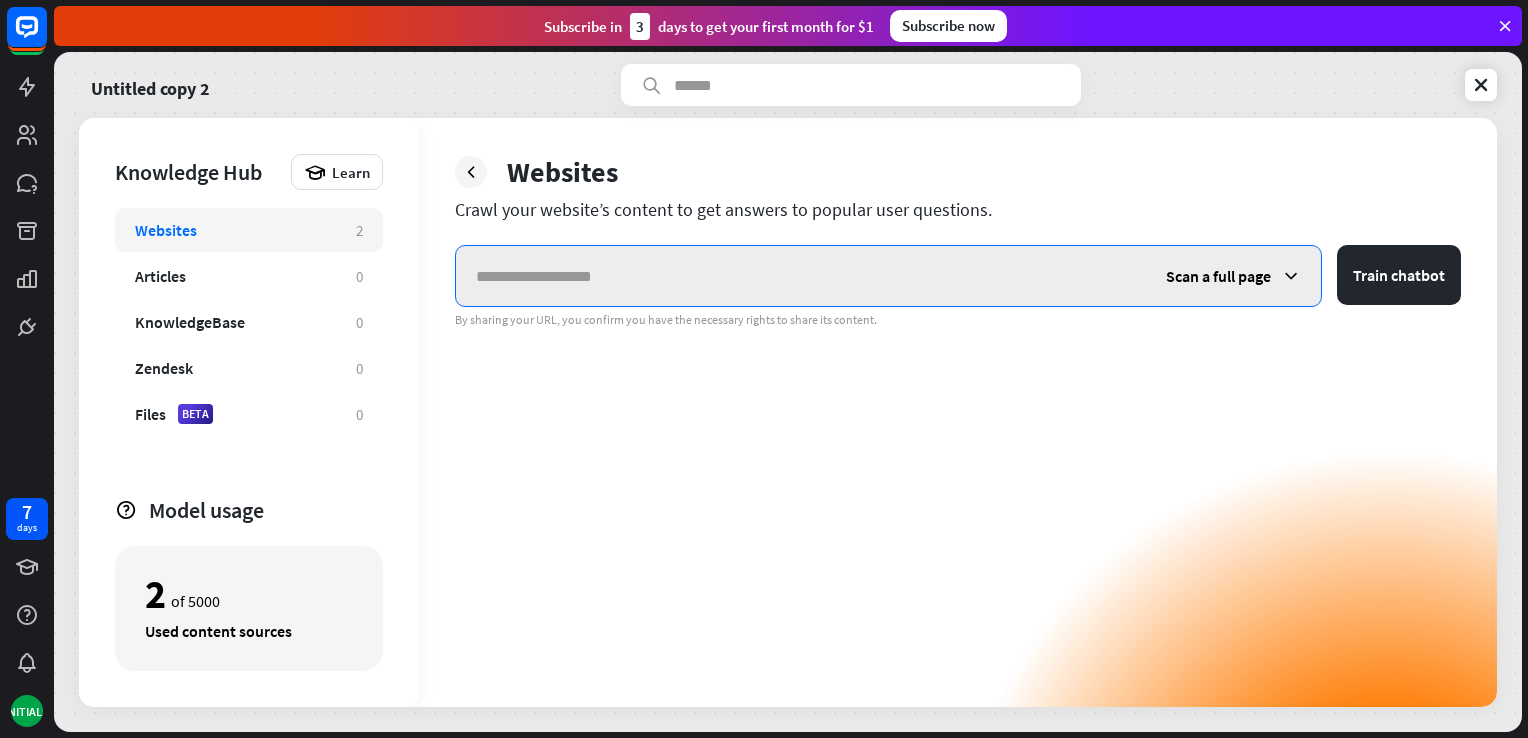 click at bounding box center (801, 276) 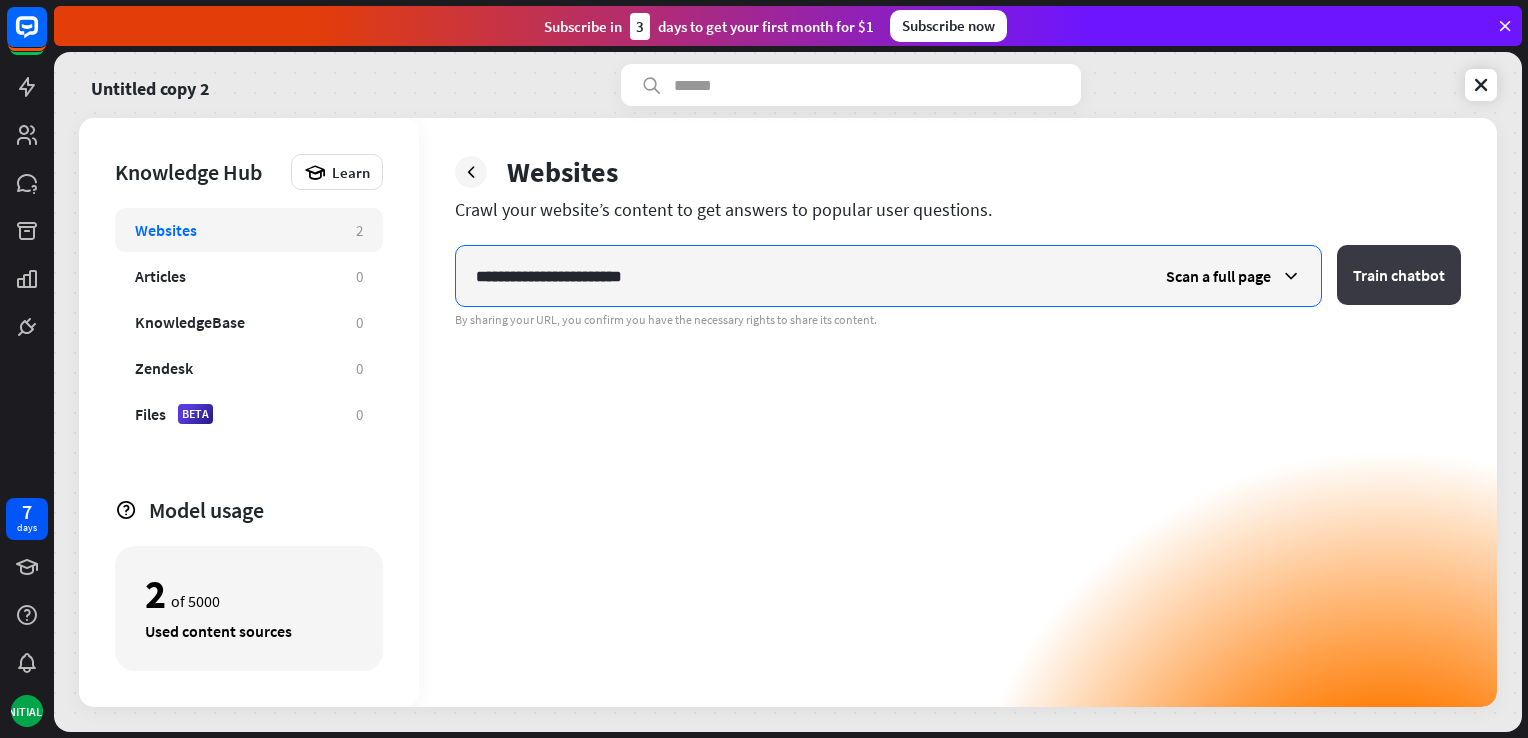 type on "**********" 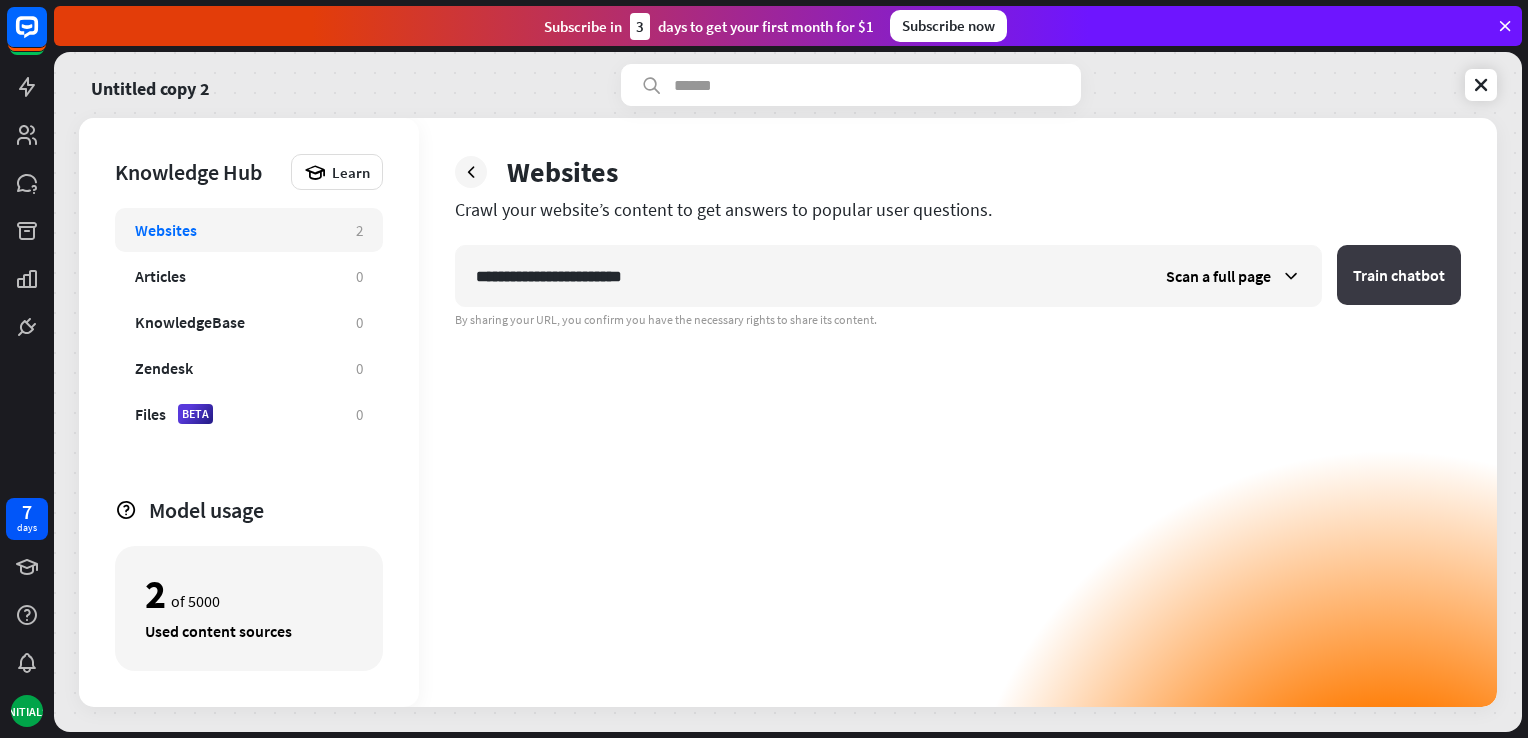 click on "Train chatbot" at bounding box center (1399, 275) 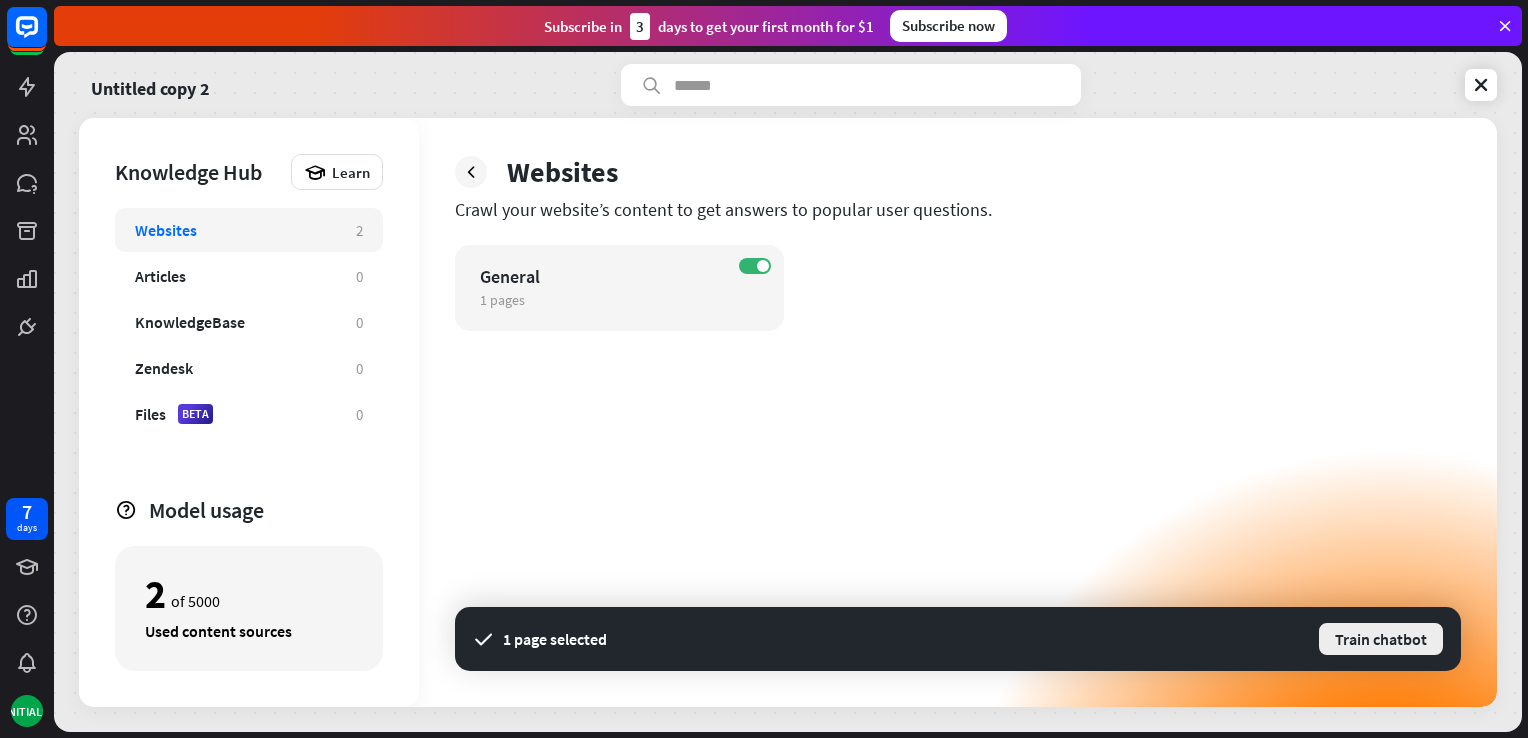 click on "Train chatbot" at bounding box center [1381, 639] 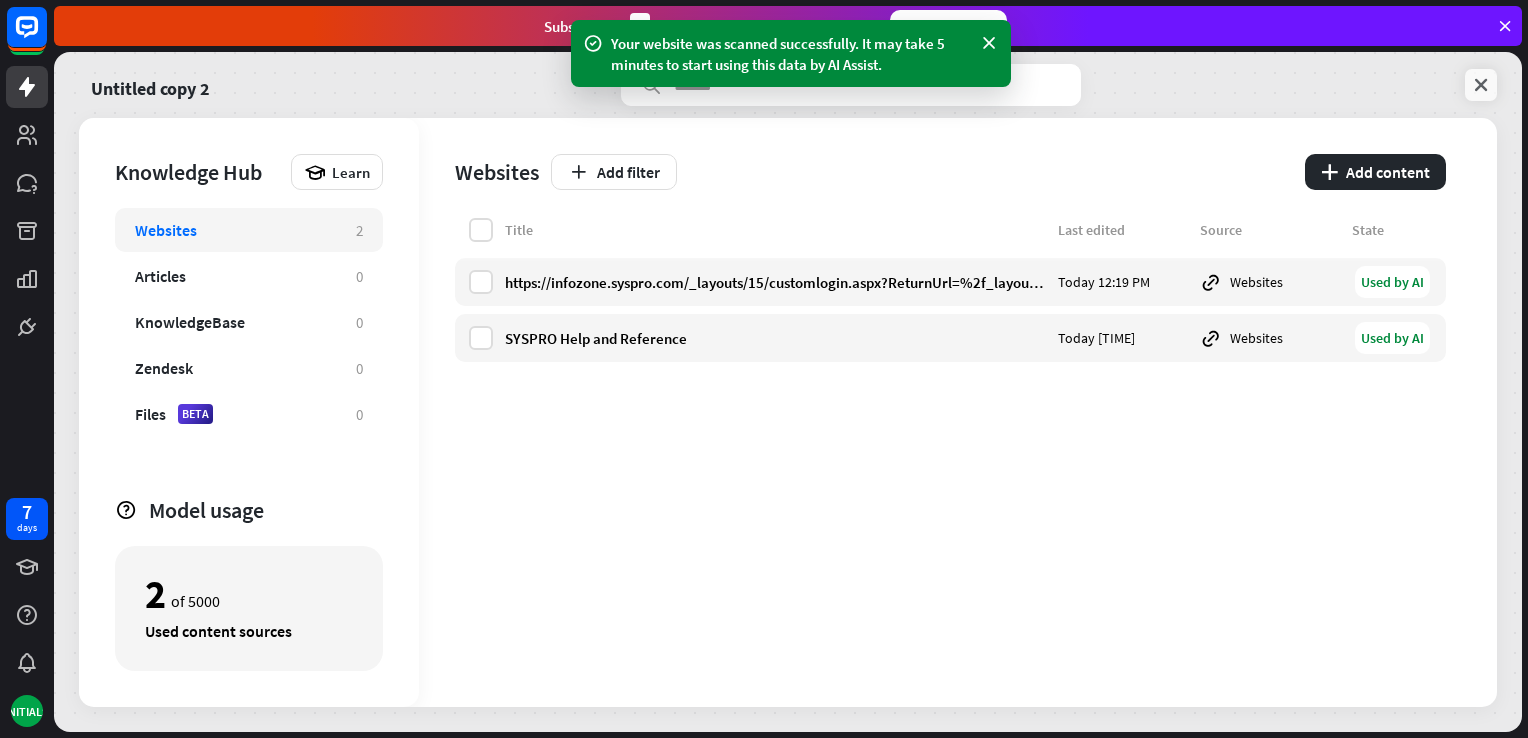 click at bounding box center [1481, 85] 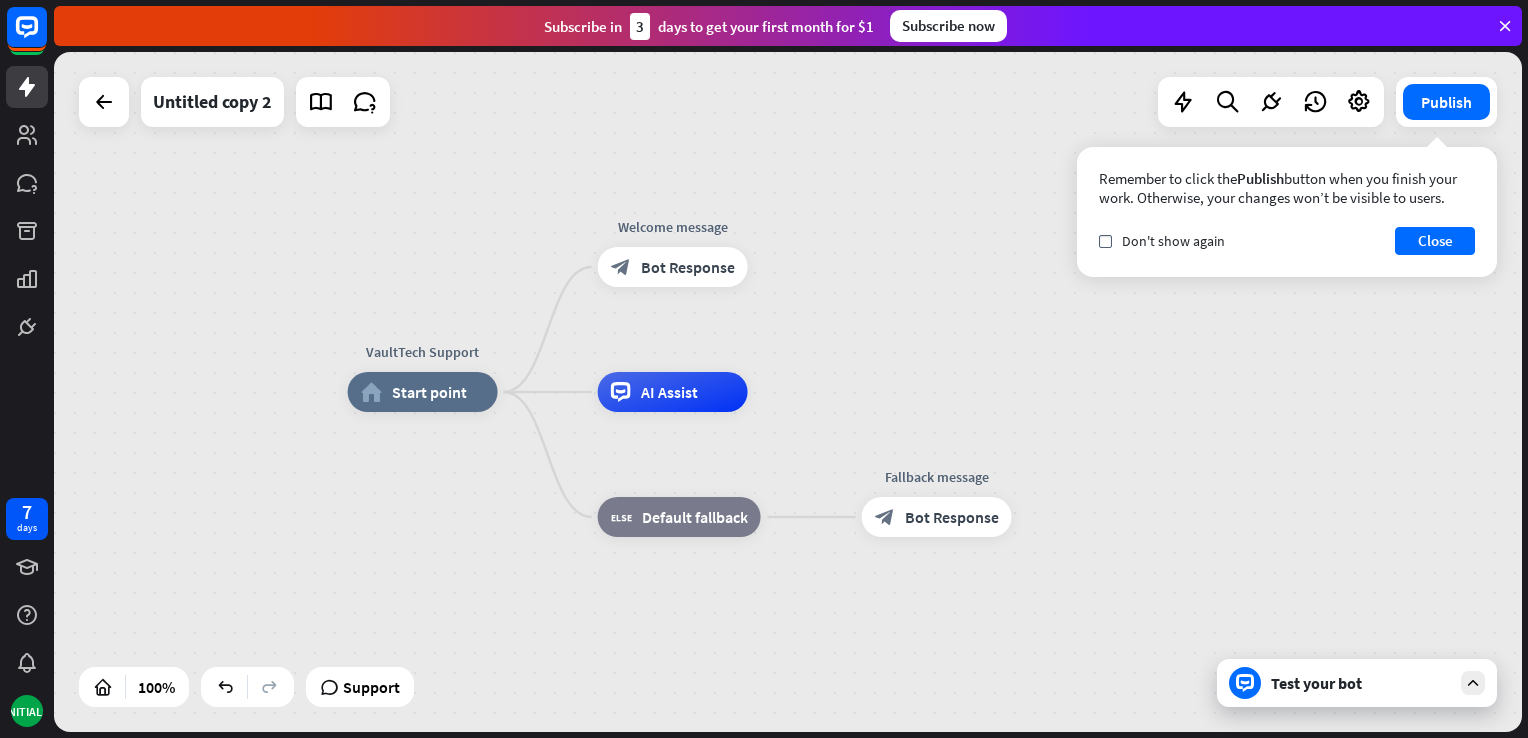 click on "Test your bot" at bounding box center (1361, 683) 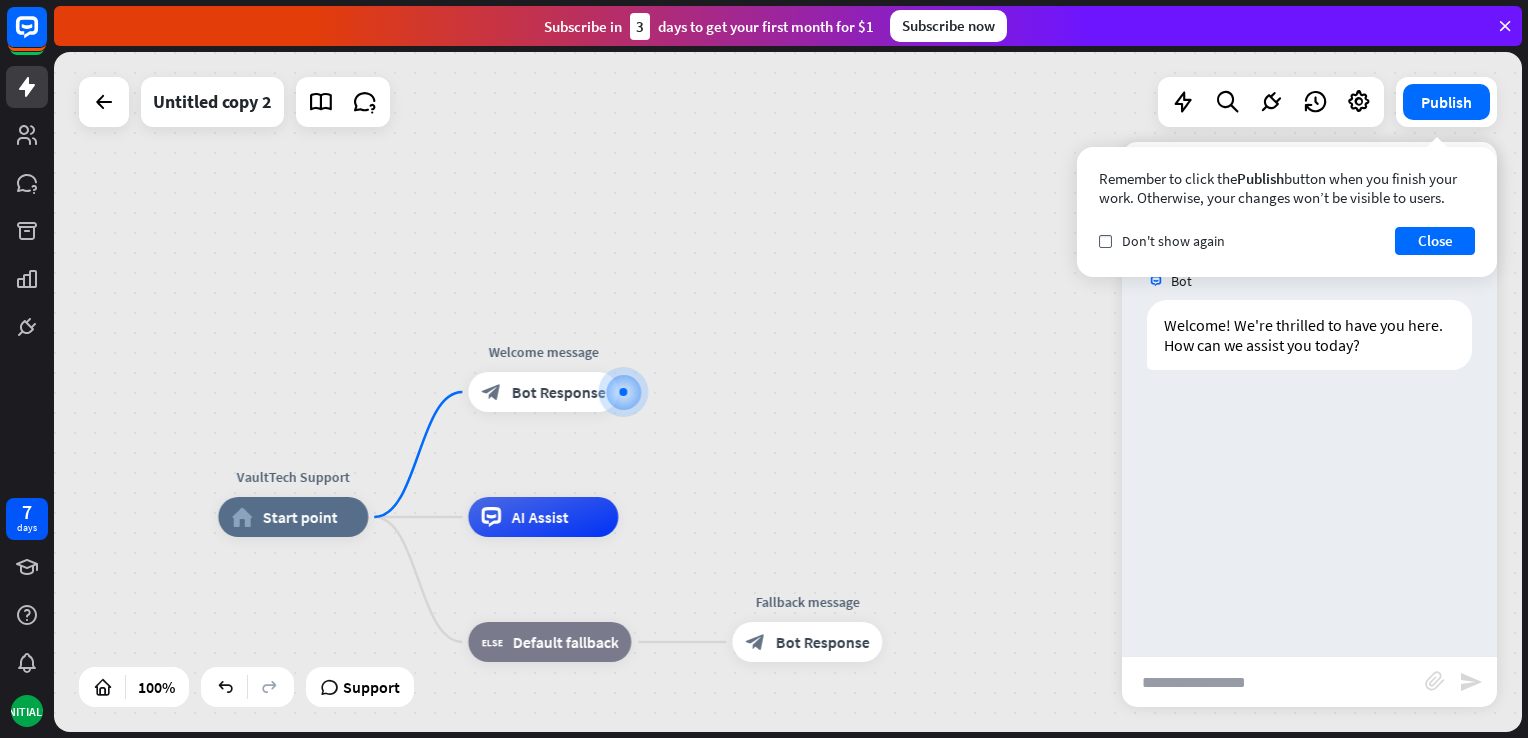 click at bounding box center (1273, 682) 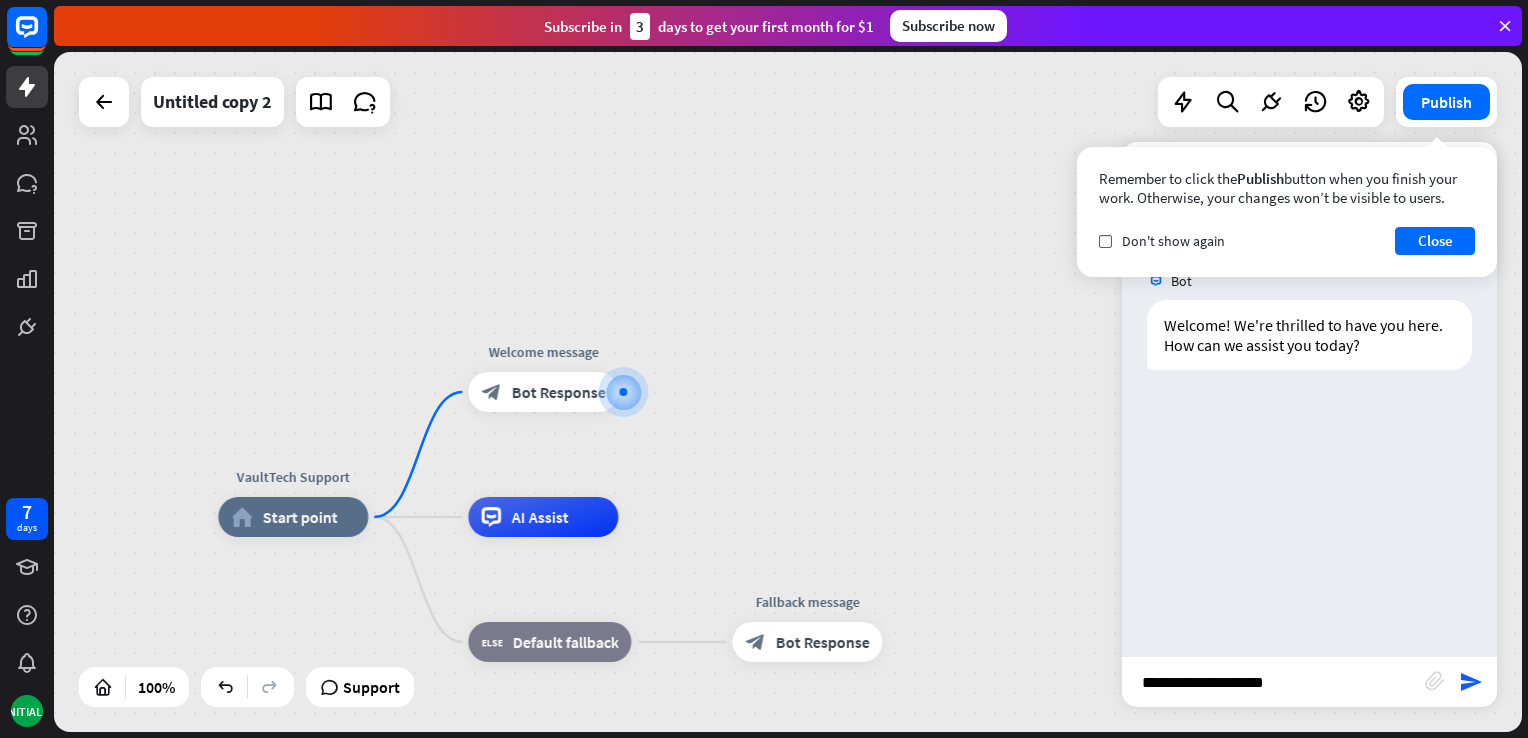 type on "**********" 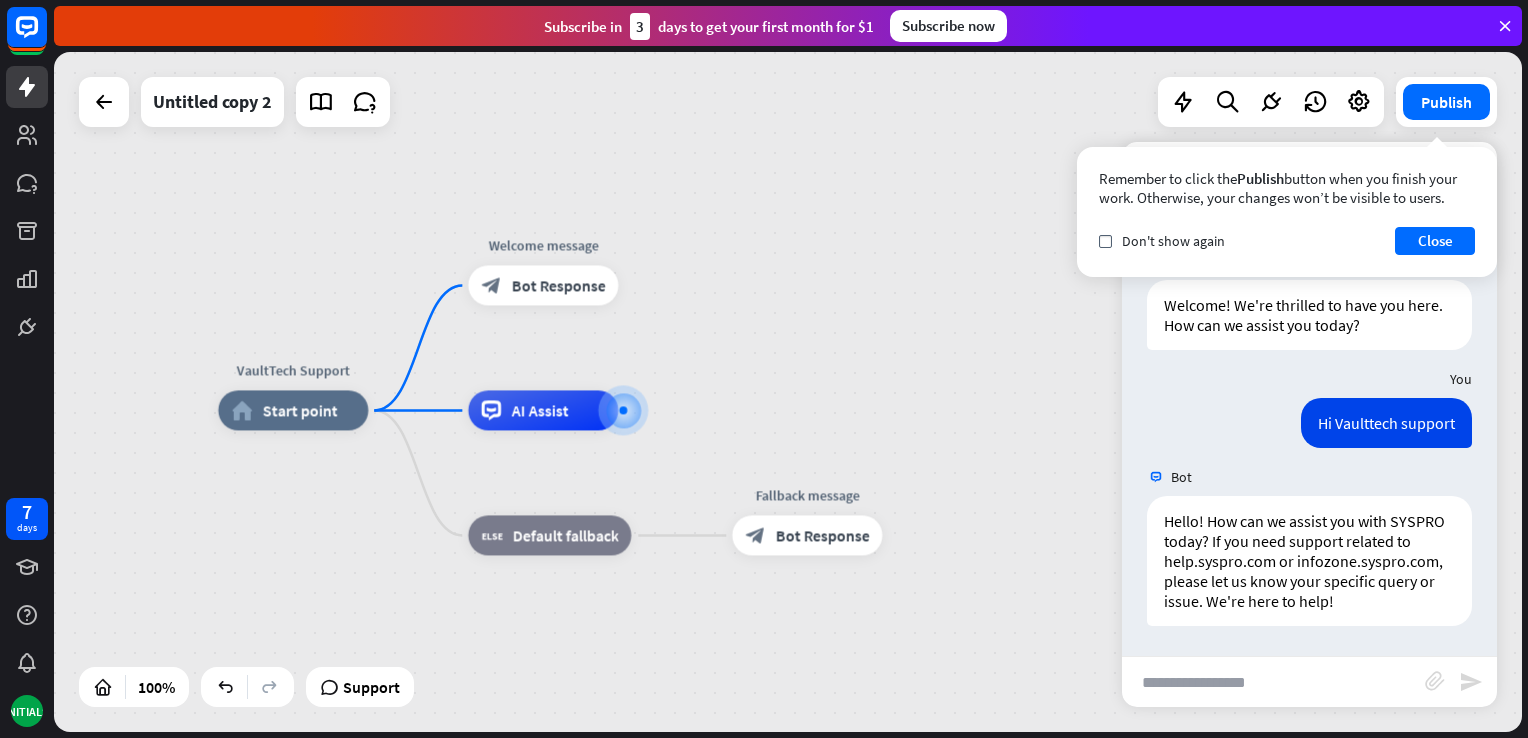 scroll, scrollTop: 39, scrollLeft: 0, axis: vertical 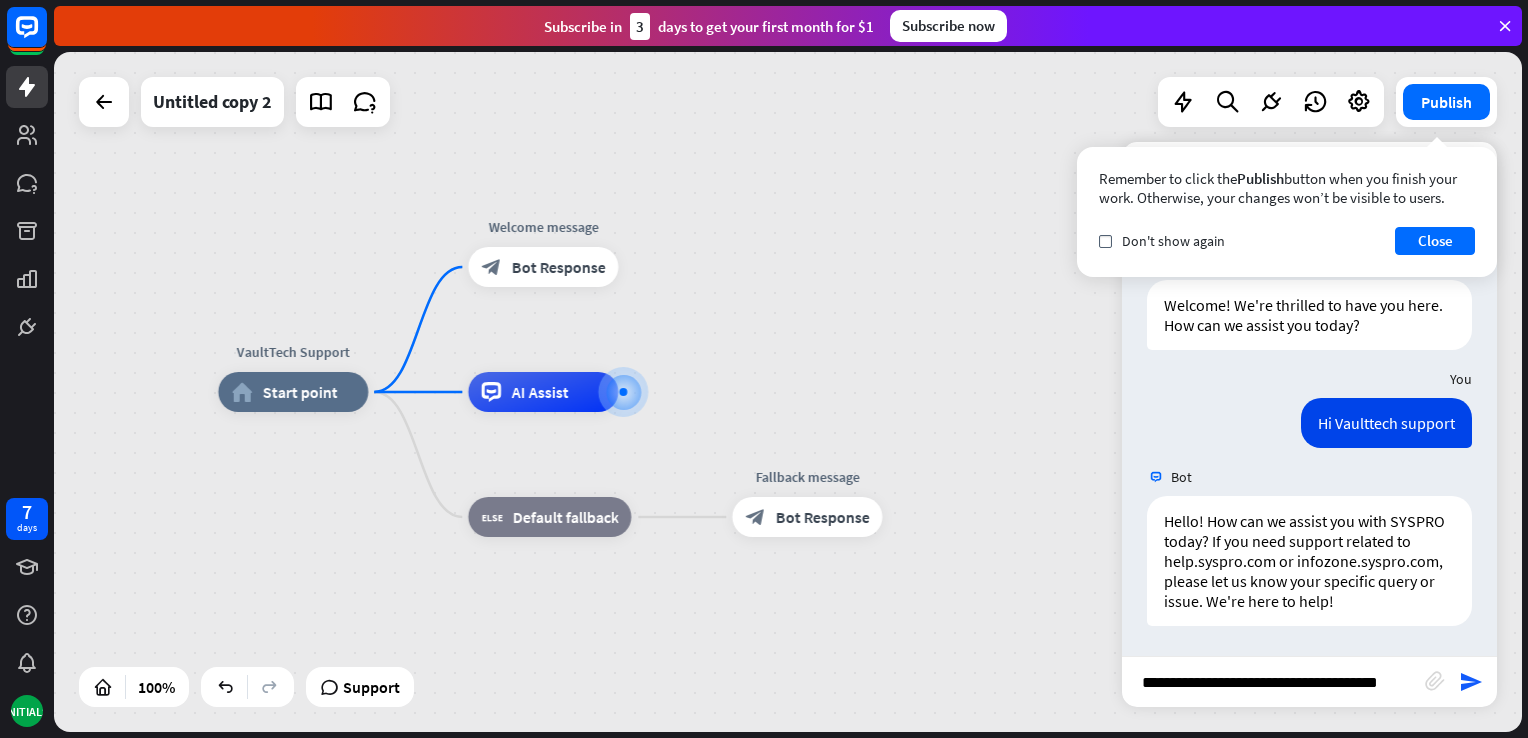 type on "**********" 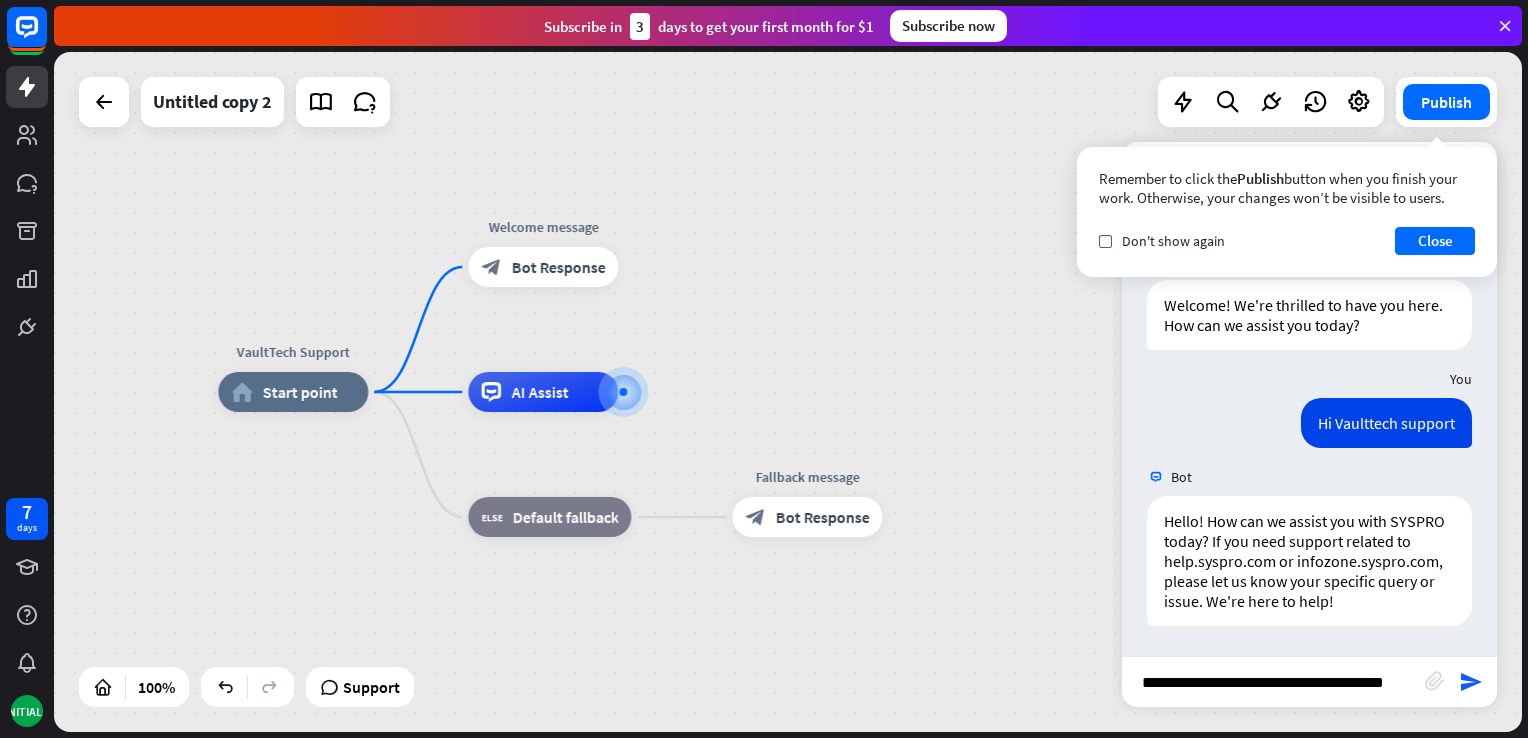 scroll, scrollTop: 0, scrollLeft: 0, axis: both 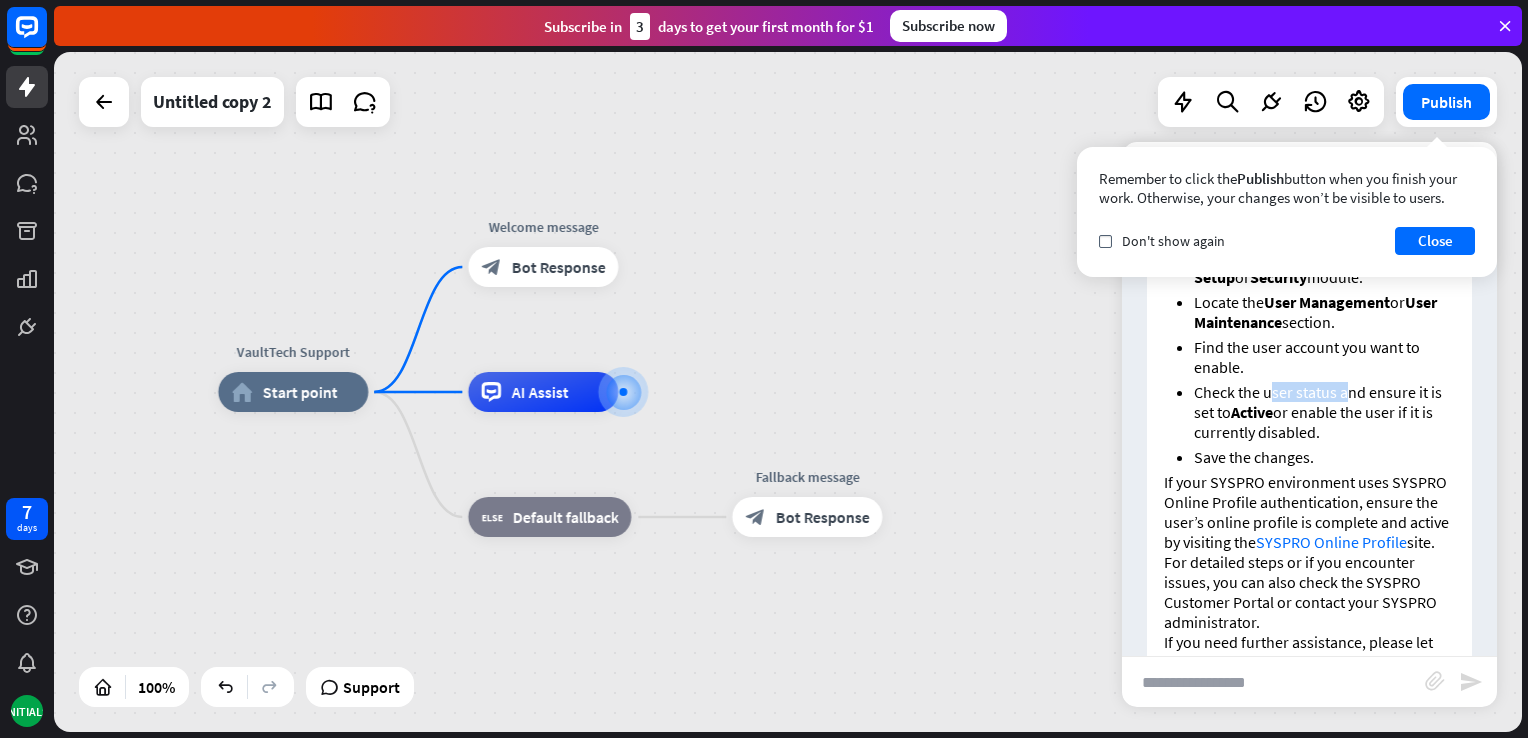 drag, startPoint x: 1313, startPoint y: 414, endPoint x: 1344, endPoint y: 414, distance: 31 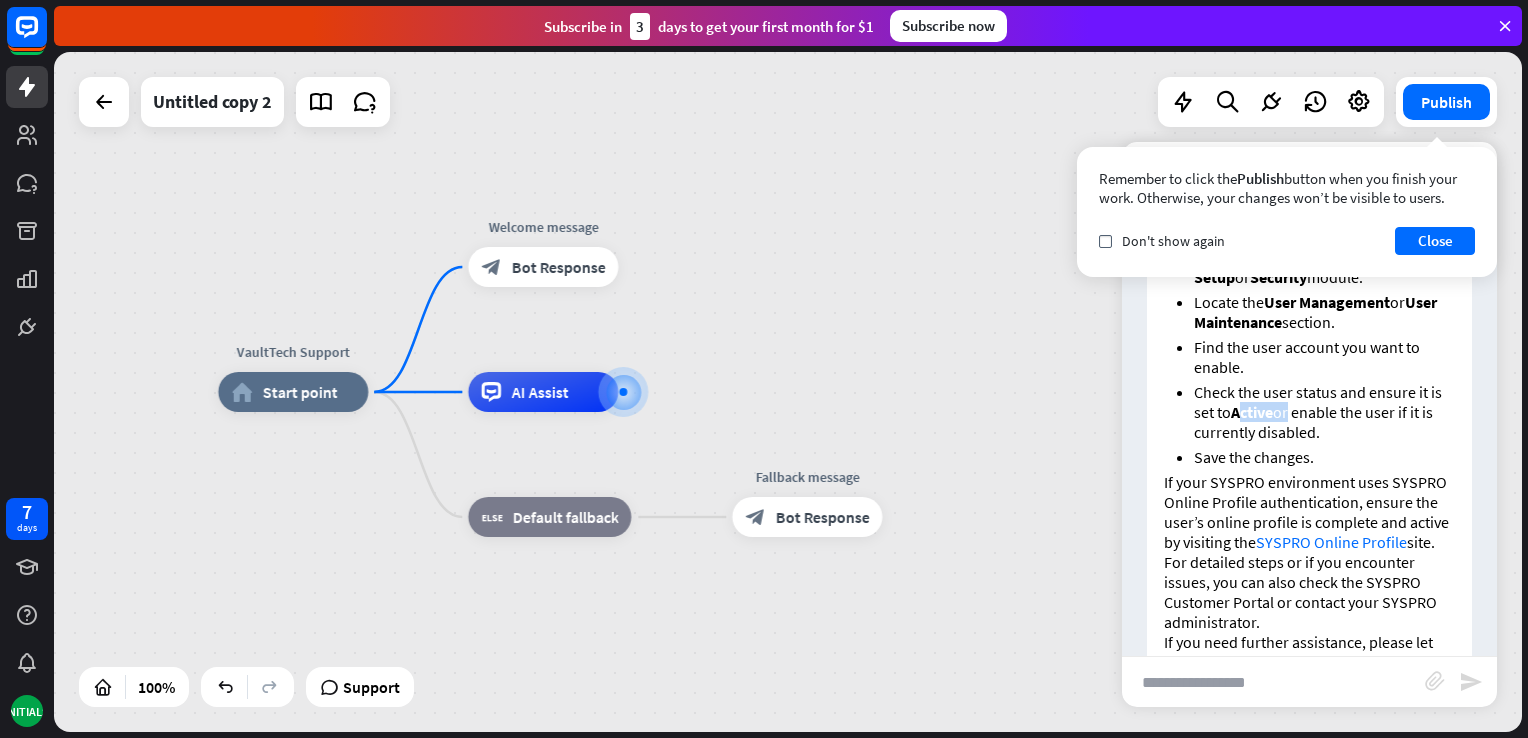 drag, startPoint x: 1344, startPoint y: 414, endPoint x: 1290, endPoint y: 435, distance: 57.939625 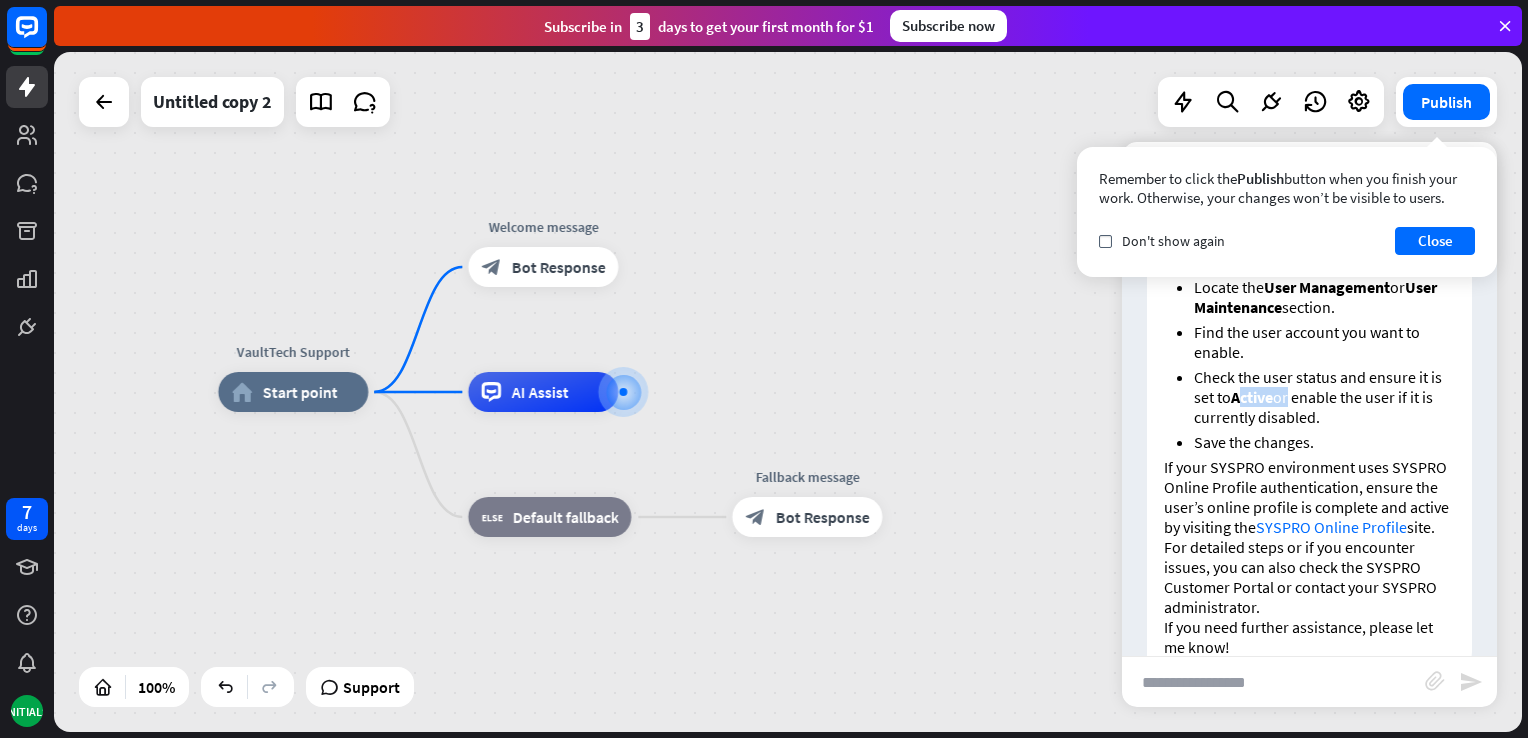 scroll, scrollTop: 810, scrollLeft: 0, axis: vertical 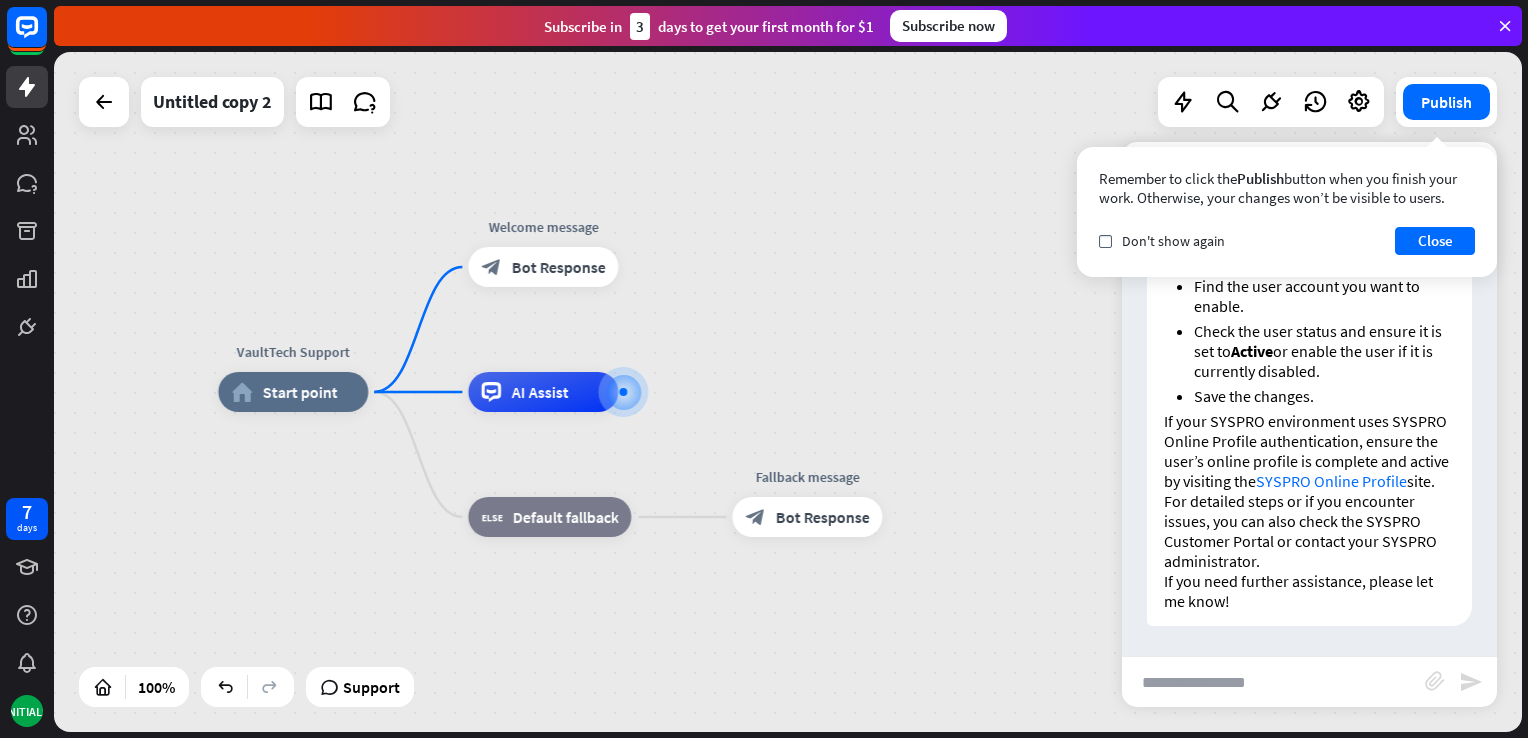 click at bounding box center [1273, 682] 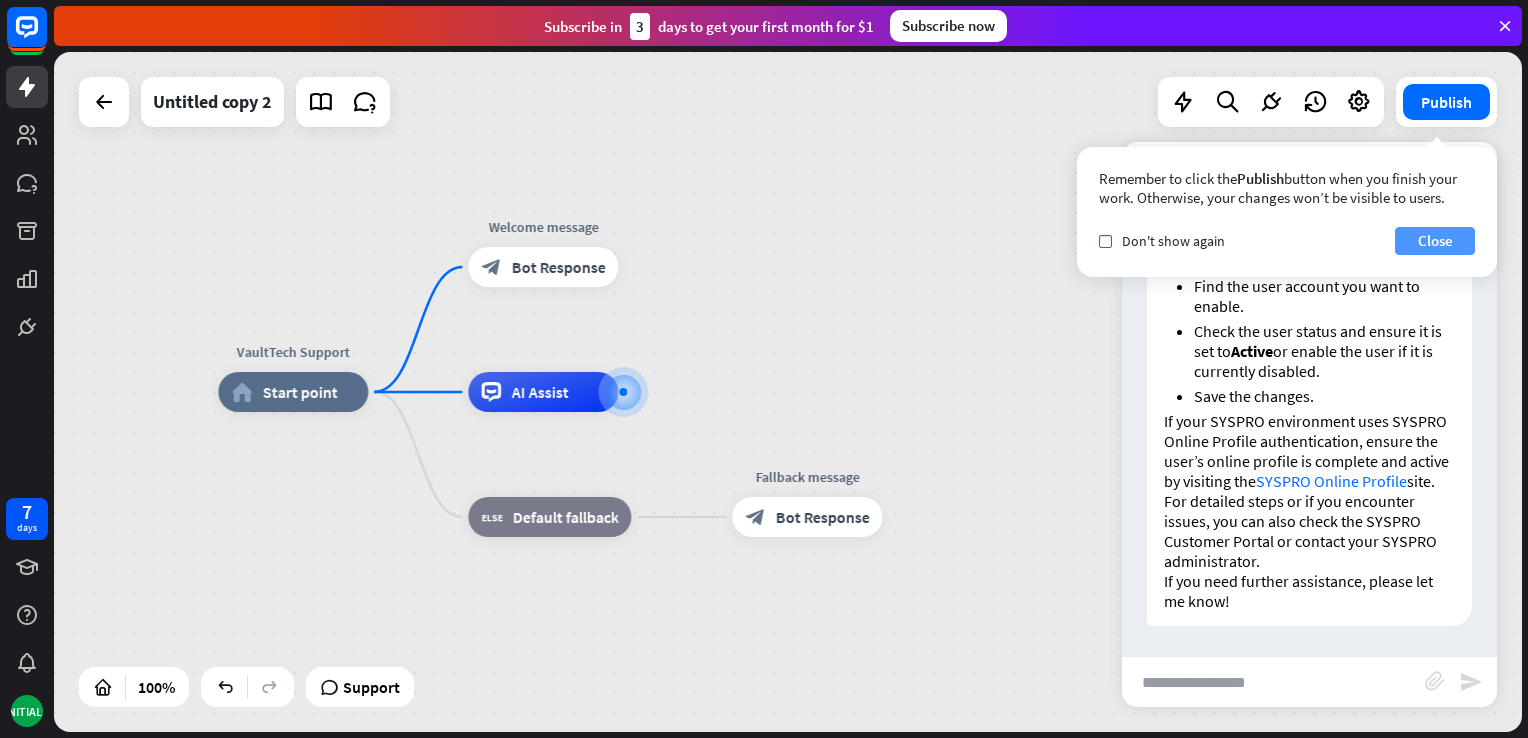 click on "Close" at bounding box center [1435, 241] 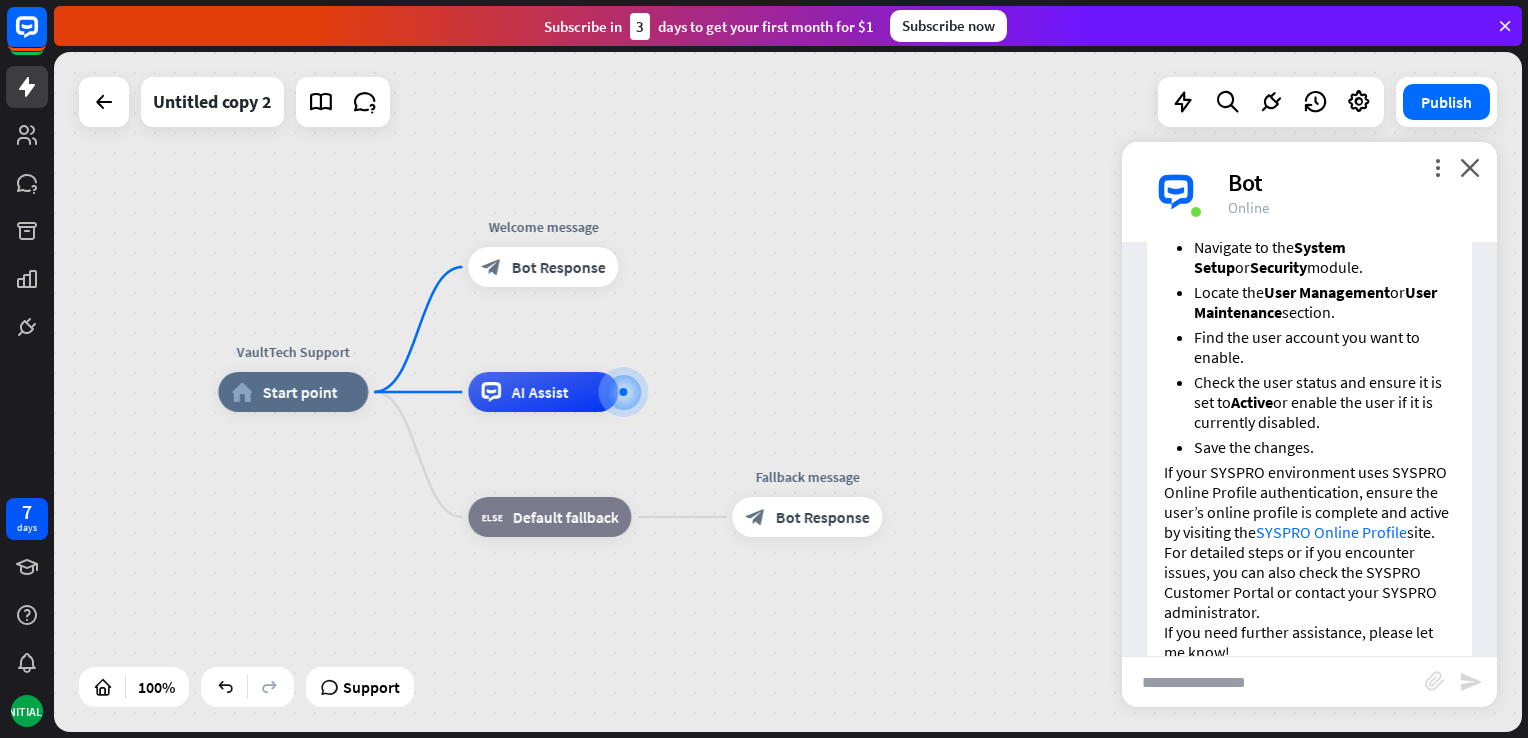 scroll, scrollTop: 810, scrollLeft: 0, axis: vertical 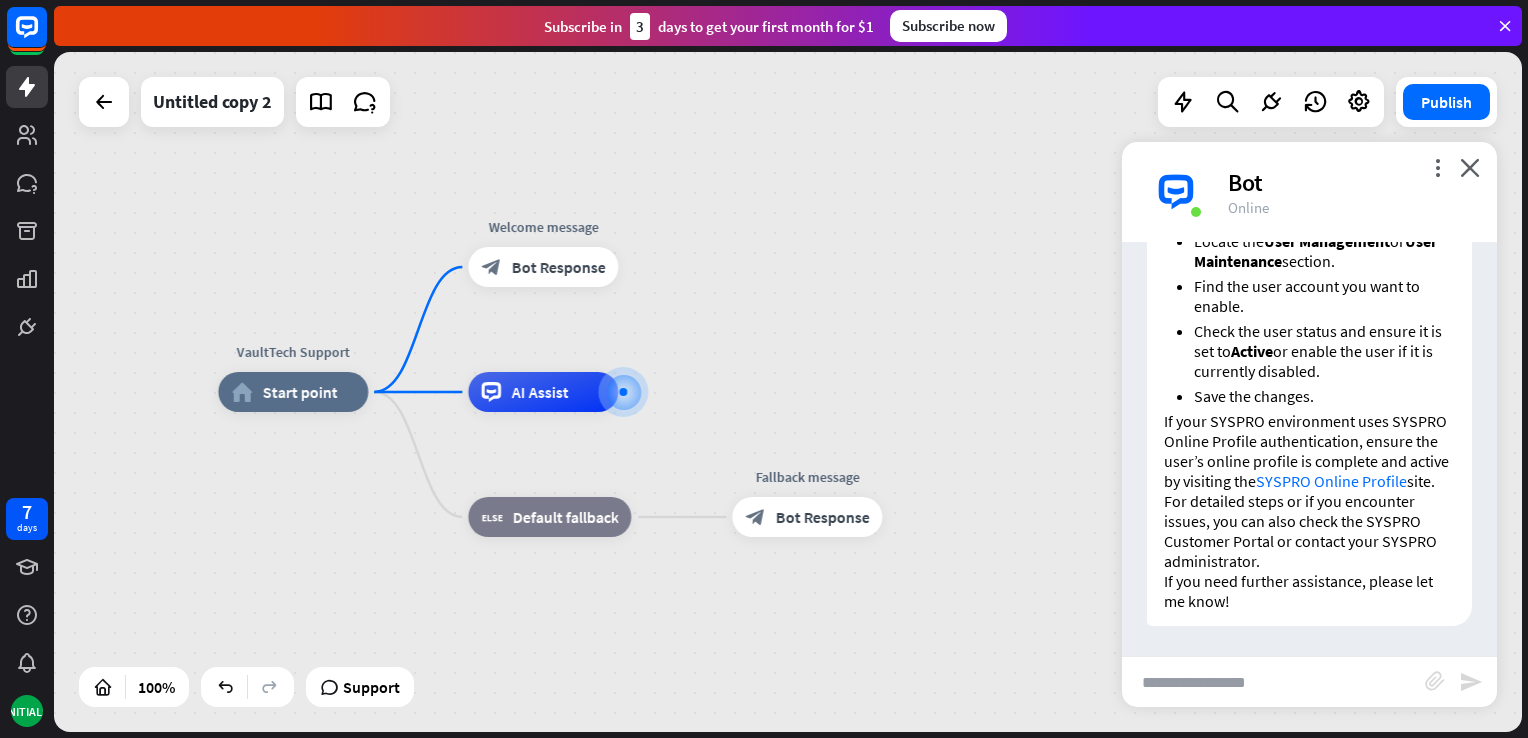 click at bounding box center [1273, 682] 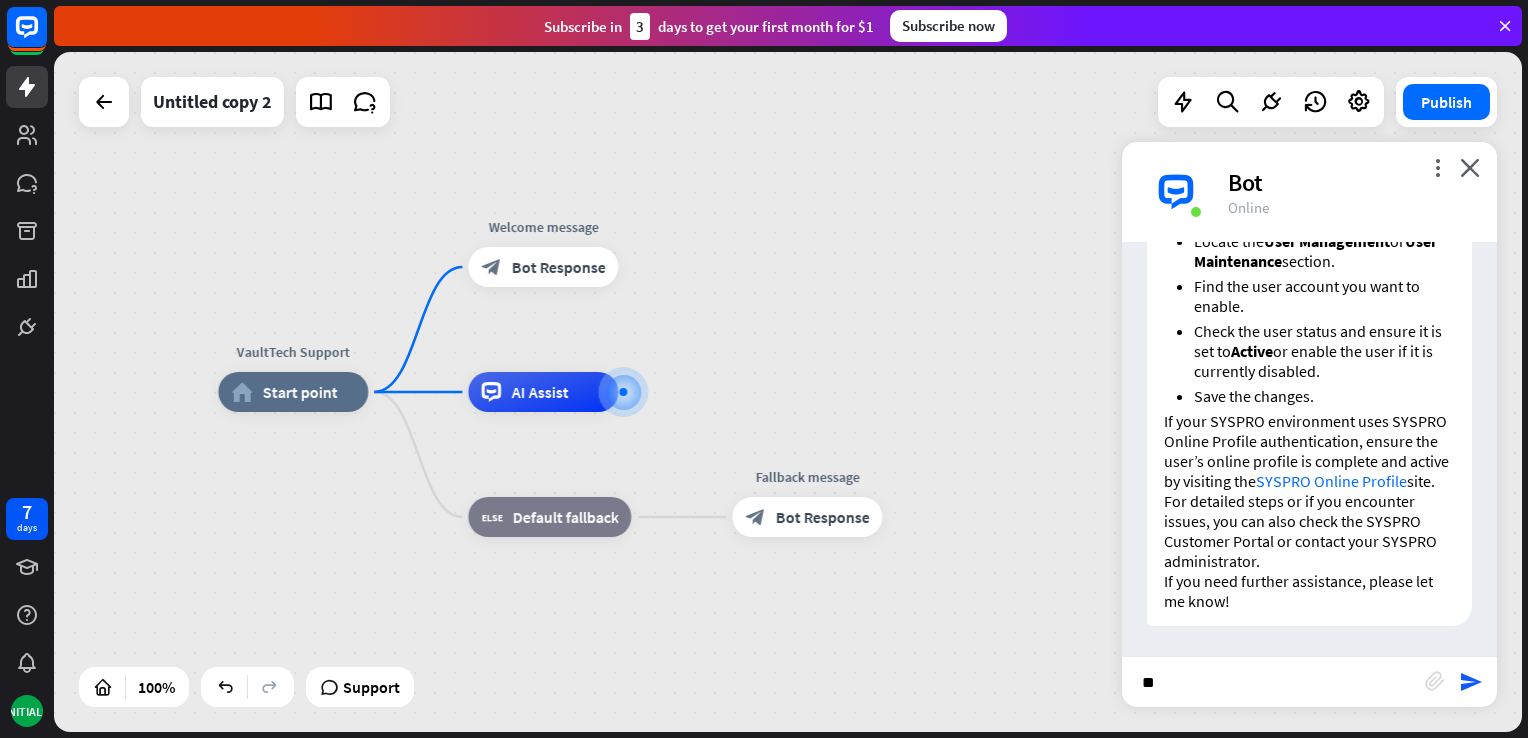 type on "*" 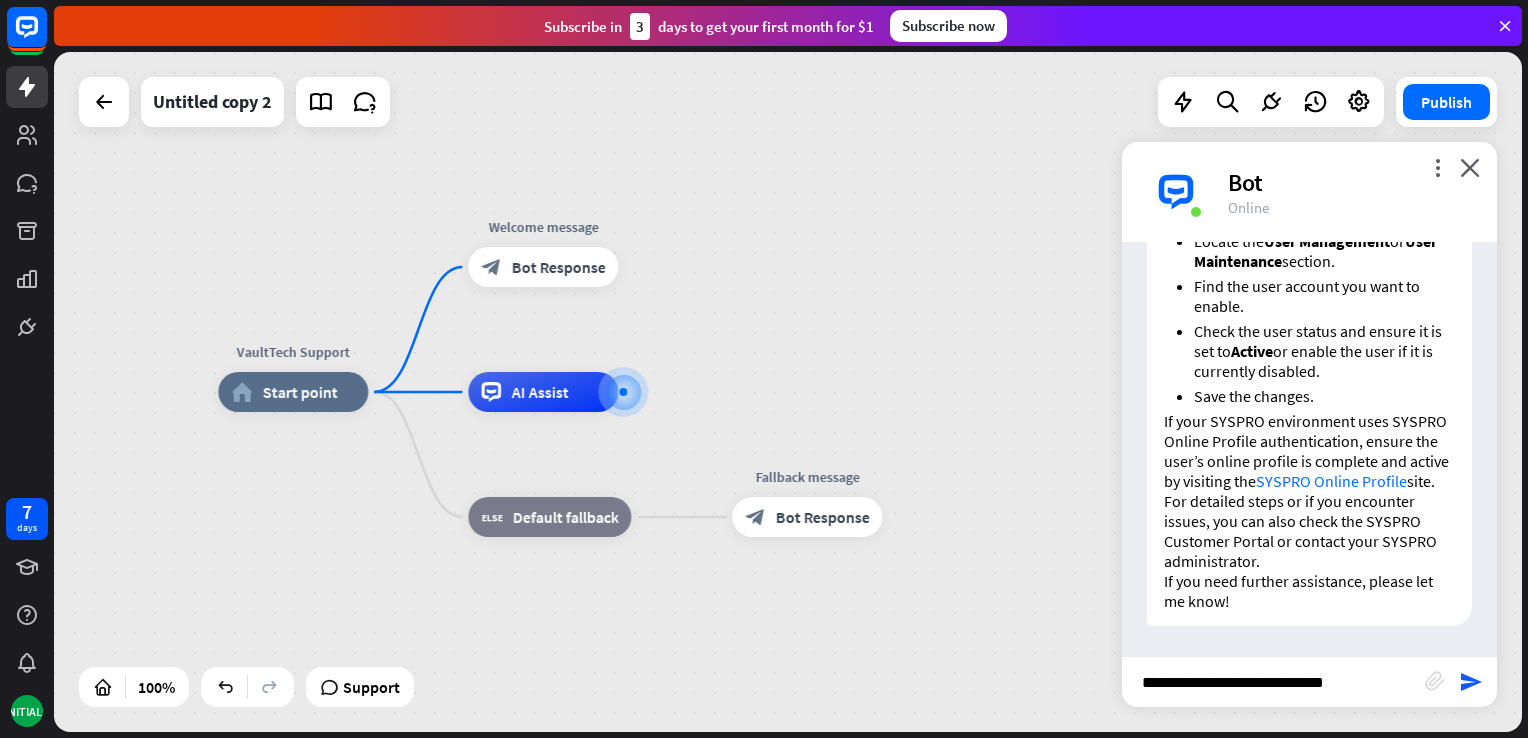type on "**********" 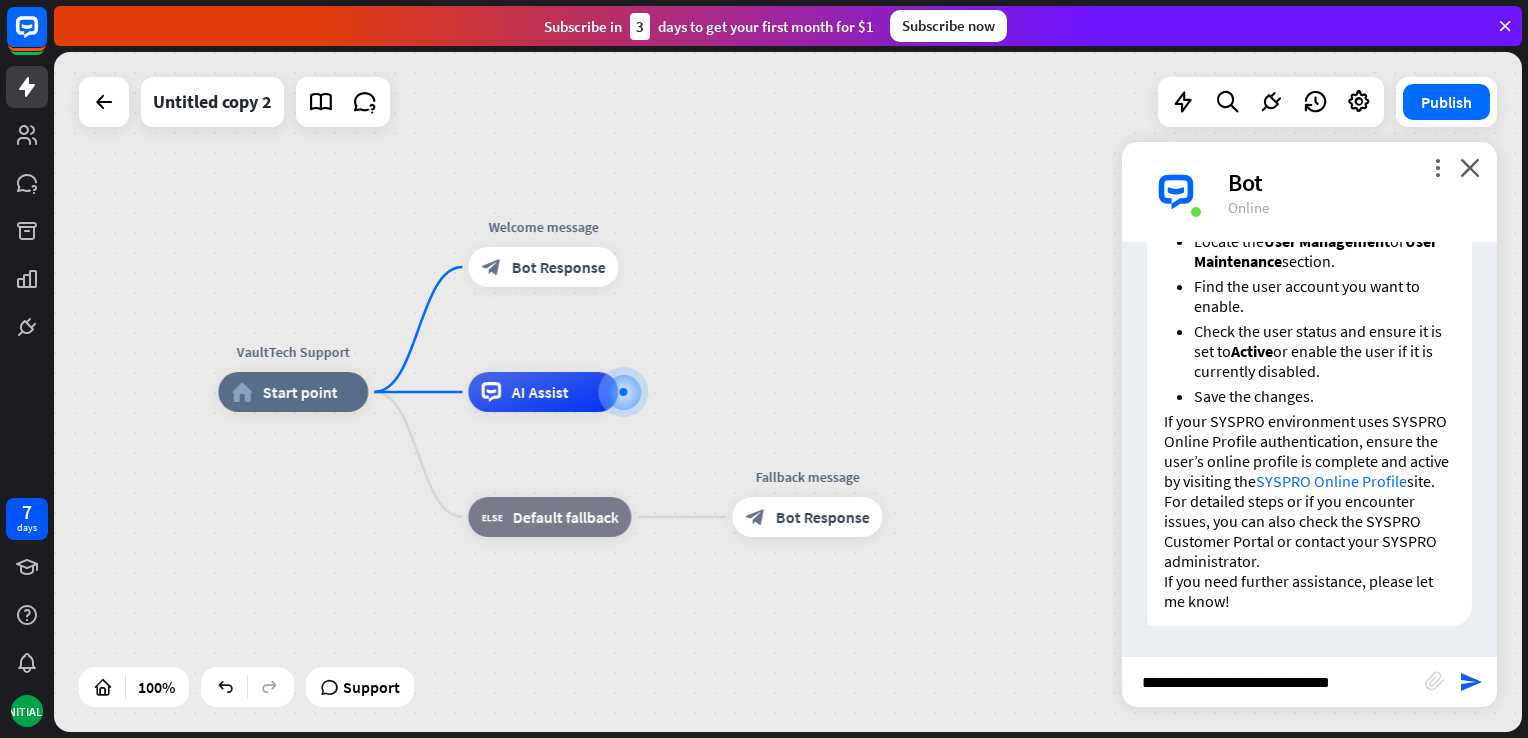 type 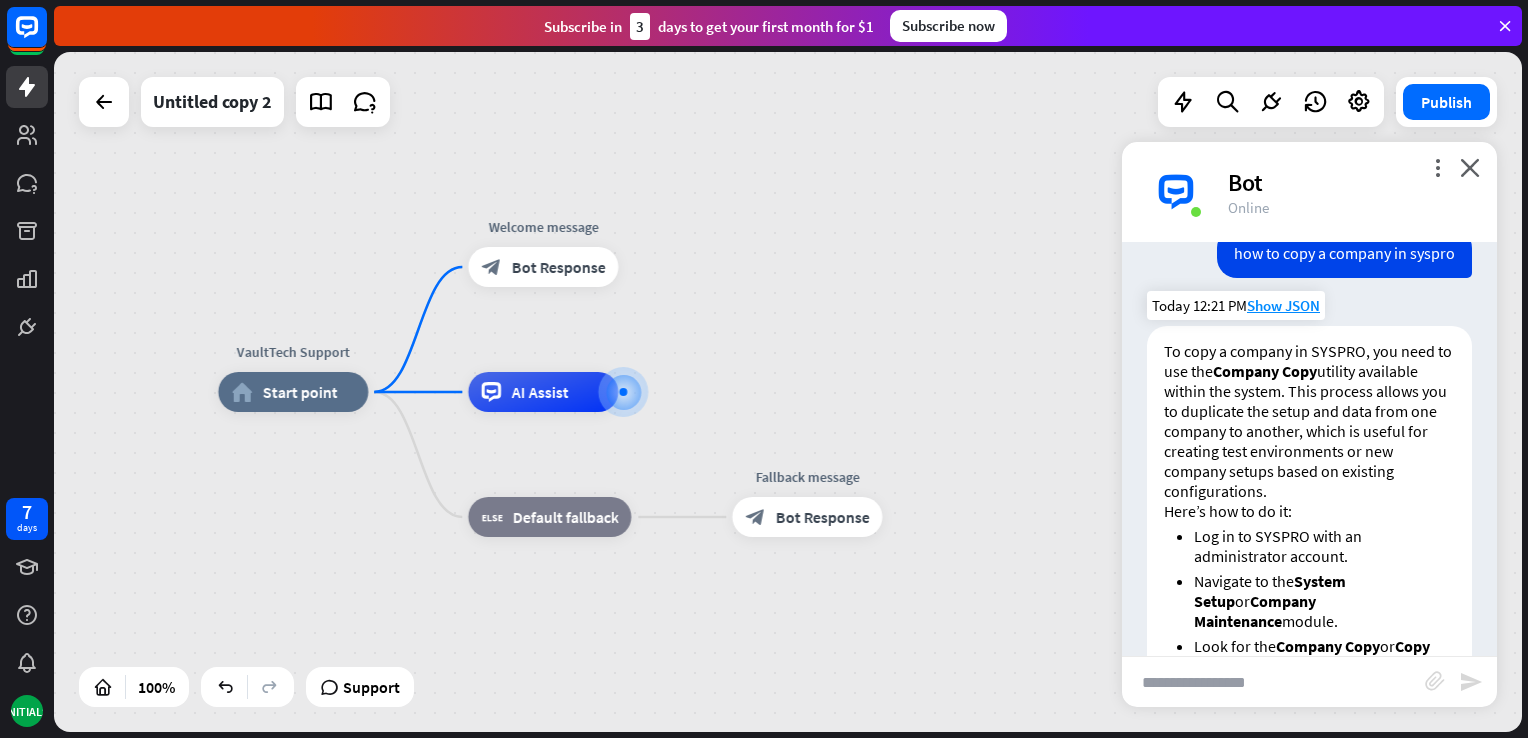 scroll, scrollTop: 1211, scrollLeft: 0, axis: vertical 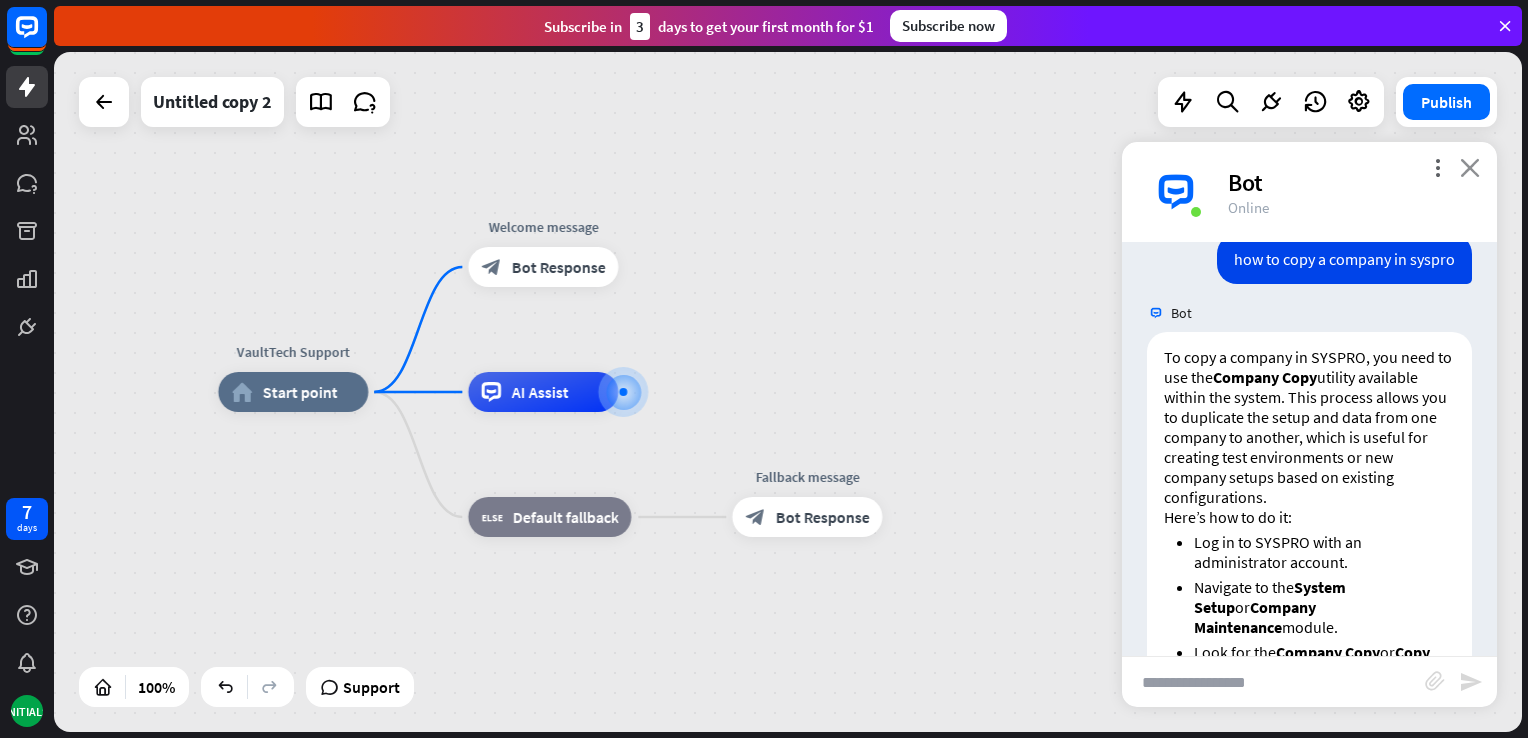 click on "close" at bounding box center (1470, 167) 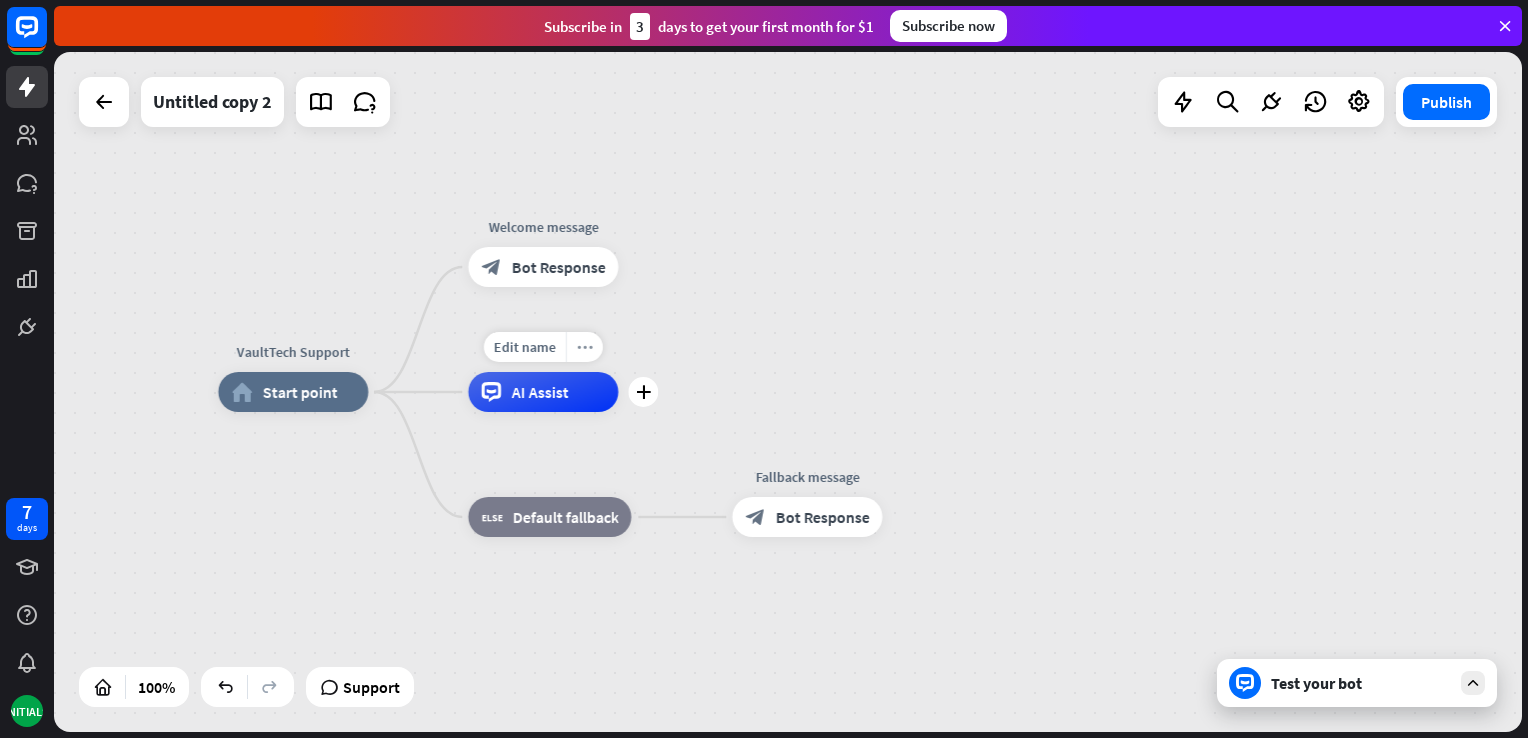 click on "more_horiz" at bounding box center [585, 347] 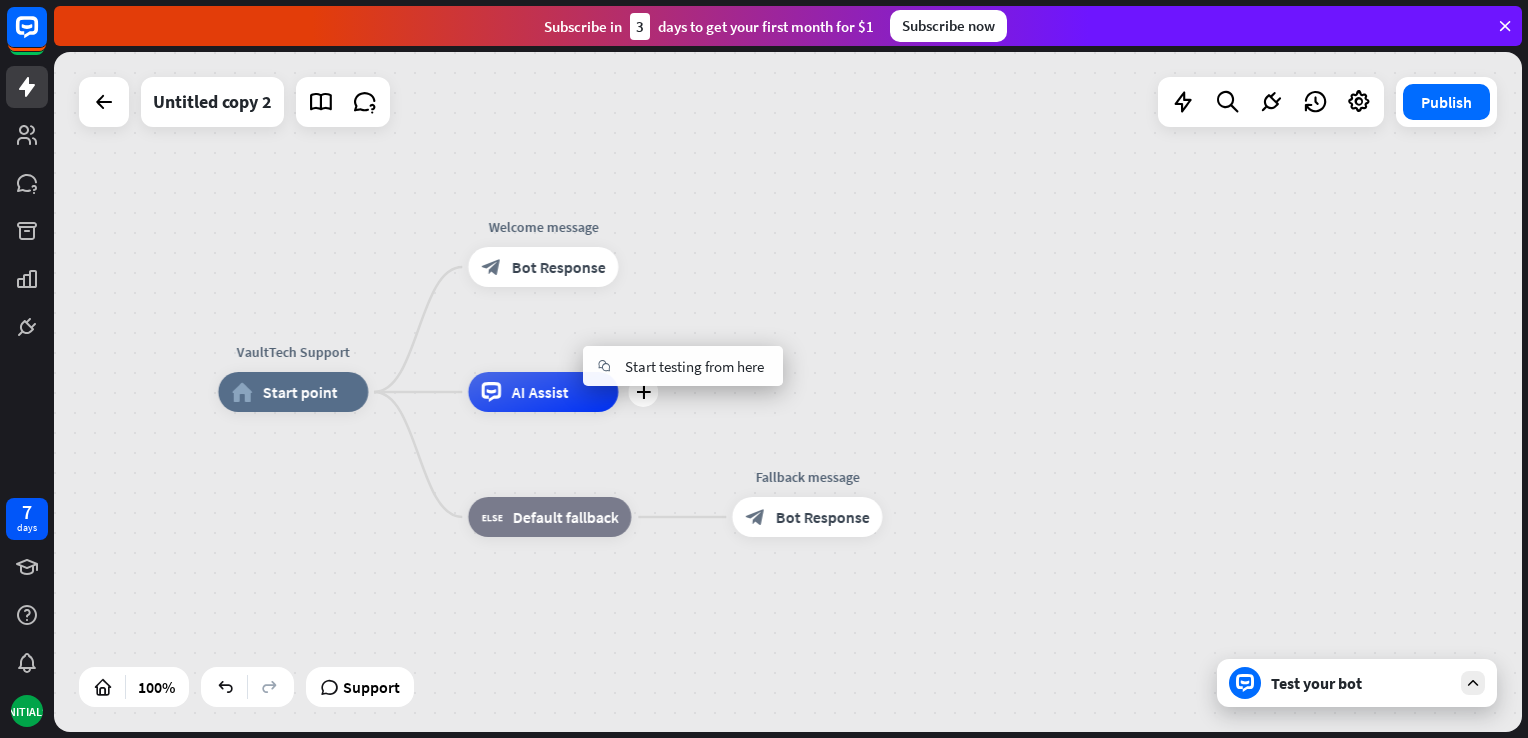 click on "AI Assist" at bounding box center [539, 392] 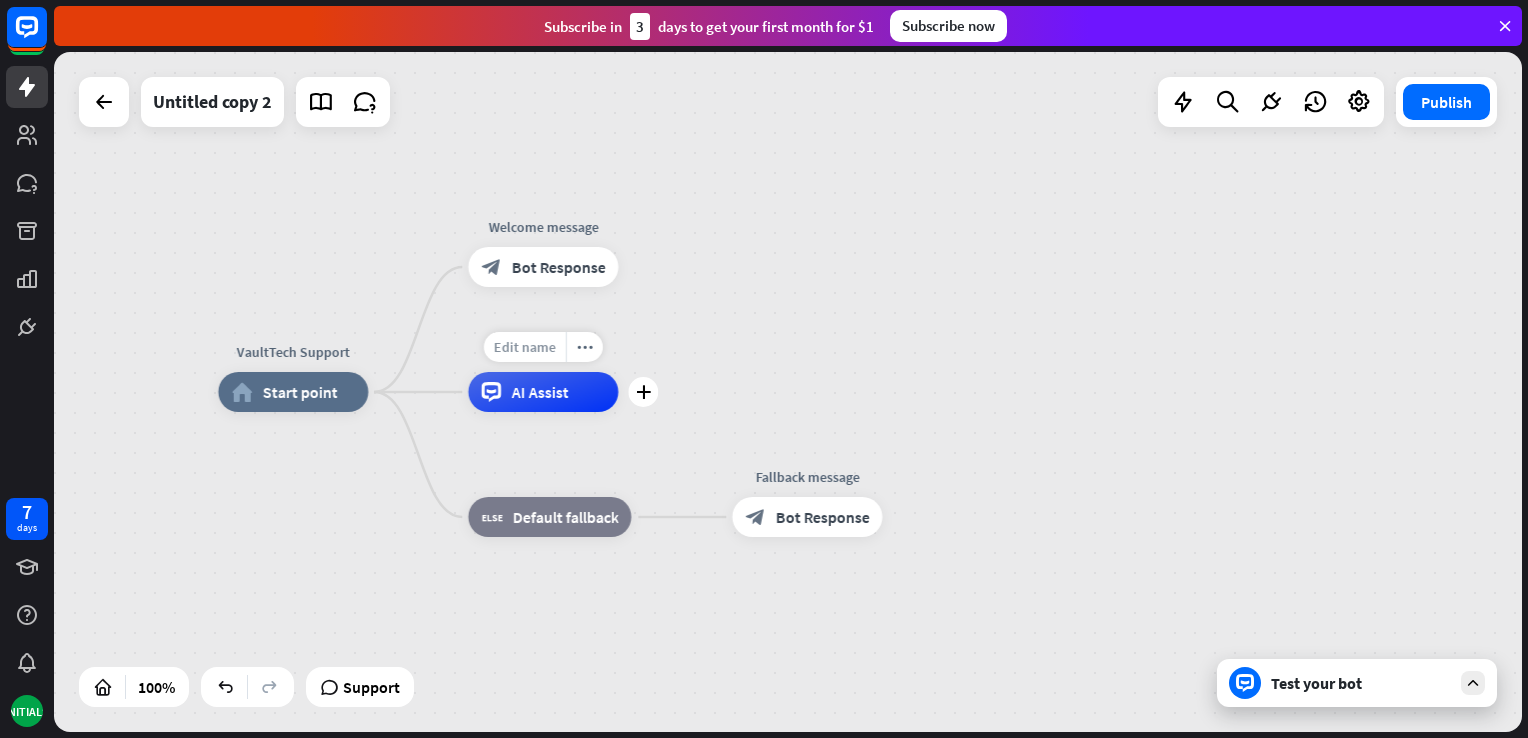 click on "Edit name" at bounding box center [525, 347] 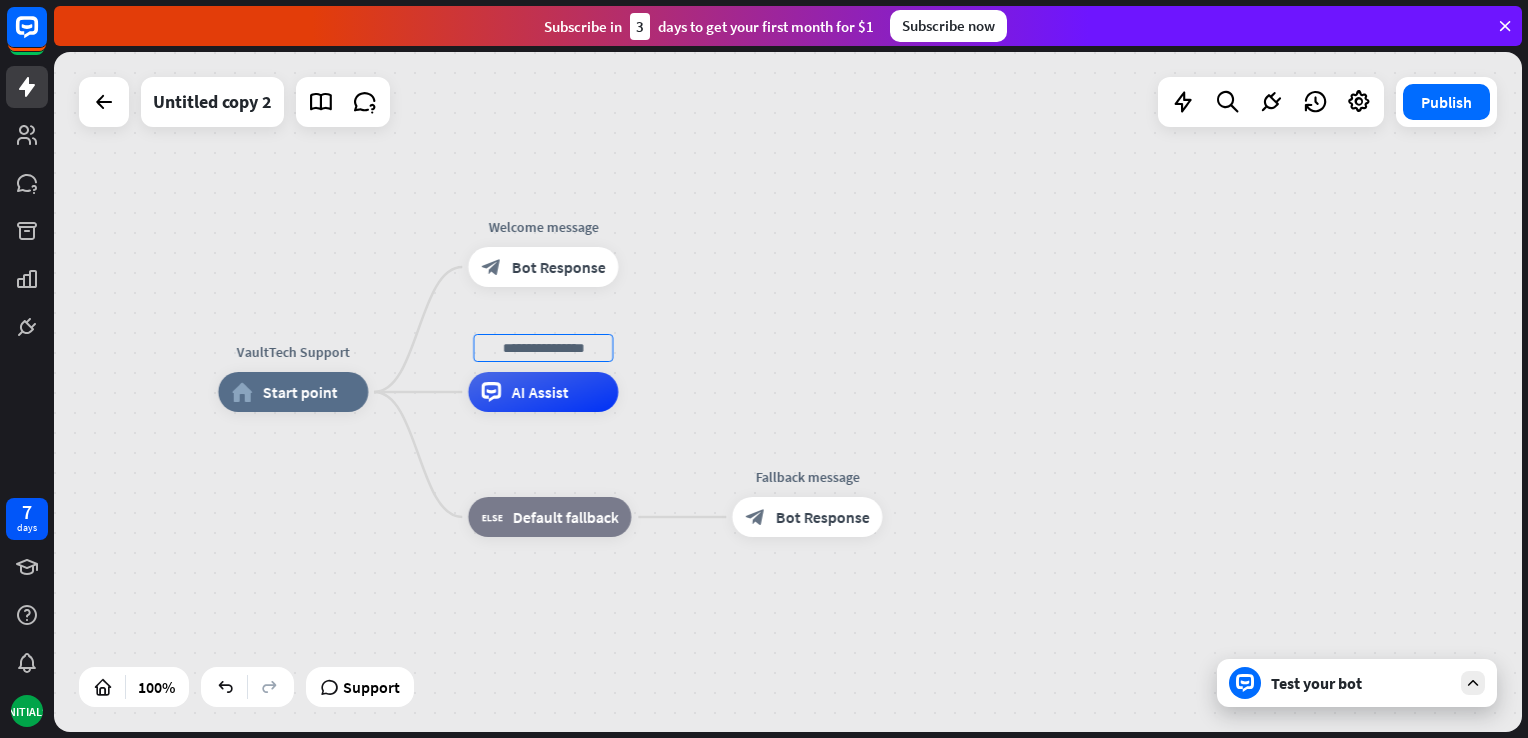 drag, startPoint x: 711, startPoint y: 358, endPoint x: 674, endPoint y: 367, distance: 38.078865 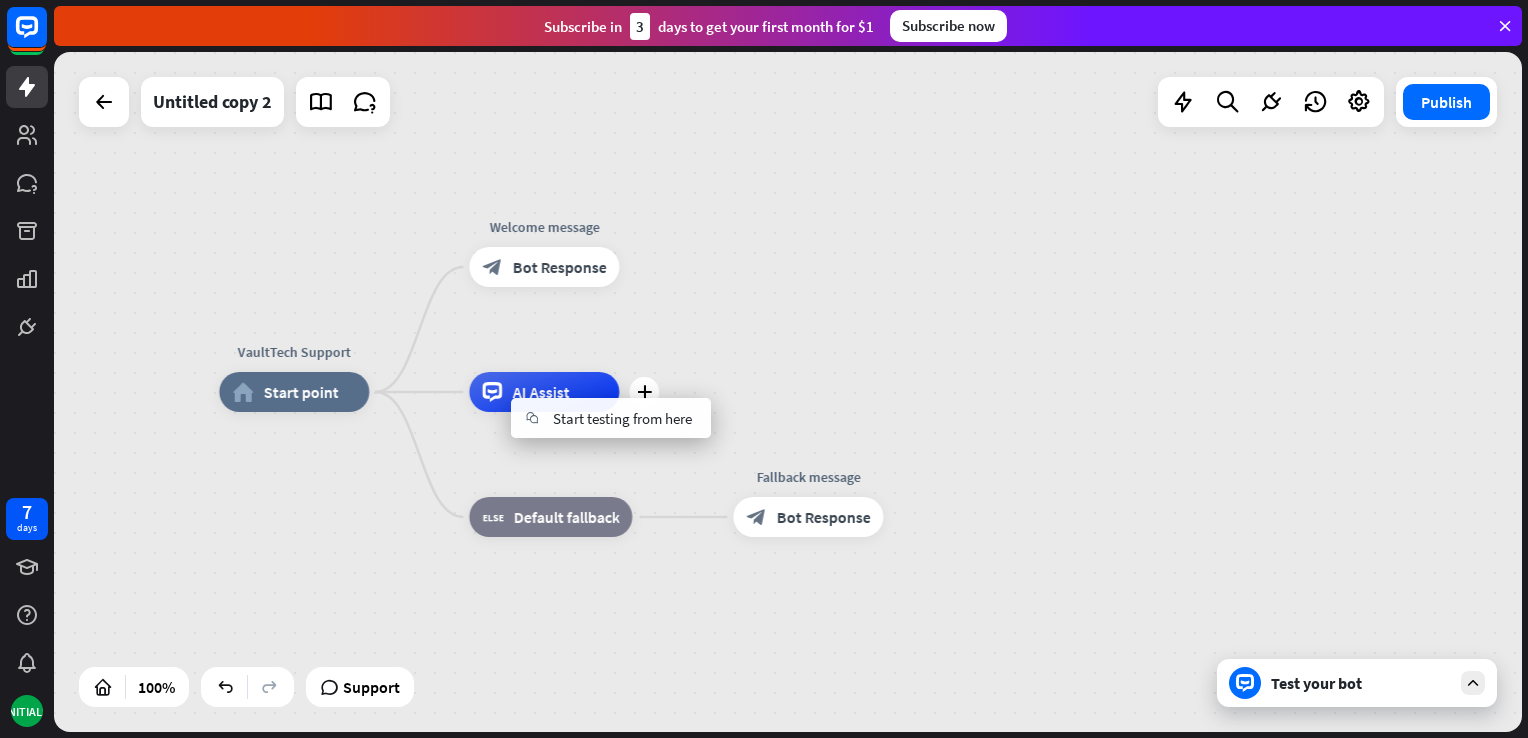 click on "AI Assist" at bounding box center (544, 392) 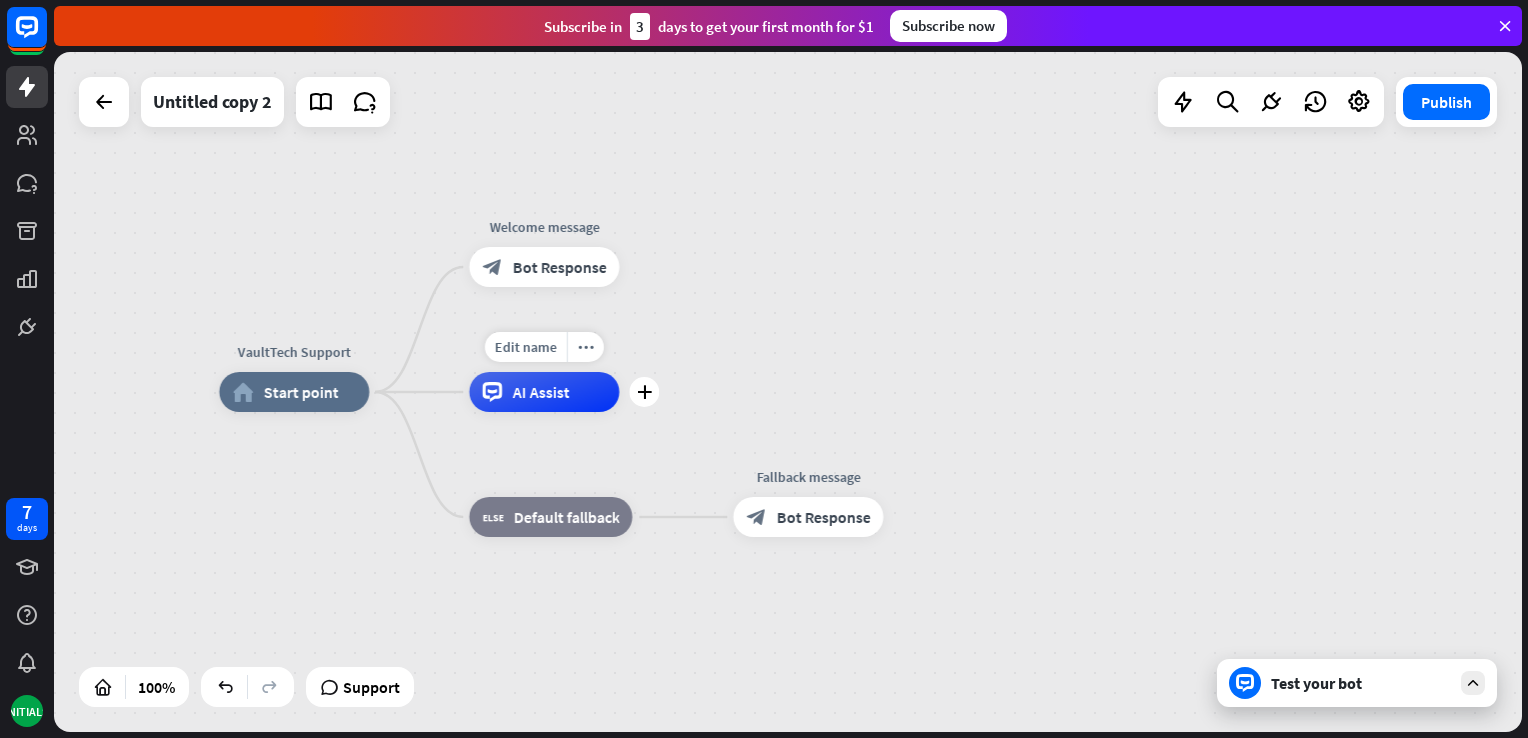 click 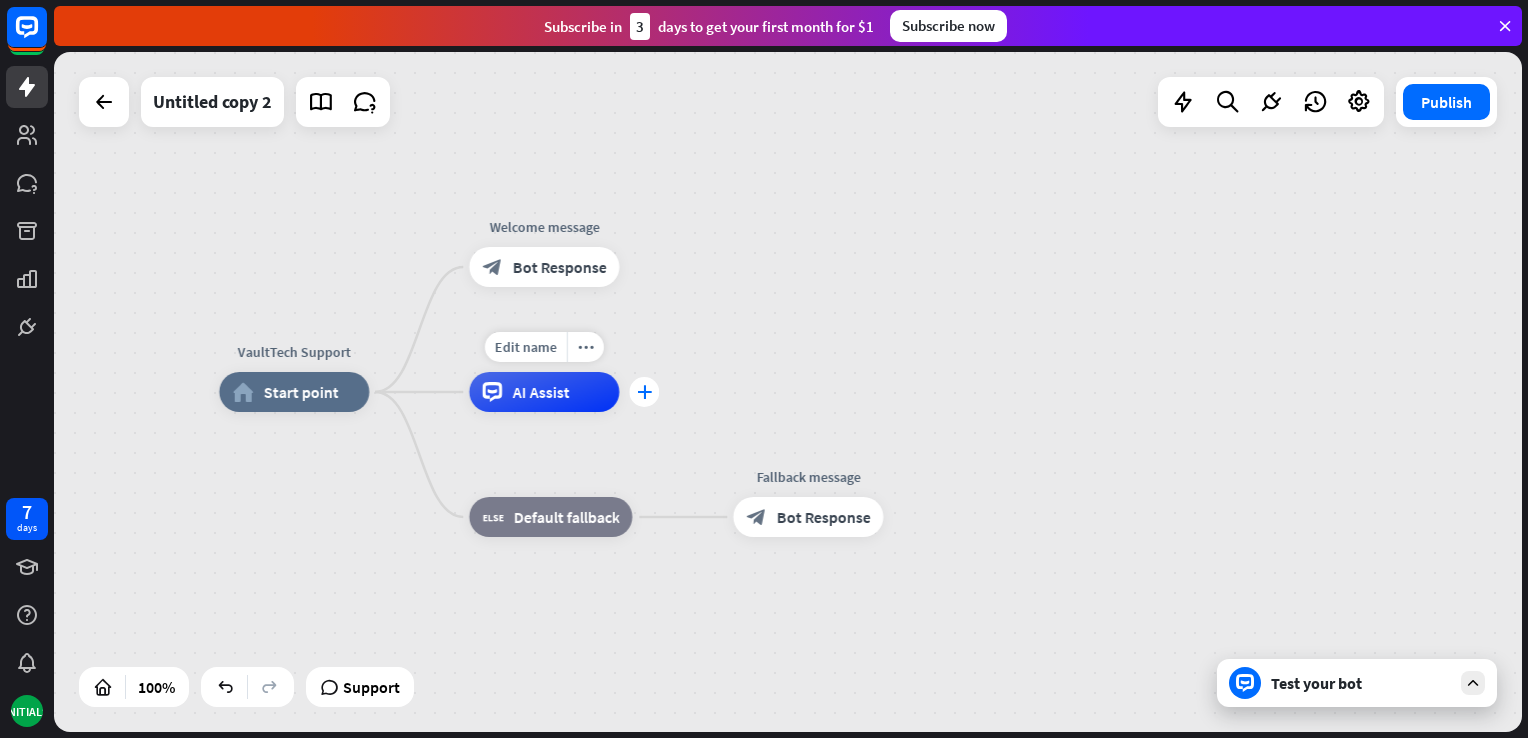 drag, startPoint x: 590, startPoint y: 395, endPoint x: 635, endPoint y: 392, distance: 45.099888 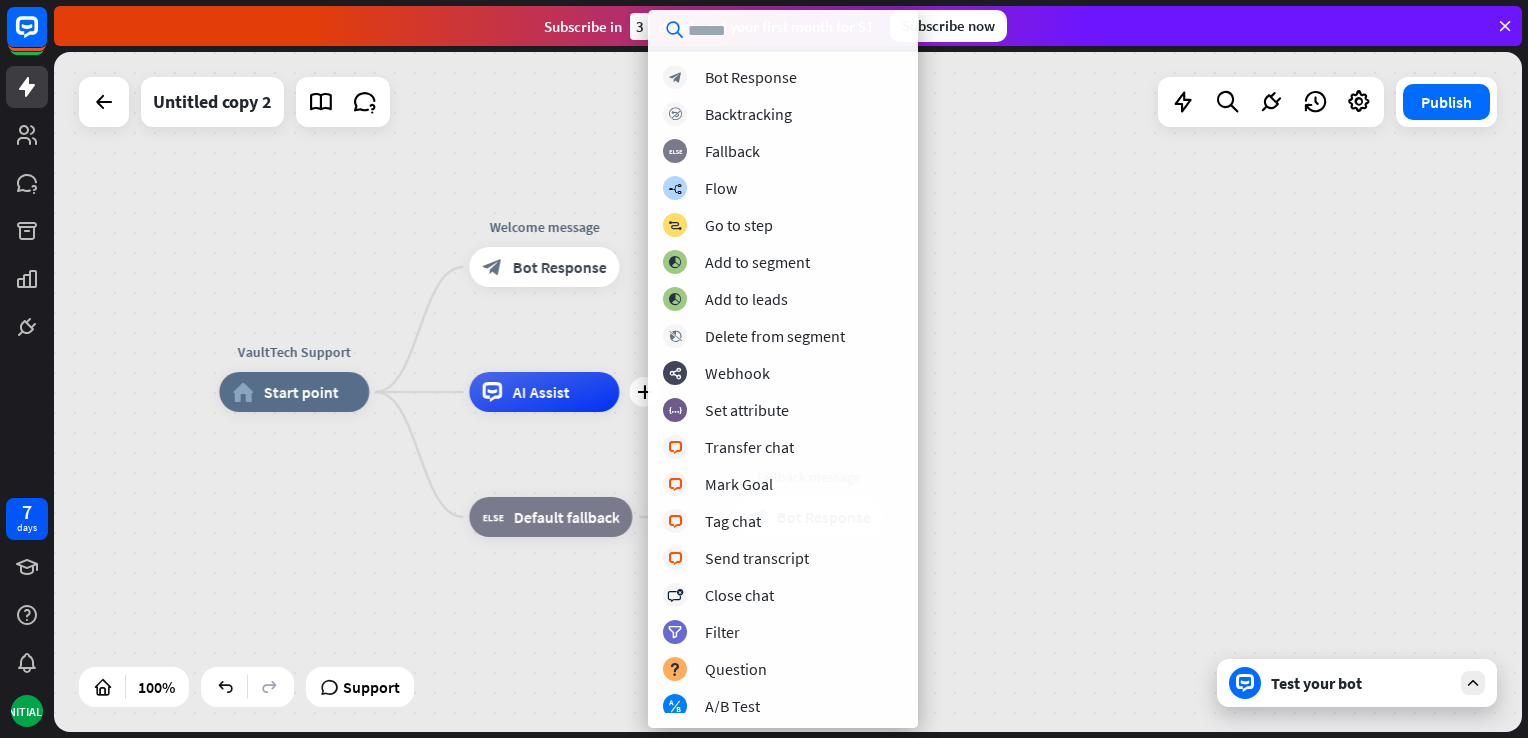 scroll, scrollTop: 0, scrollLeft: 0, axis: both 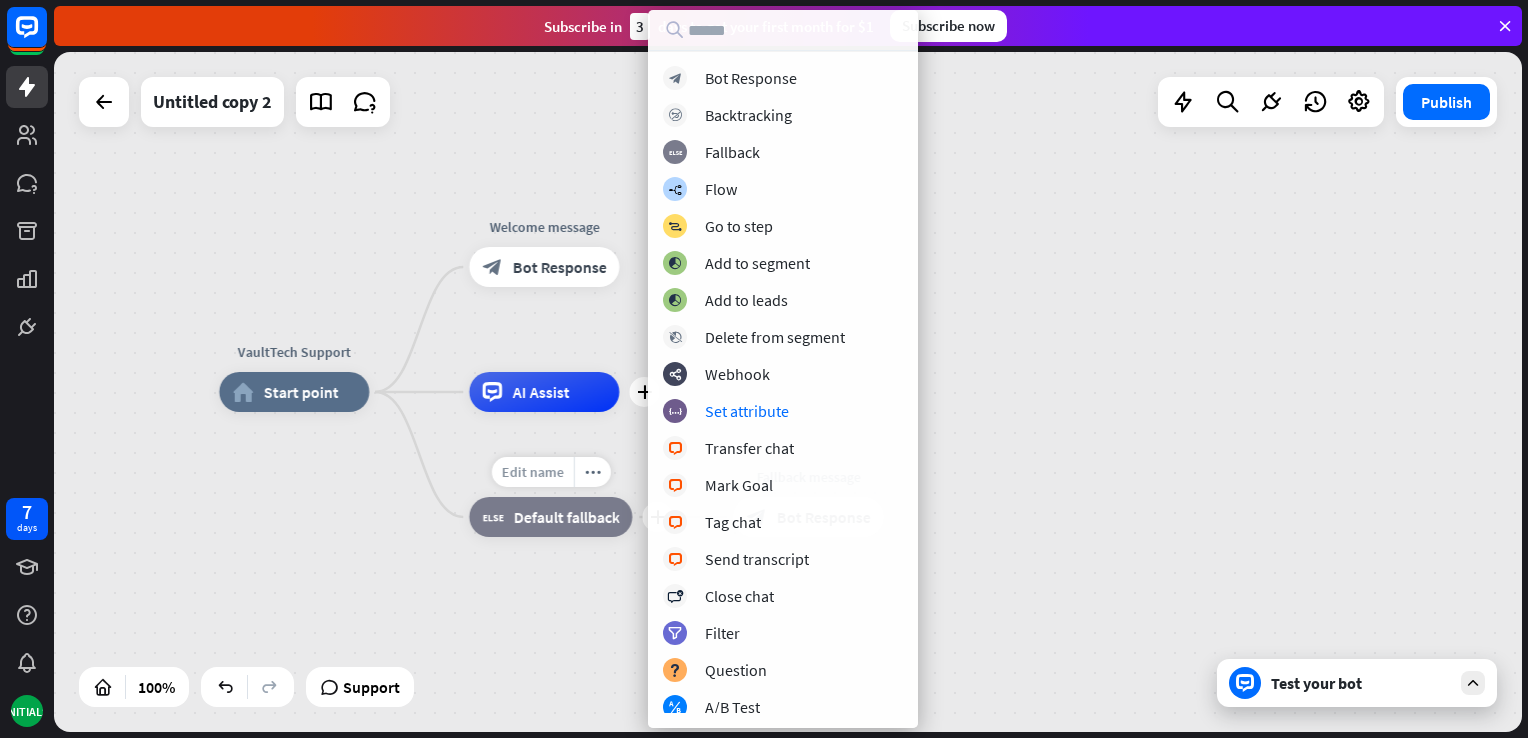click on "Edit name   more_horiz         plus     block_fallback   Default fallback" at bounding box center [550, 517] 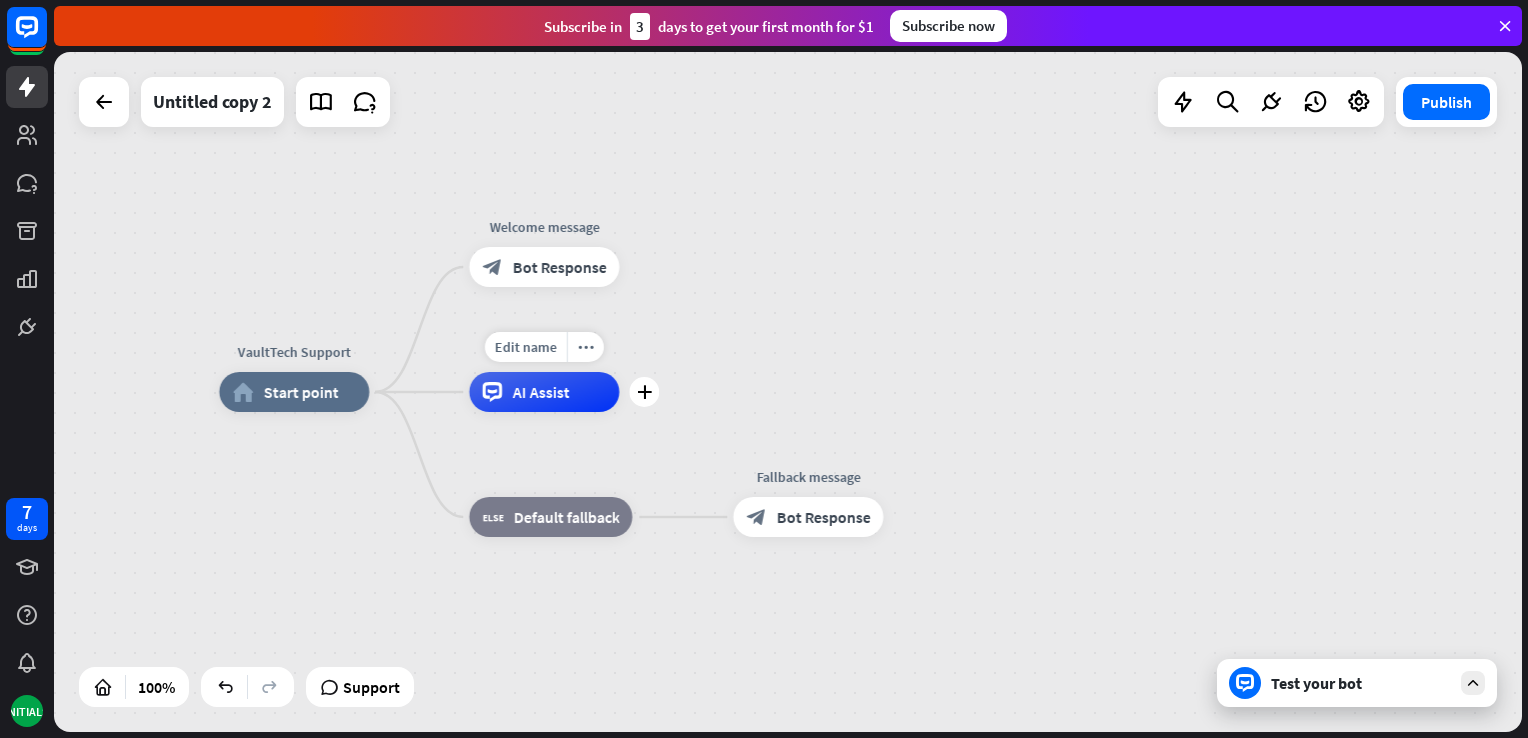 click 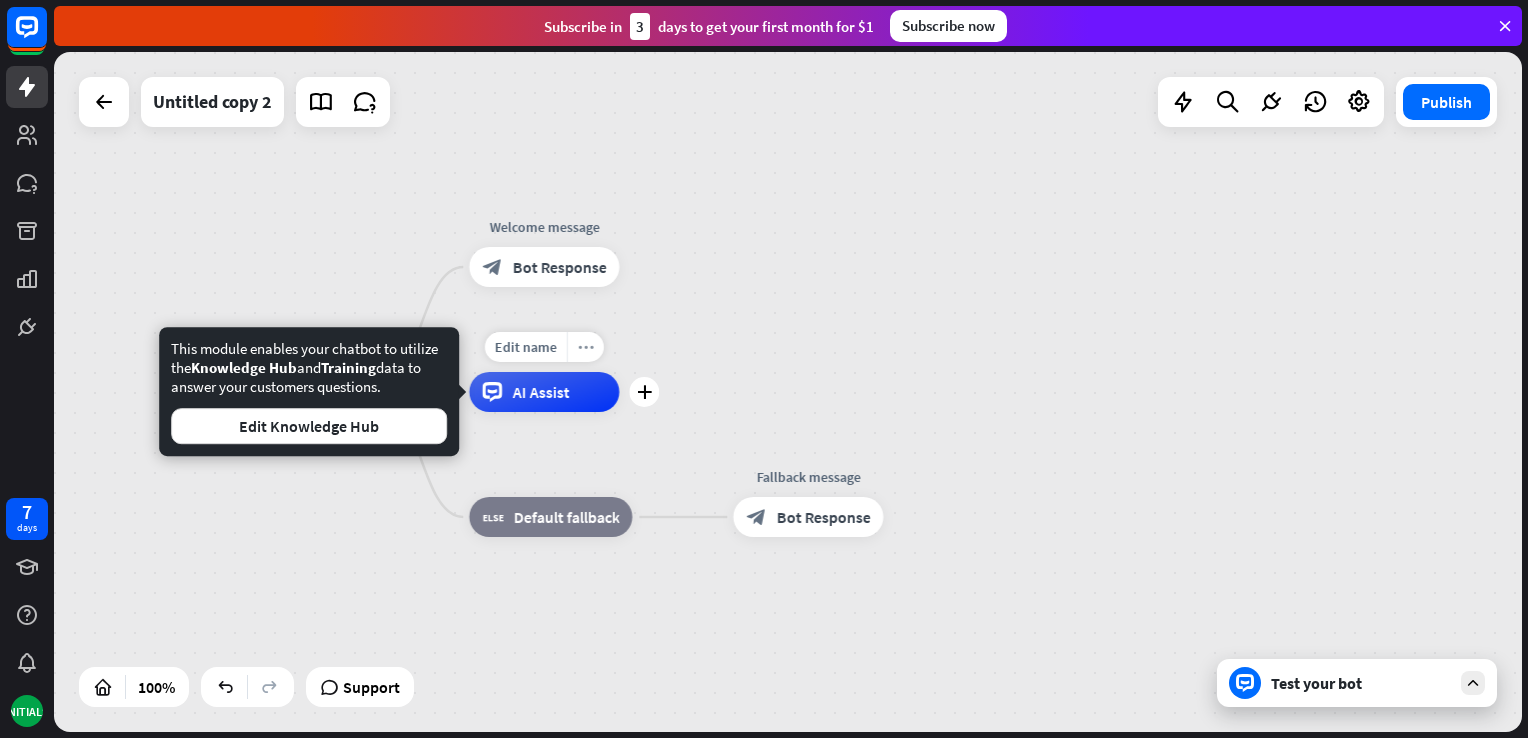 click on "more_horiz" at bounding box center (586, 347) 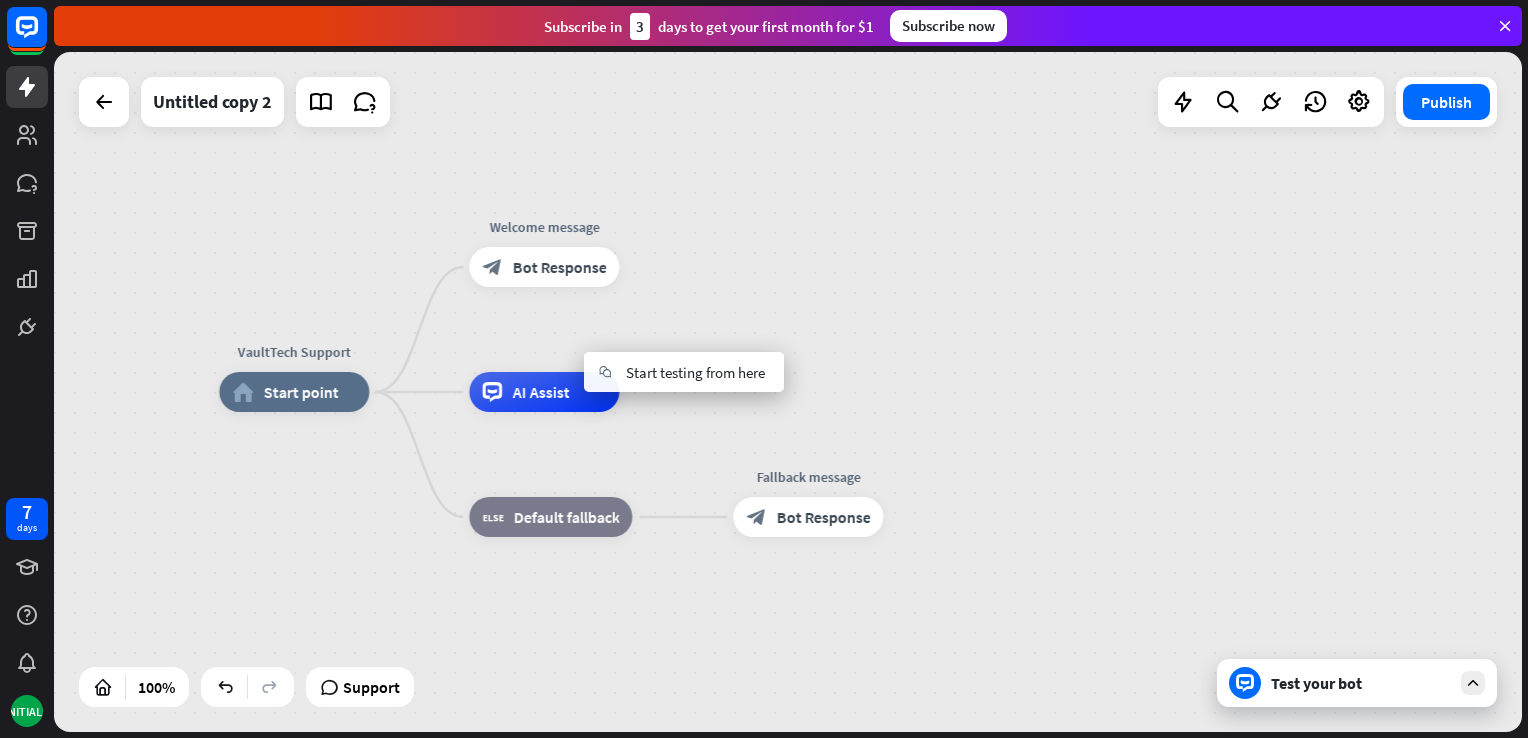 click on "VaultTech Support   home_2   Start point                 Welcome message   block_bot_response   Bot Response                     AI Assist                   block_fallback   Default fallback                 Fallback message   block_bot_response   Bot Response" at bounding box center (788, 392) 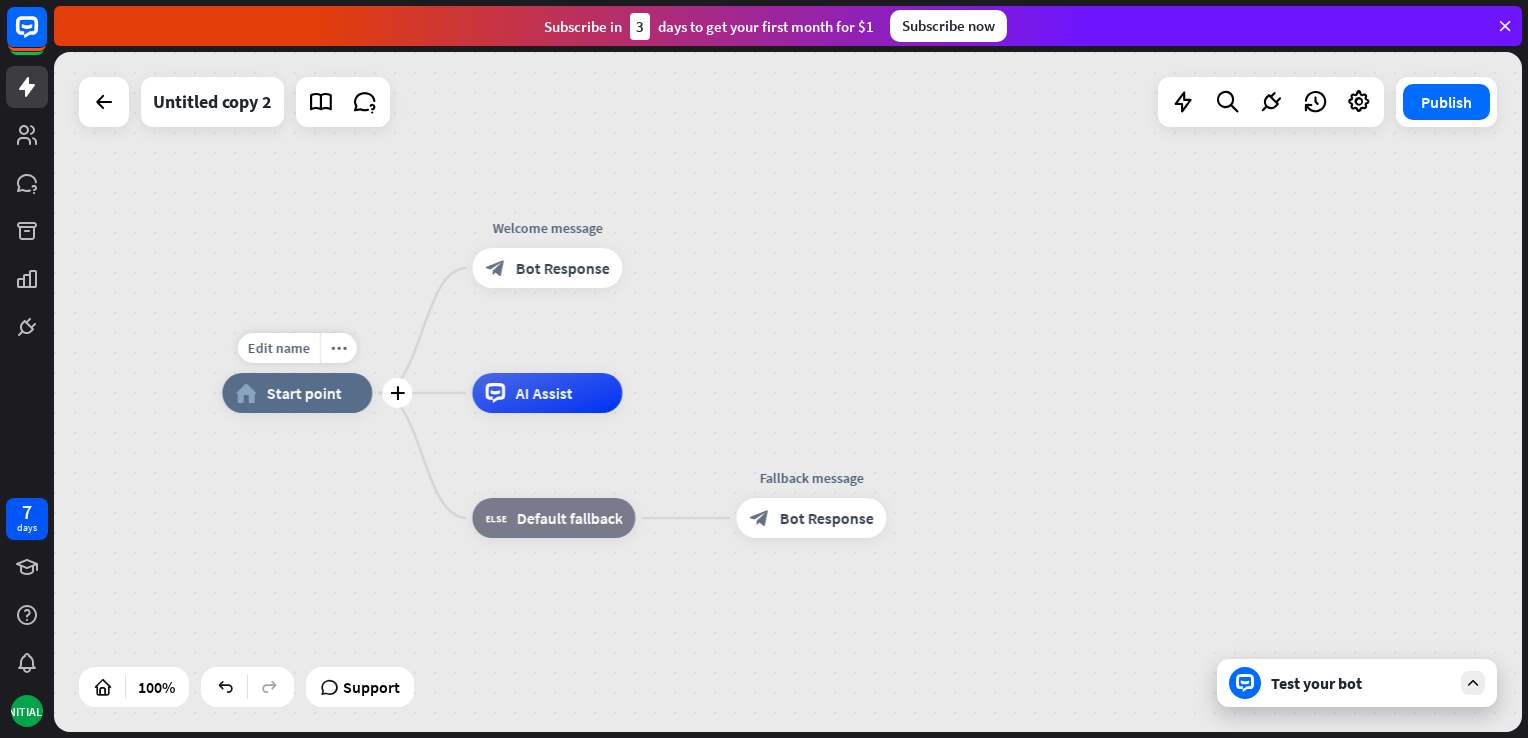 click on "home_2   Start point" at bounding box center (297, 393) 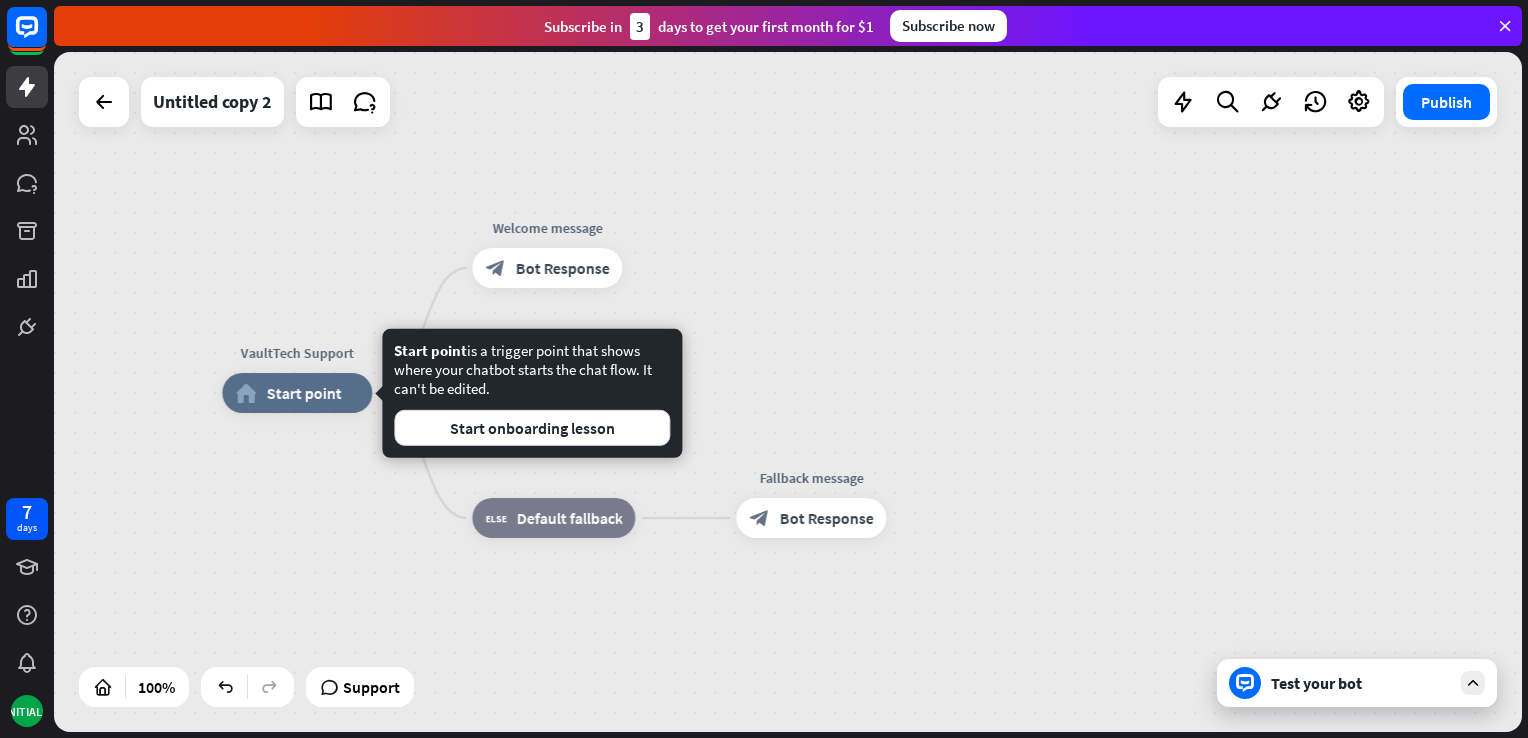 click on "VaultTech Support   home_2   Start point                 Welcome message   block_bot_response   Bot Response                     AI Assist                   block_fallback   Default fallback                 Fallback message   block_bot_response   Bot Response" at bounding box center (788, 392) 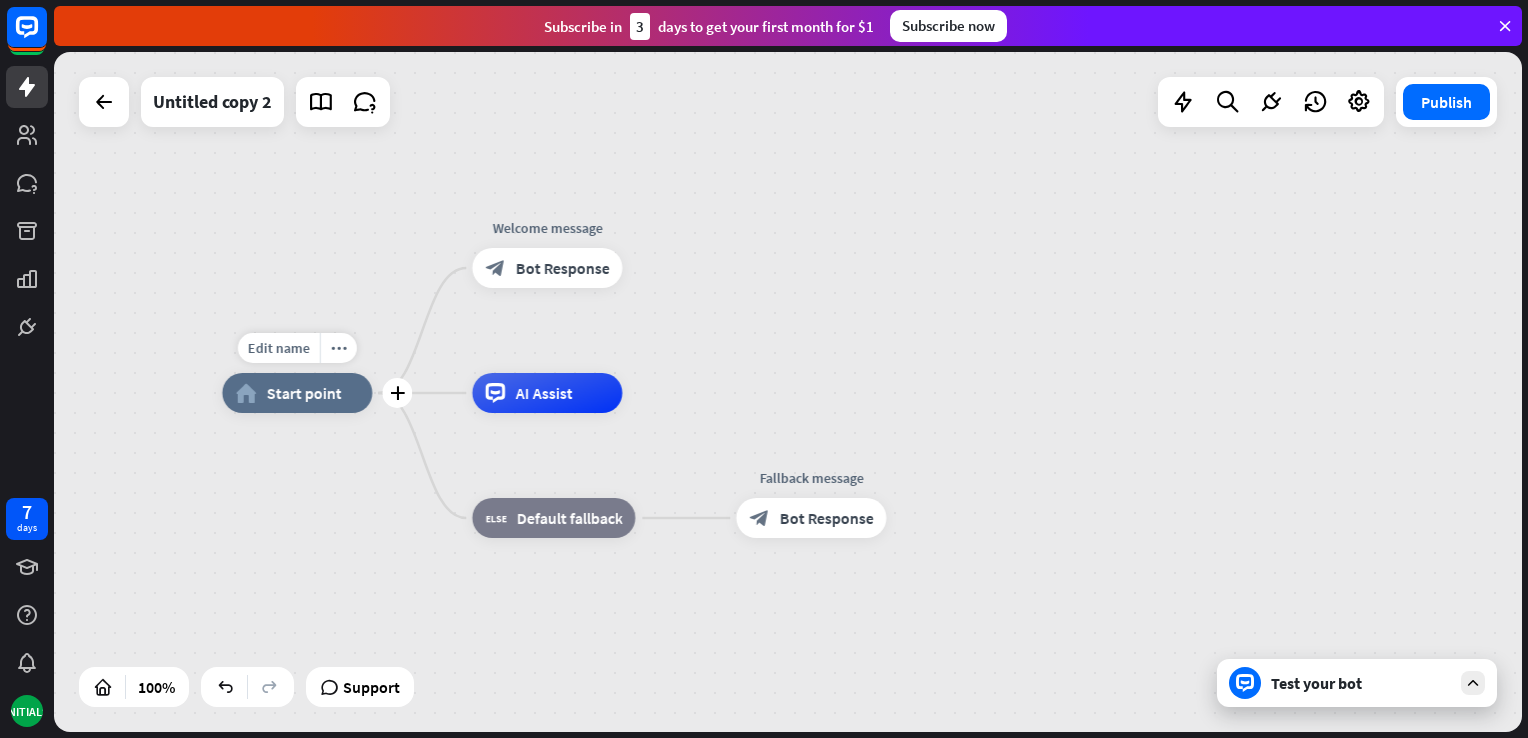 click on "Start point" at bounding box center [303, 393] 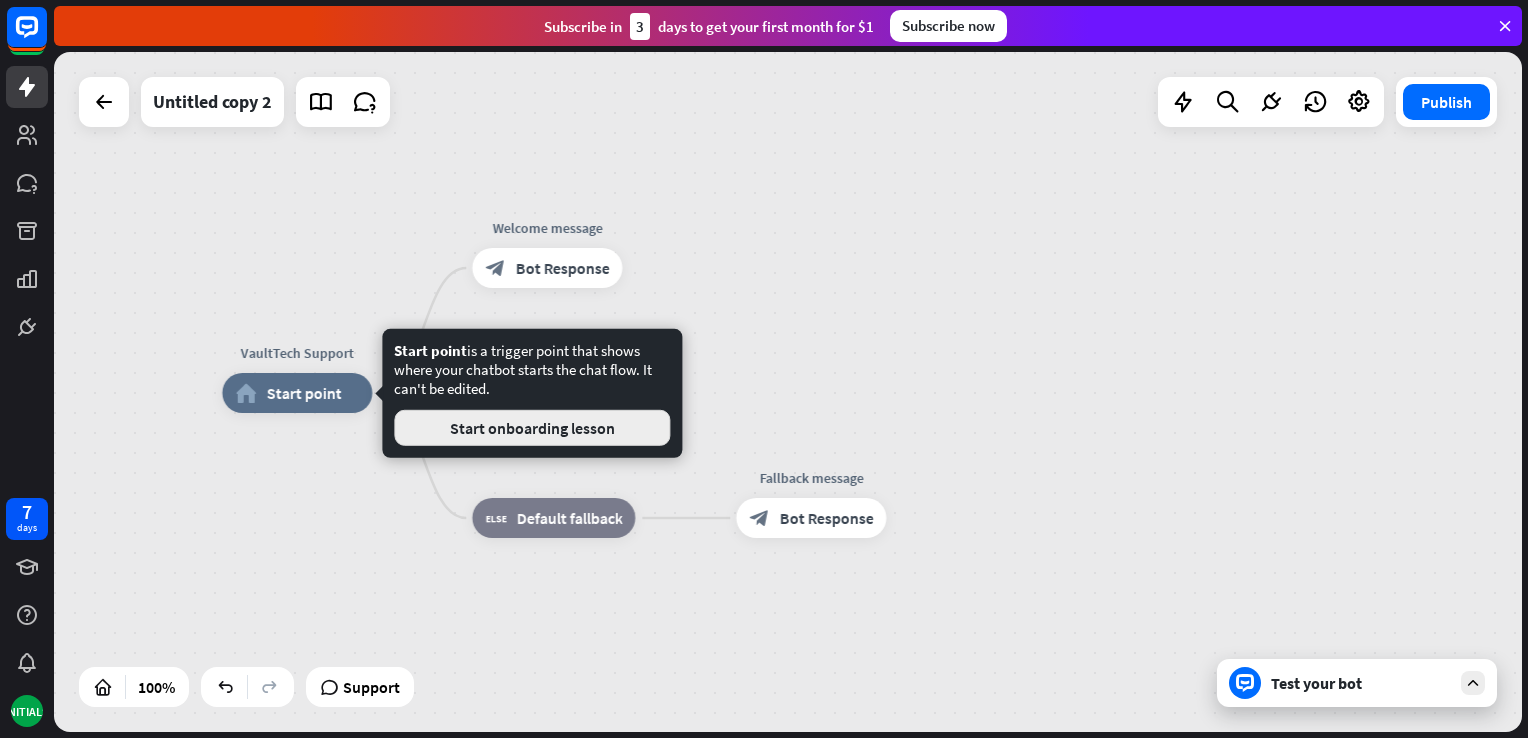 click on "Start onboarding lesson" at bounding box center (532, 428) 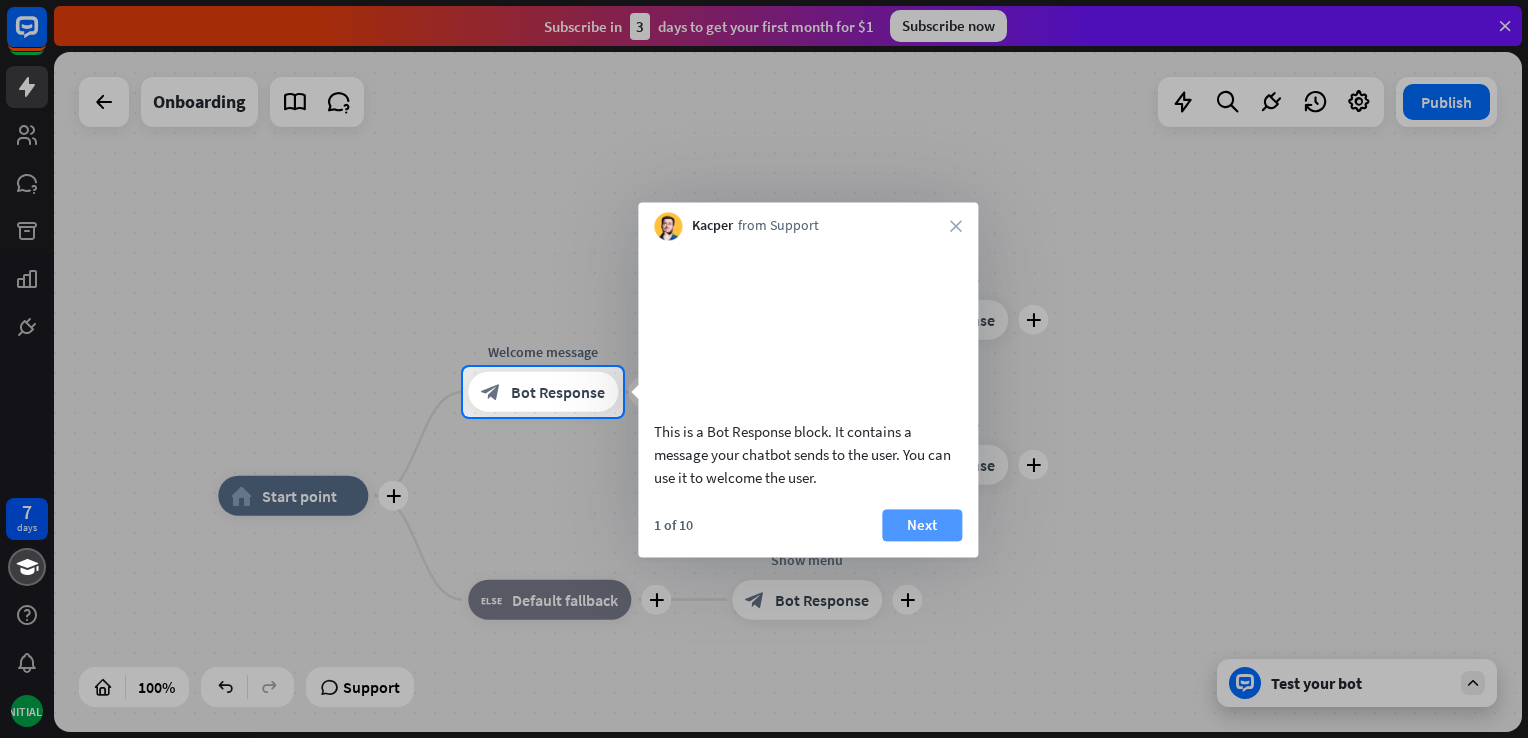 click on "Next" at bounding box center [922, 525] 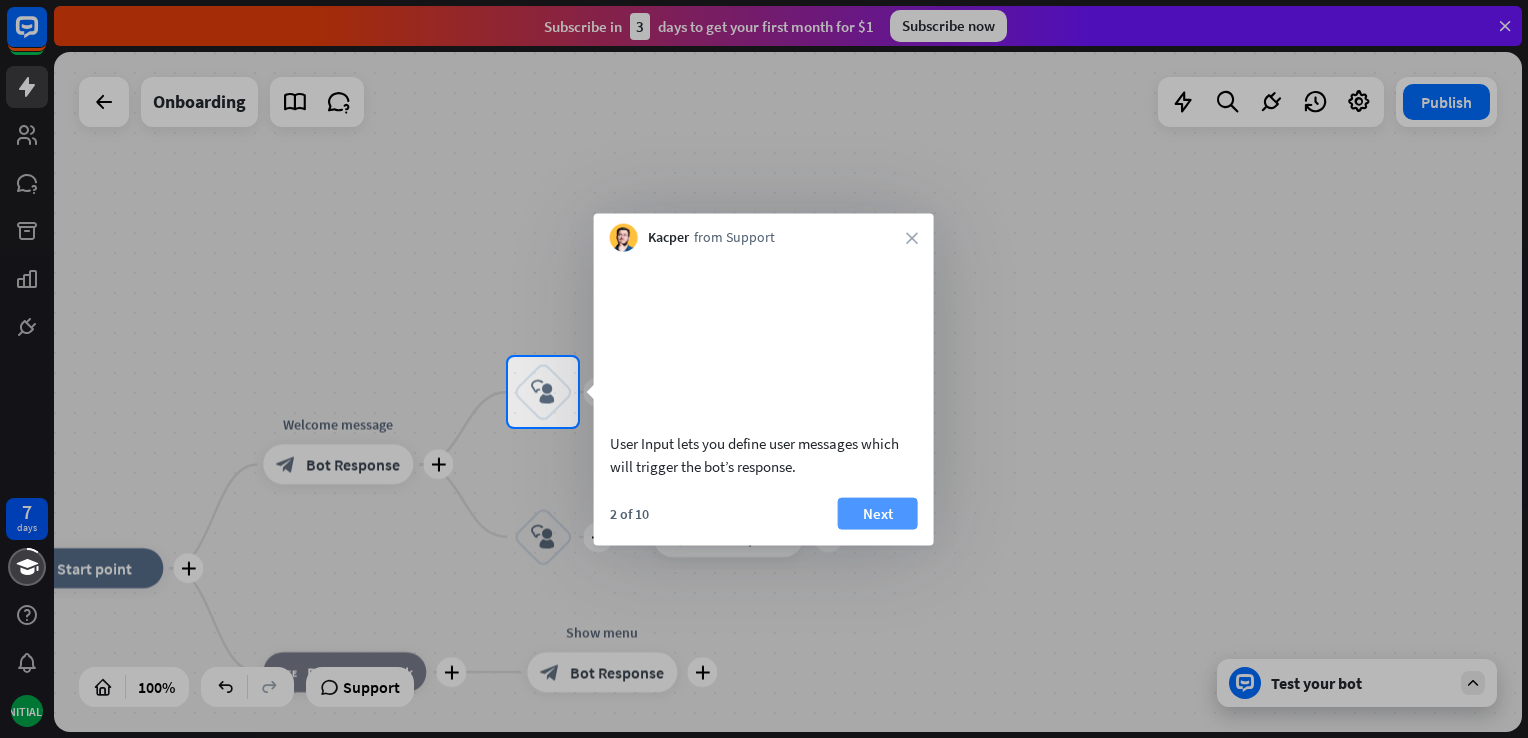 click on "Next" at bounding box center (878, 513) 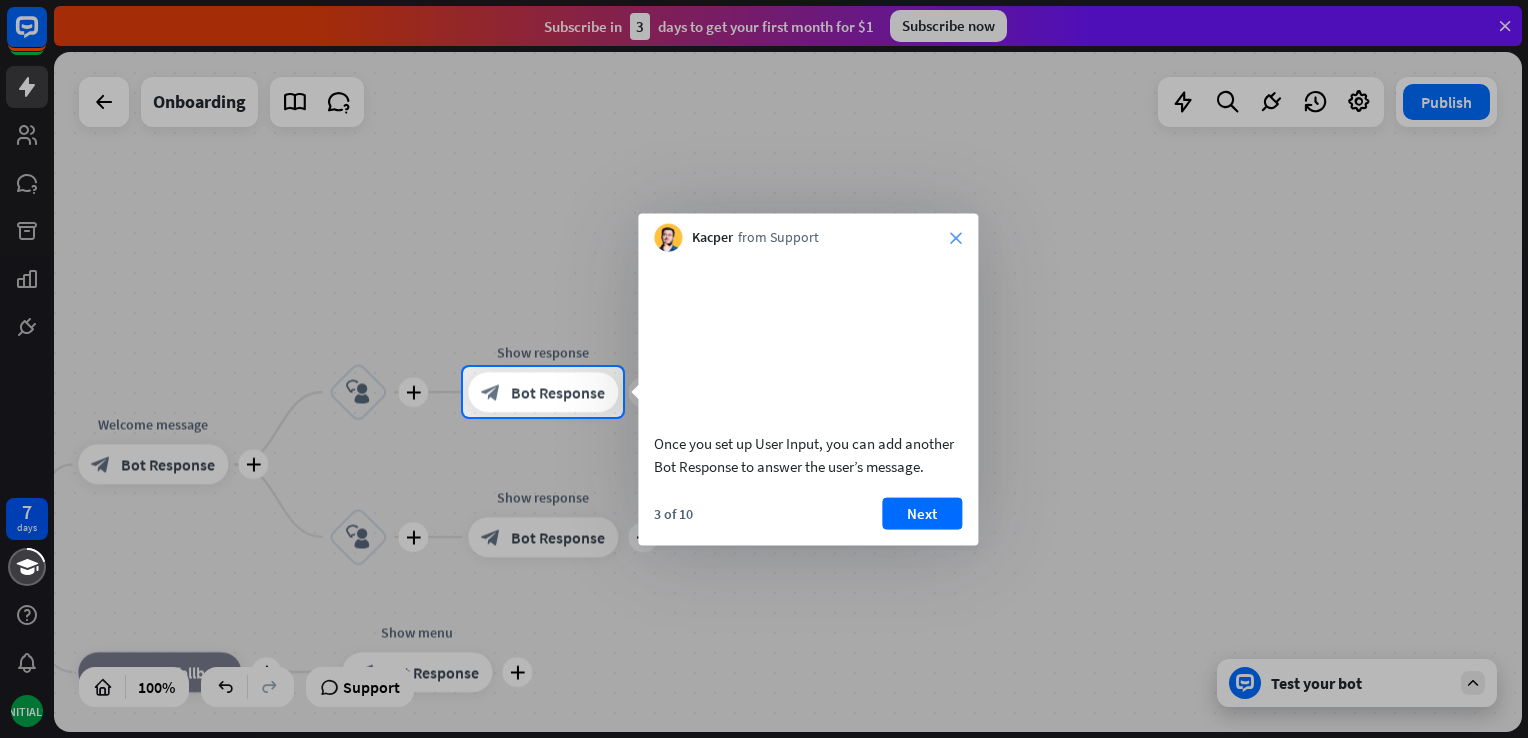 click on "close" at bounding box center (956, 238) 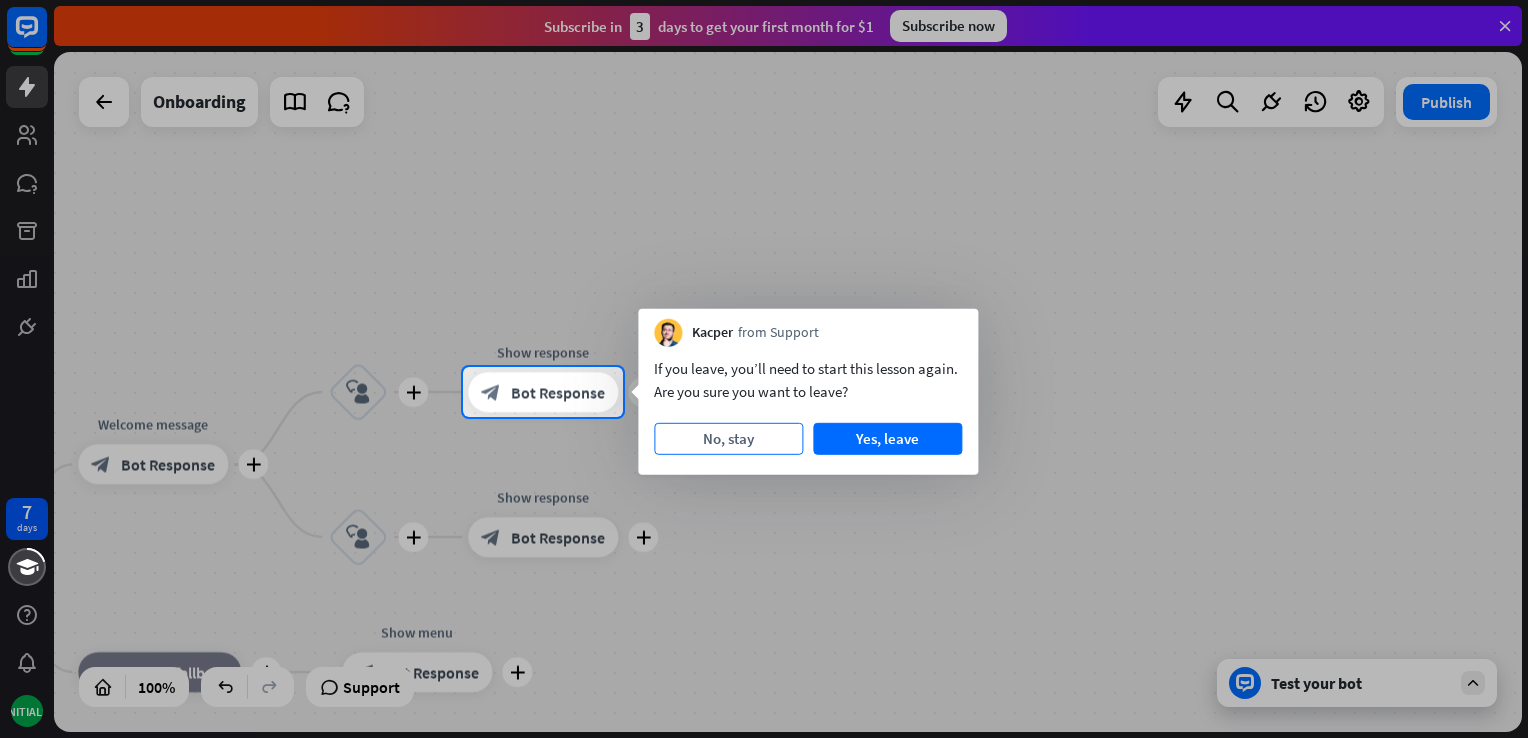 click on "No, stay" at bounding box center [728, 439] 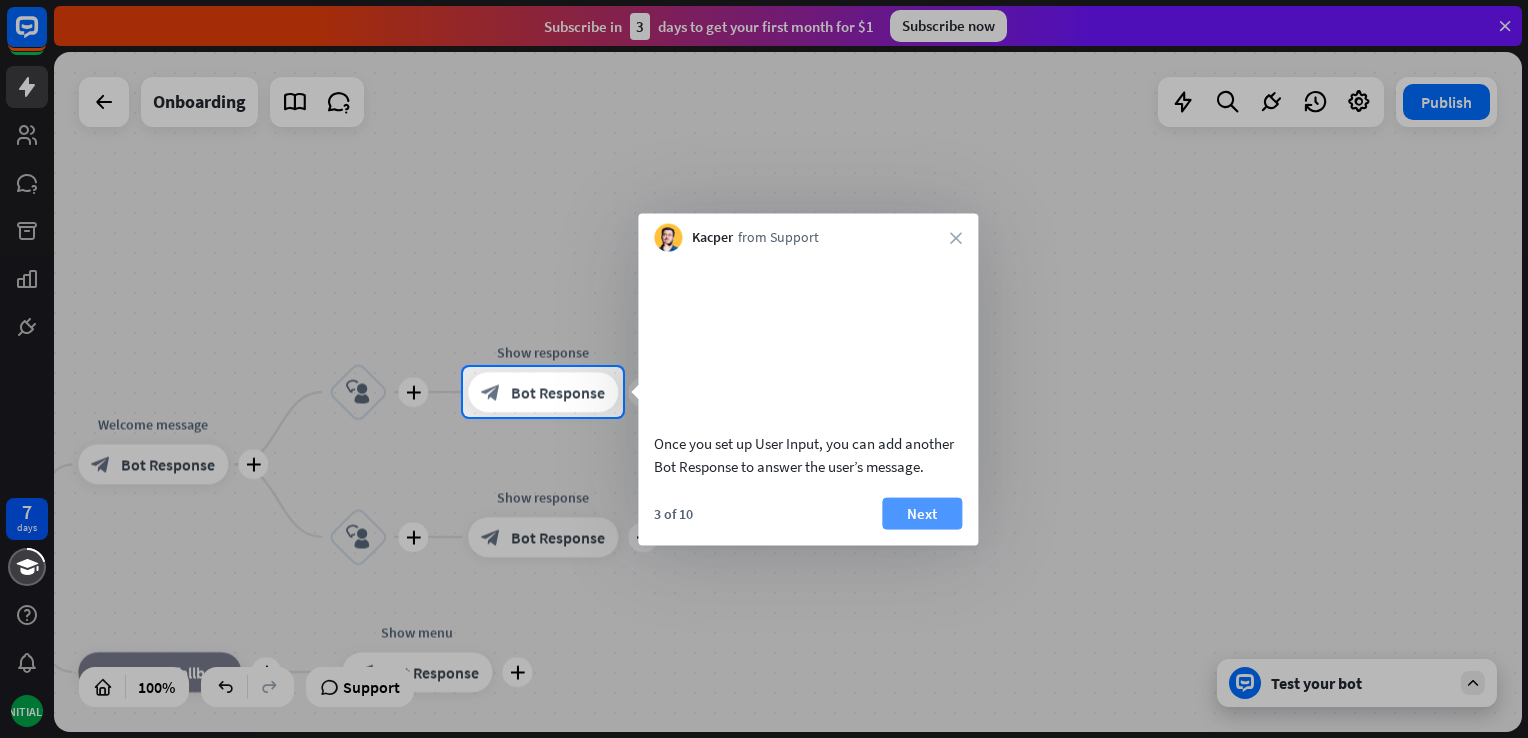 click on "Next" at bounding box center [922, 513] 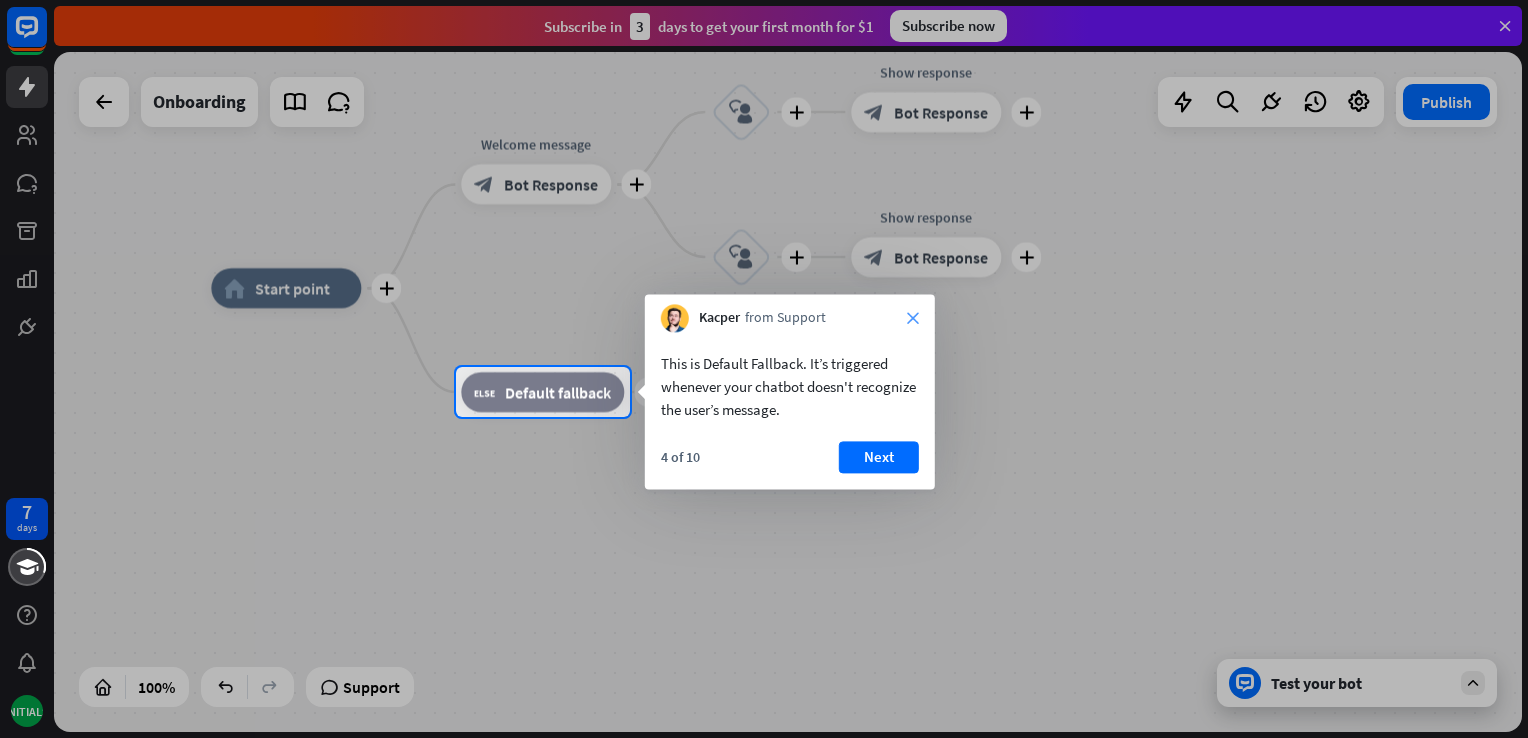 click on "close" at bounding box center [913, 318] 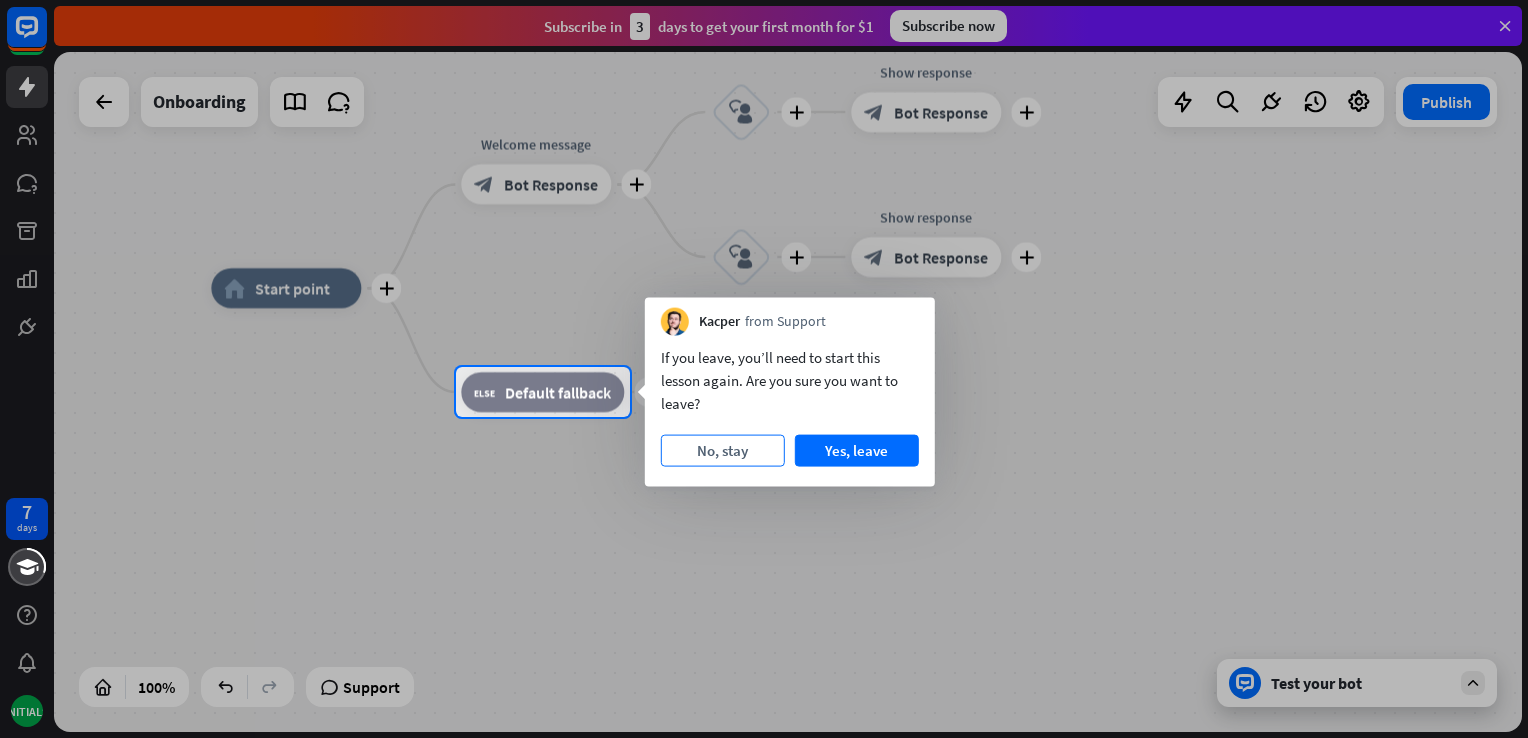 click on "No, stay" at bounding box center (723, 451) 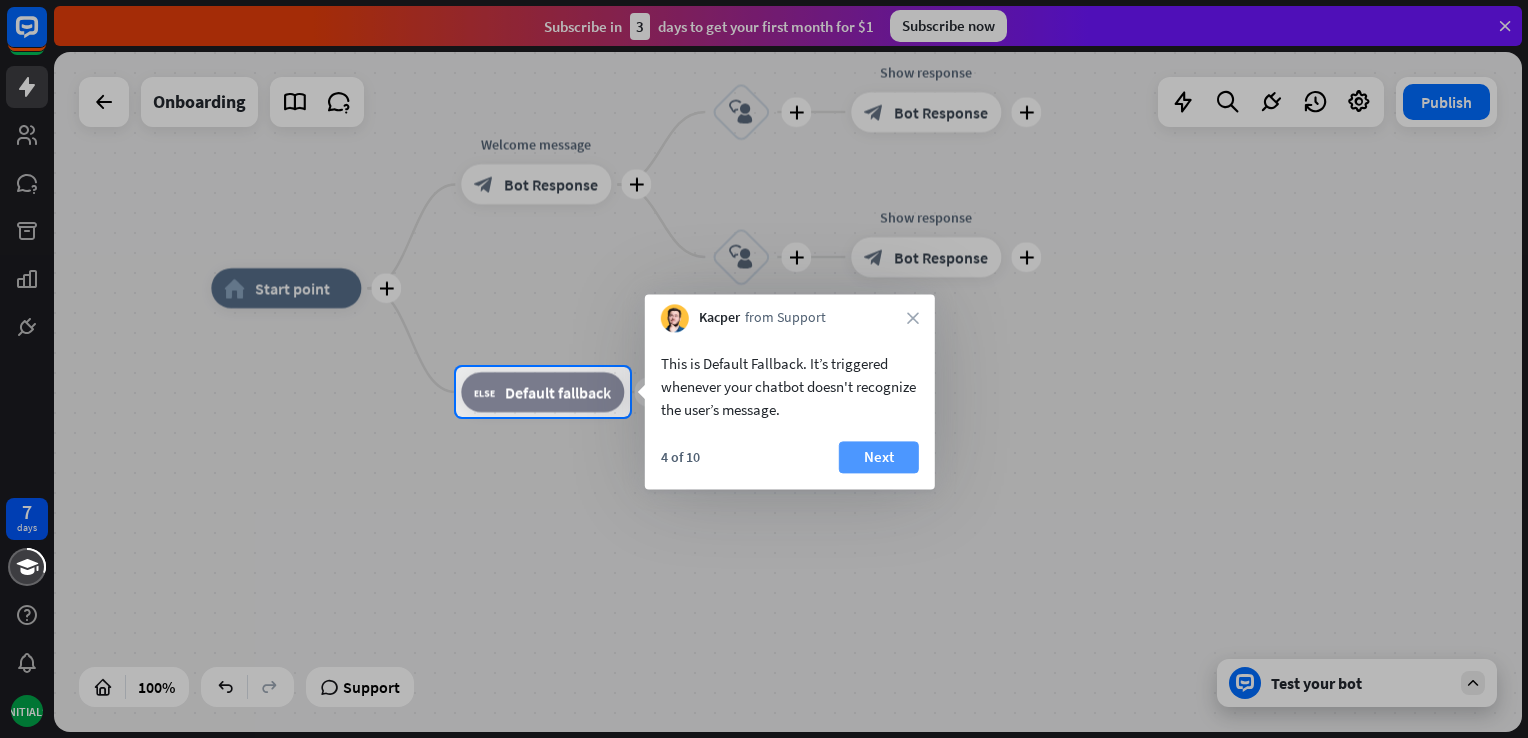 click on "Next" at bounding box center (879, 457) 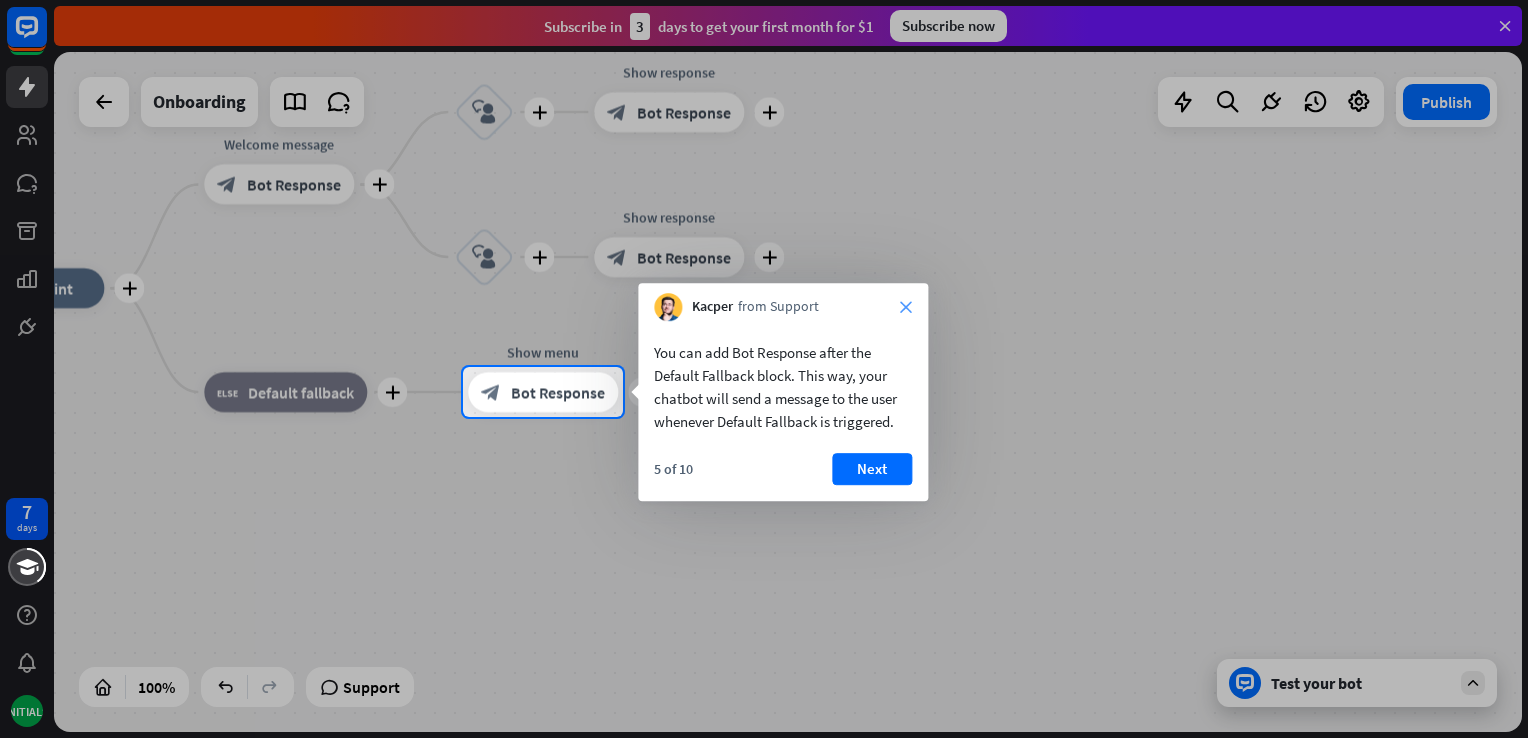 click on "close" at bounding box center [906, 307] 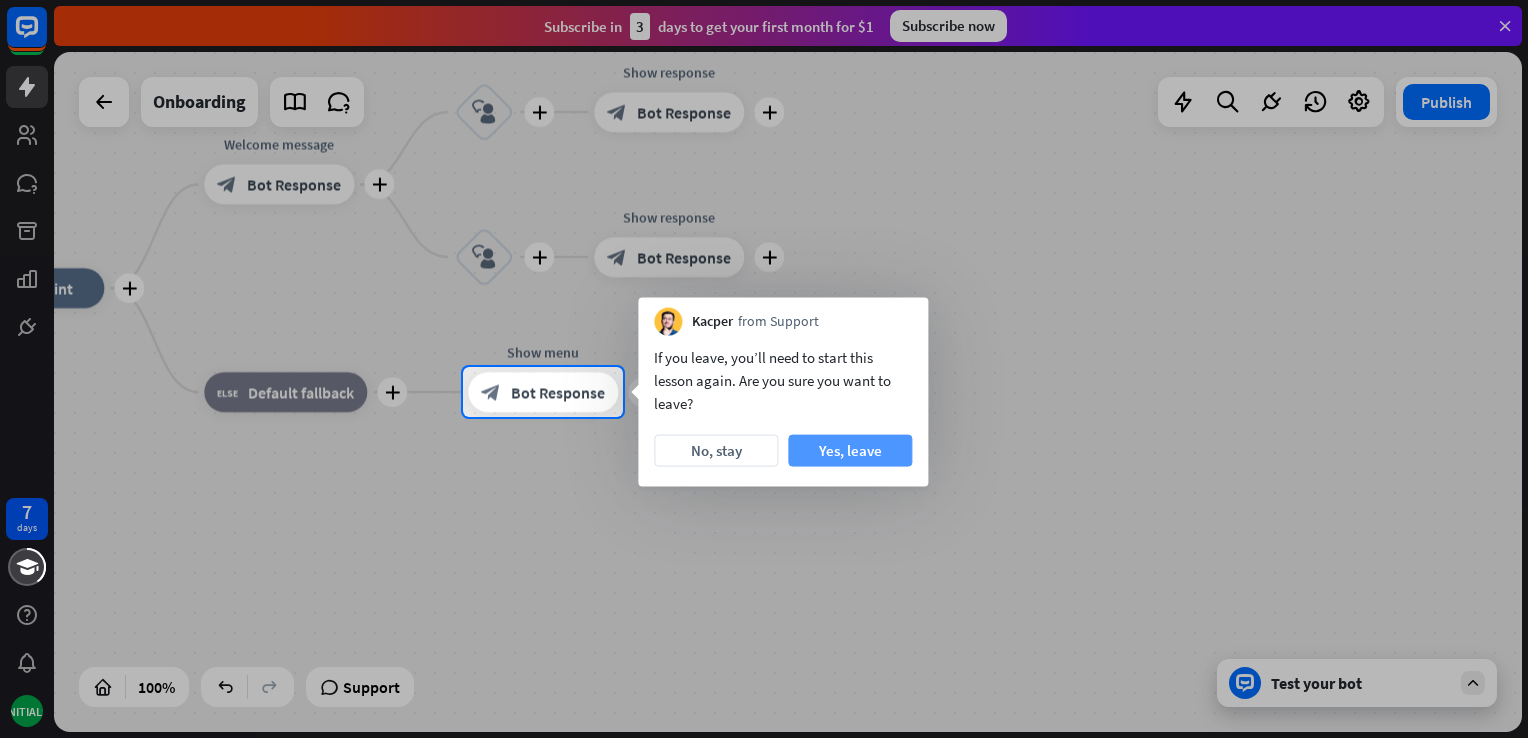 click on "Yes, leave" at bounding box center [850, 451] 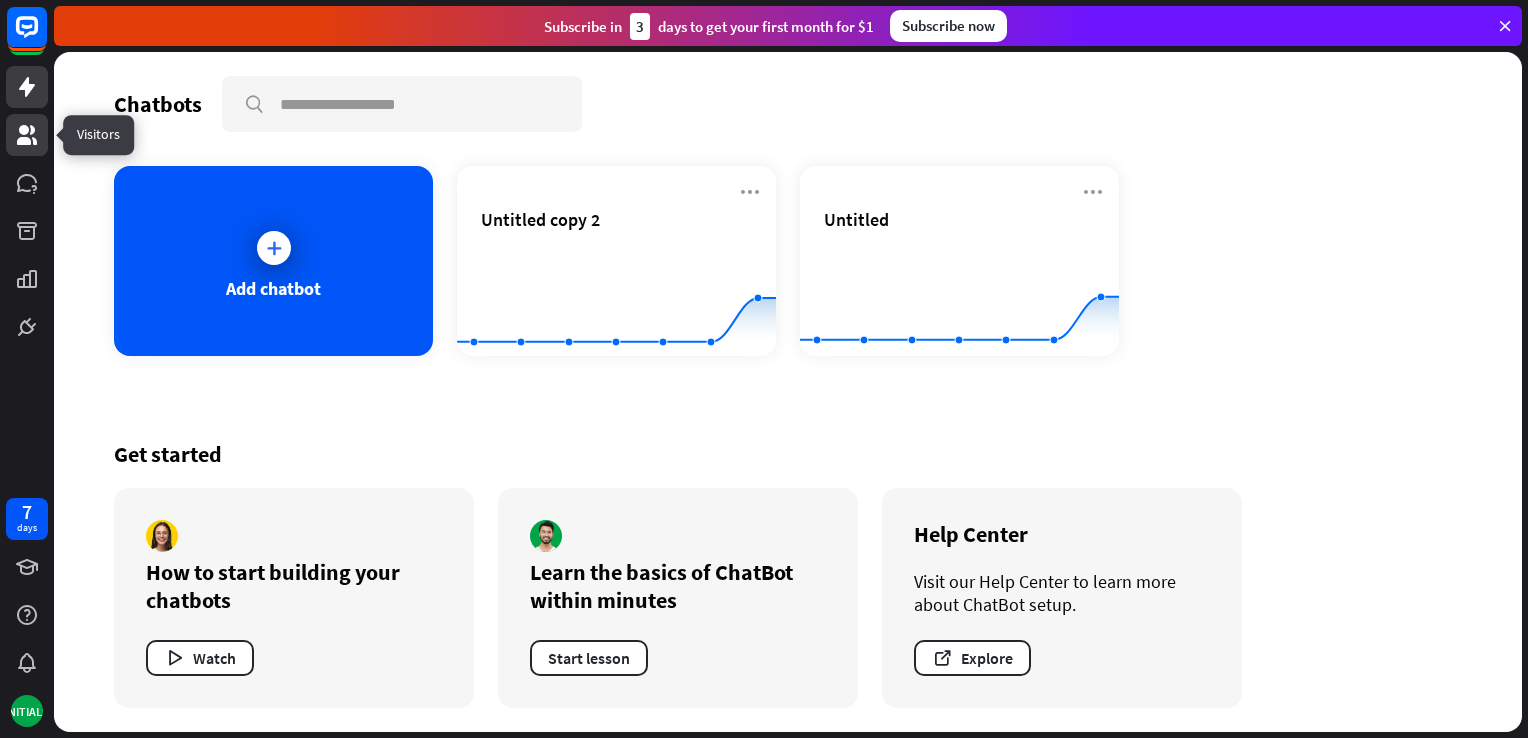 click 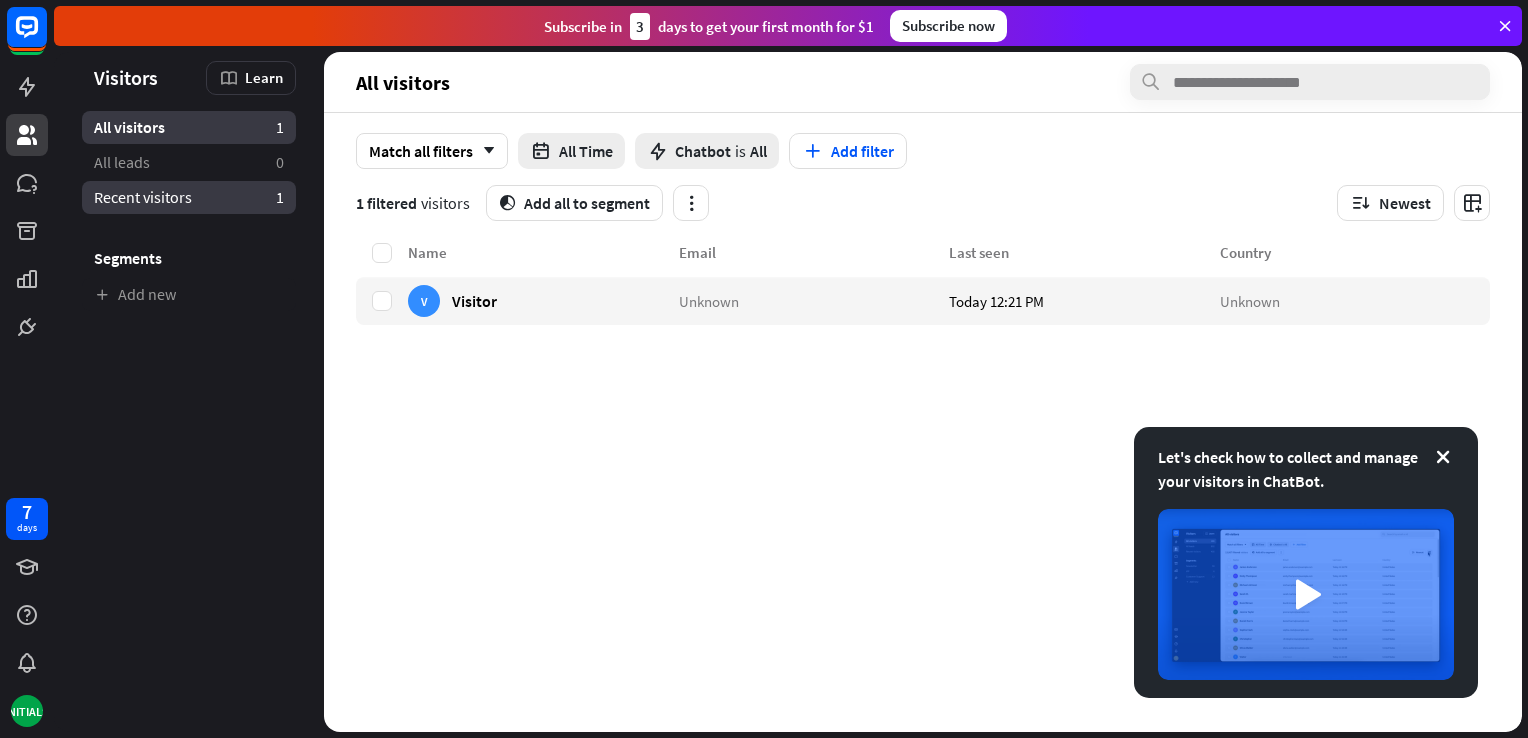 click on "Recent visitors
1" at bounding box center (189, 197) 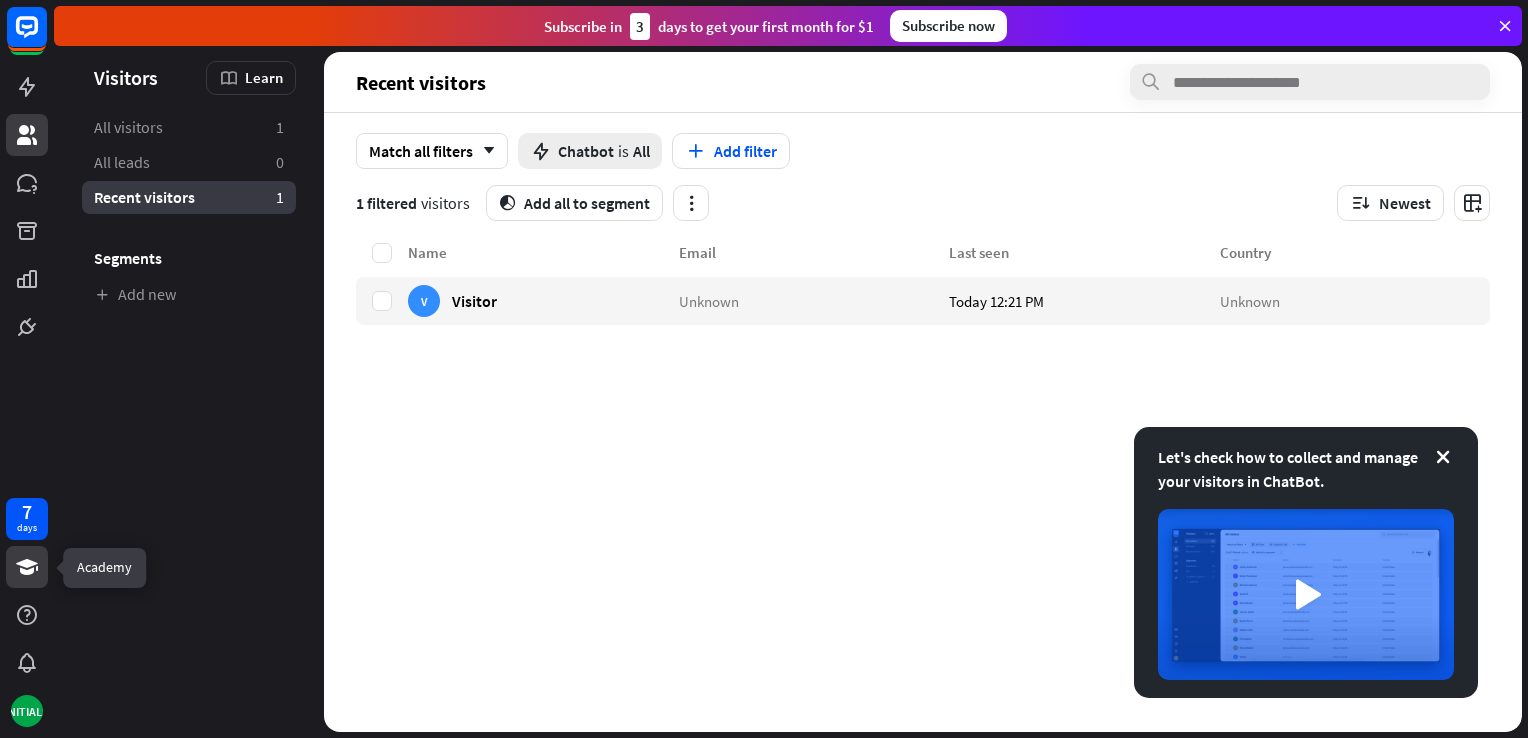 click 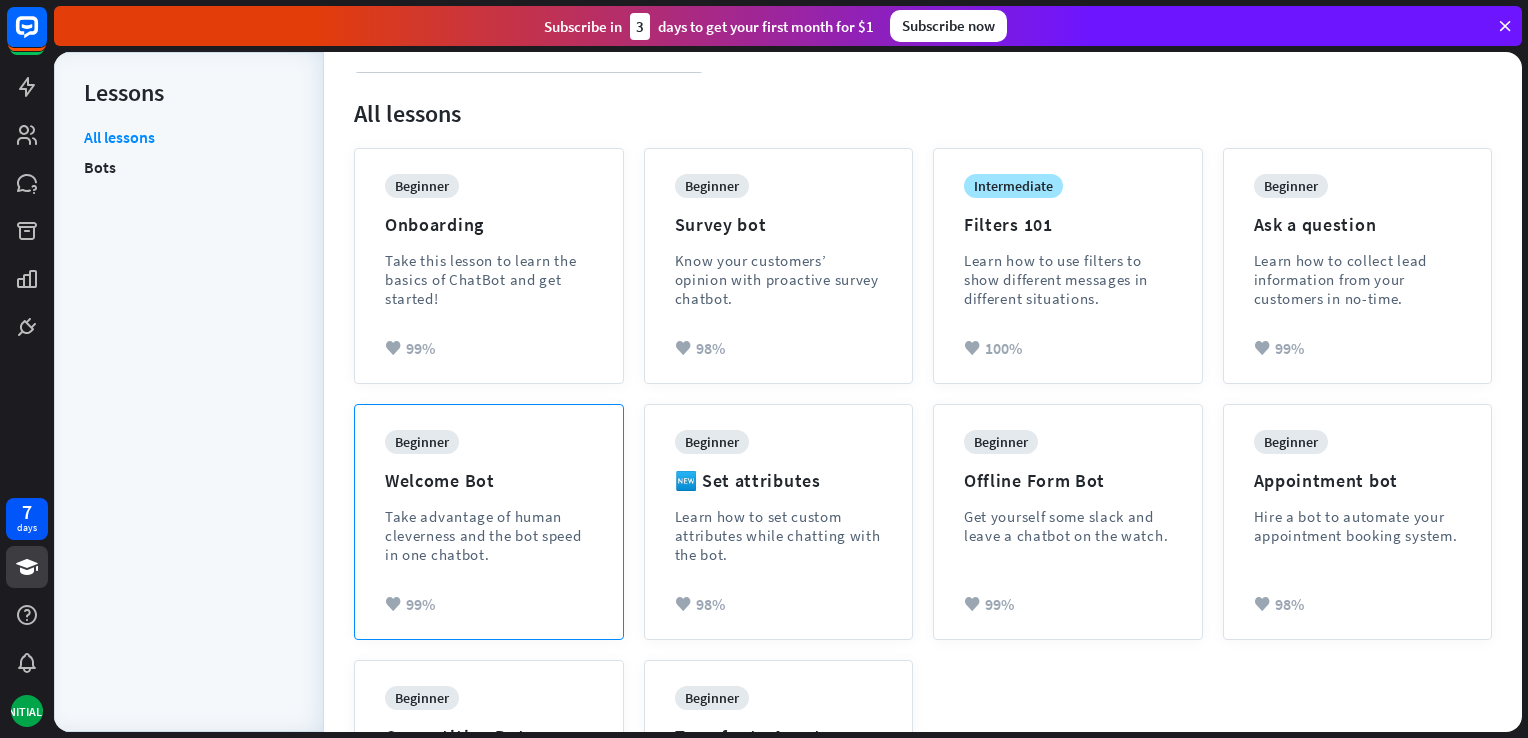 scroll, scrollTop: 160, scrollLeft: 0, axis: vertical 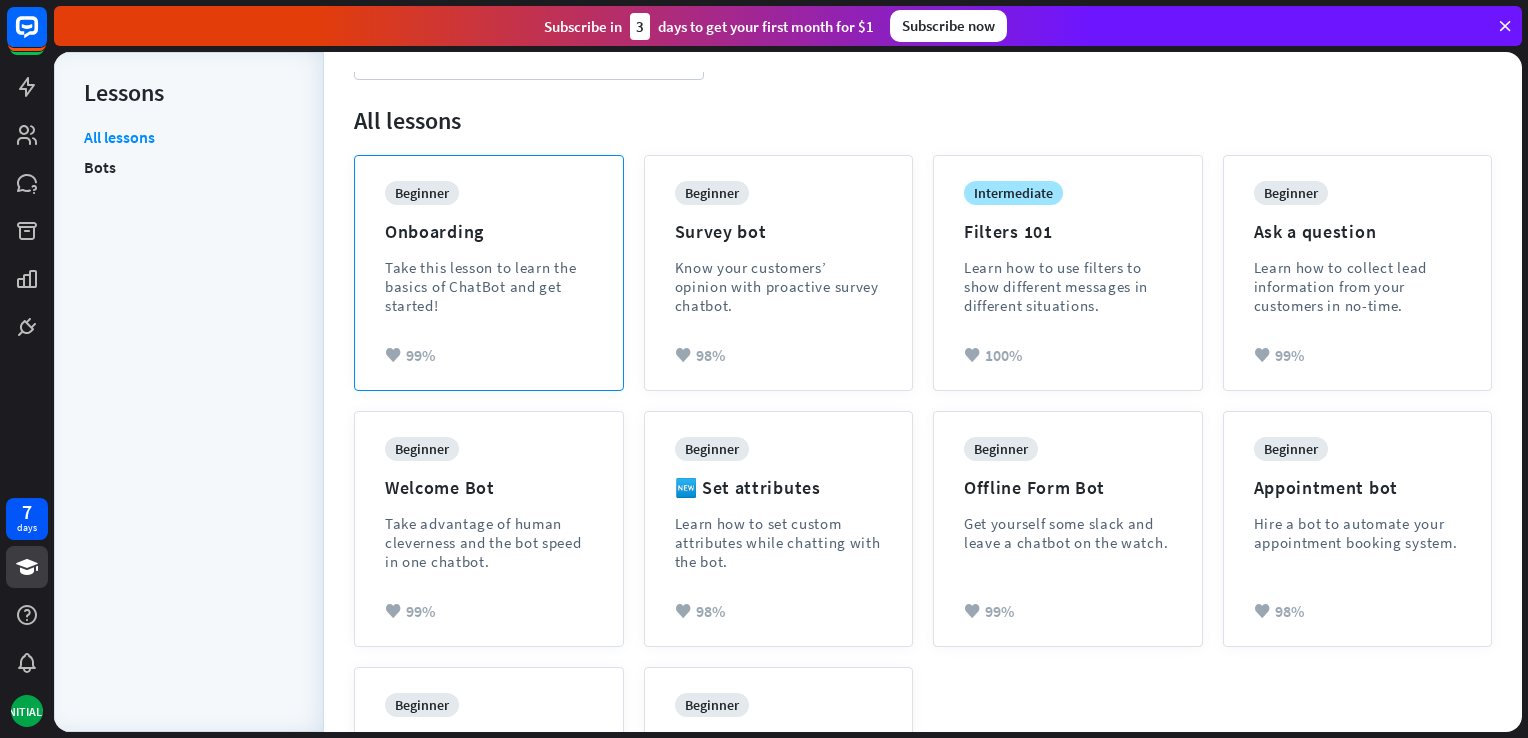 click on "Take this lesson to learn the basics of ChatBot and get started!" at bounding box center [489, 286] 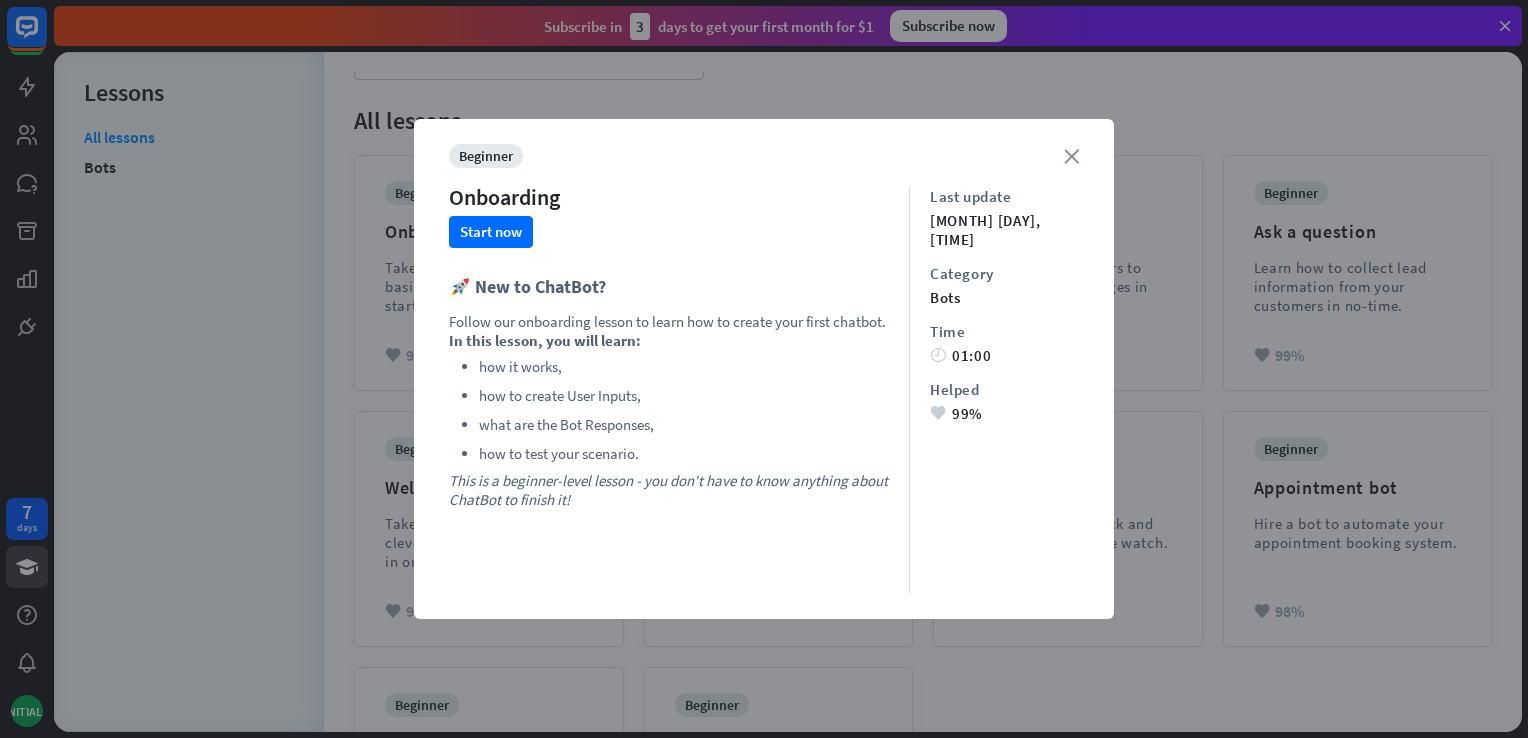 click on "close" at bounding box center [1071, 156] 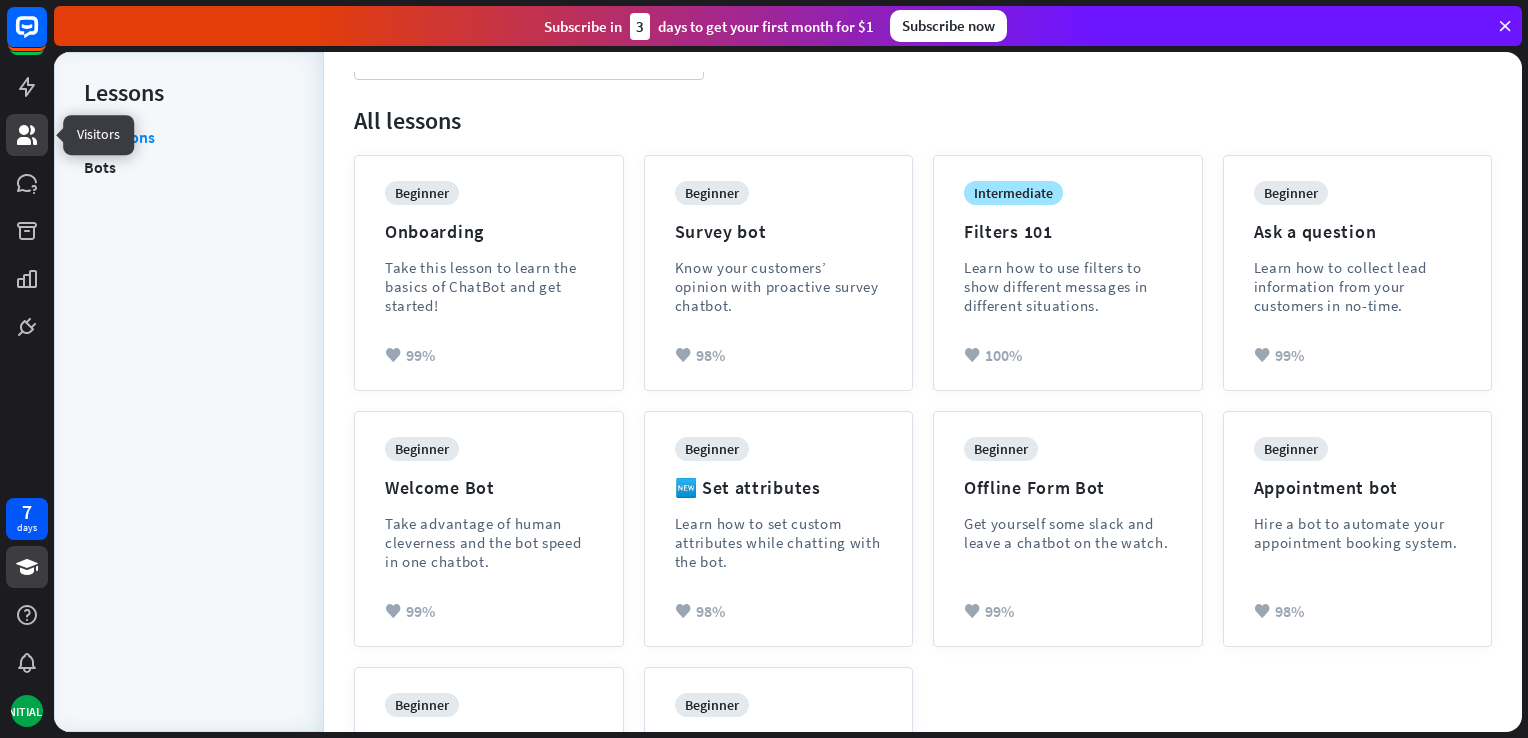 click 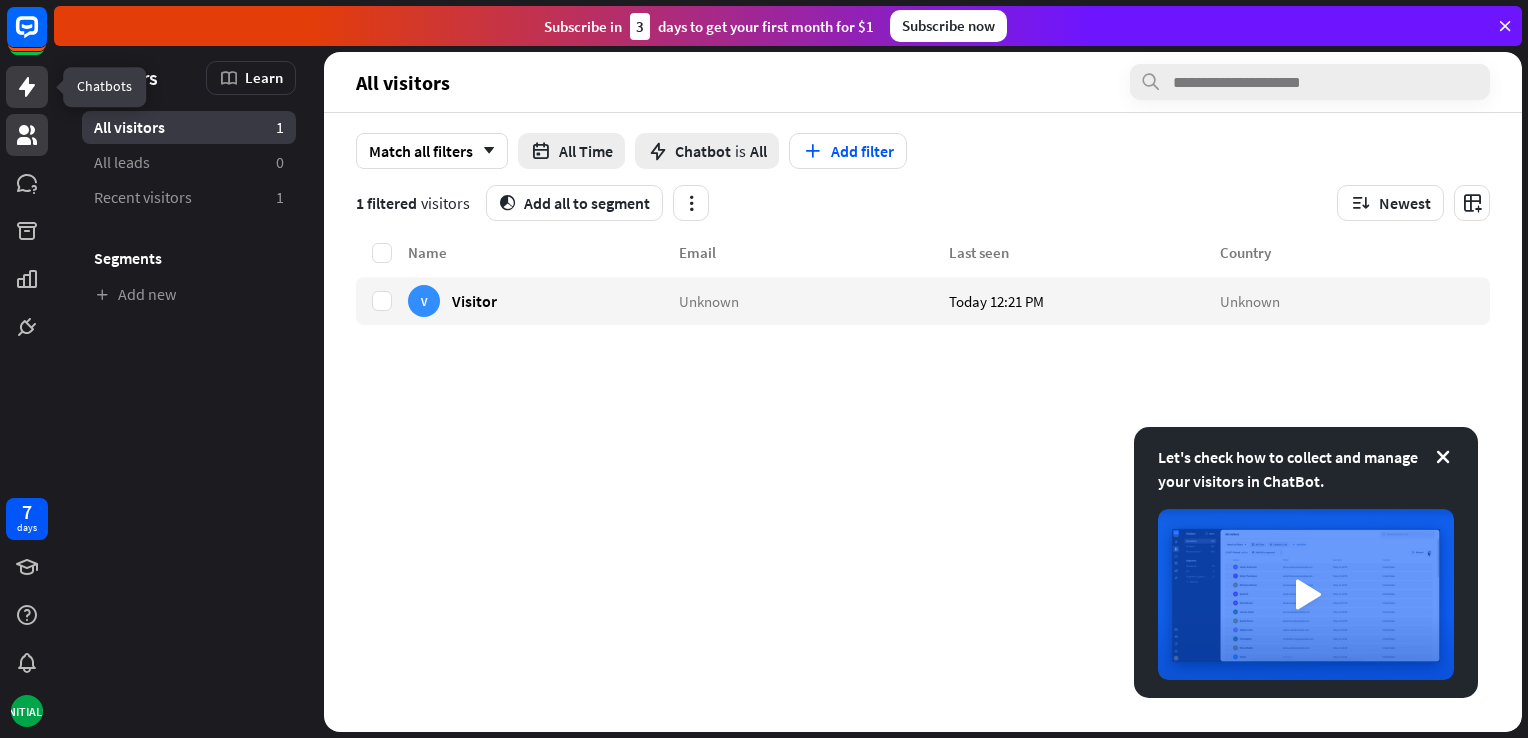 click 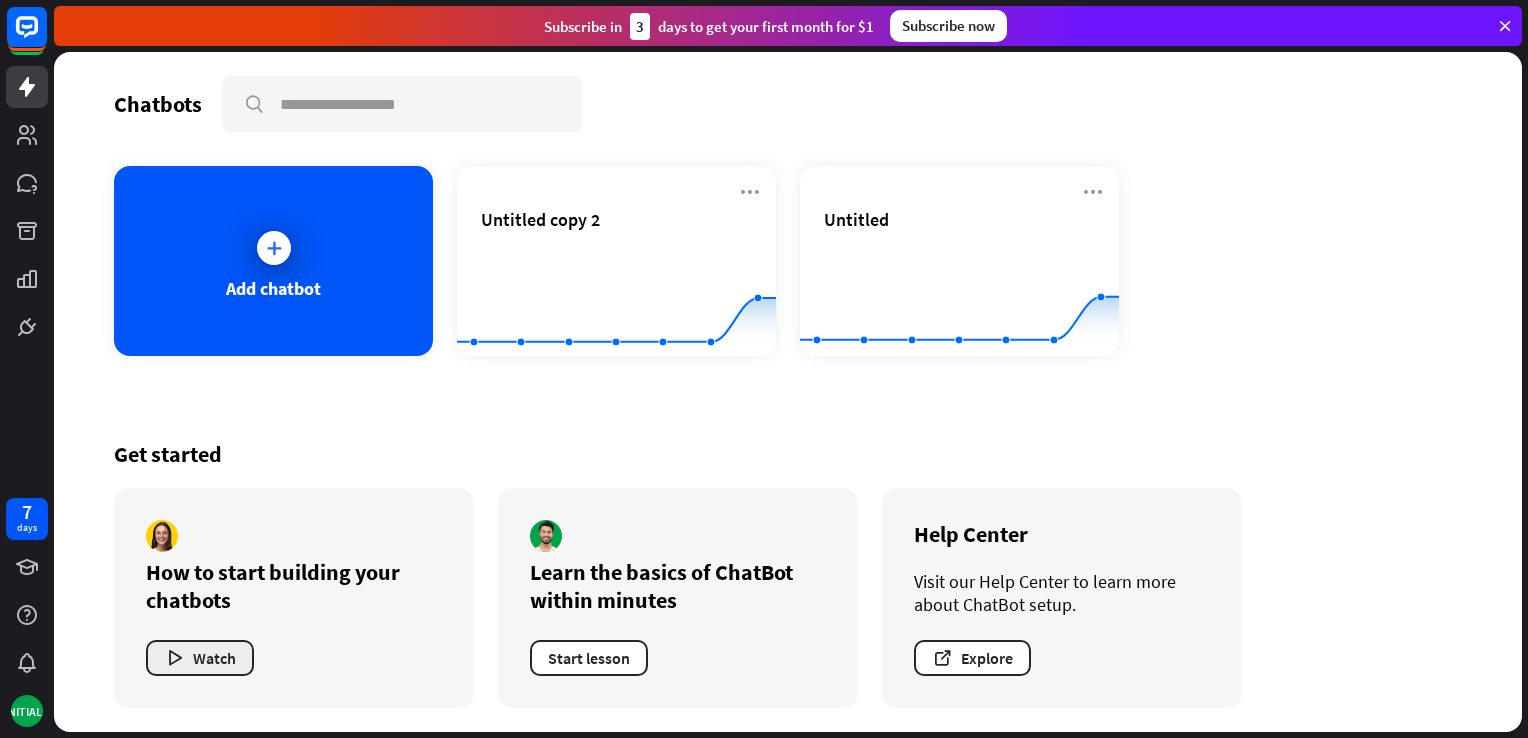 click on "Watch" at bounding box center (200, 658) 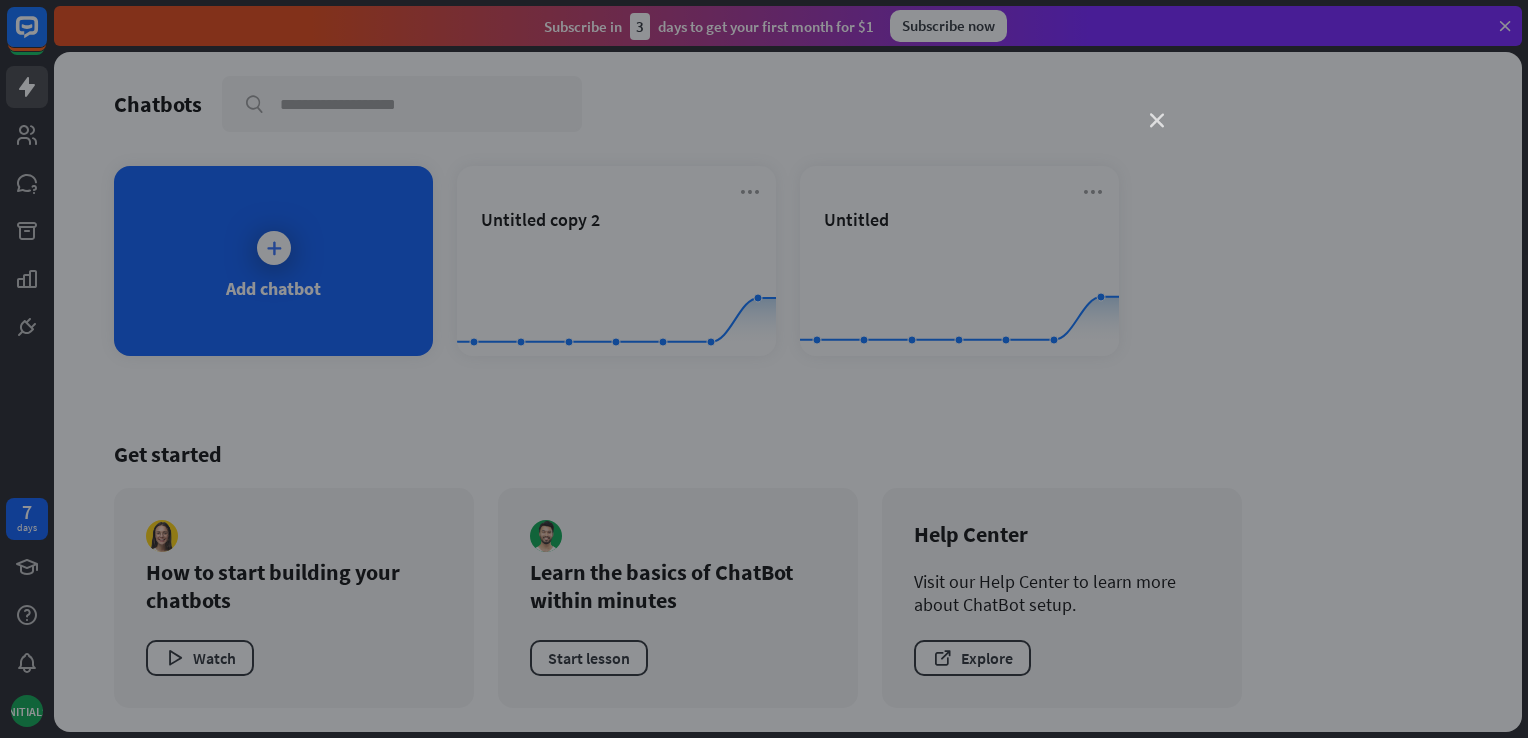 click on "close" at bounding box center (1157, 121) 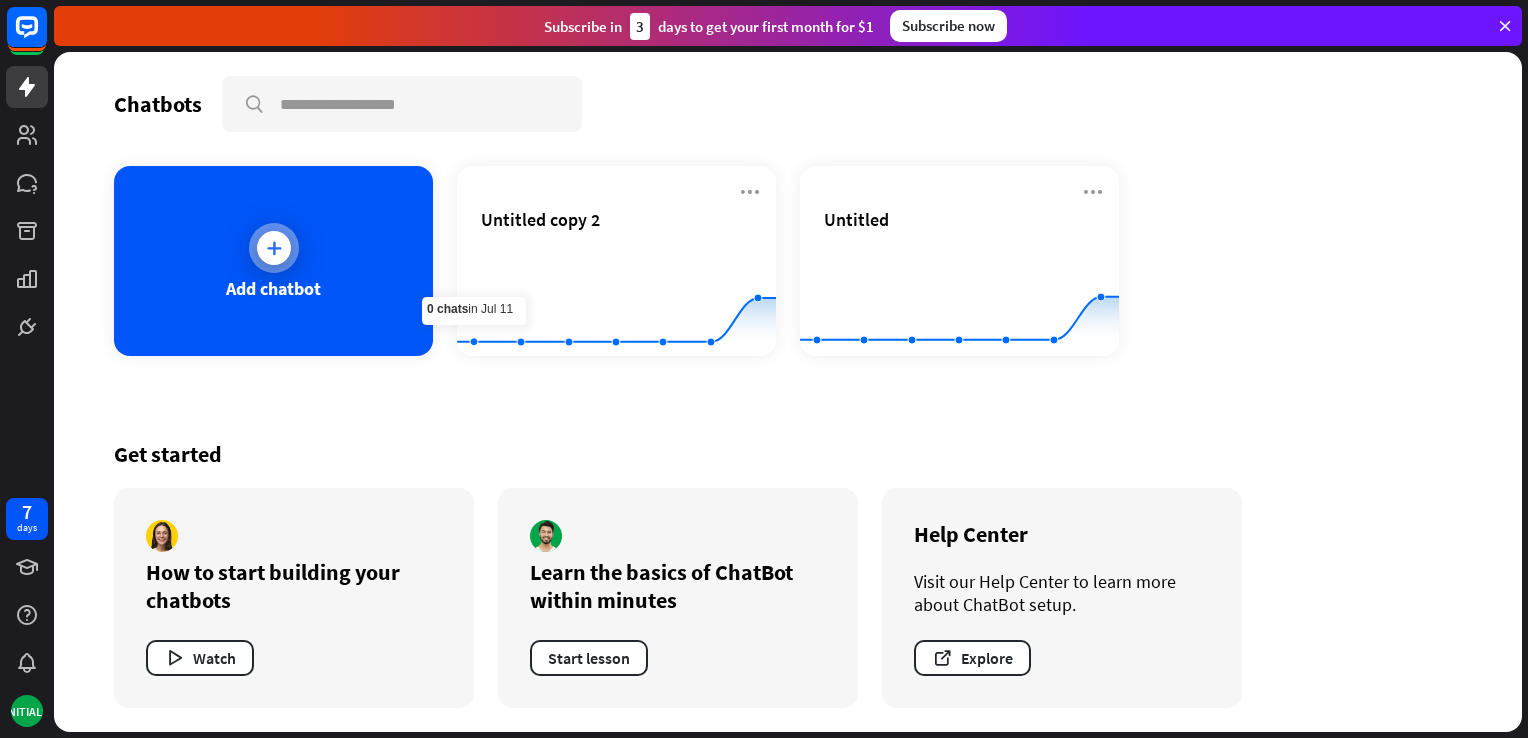 click on "Add chatbot" at bounding box center (273, 261) 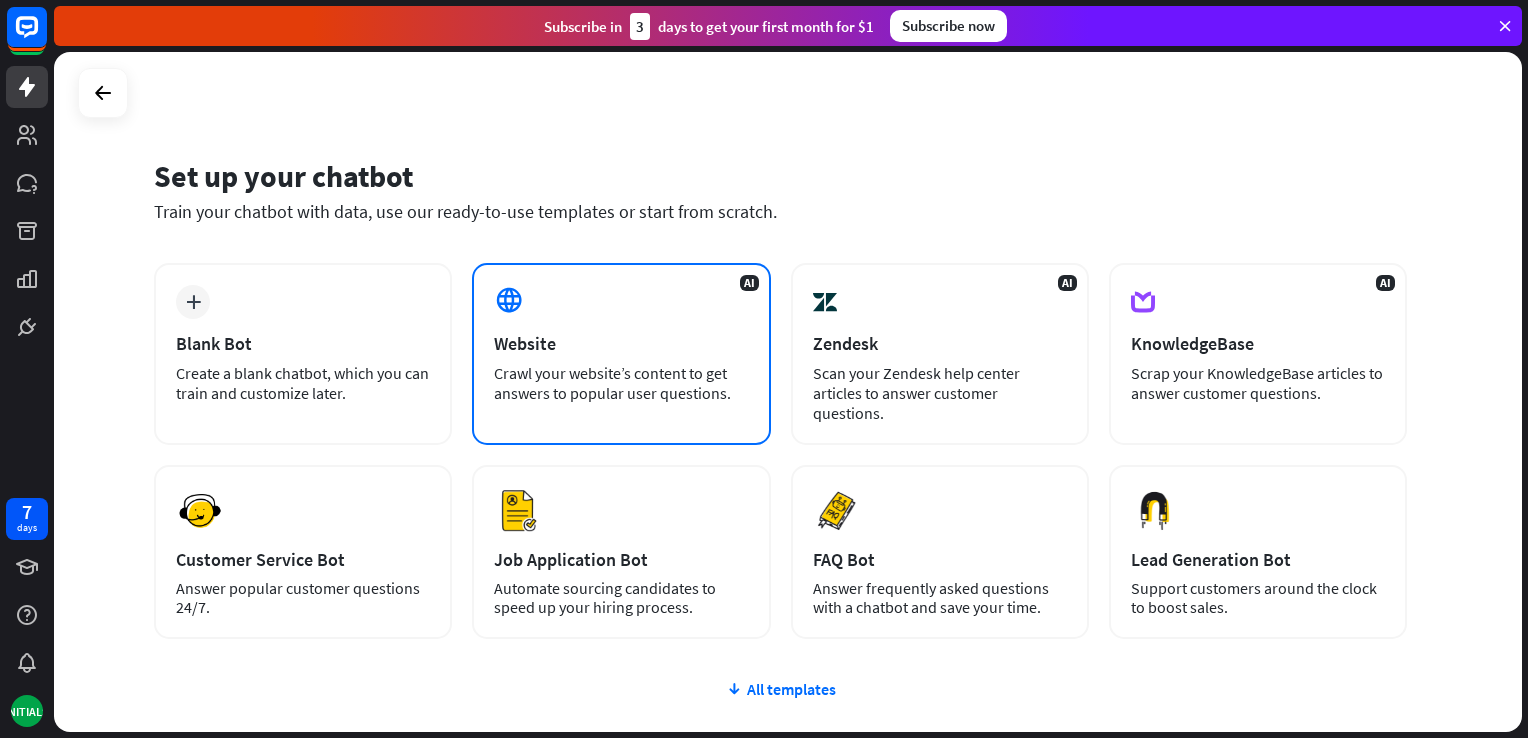 click on "Website" at bounding box center (621, 343) 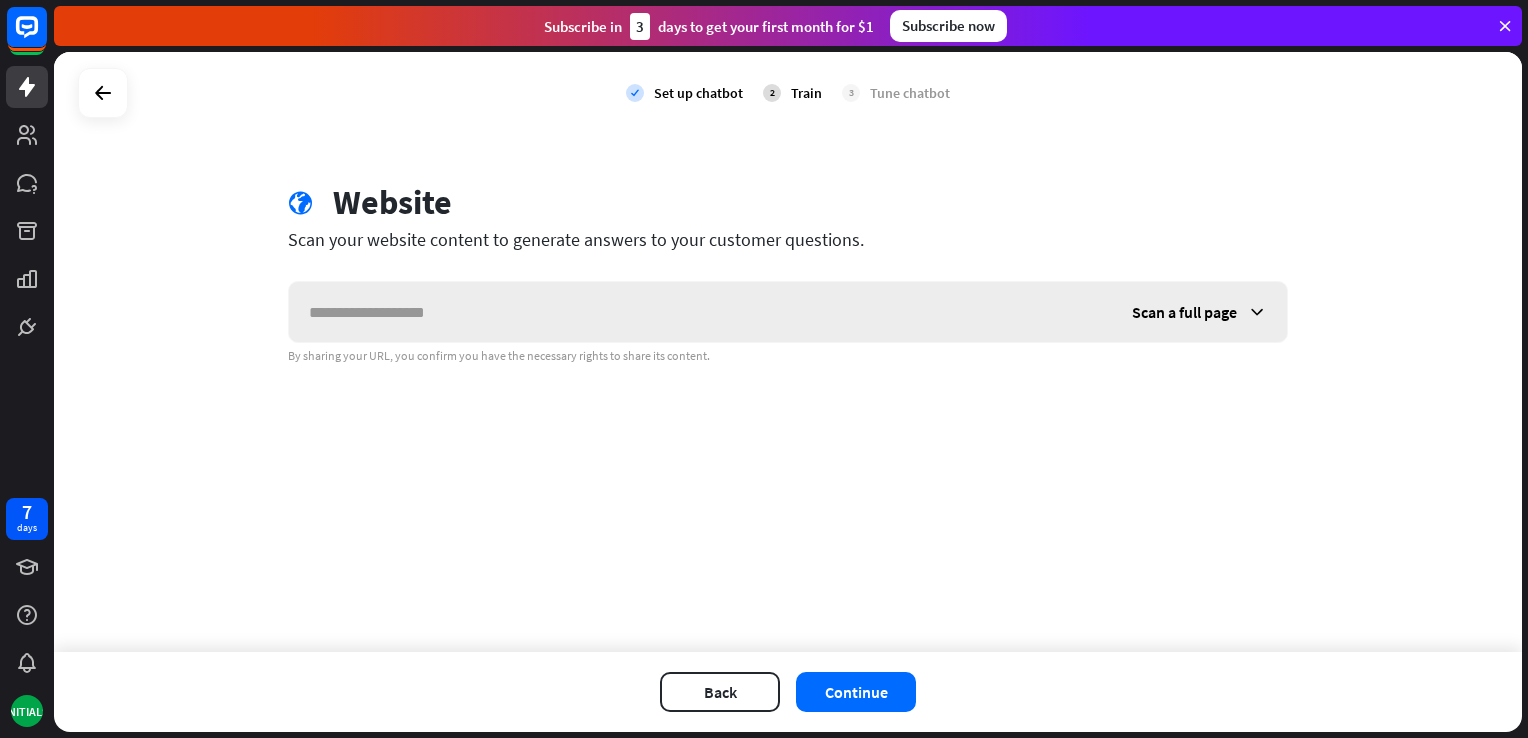 click at bounding box center (700, 312) 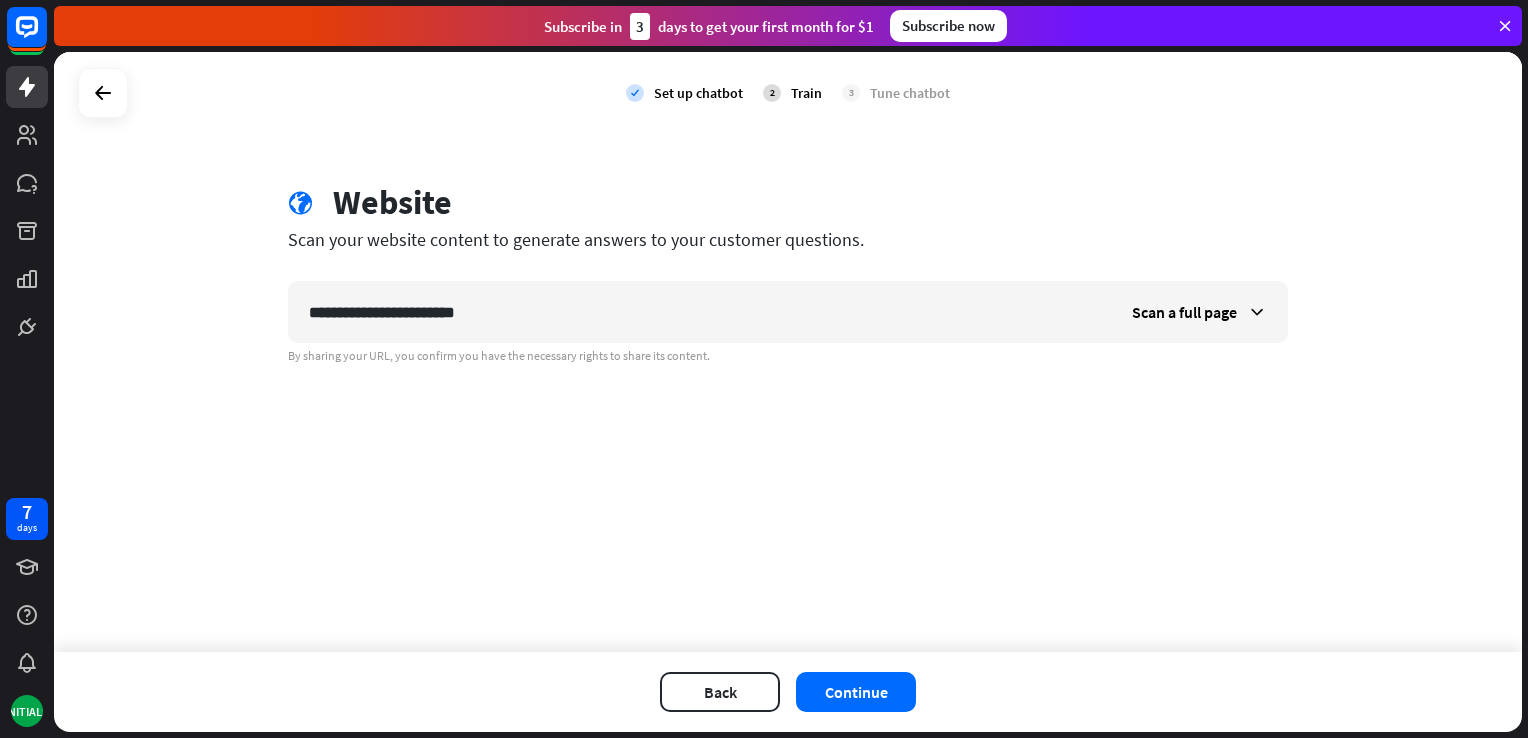 type on "**********" 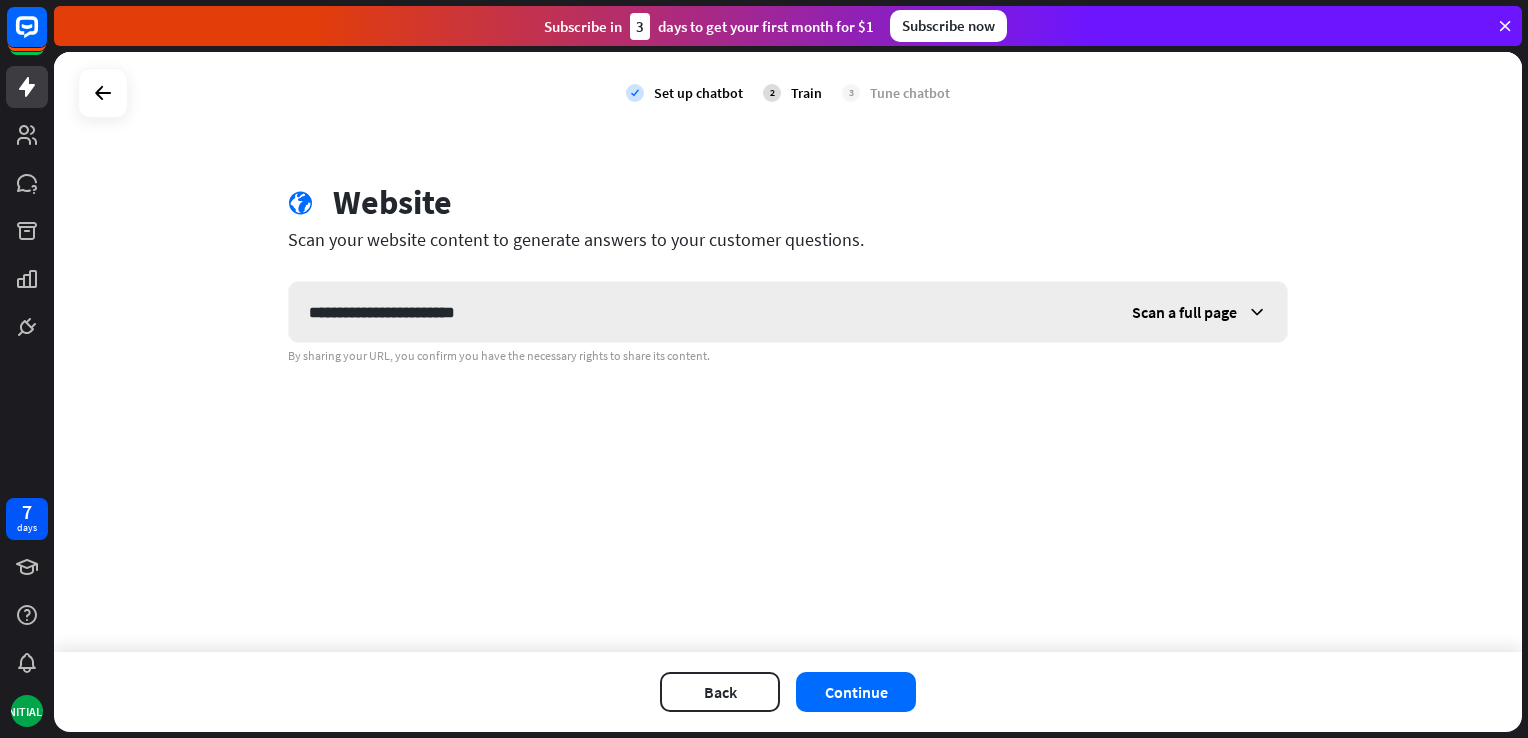 click on "Scan a full page" at bounding box center (1184, 312) 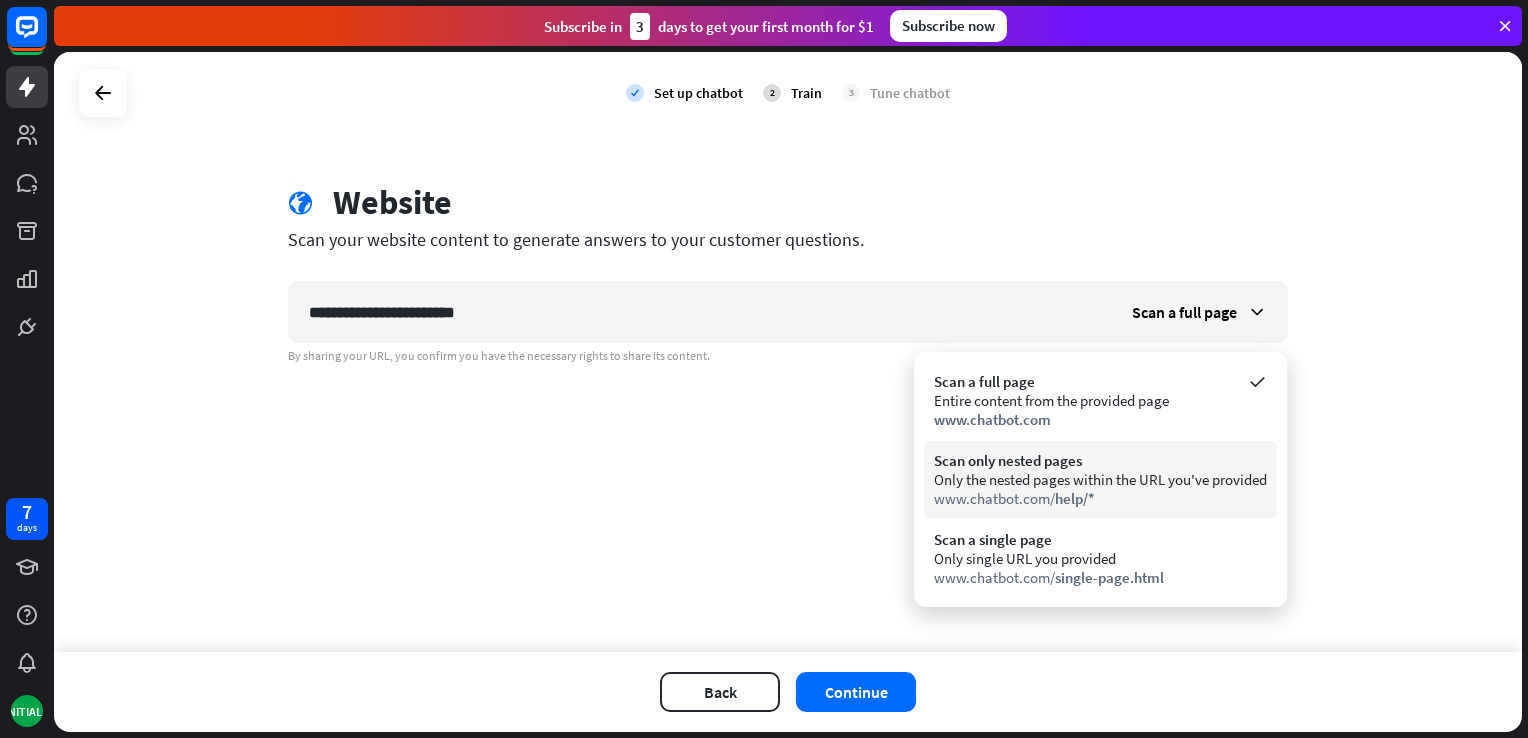 click on "Only the nested pages within the URL you've provided" at bounding box center (1100, 479) 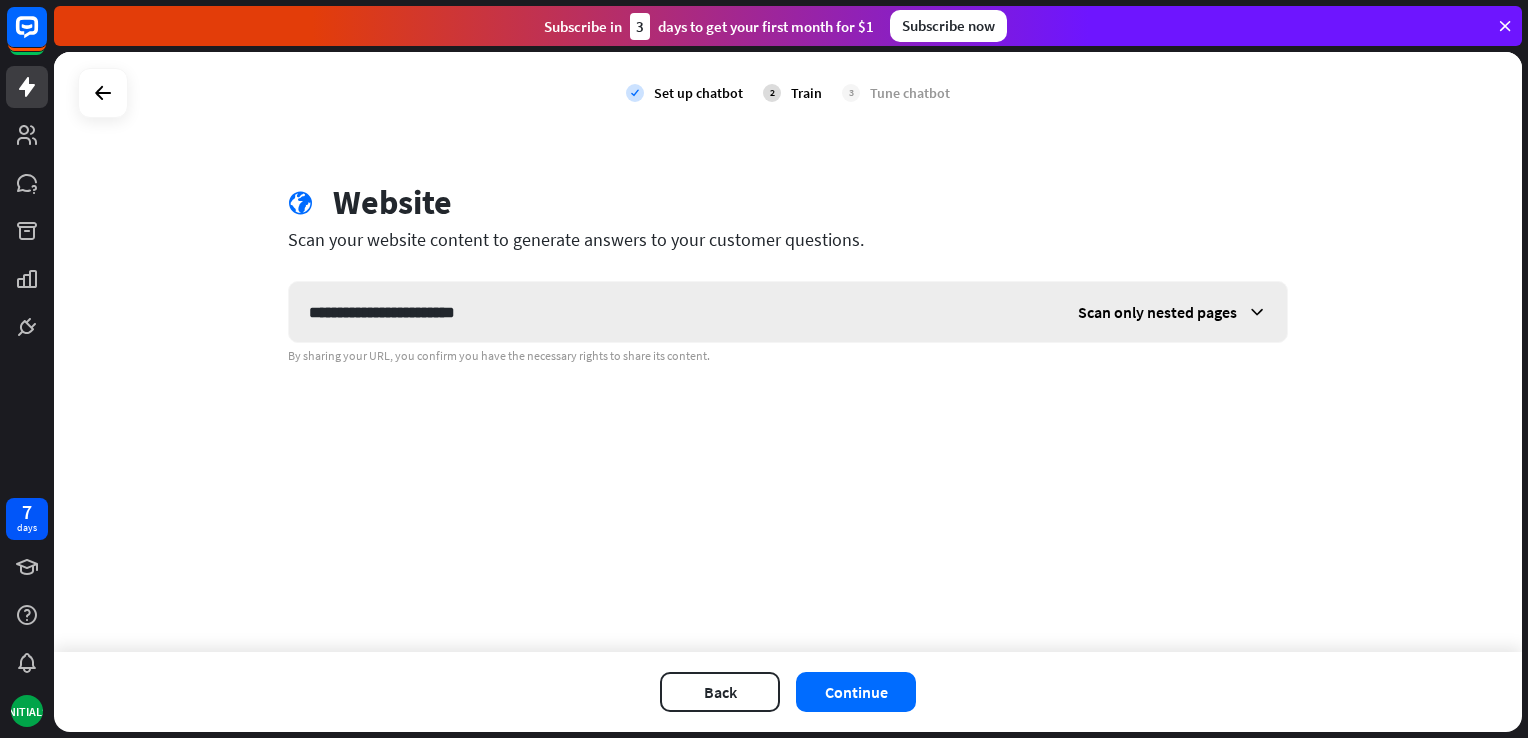 click on "Scan only nested pages" at bounding box center (1172, 312) 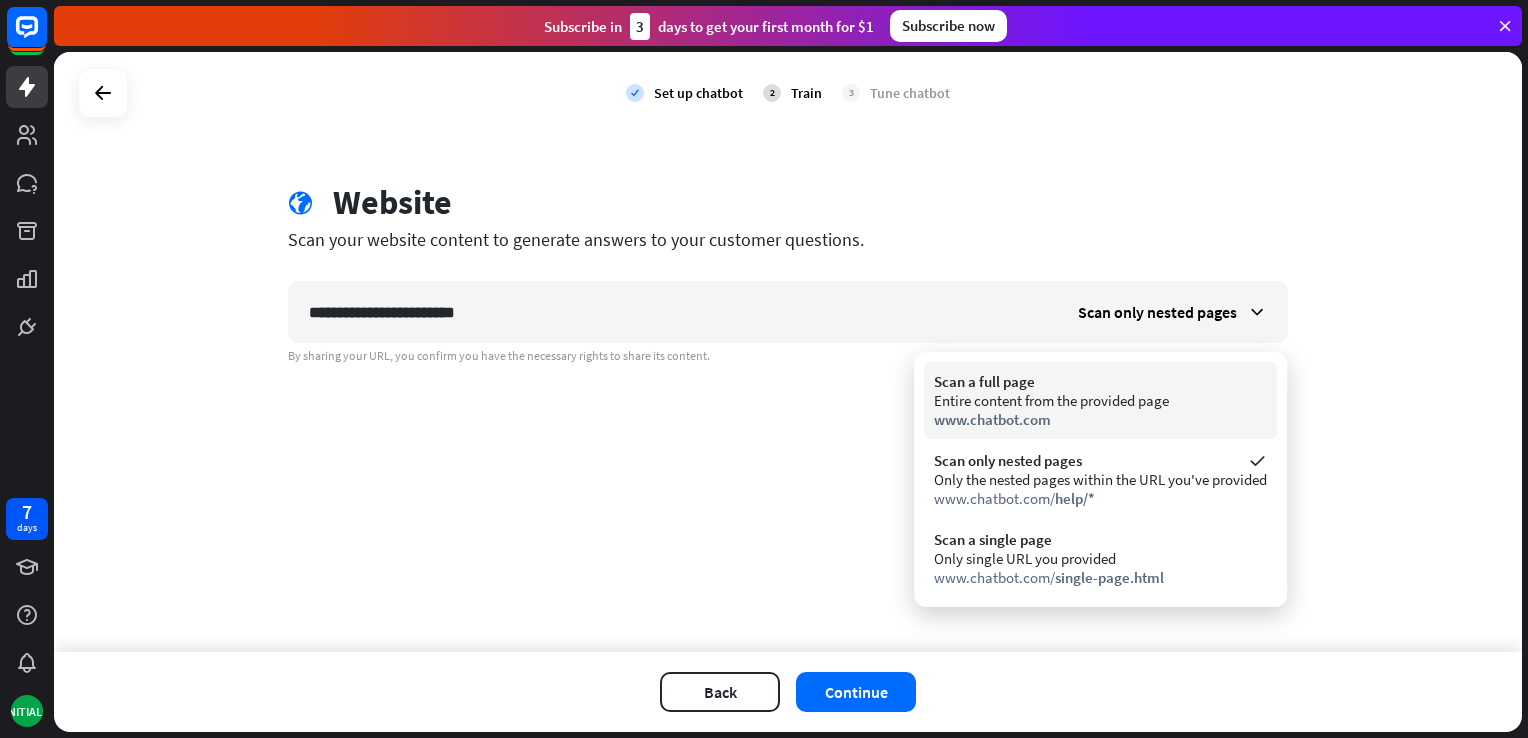 click on "Scan a full page" at bounding box center (1100, 381) 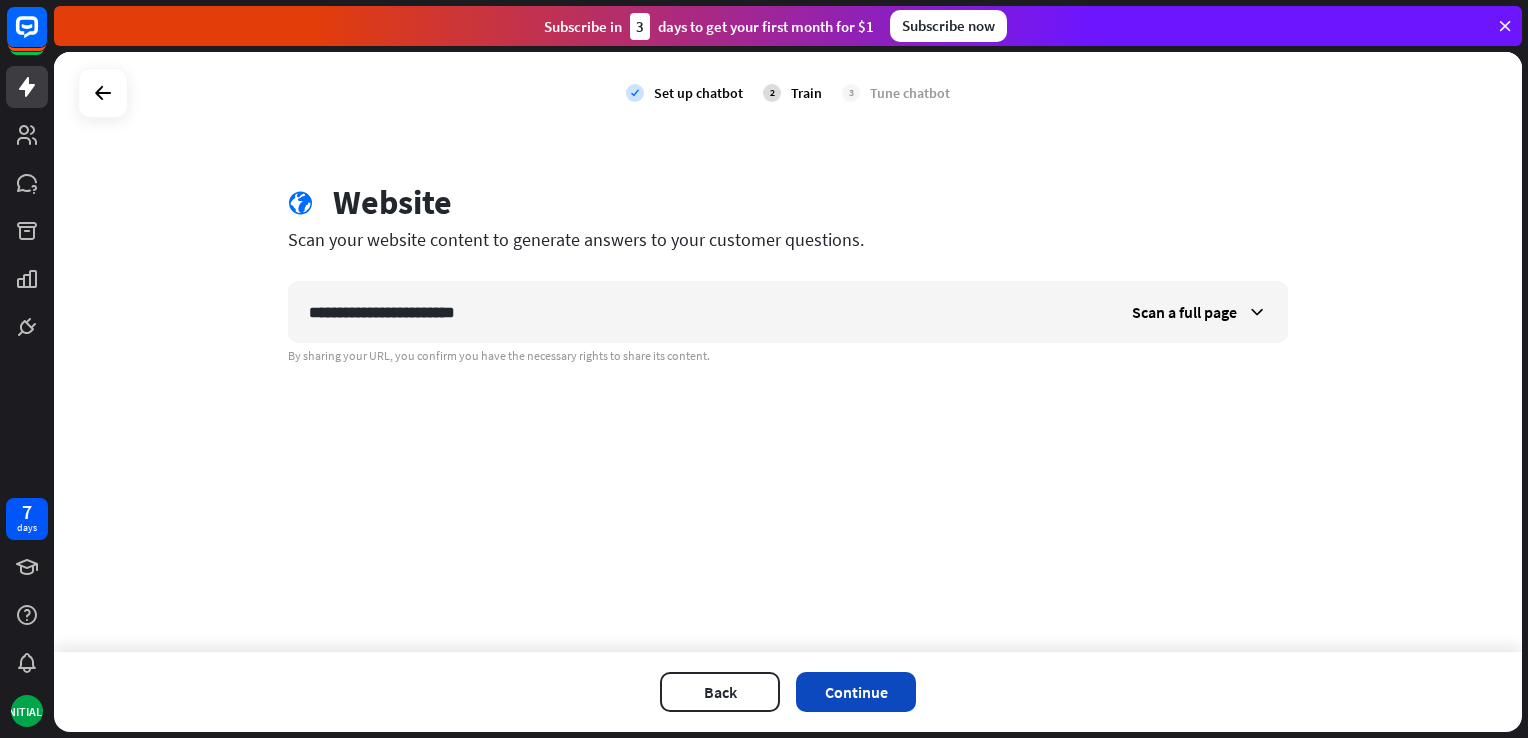 click on "Continue" at bounding box center [856, 692] 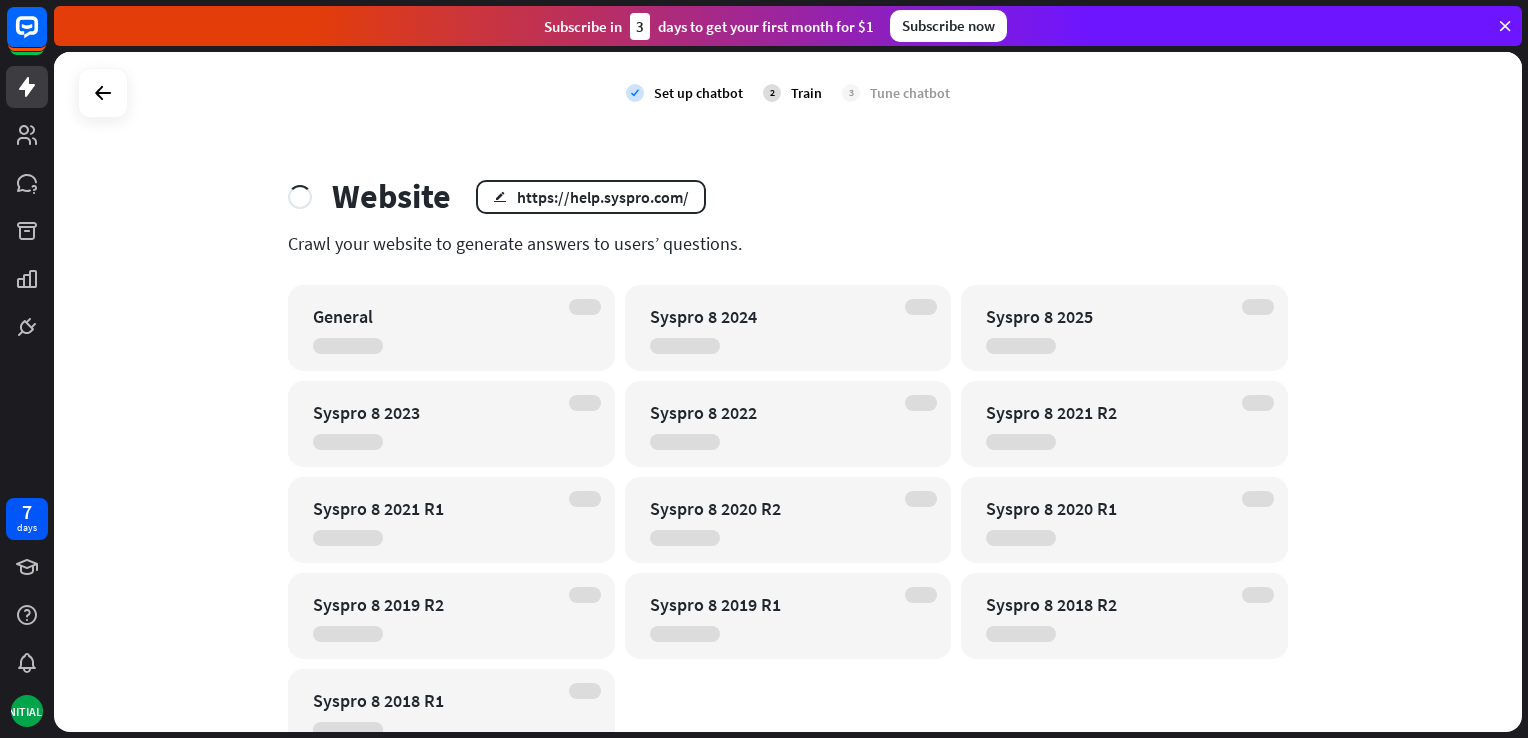 scroll, scrollTop: 0, scrollLeft: 0, axis: both 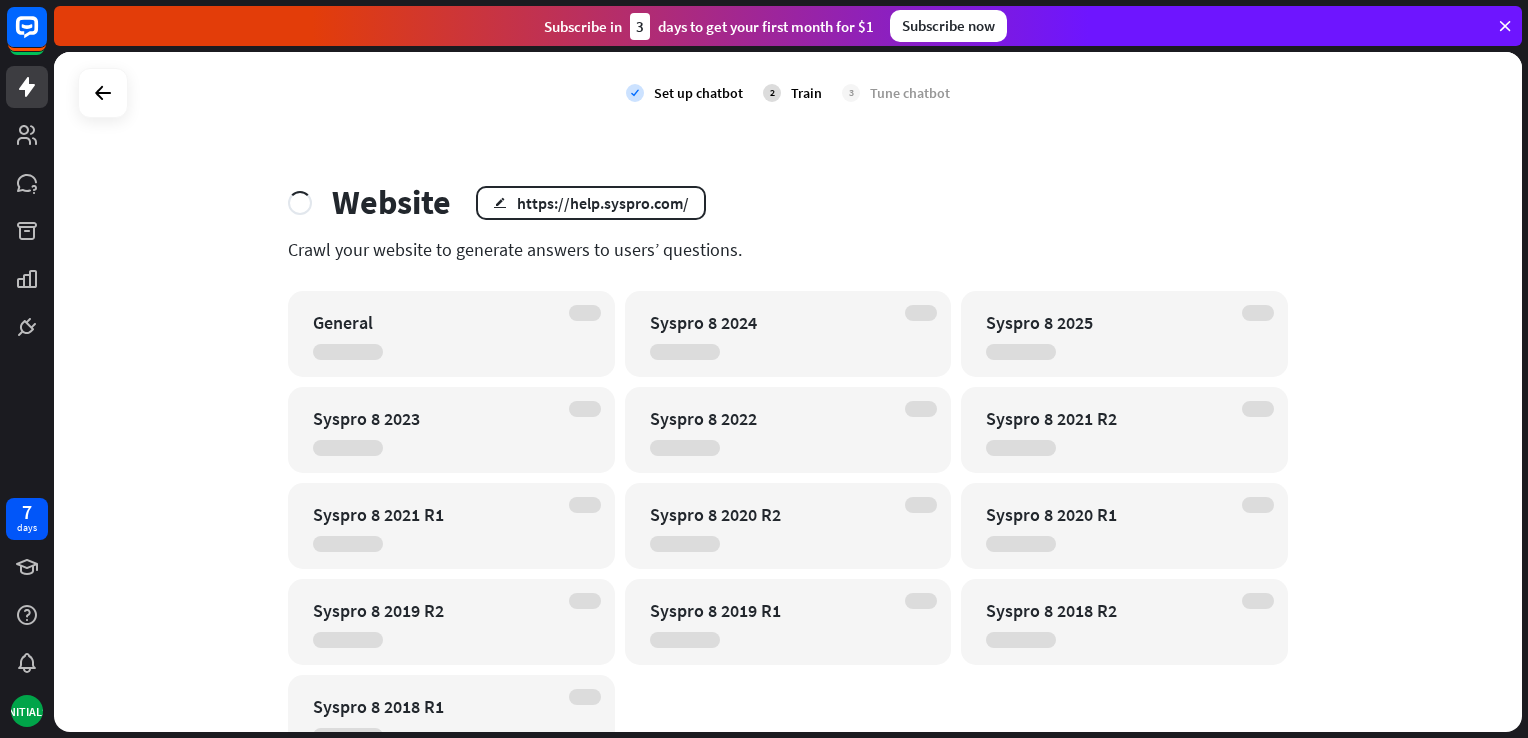 click on "Train" at bounding box center [806, 93] 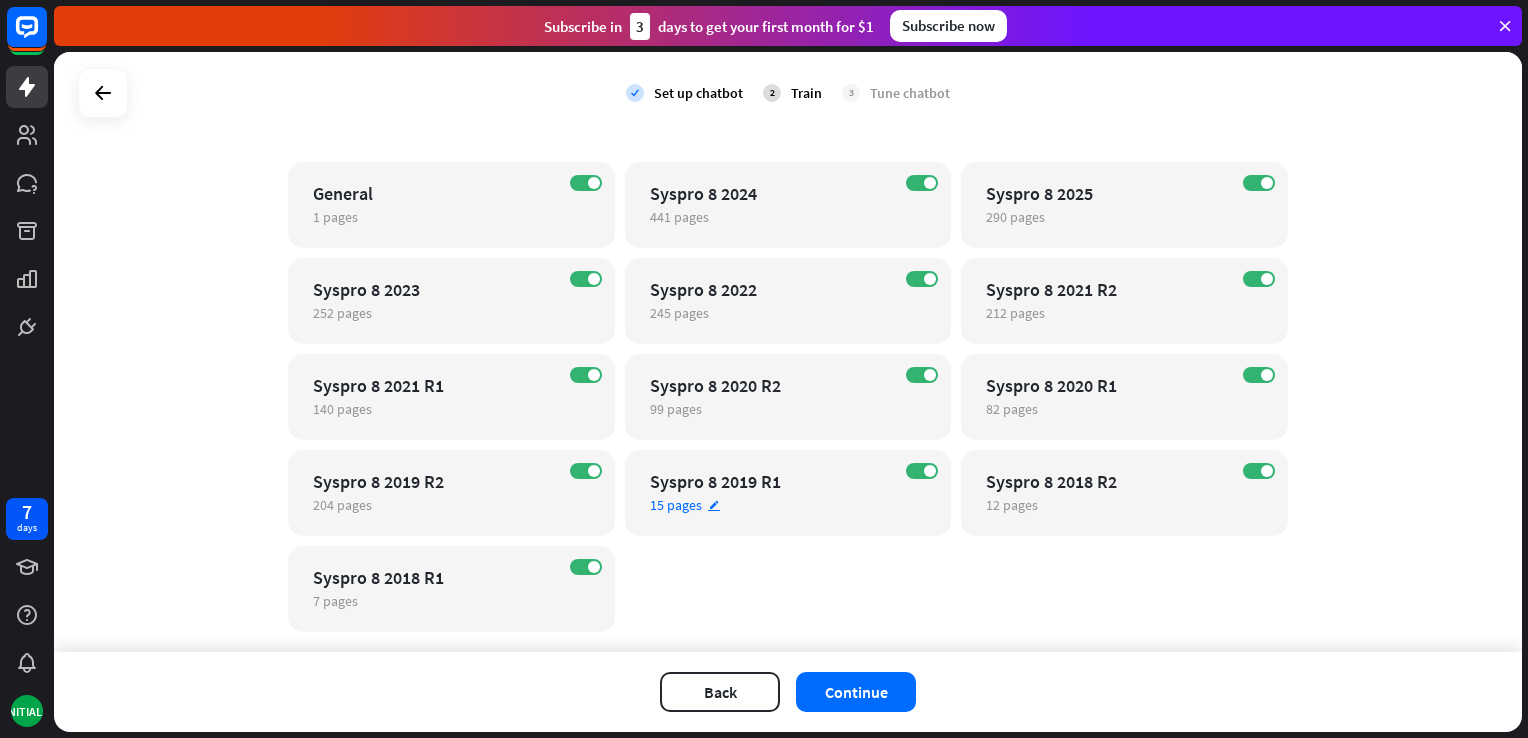 scroll, scrollTop: 195, scrollLeft: 0, axis: vertical 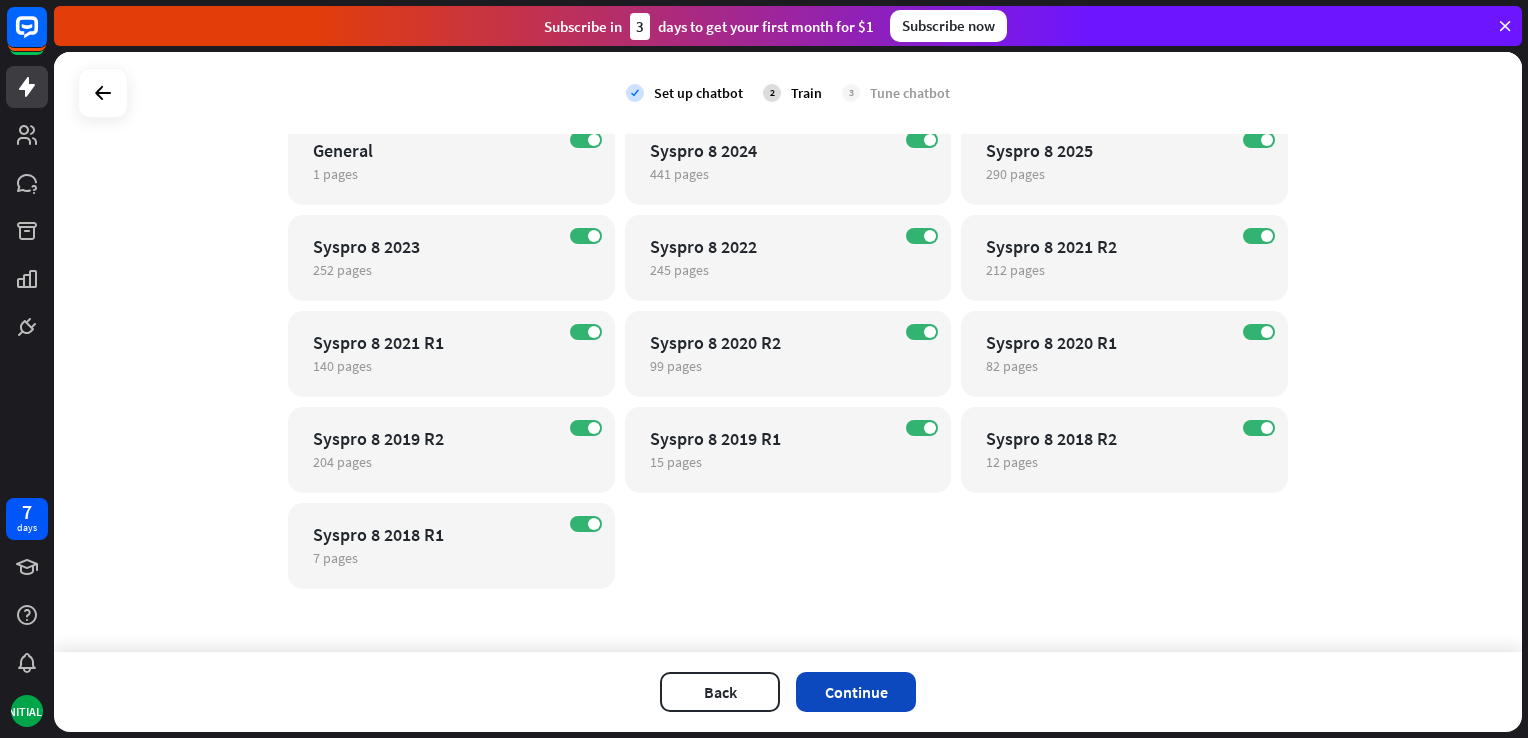 click on "Continue" at bounding box center [856, 692] 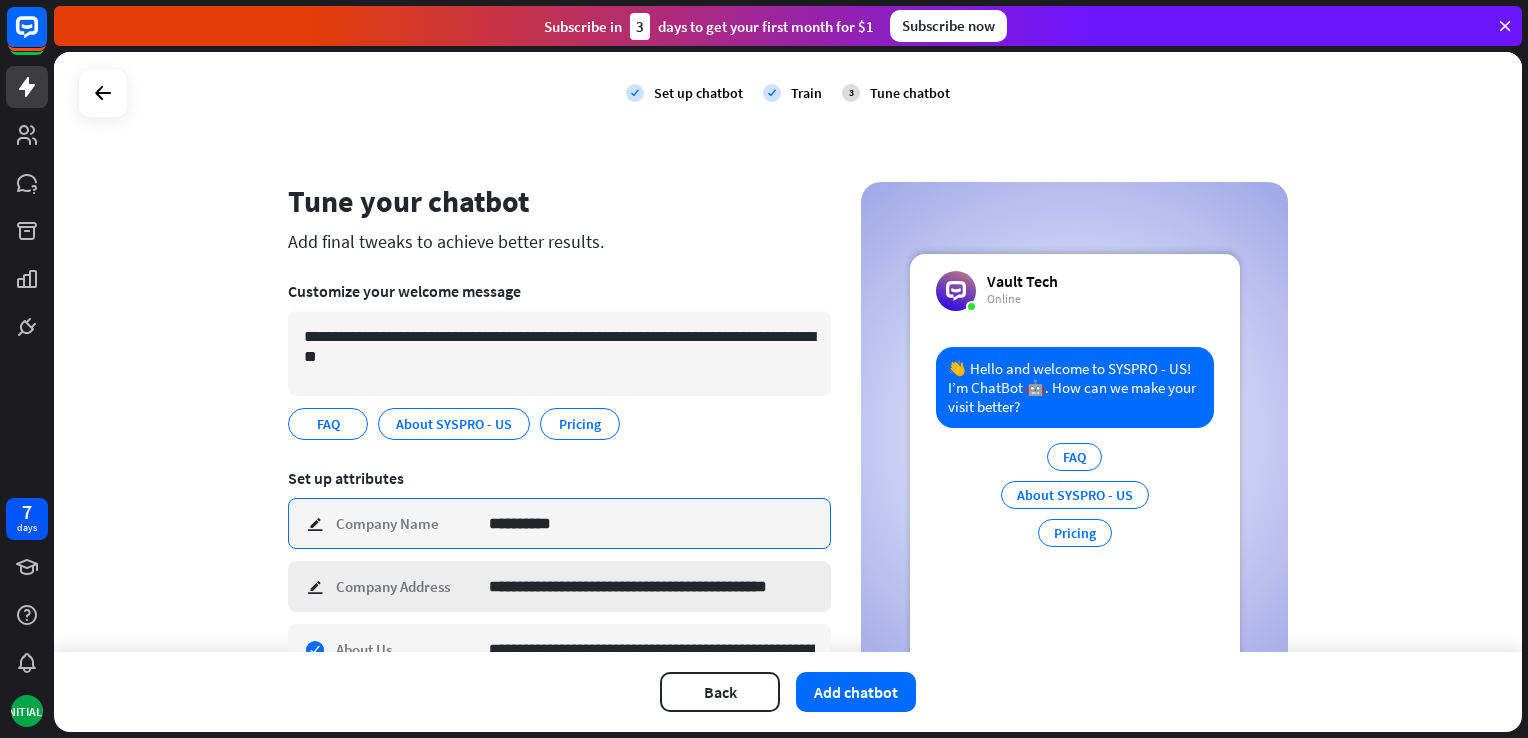 type on "**********" 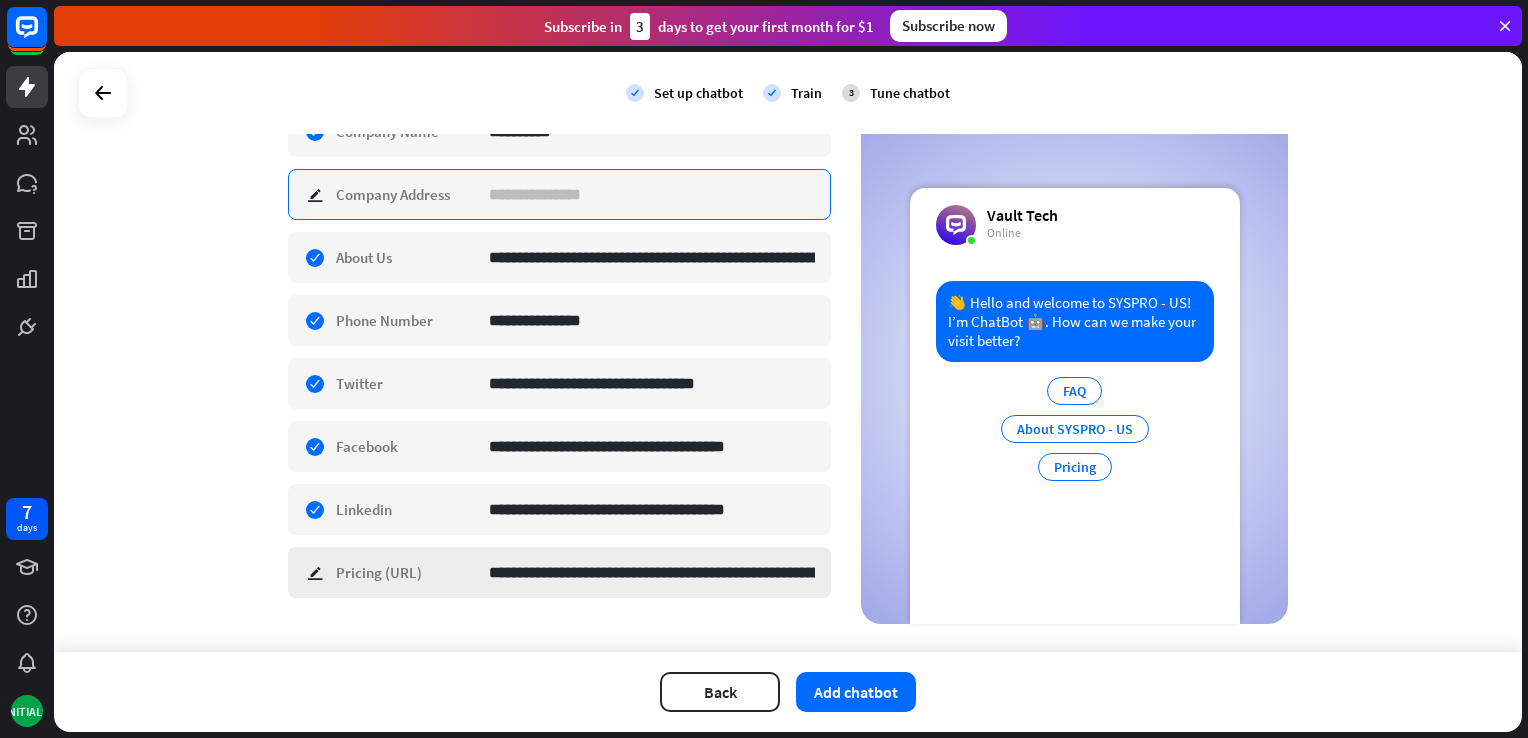 scroll, scrollTop: 419, scrollLeft: 0, axis: vertical 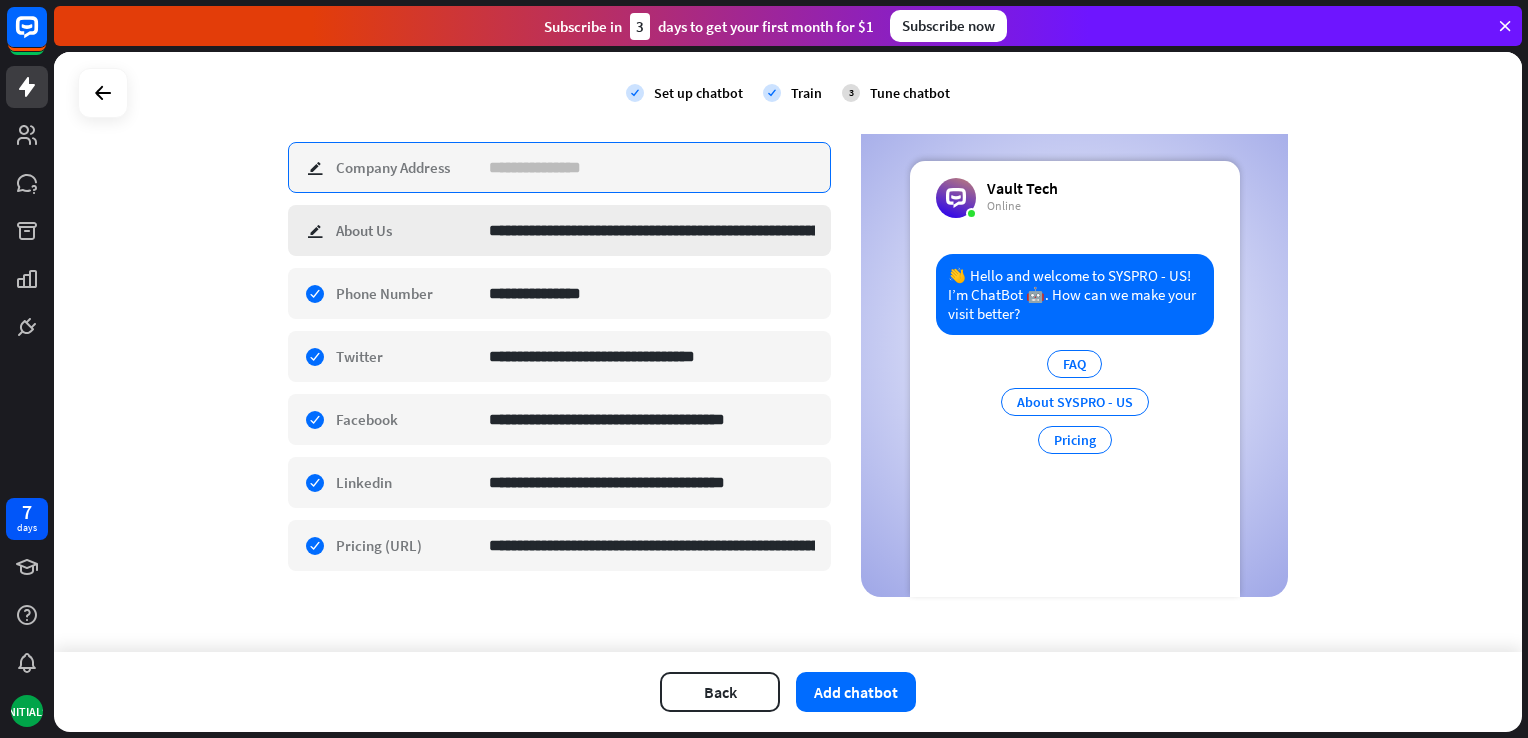 type 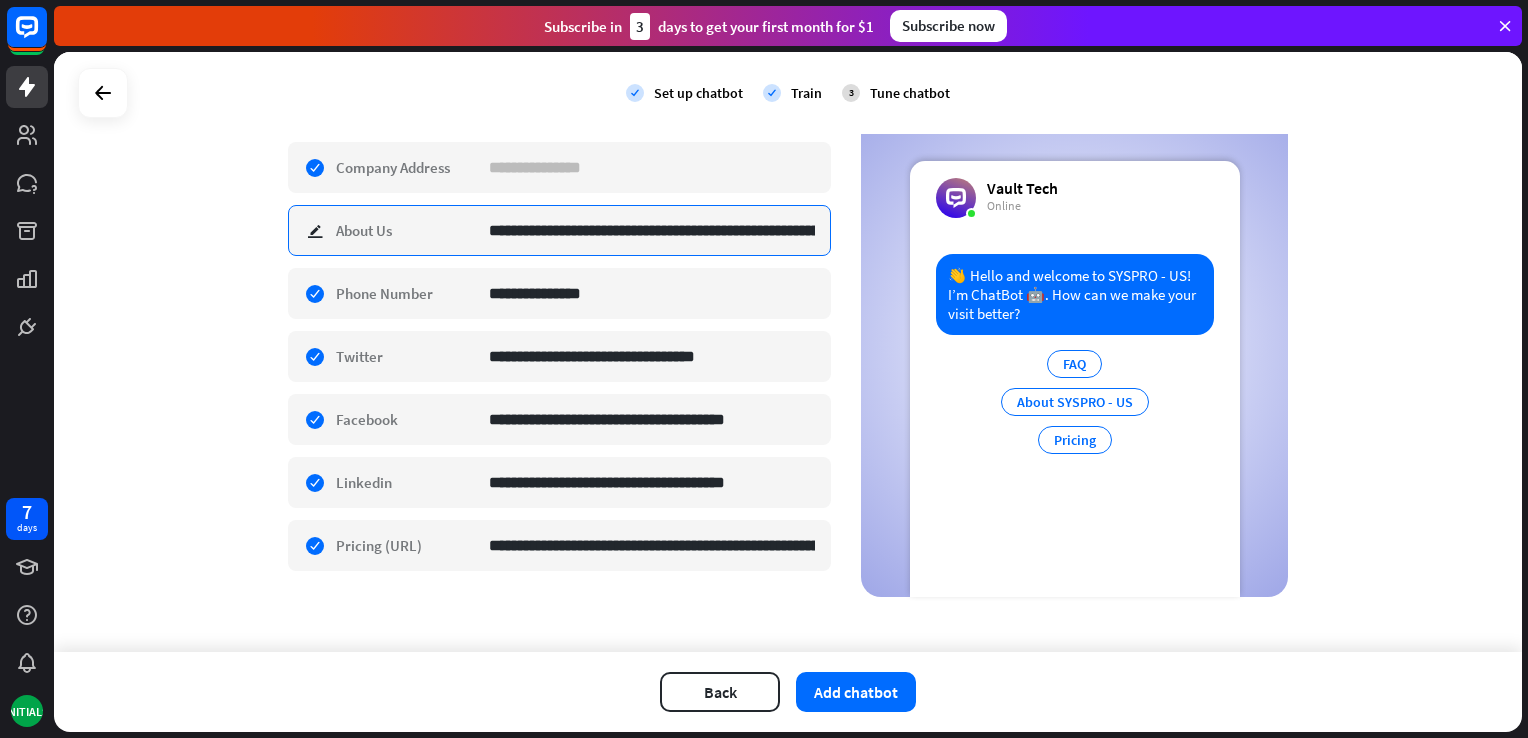 click on "**********" at bounding box center (652, 230) 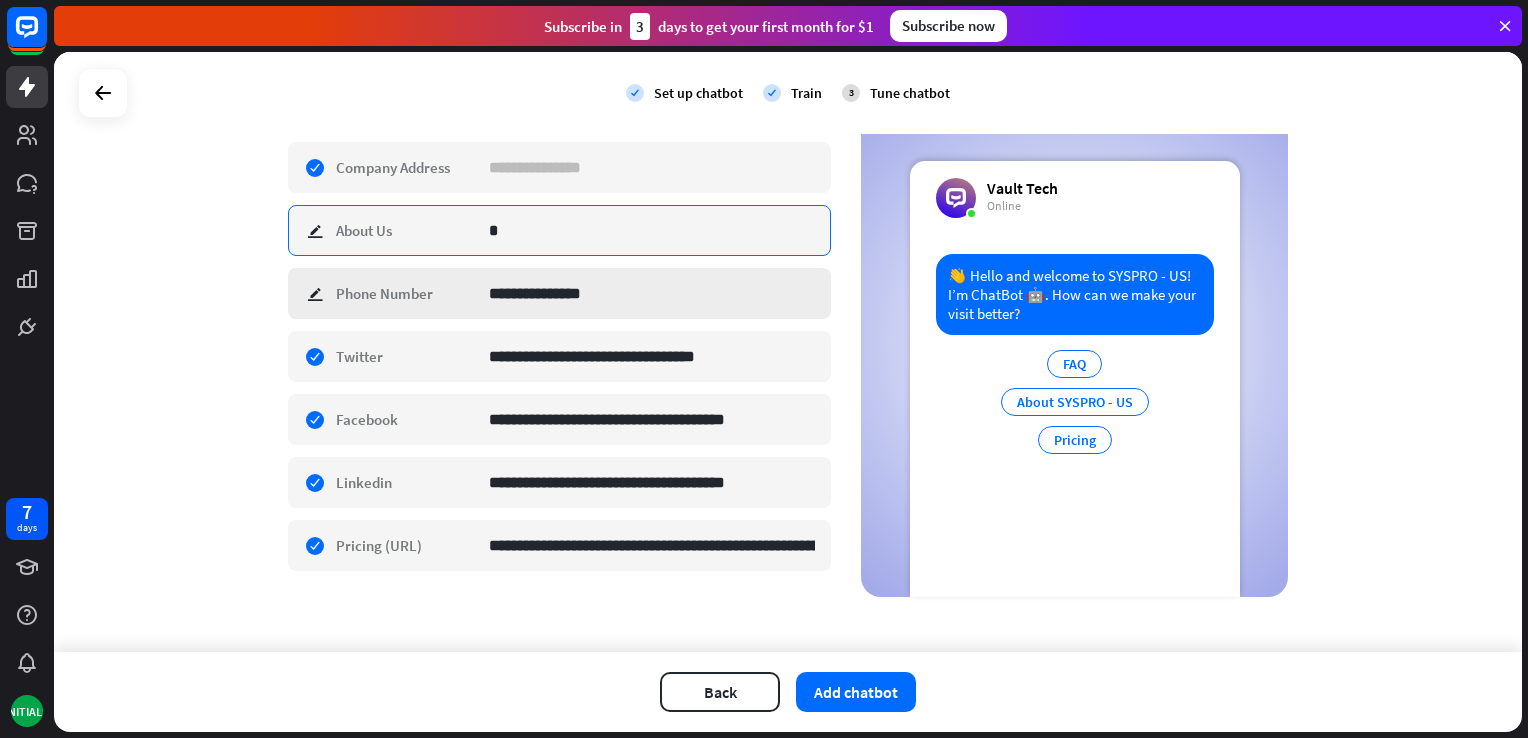scroll, scrollTop: 0, scrollLeft: 0, axis: both 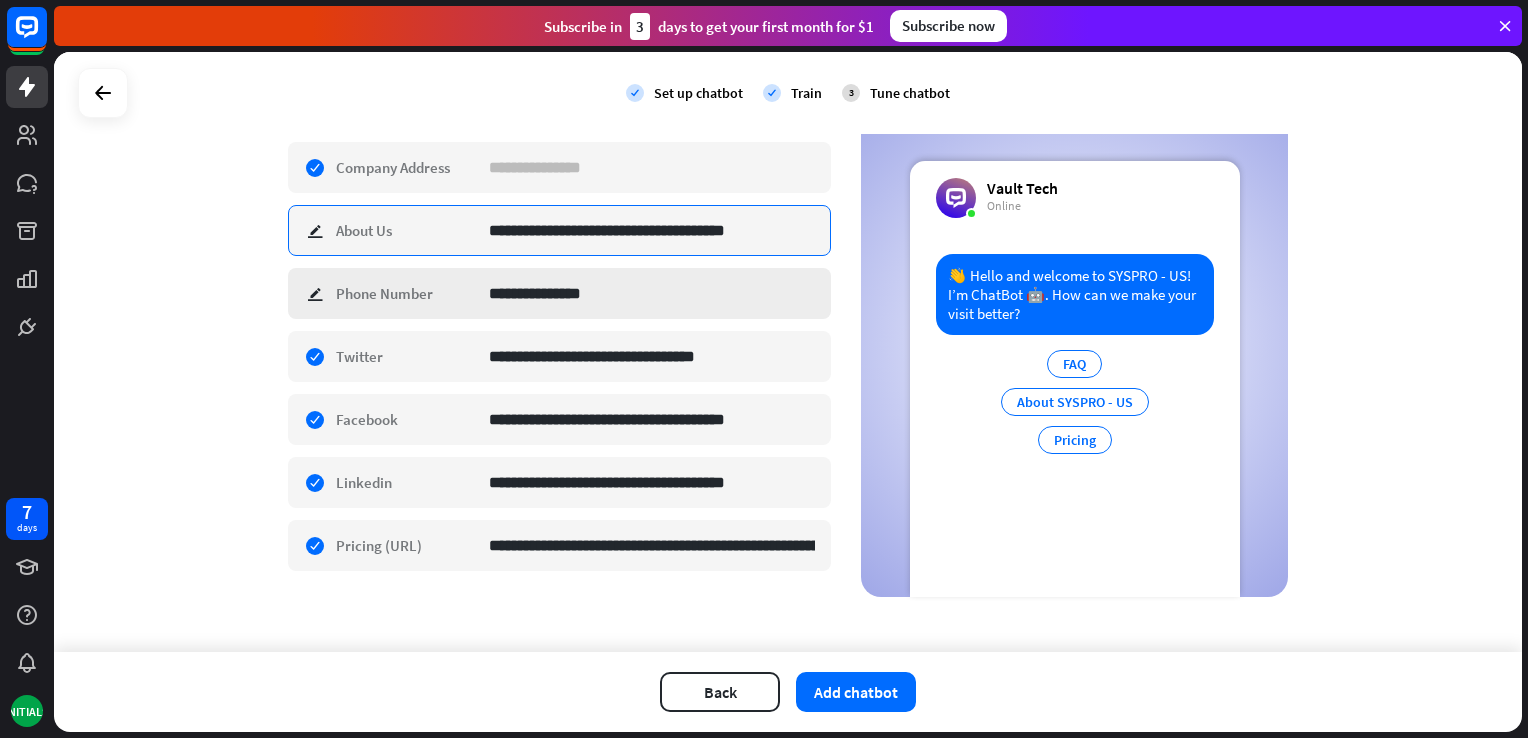 type on "**********" 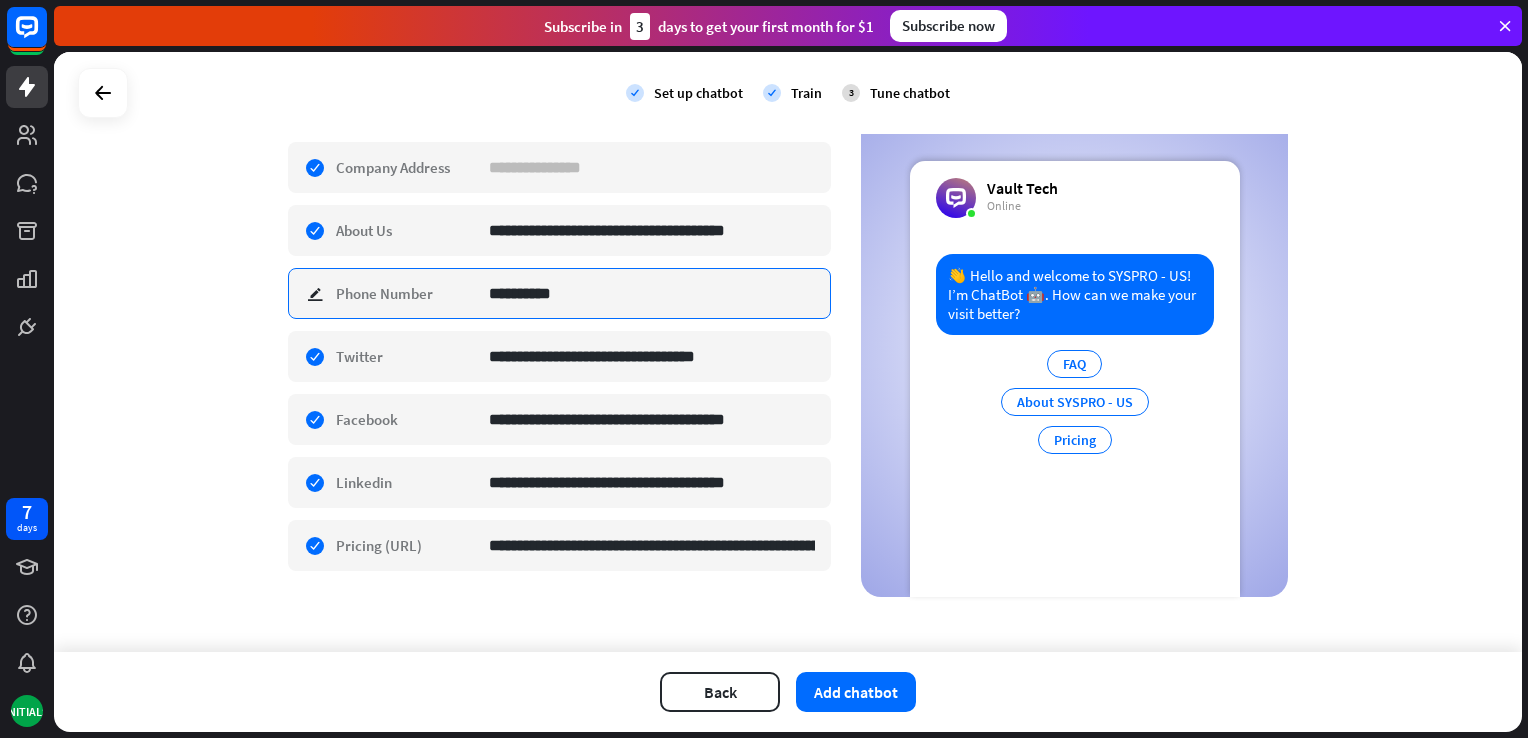 type on "**********" 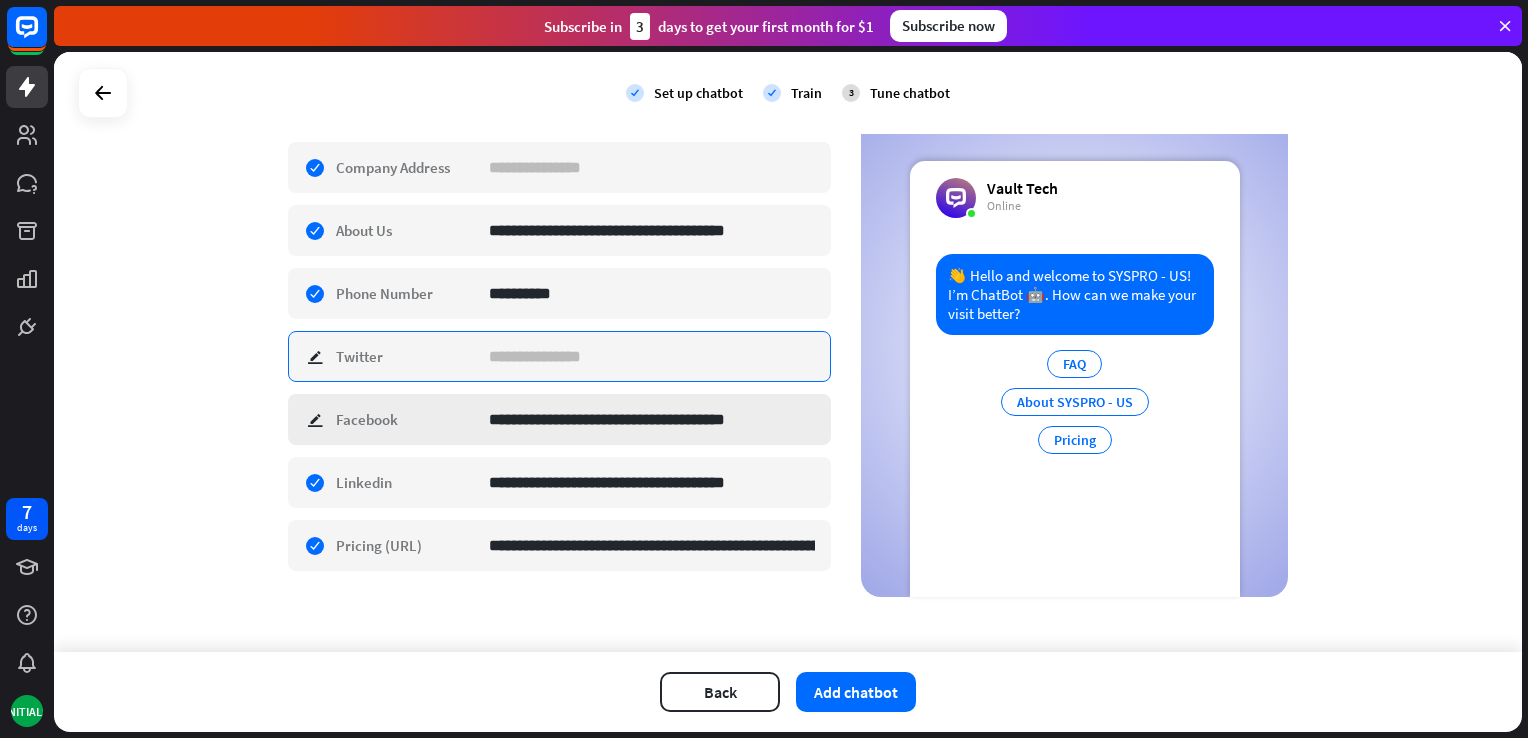 type 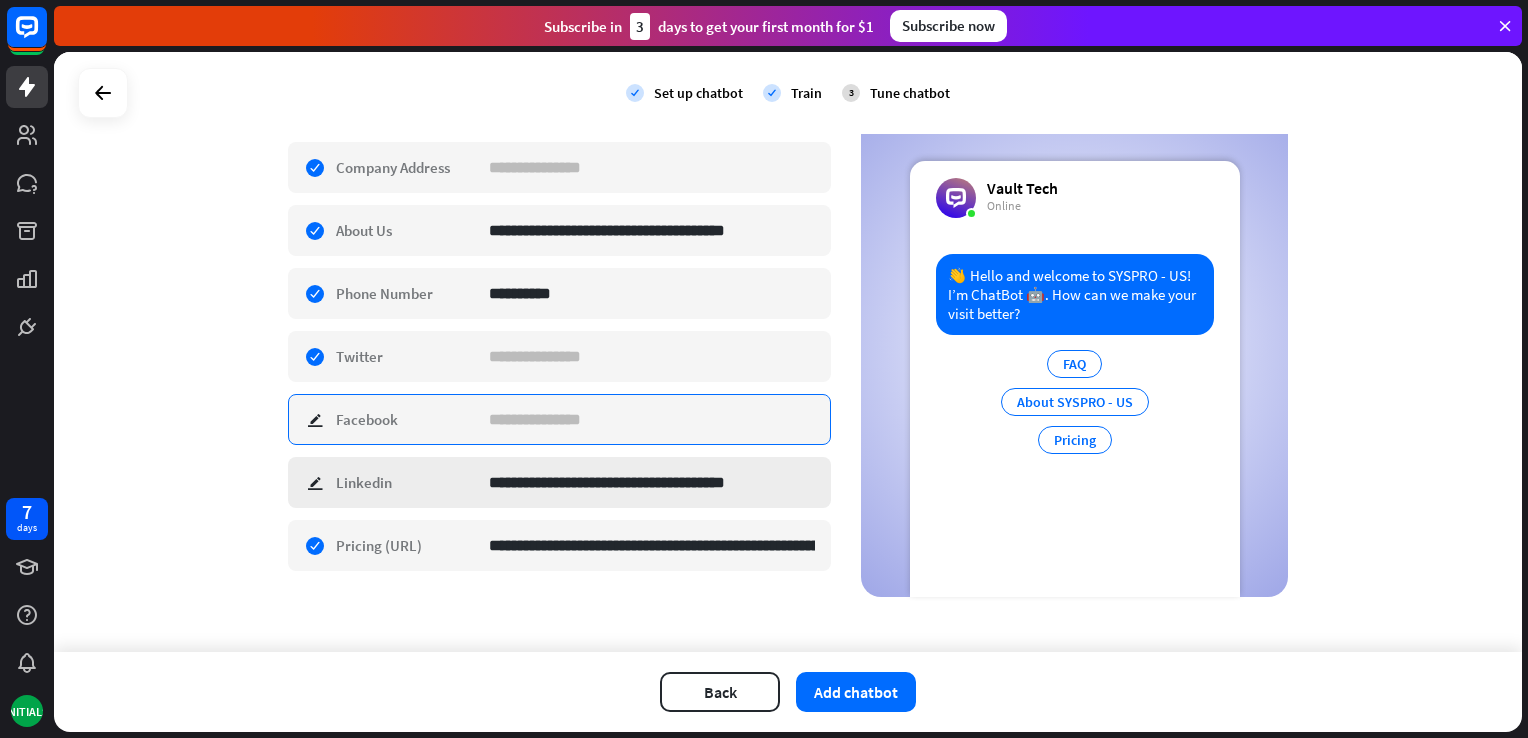 type 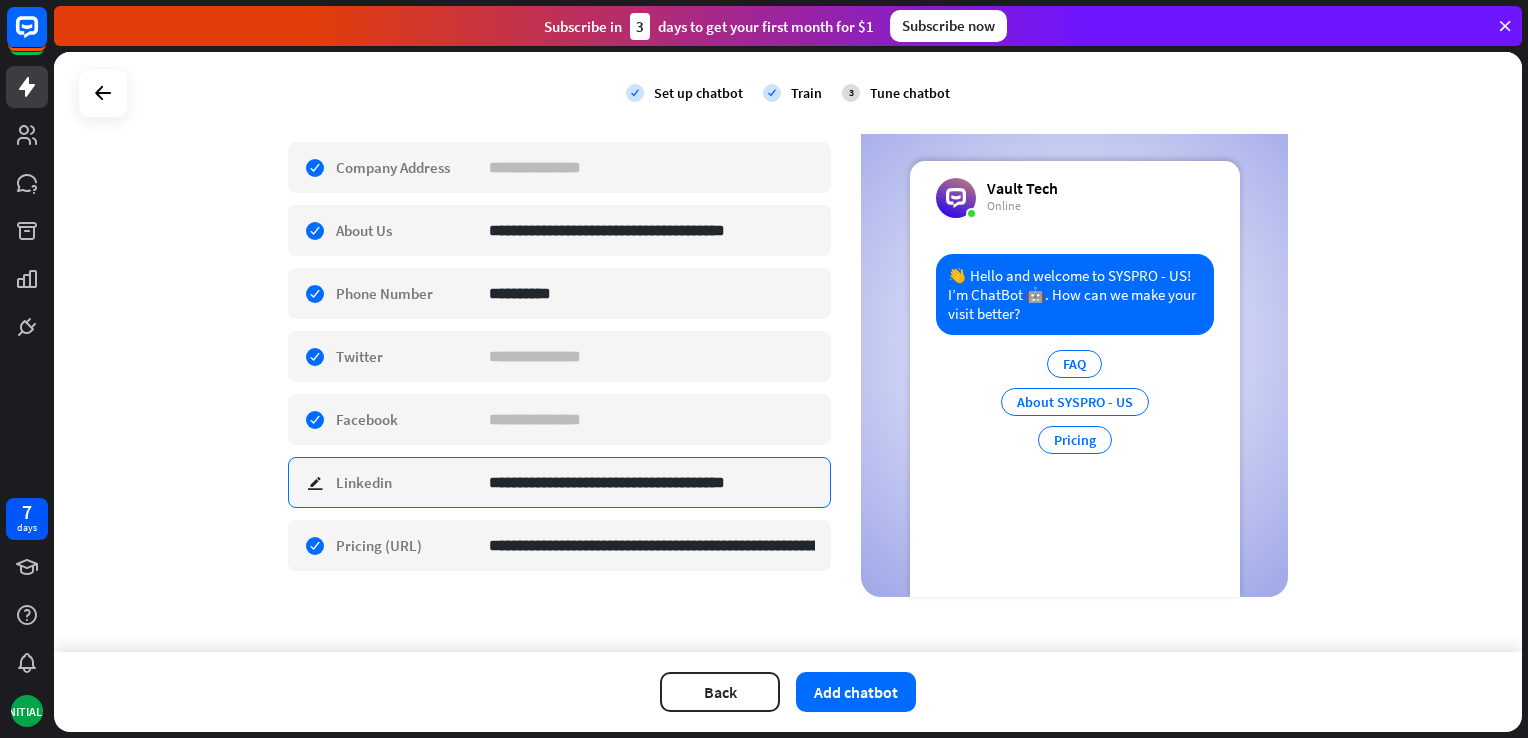 click on "**********" at bounding box center [652, 482] 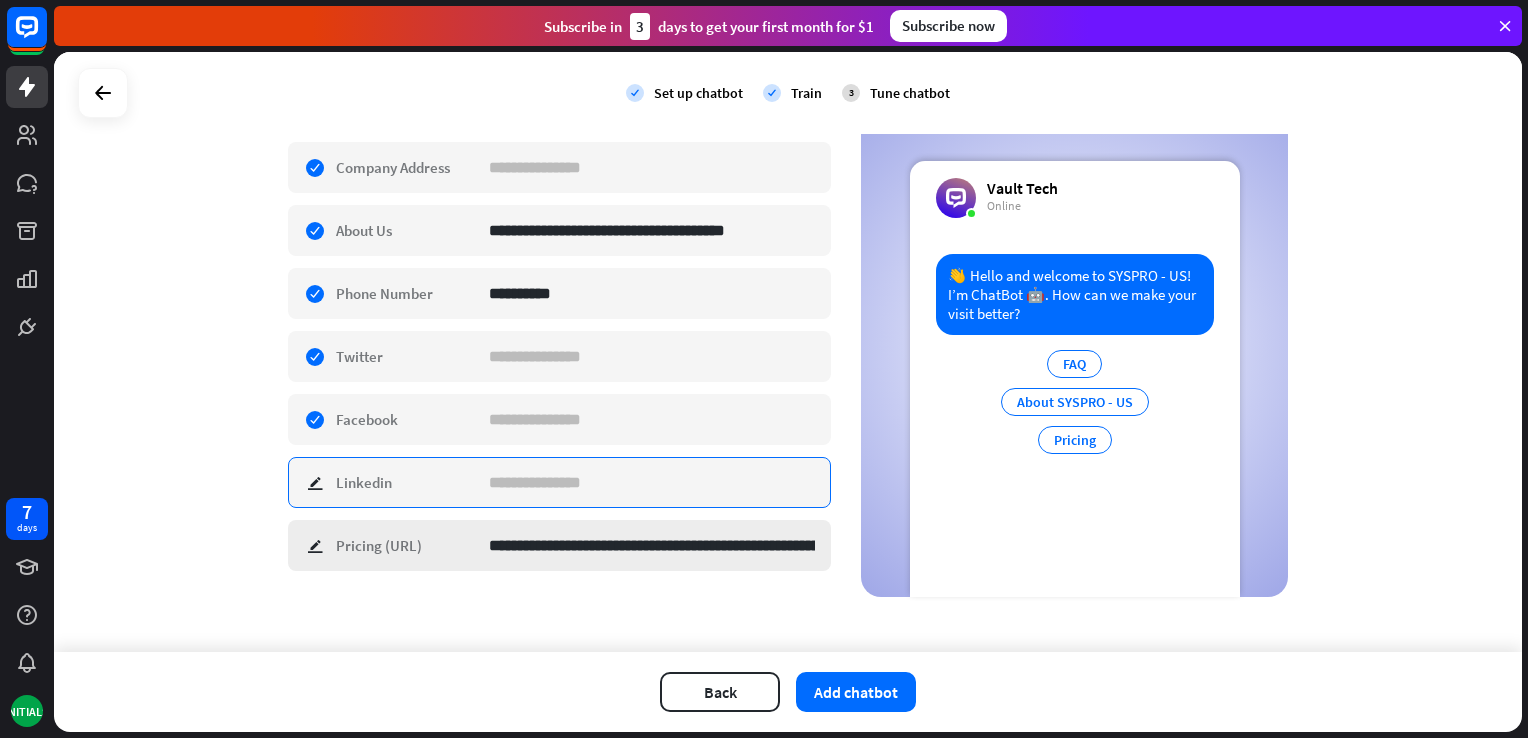 type 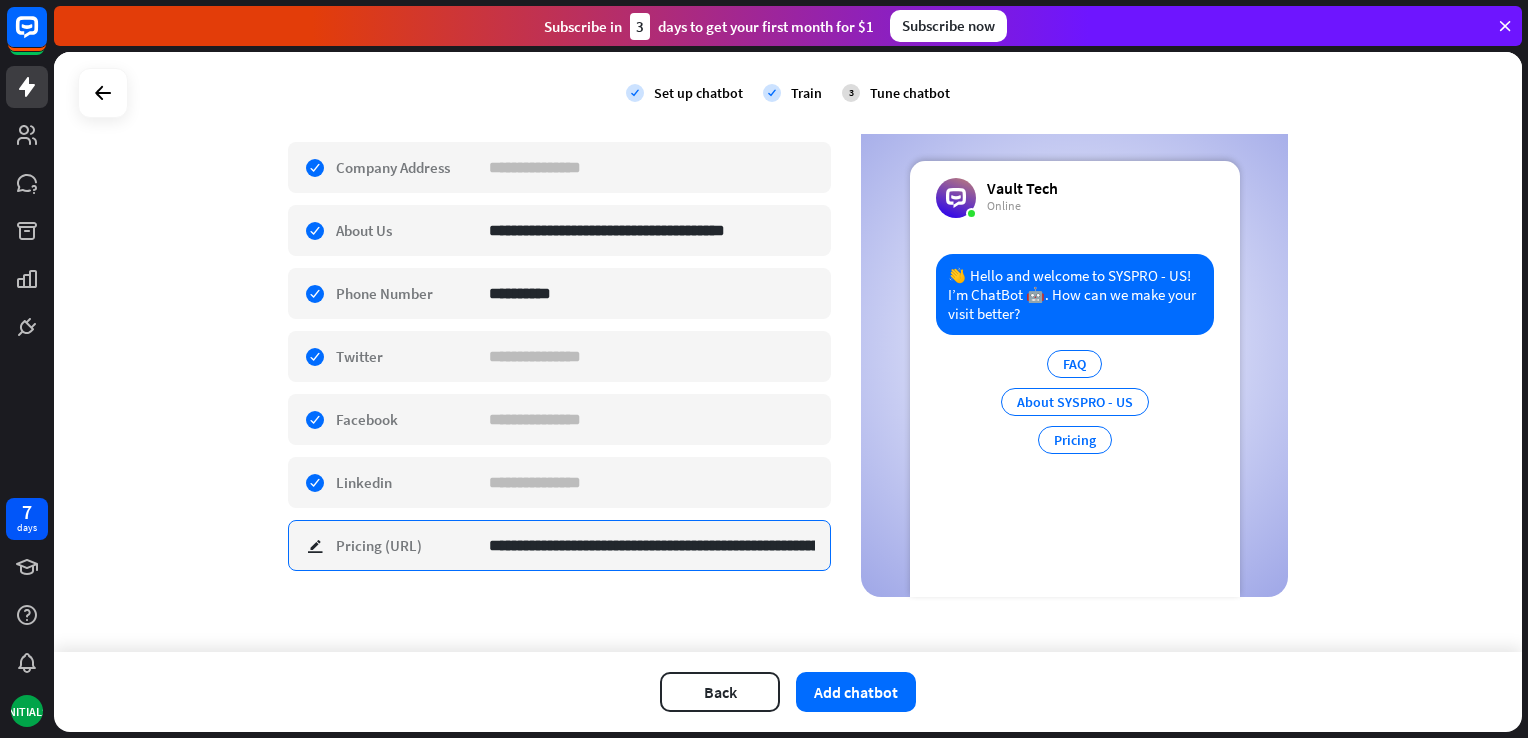 click on "**********" at bounding box center [652, 545] 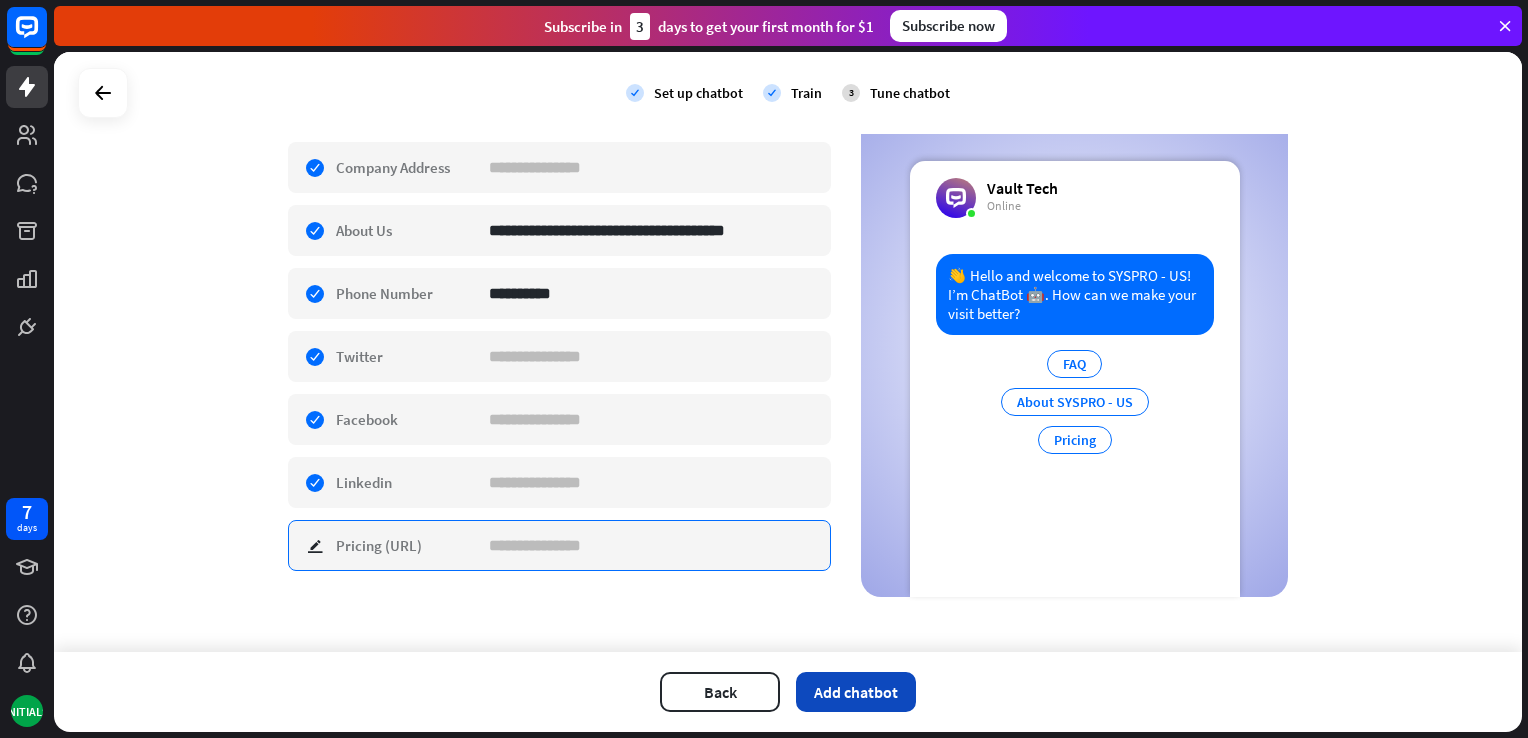 type 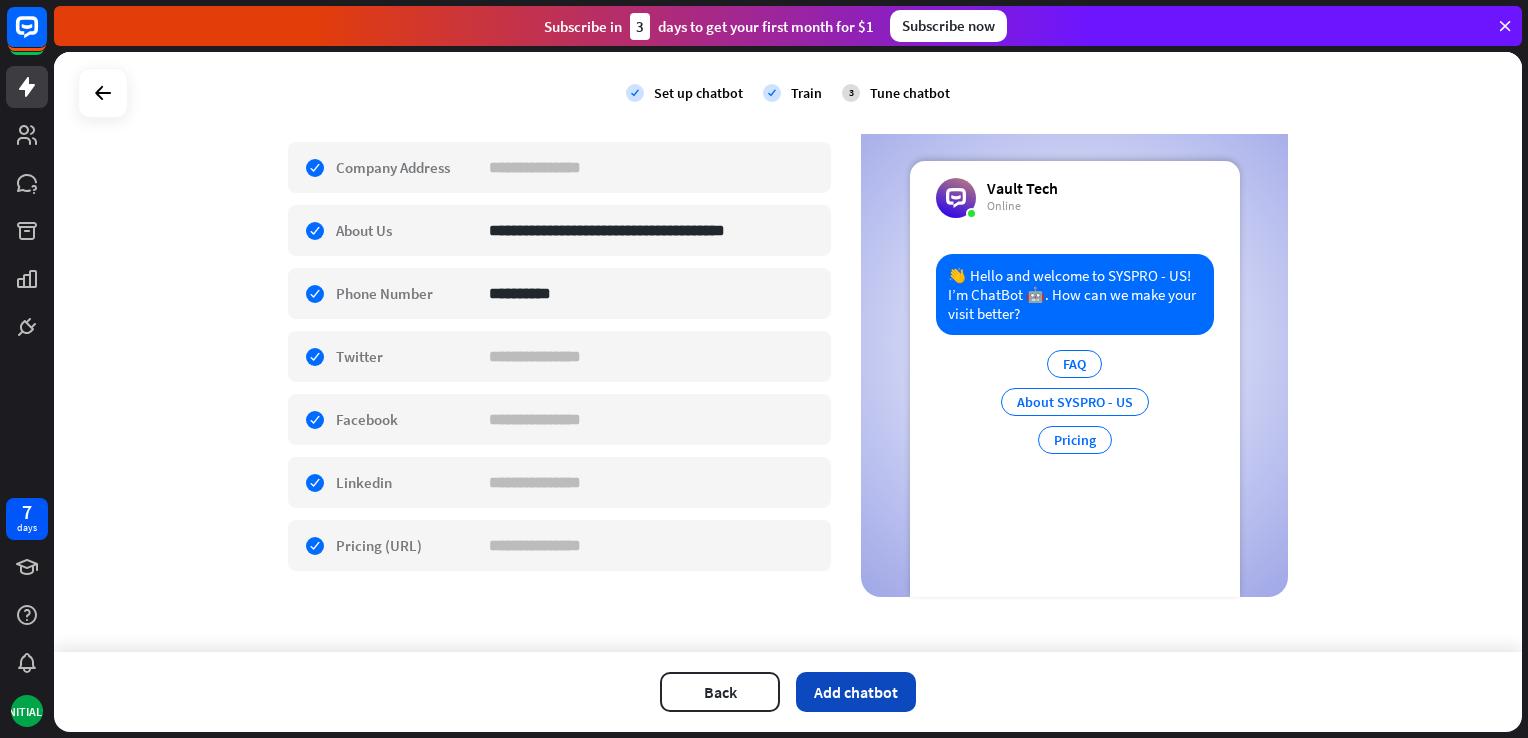 click on "Add chatbot" at bounding box center [856, 692] 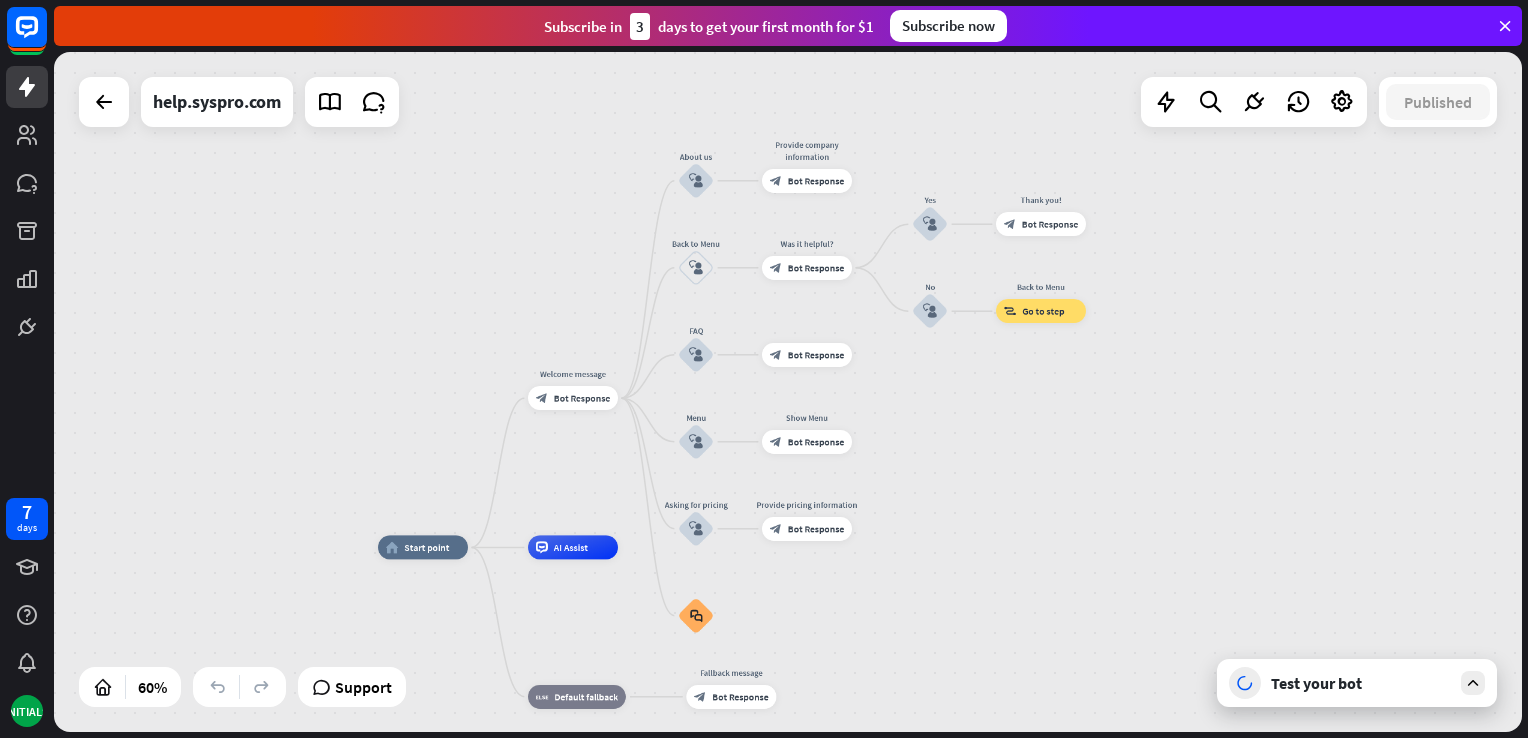 drag, startPoint x: 1160, startPoint y: 246, endPoint x: 1022, endPoint y: 372, distance: 186.86894 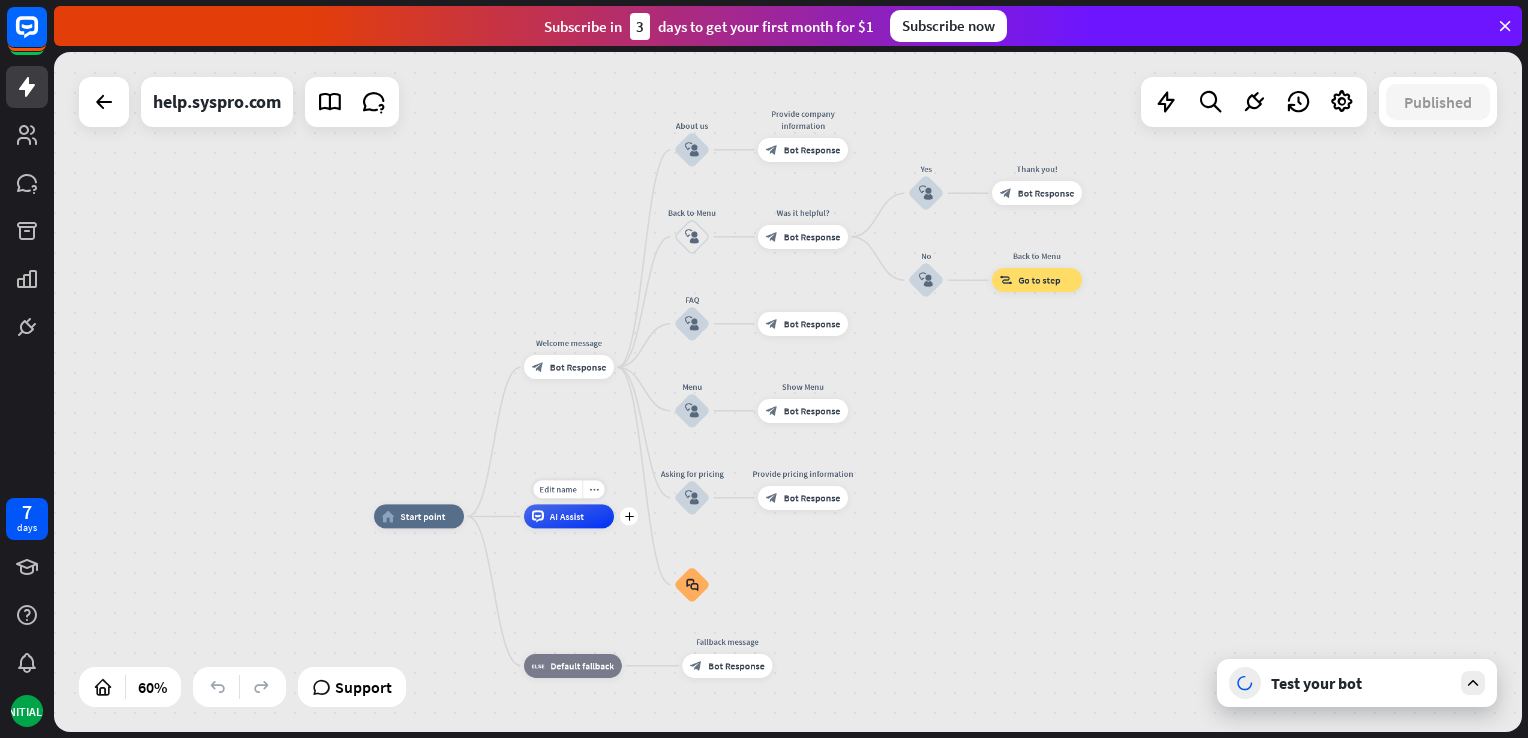 click on "AI Assist" at bounding box center [569, 516] 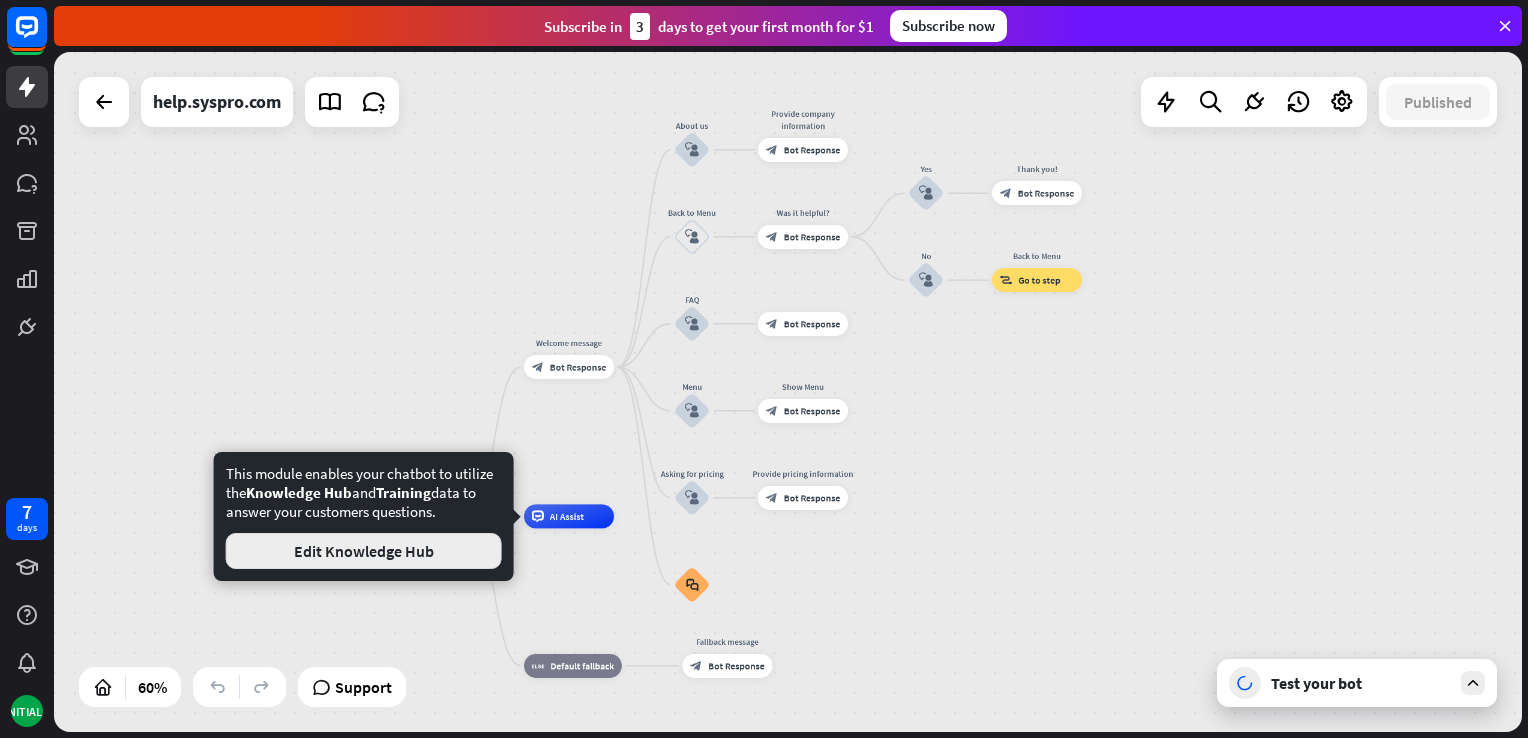 click on "Edit Knowledge Hub" at bounding box center [364, 551] 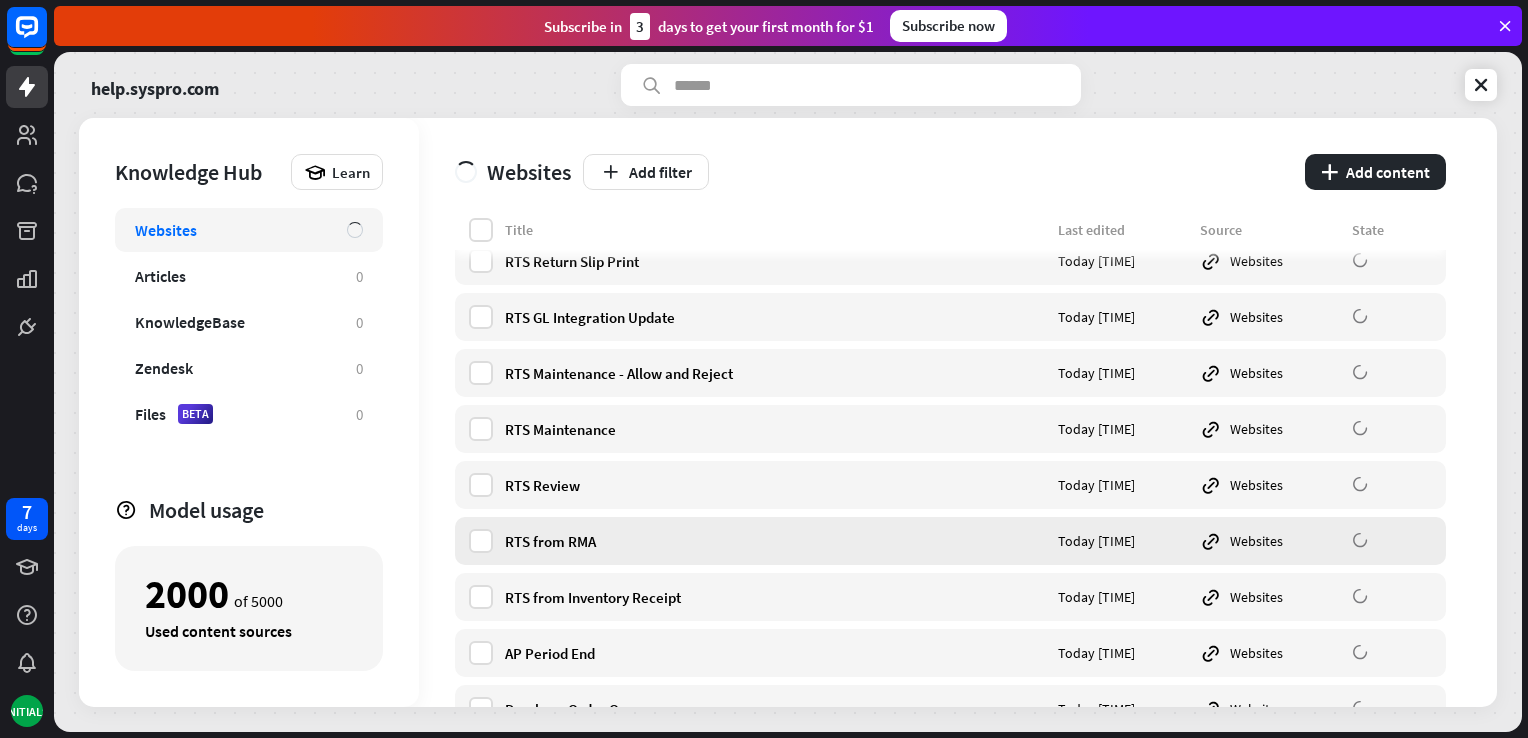 scroll, scrollTop: 3400, scrollLeft: 0, axis: vertical 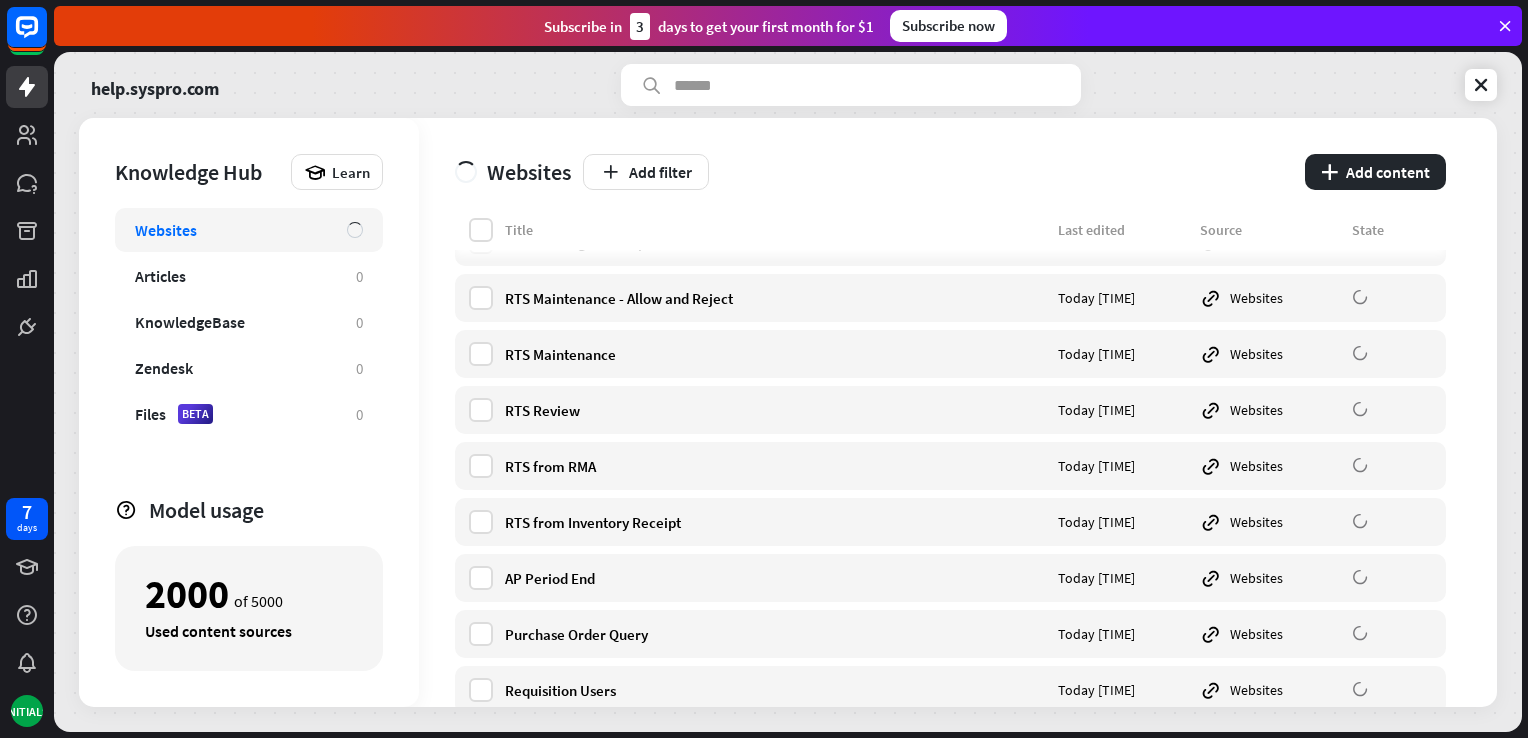 click on "help.syspro.com" at bounding box center [241, 85] 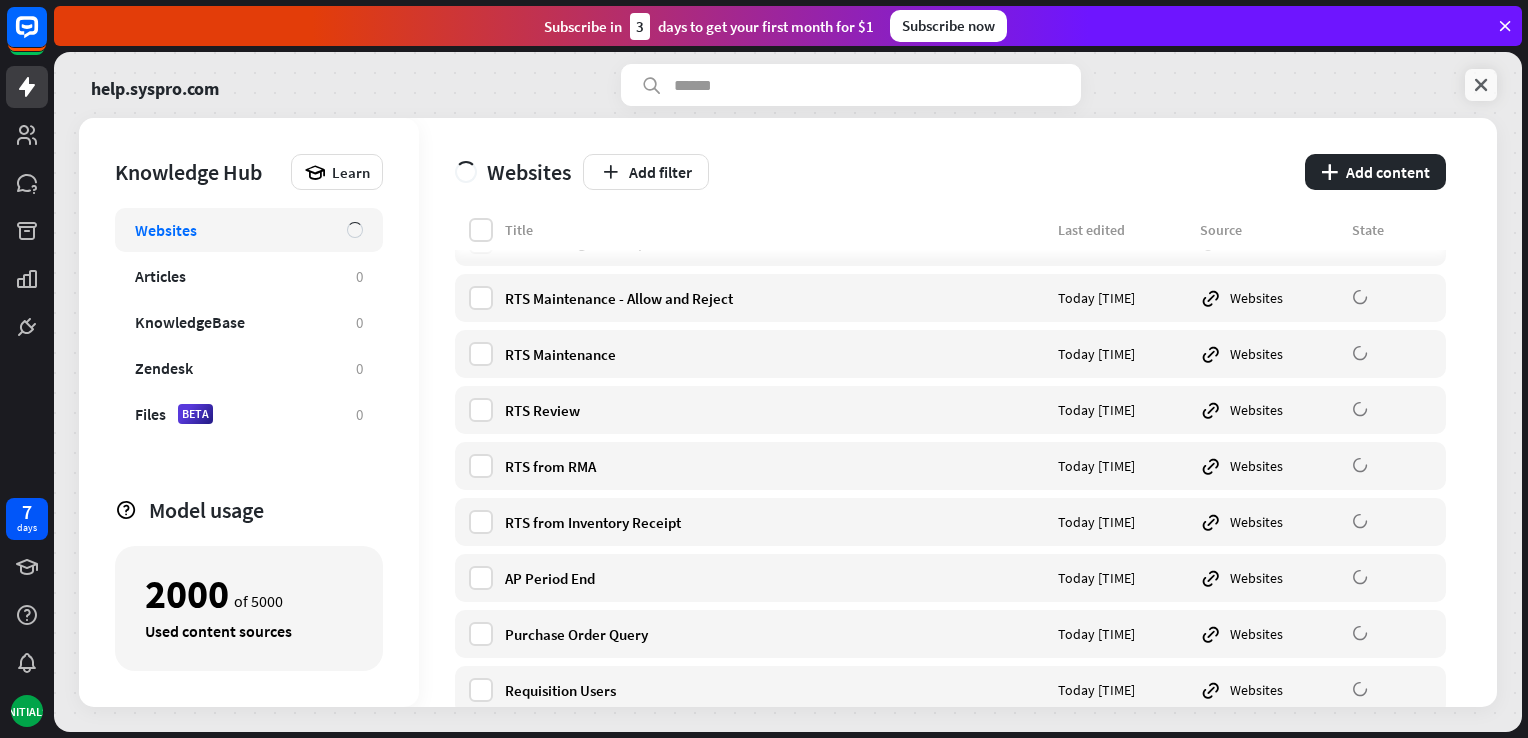 click at bounding box center (1481, 85) 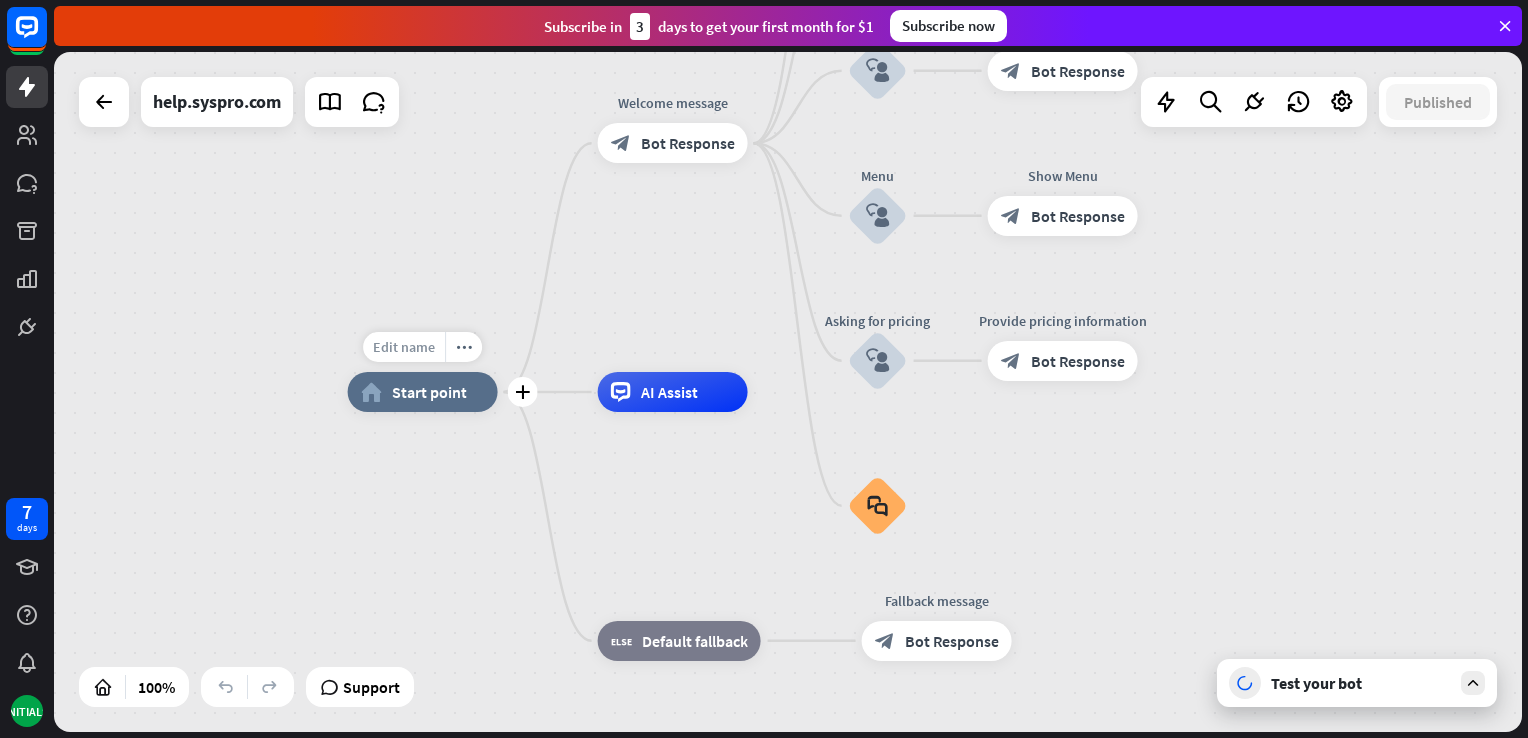 click on "Edit name" at bounding box center (404, 347) 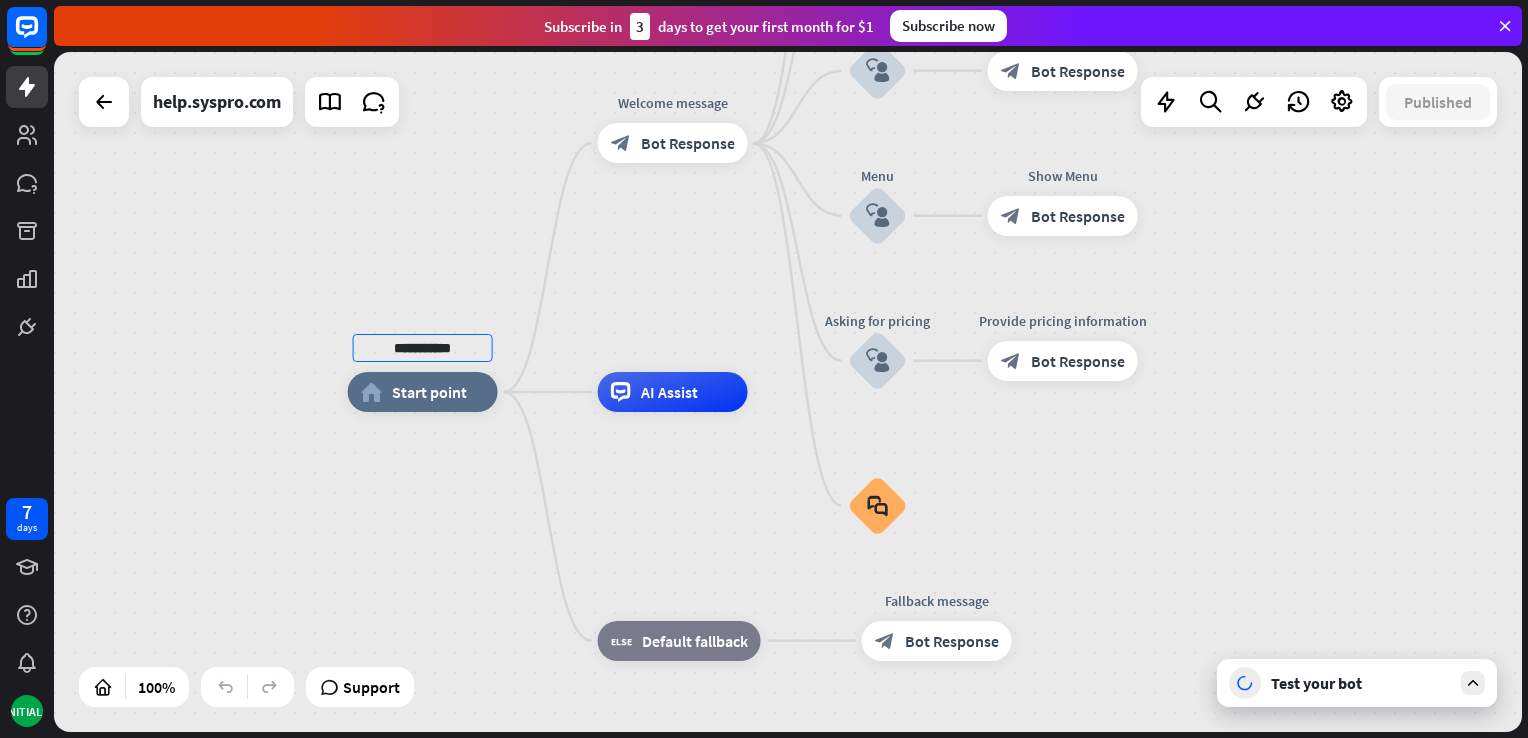 type on "**********" 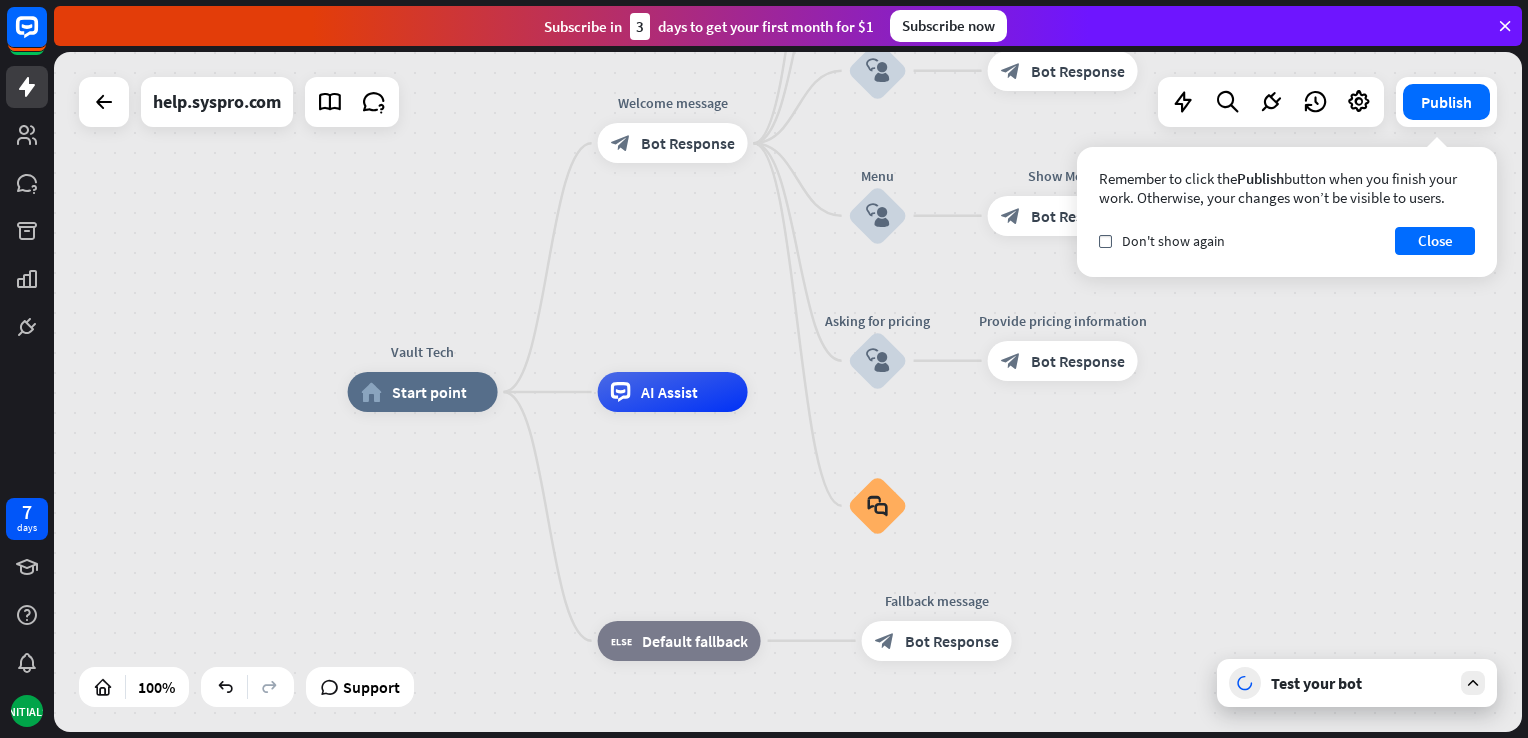 click at bounding box center [1473, 683] 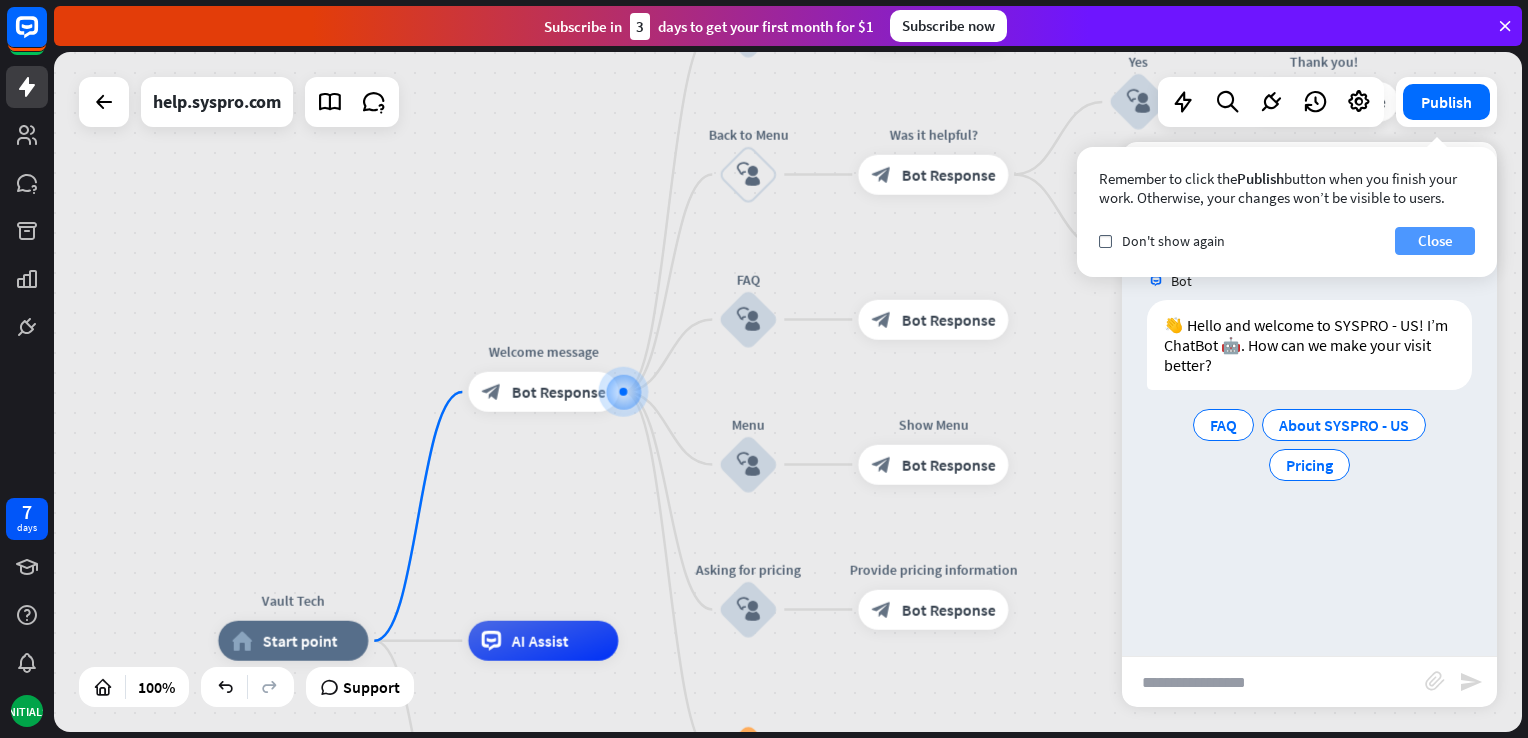 click on "Close" at bounding box center (1435, 241) 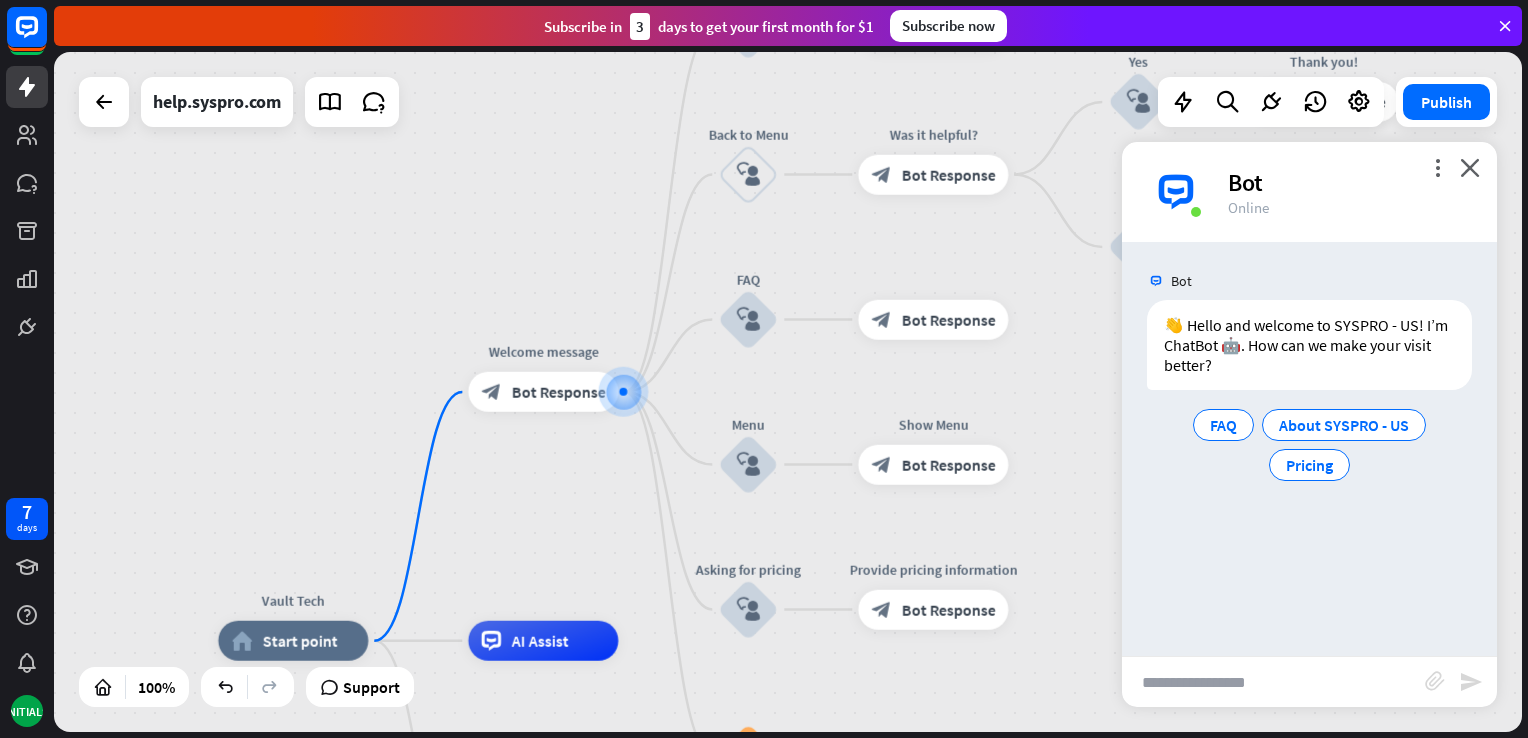 click at bounding box center [1273, 682] 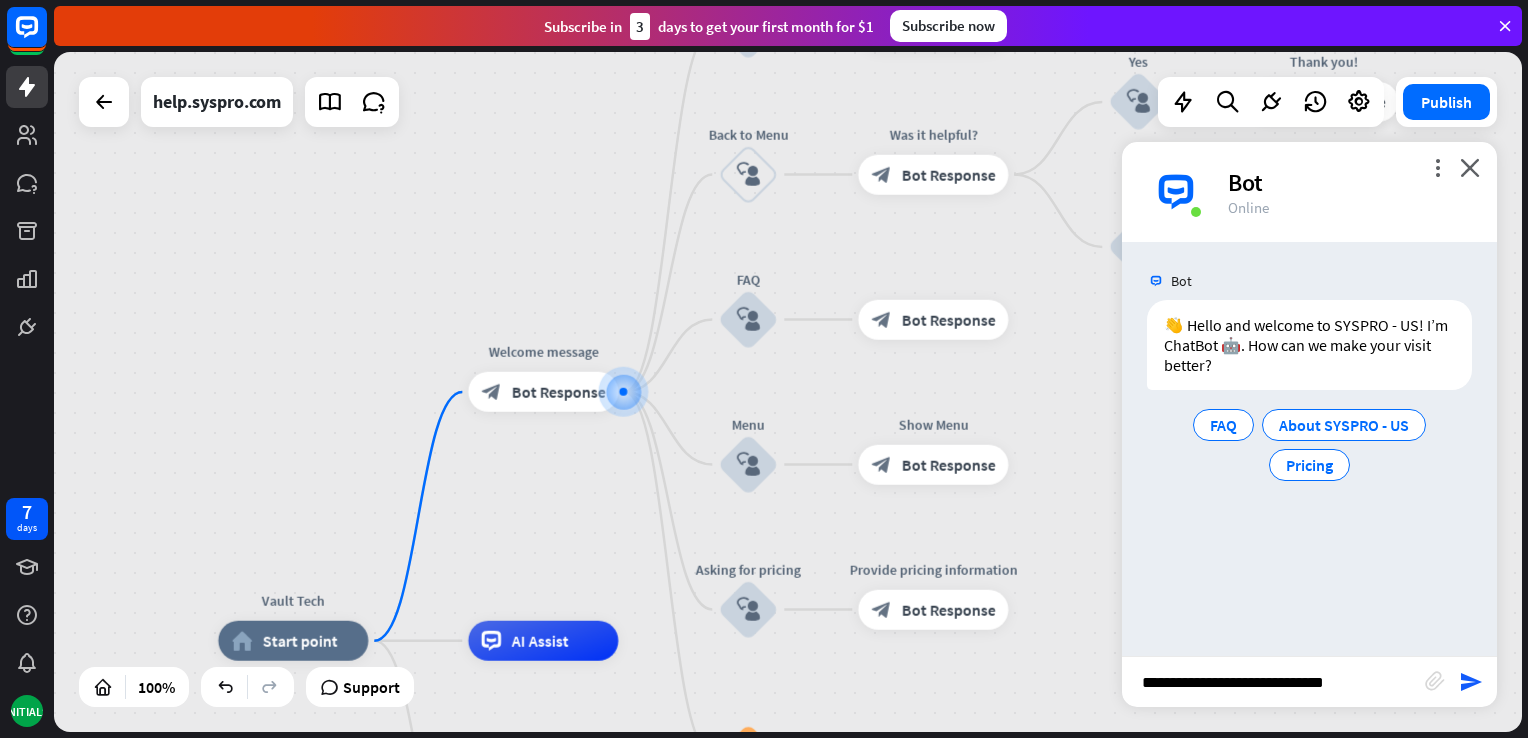type on "**********" 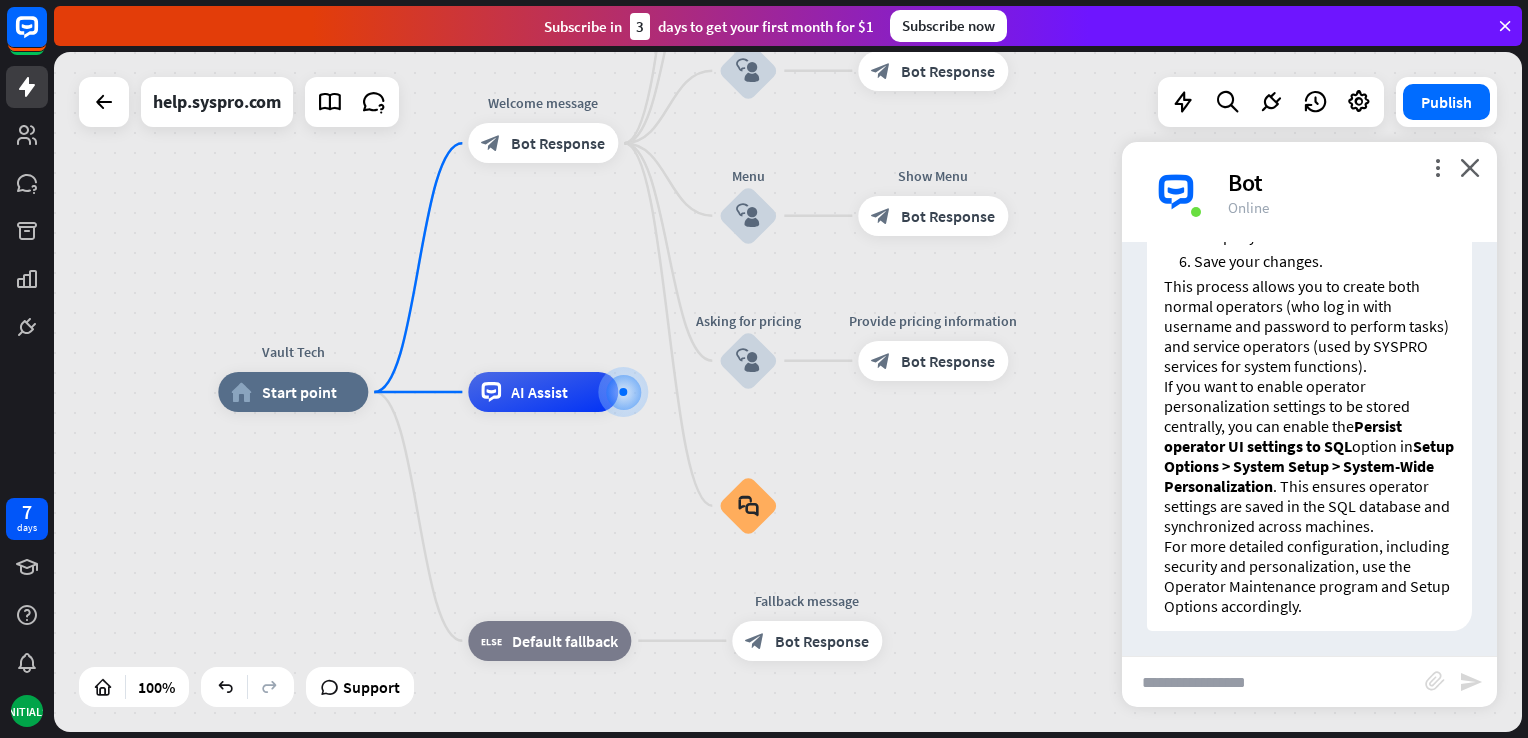 scroll, scrollTop: 735, scrollLeft: 0, axis: vertical 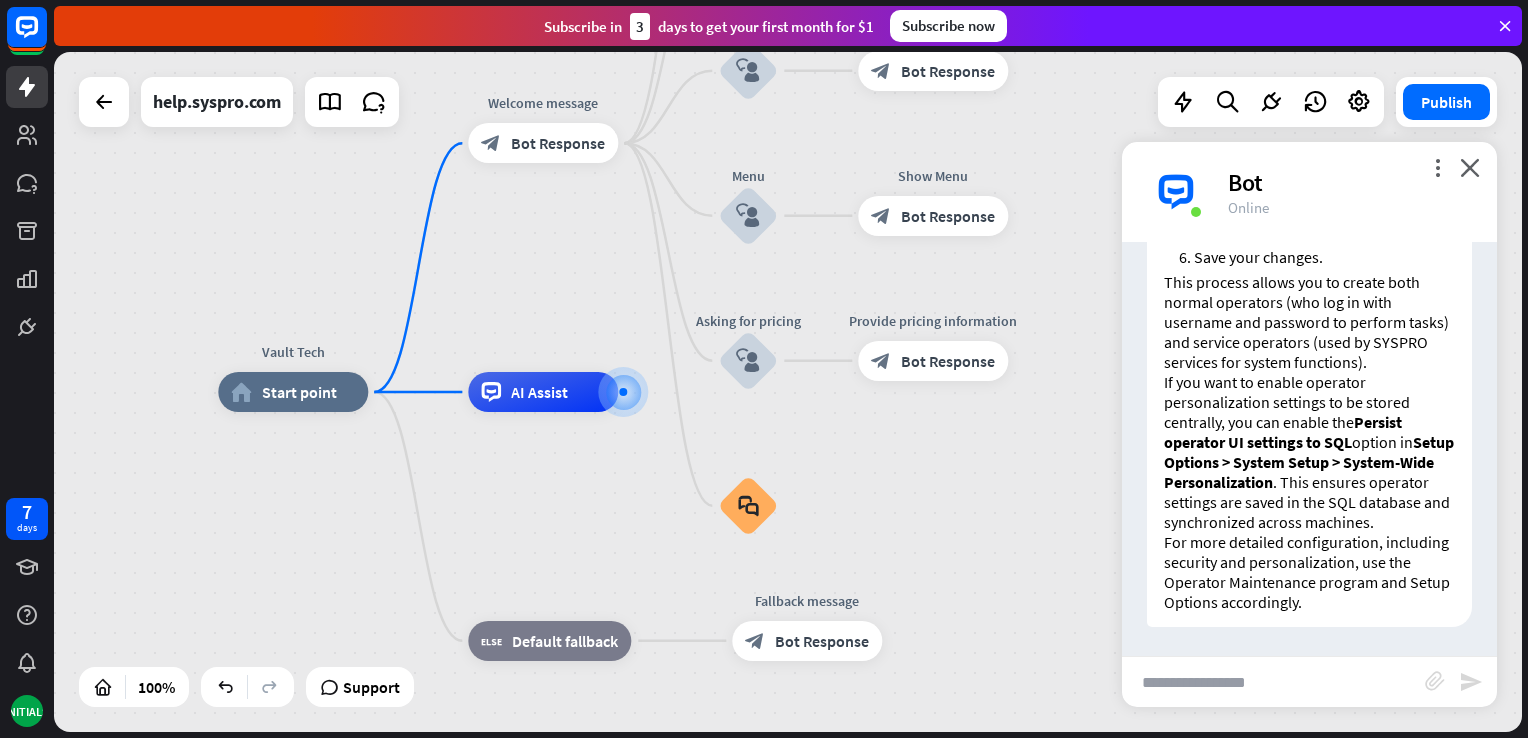 click at bounding box center [1273, 682] 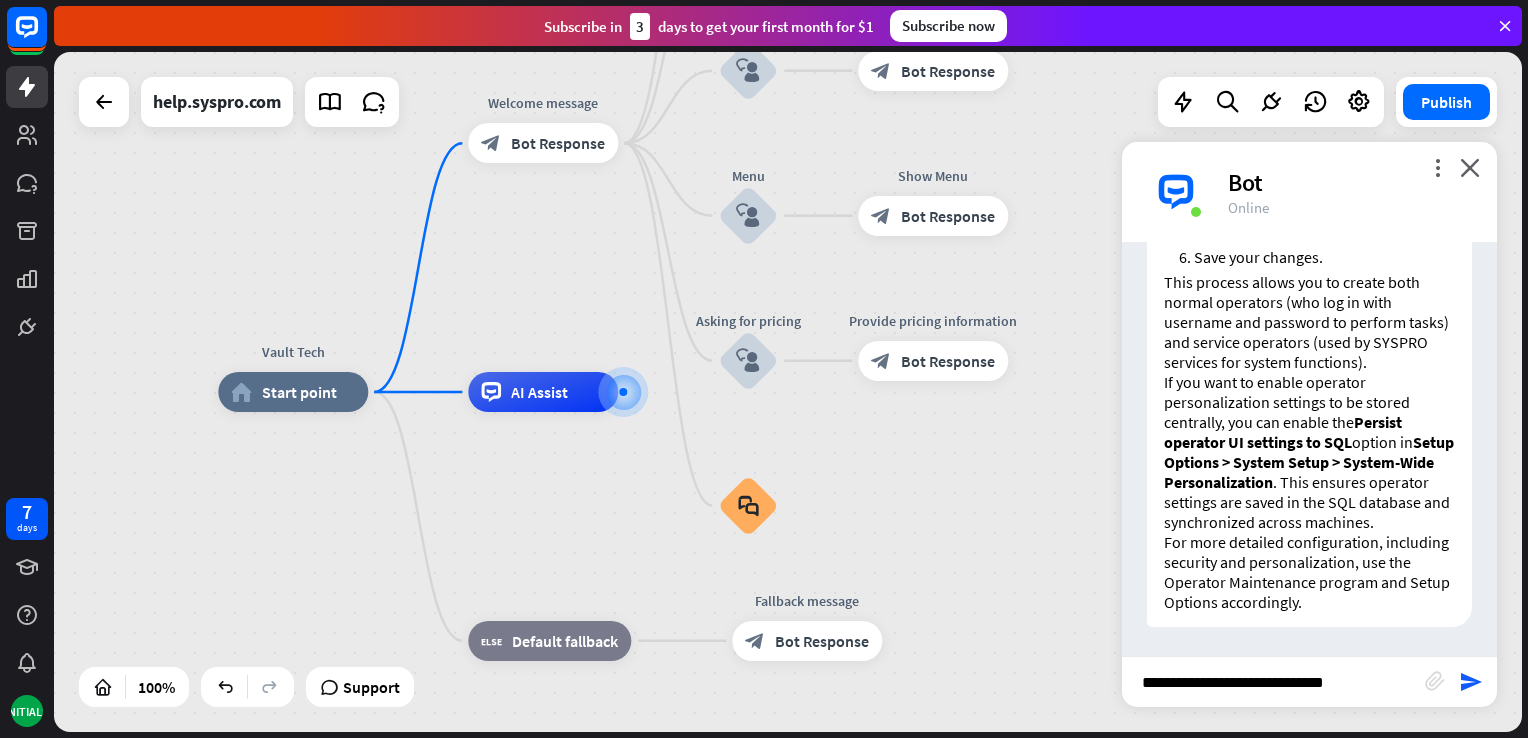 type on "**********" 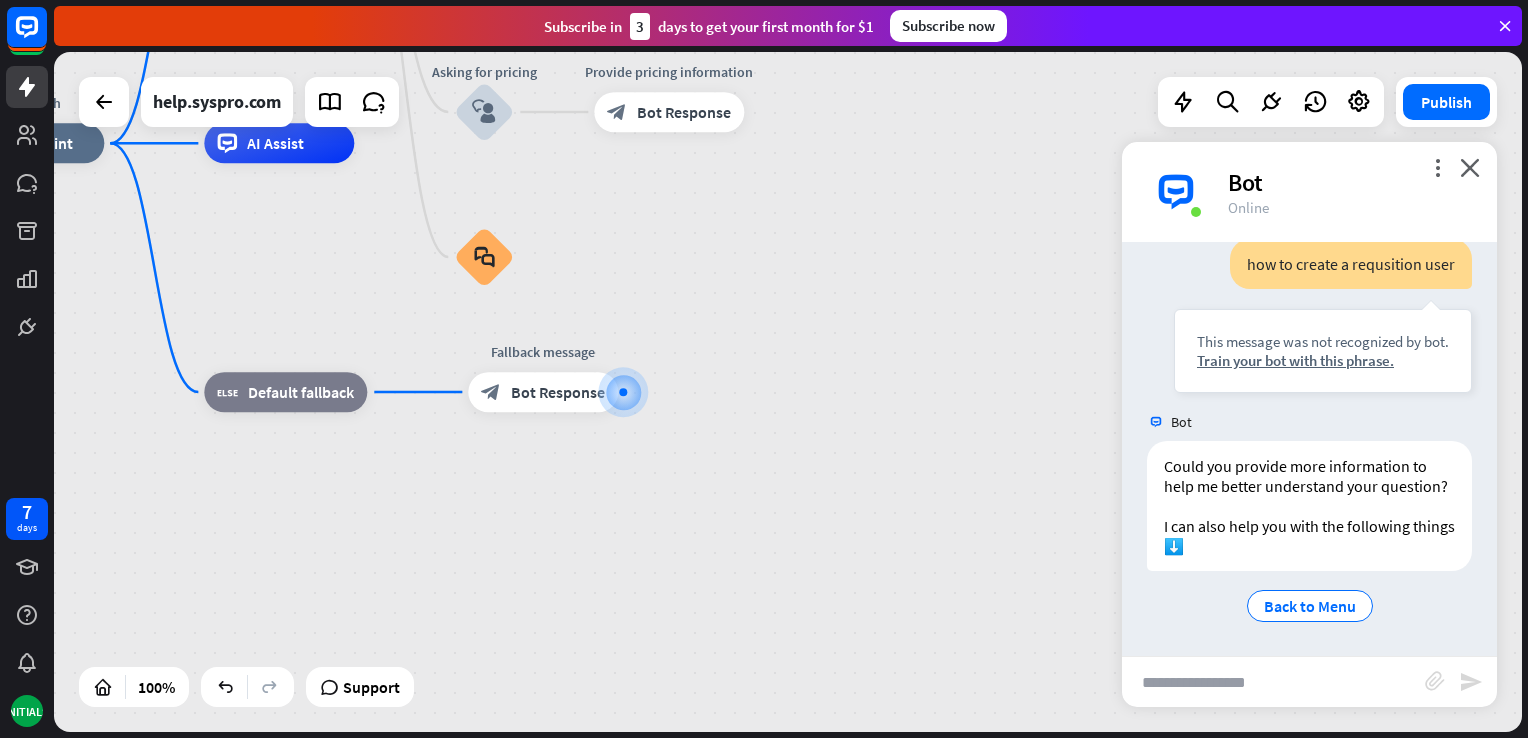 scroll, scrollTop: 1188, scrollLeft: 0, axis: vertical 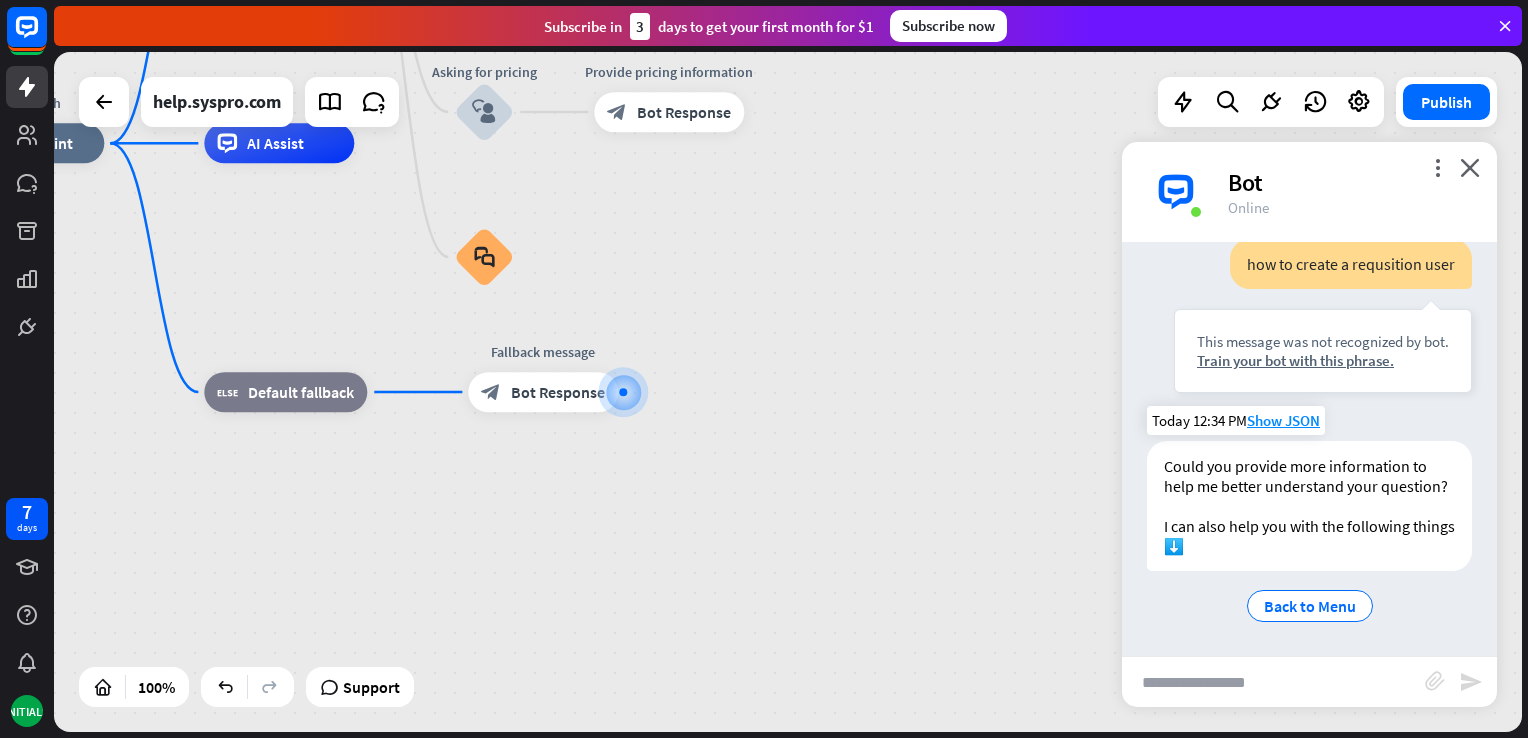 click on "Could you provide more information to help me better understand your question?
I can also help you with the following things ⬇️" at bounding box center (1309, 506) 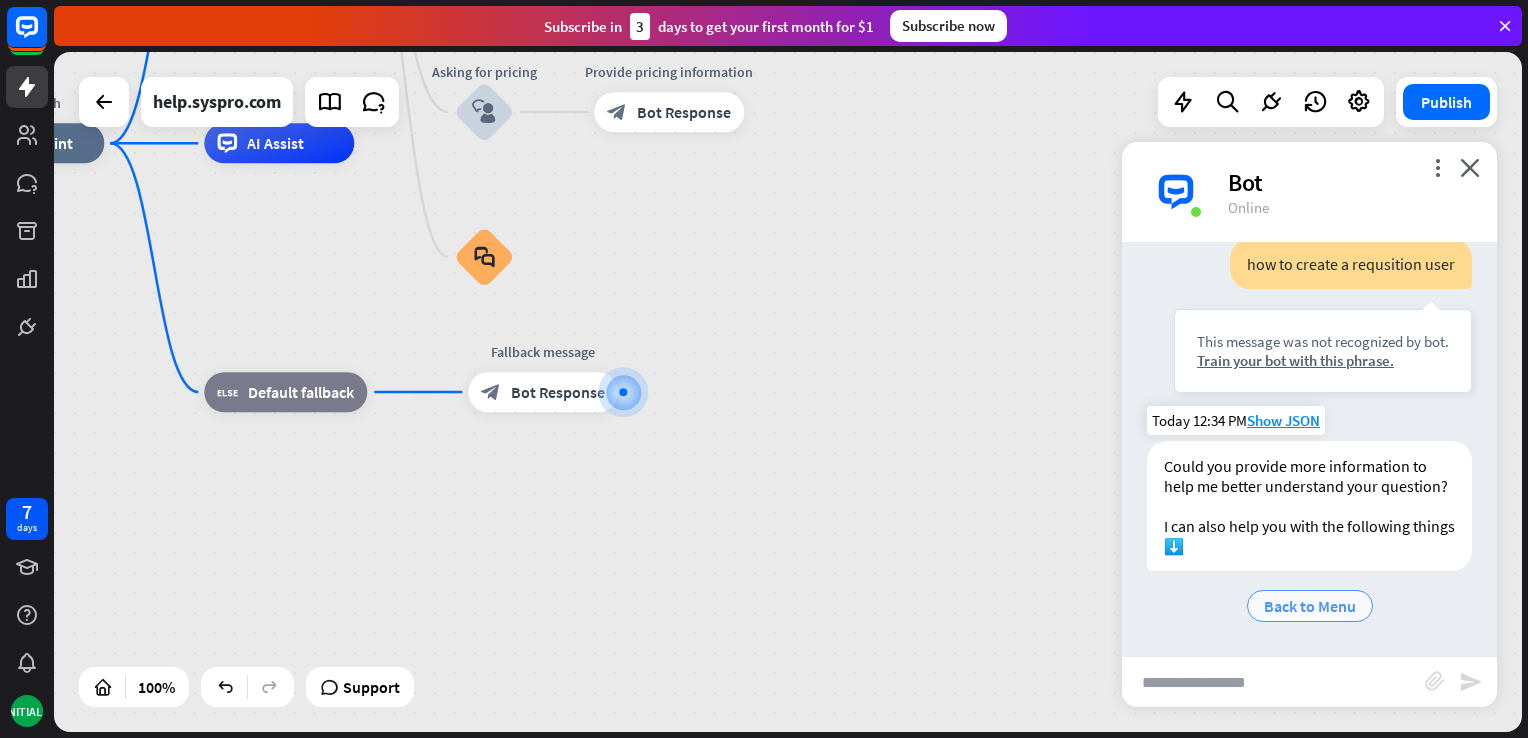click on "Back to Menu" at bounding box center [1310, 606] 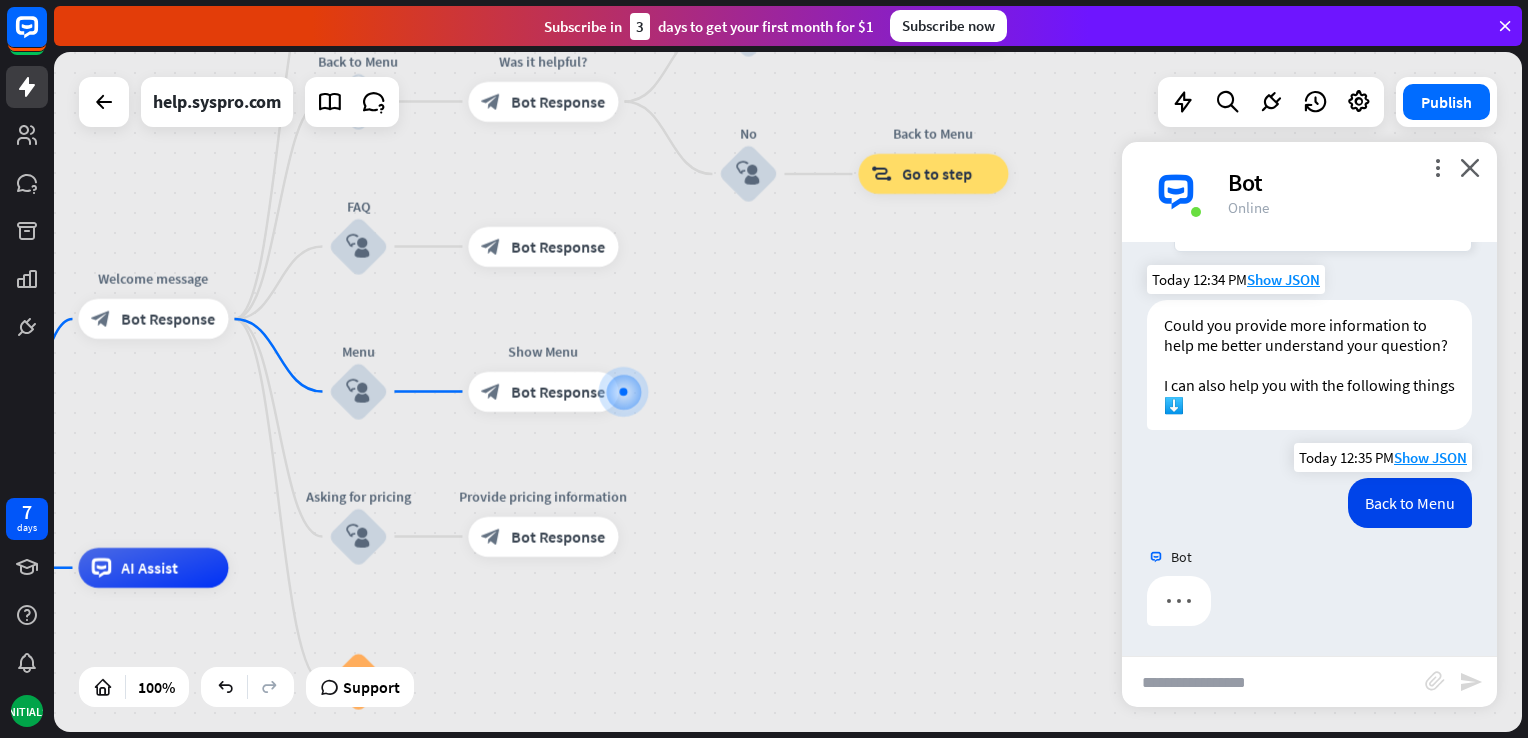 scroll, scrollTop: 1330, scrollLeft: 0, axis: vertical 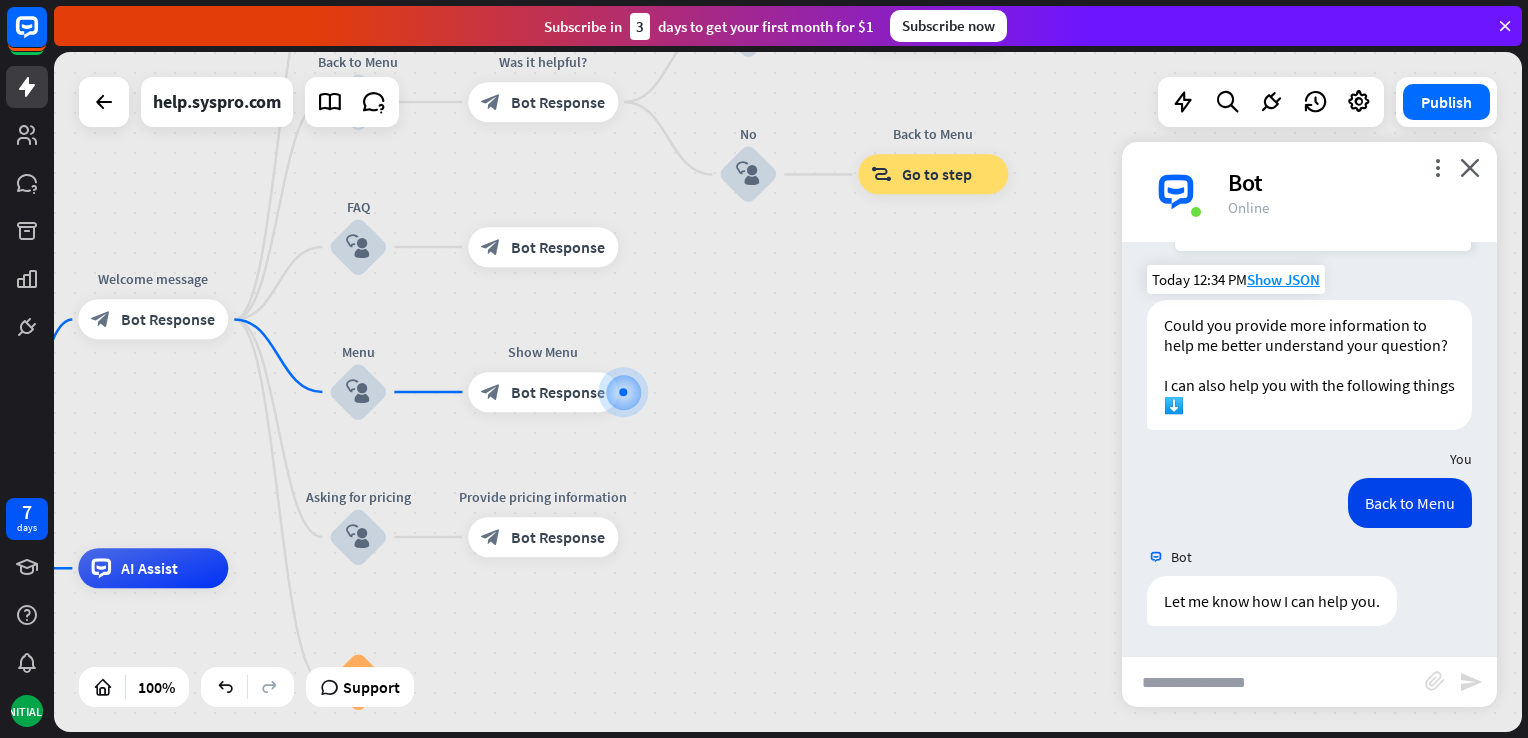 click at bounding box center (1273, 682) 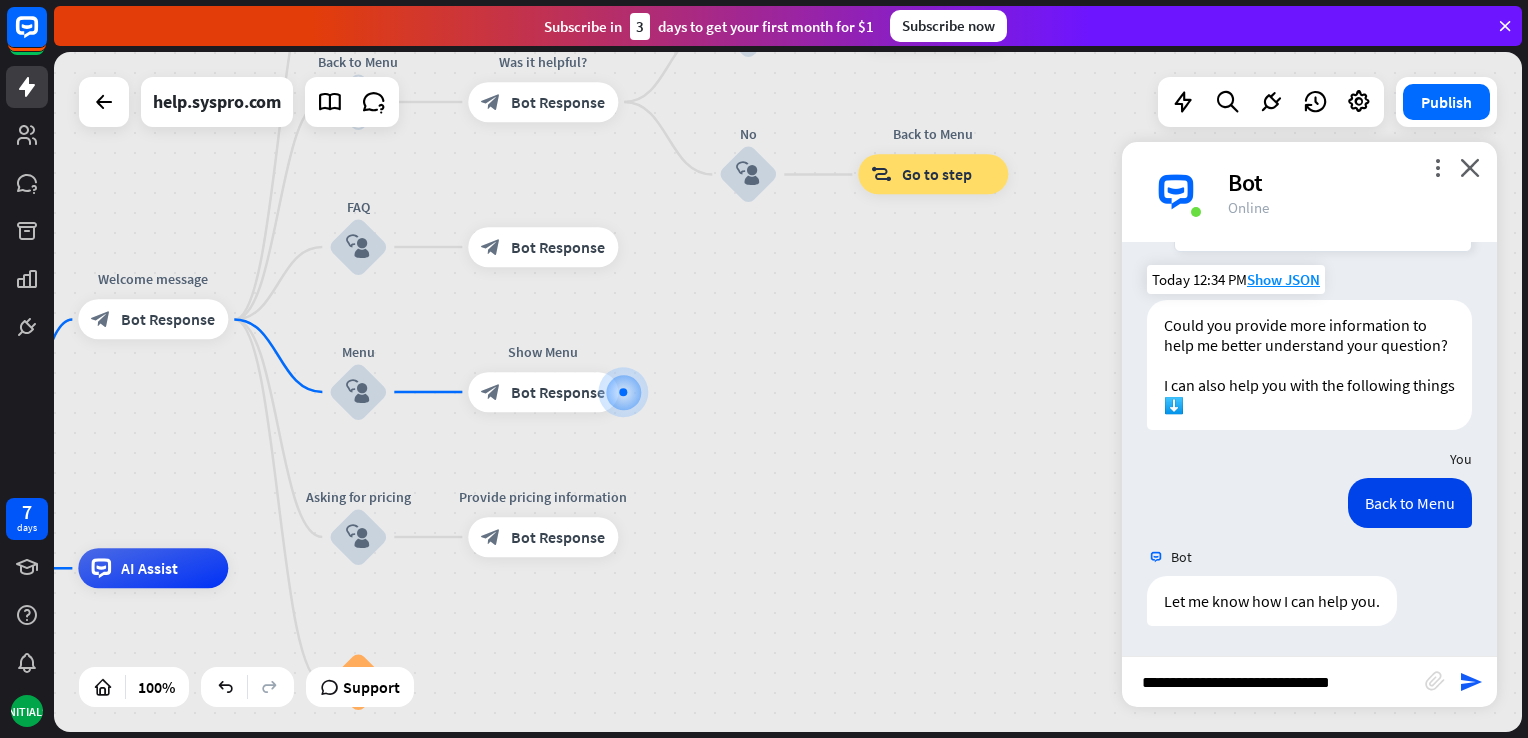 type on "**********" 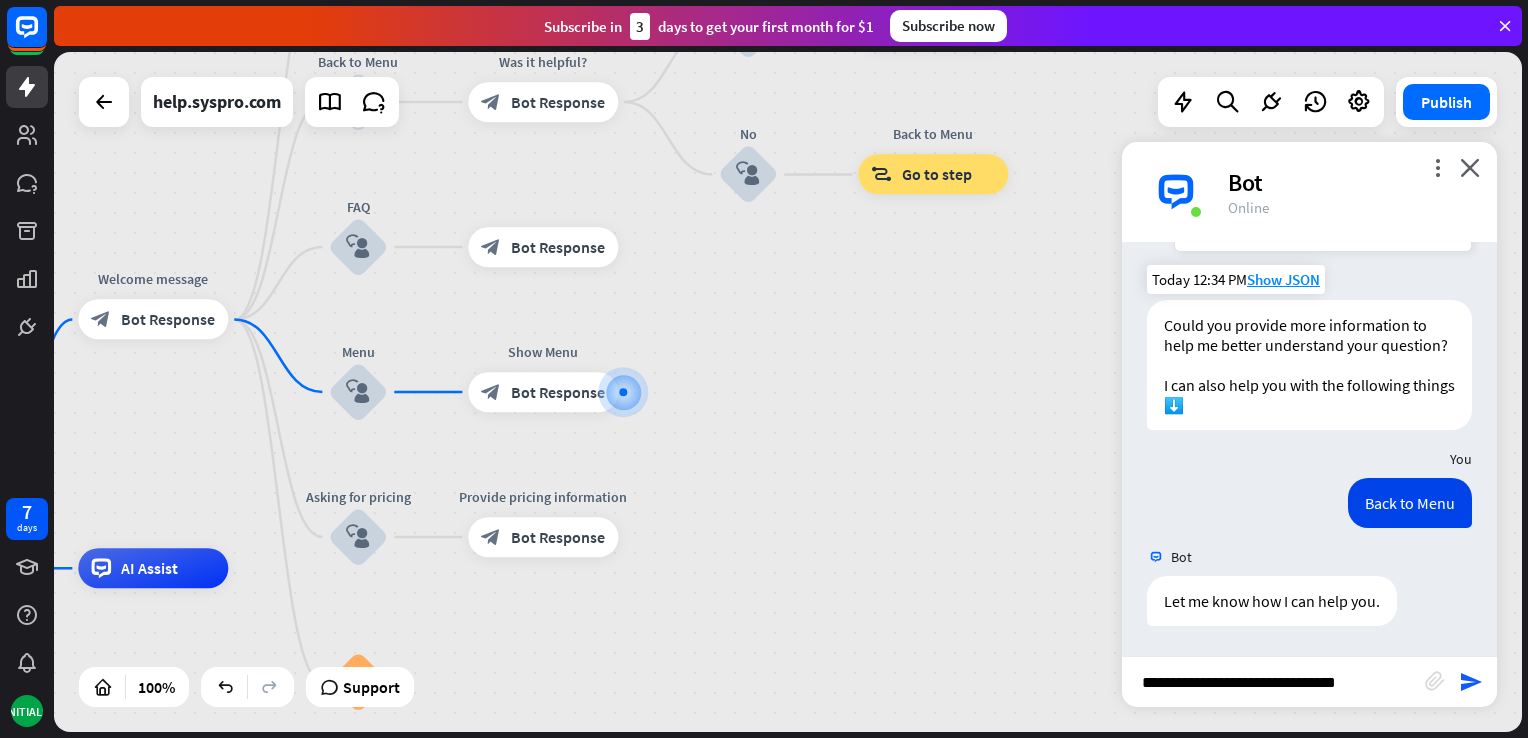 type 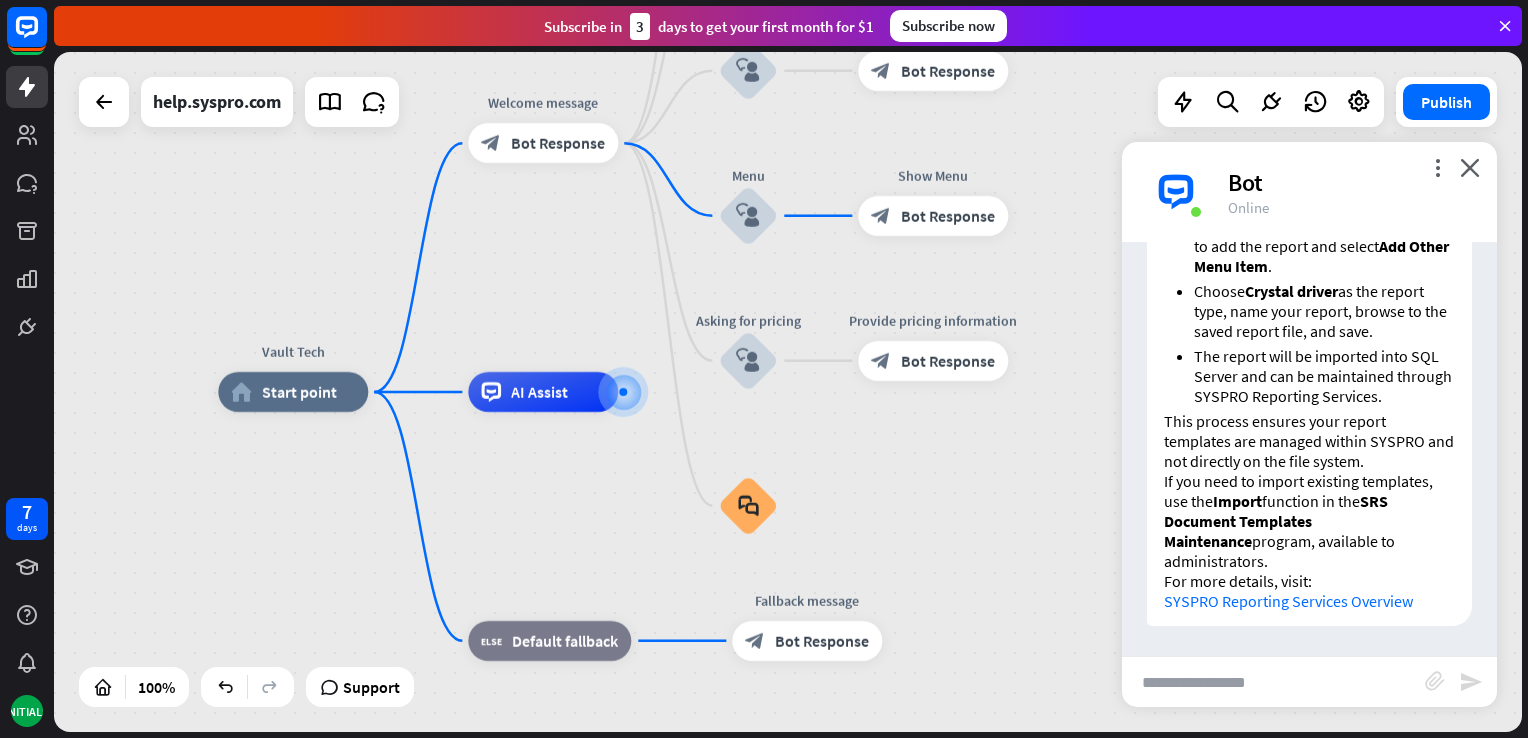 scroll, scrollTop: 2758, scrollLeft: 0, axis: vertical 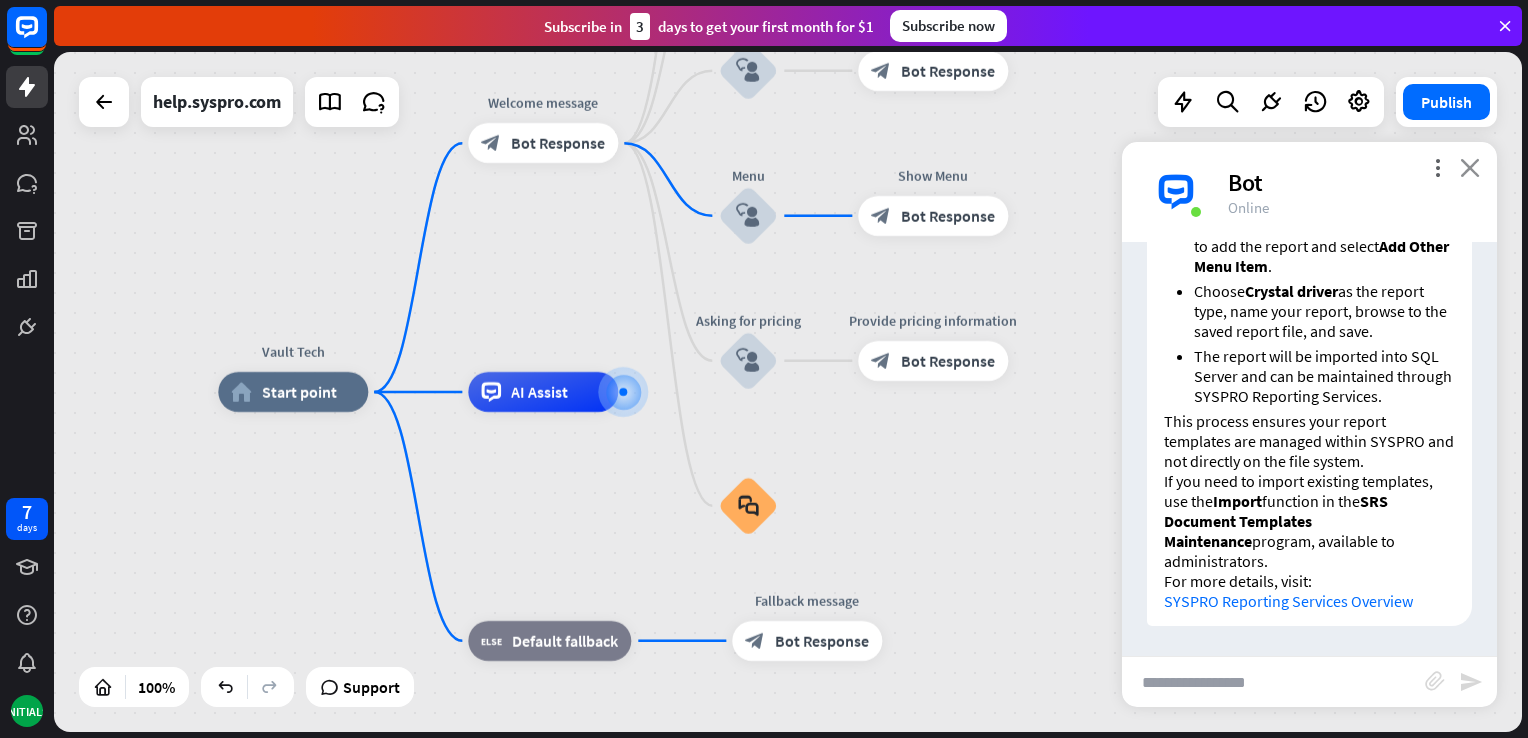 click on "close" at bounding box center [1470, 167] 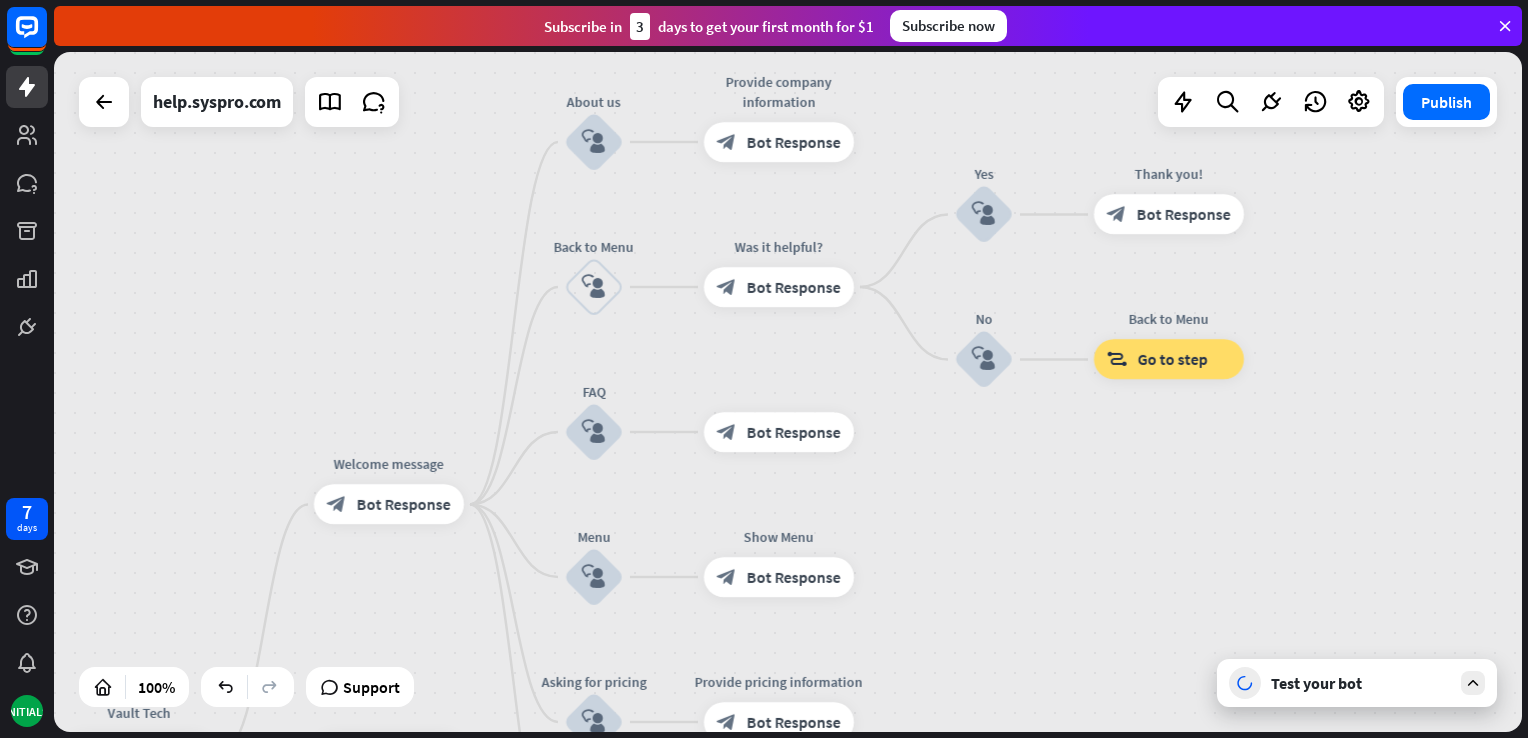 drag, startPoint x: 581, startPoint y: 214, endPoint x: 426, endPoint y: 572, distance: 390.11407 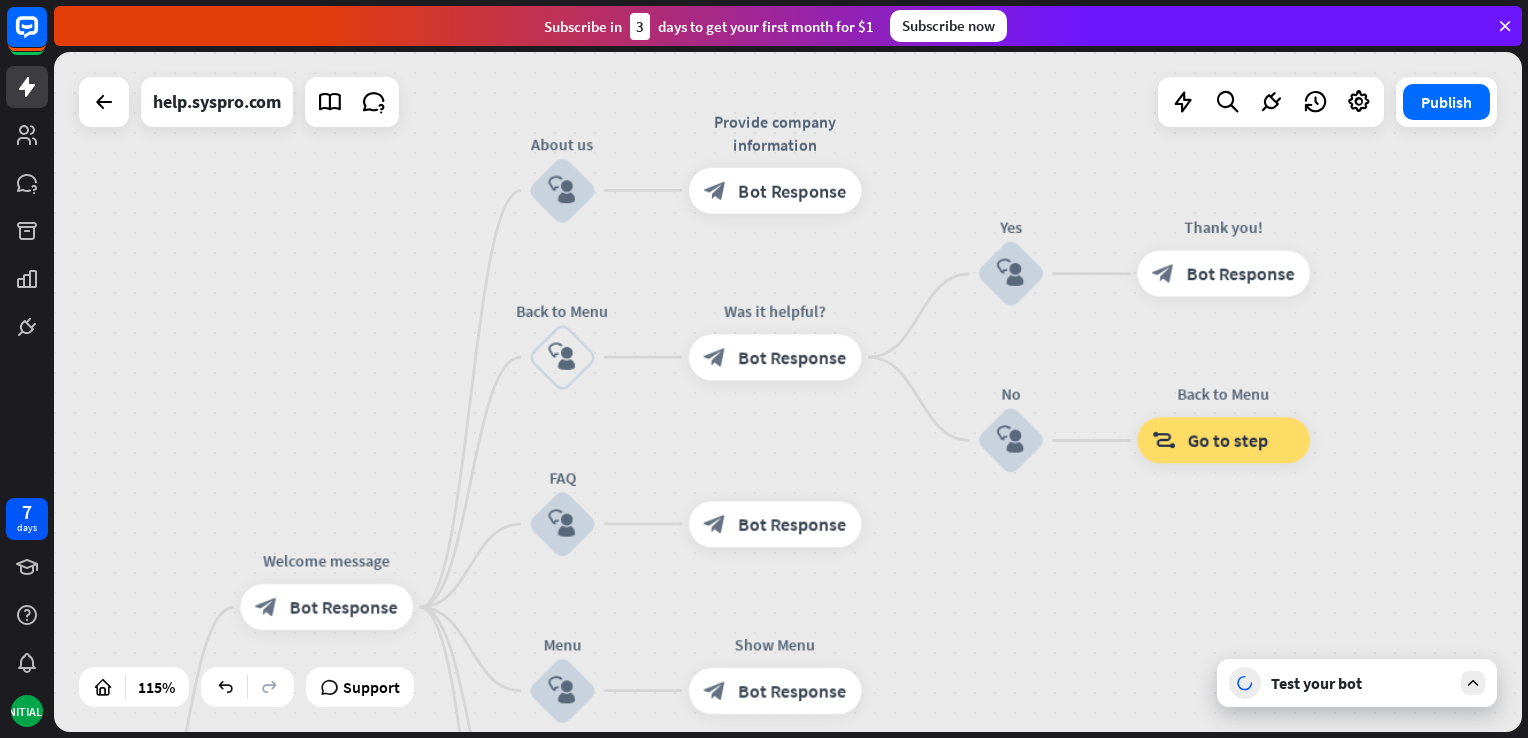 drag, startPoint x: 904, startPoint y: 174, endPoint x: 904, endPoint y: 261, distance: 87 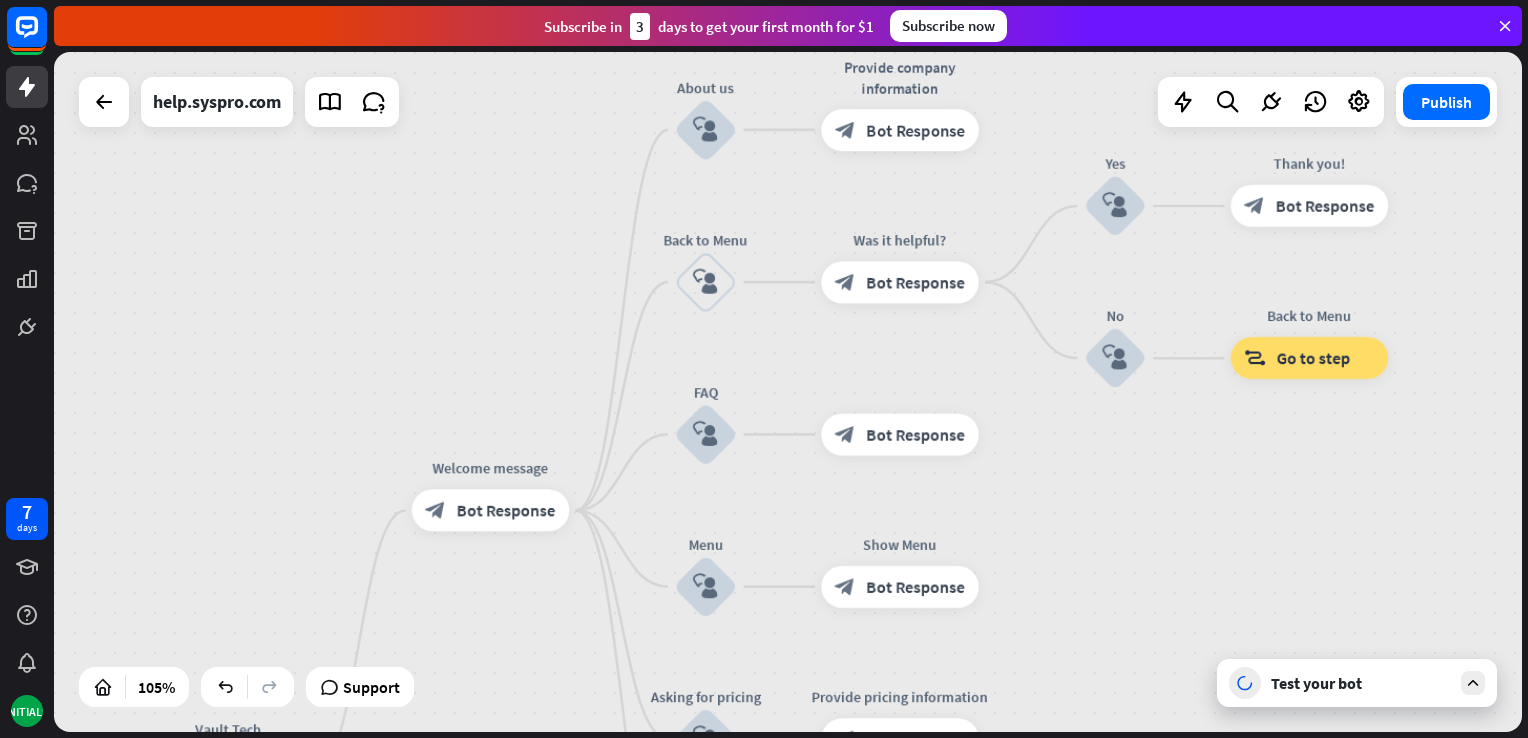 drag, startPoint x: 1023, startPoint y: 175, endPoint x: 1135, endPoint y: 79, distance: 147.51271 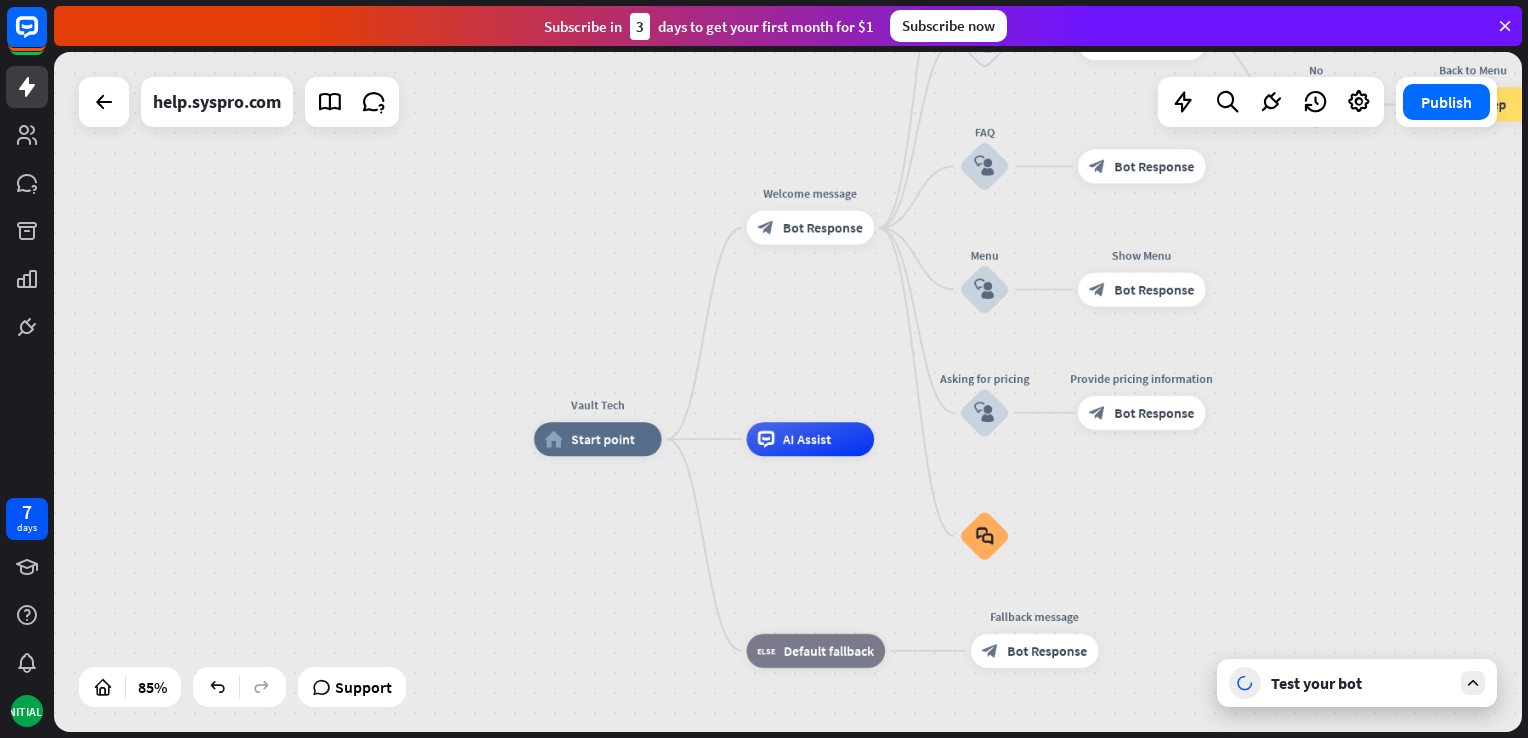drag, startPoint x: 512, startPoint y: 436, endPoint x: 686, endPoint y: 150, distance: 334.77158 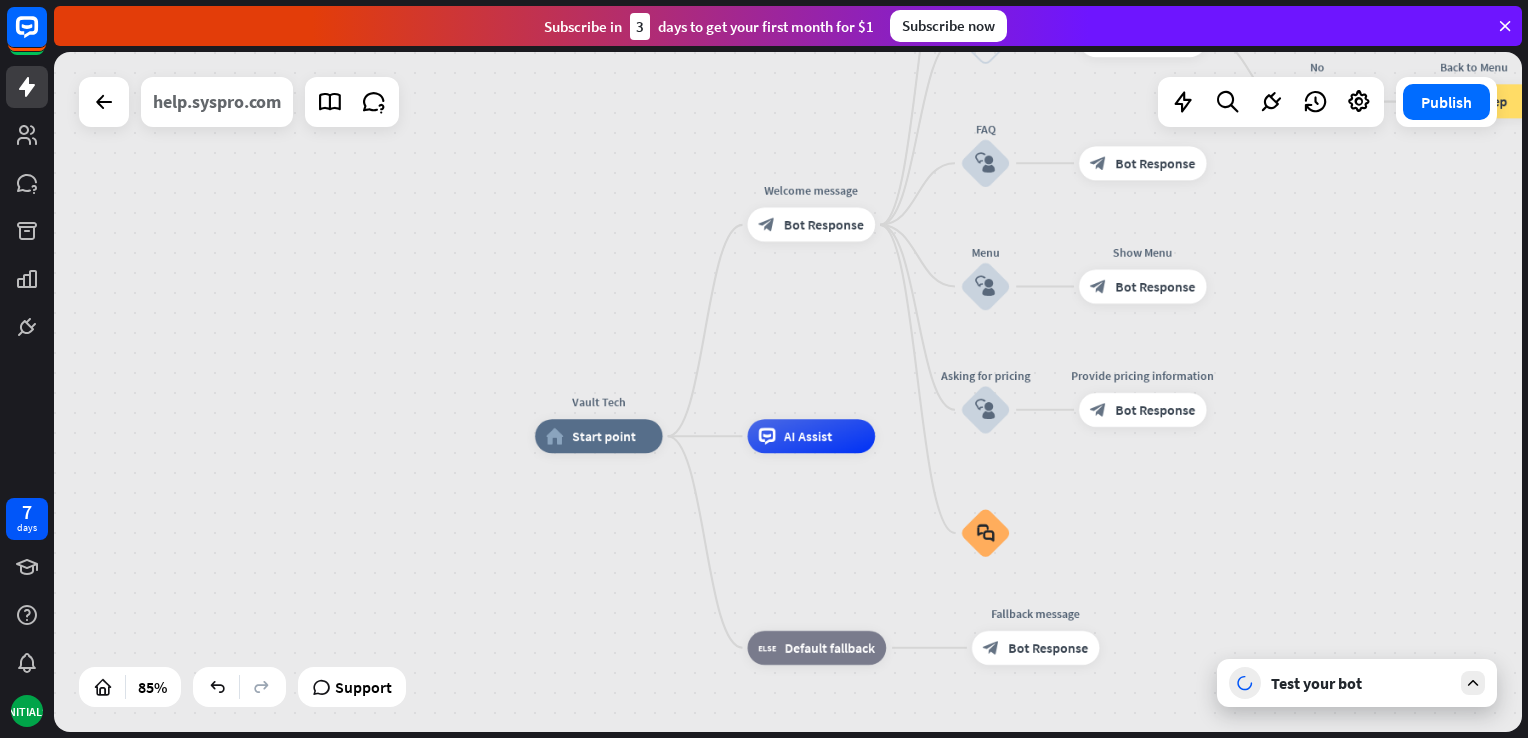 click on "help.syspro.com" at bounding box center (217, 102) 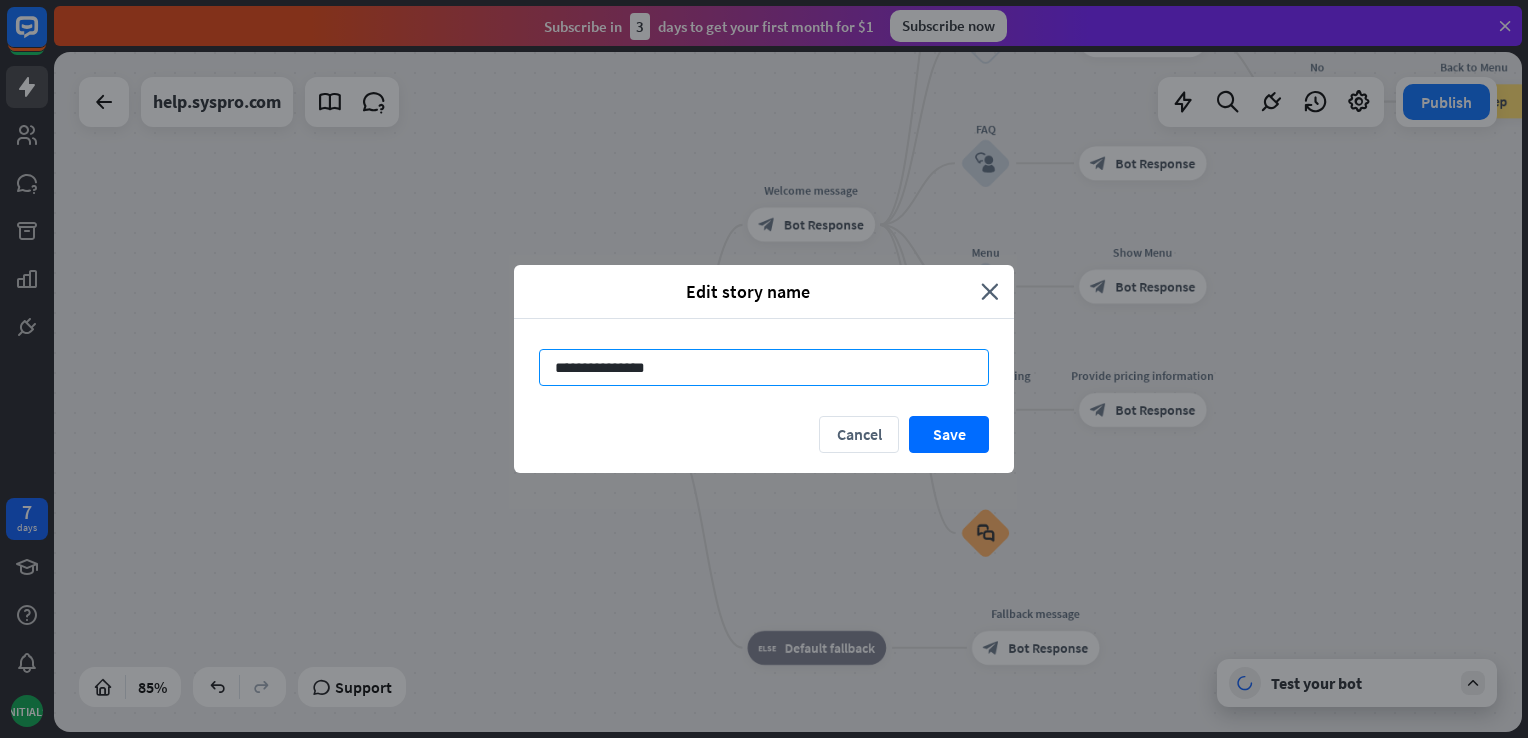 drag, startPoint x: 673, startPoint y: 390, endPoint x: 611, endPoint y: 385, distance: 62.201286 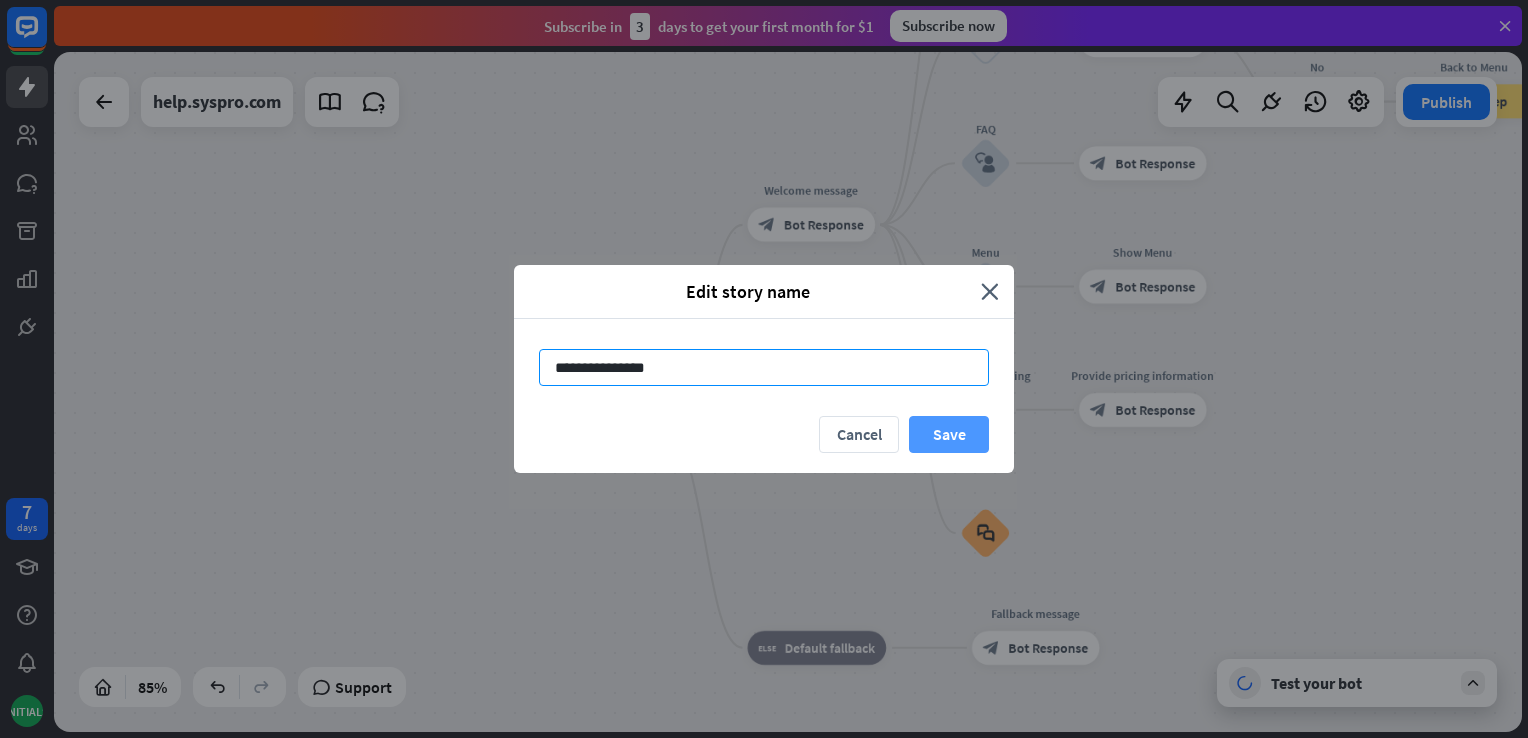 type on "**********" 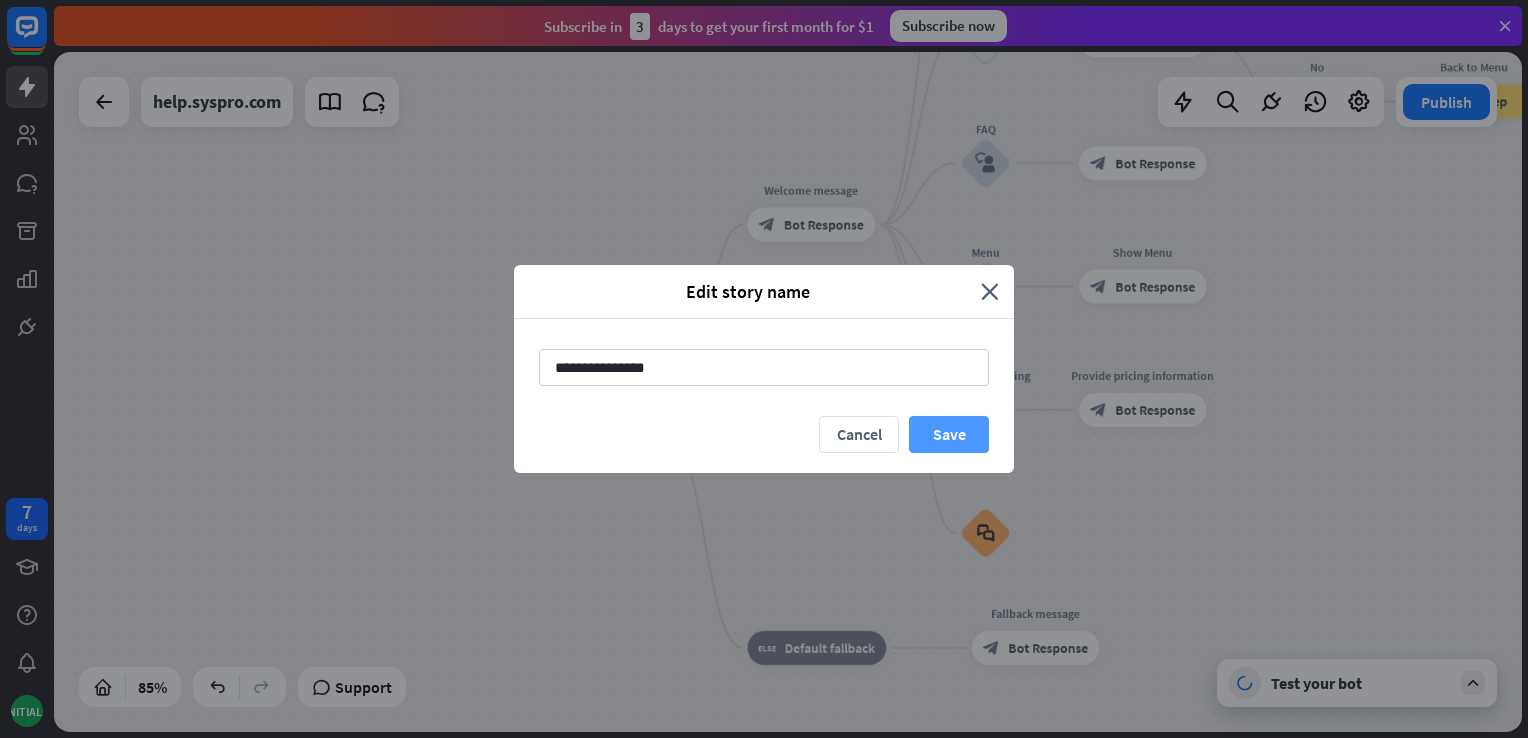 click on "Save" at bounding box center [949, 434] 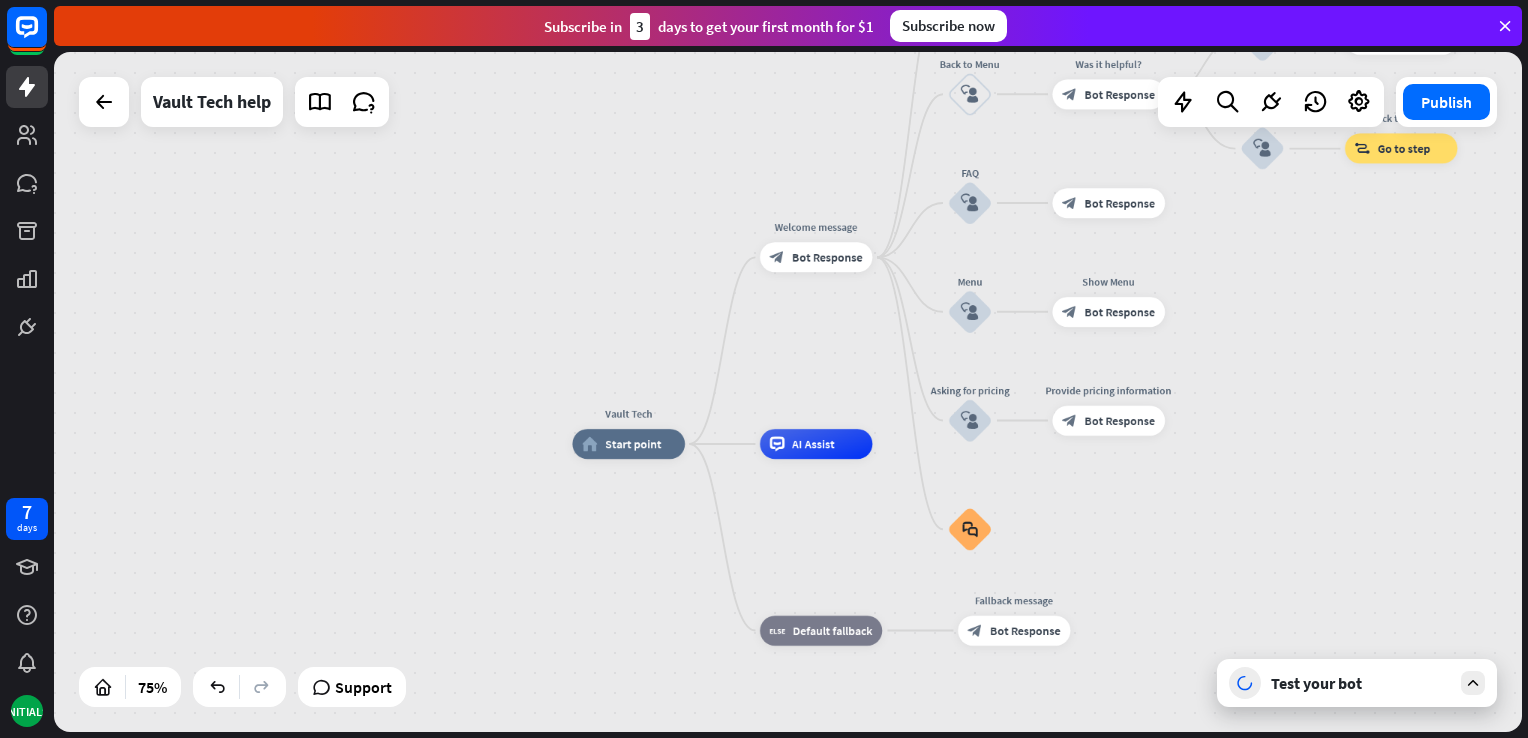 click at bounding box center (1473, 683) 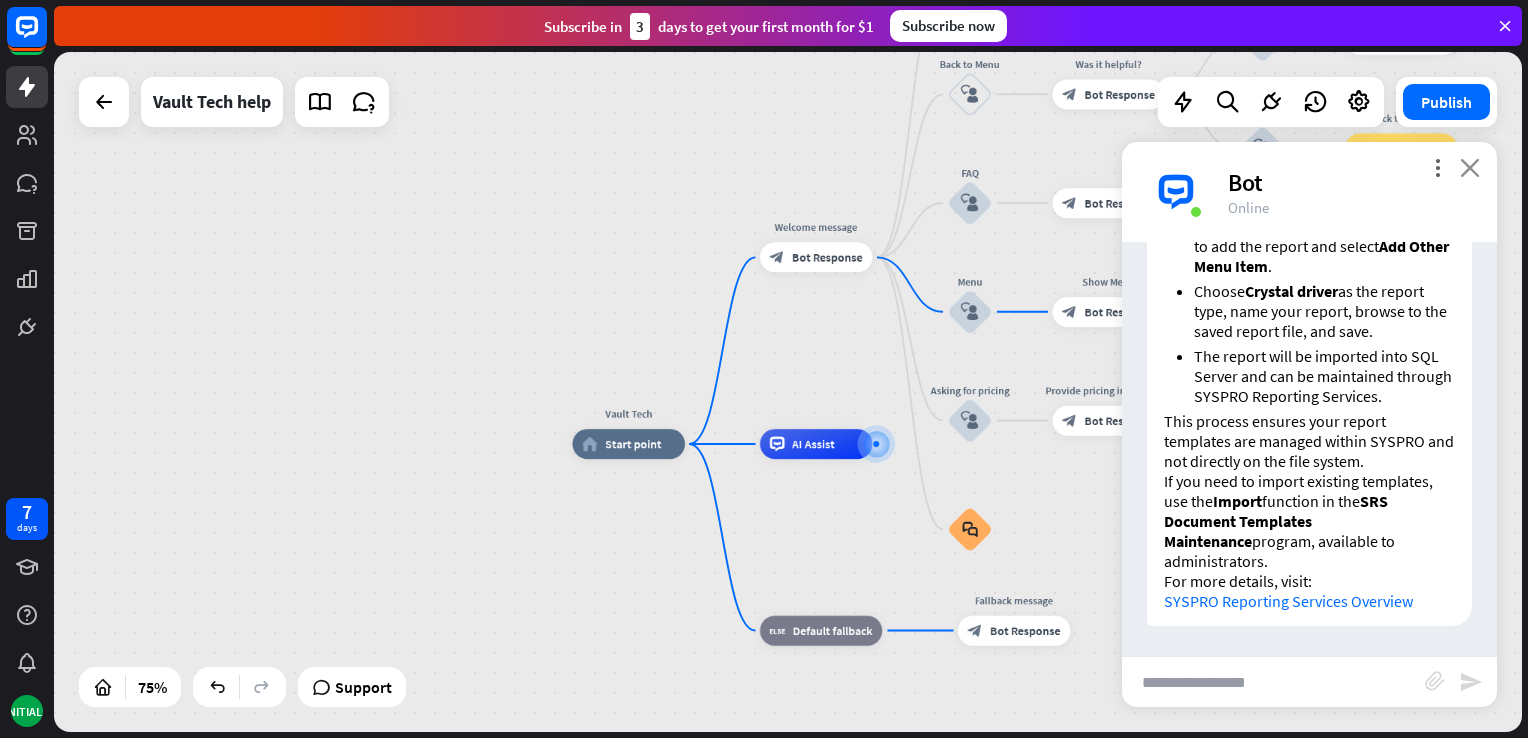 click on "close" at bounding box center [1470, 167] 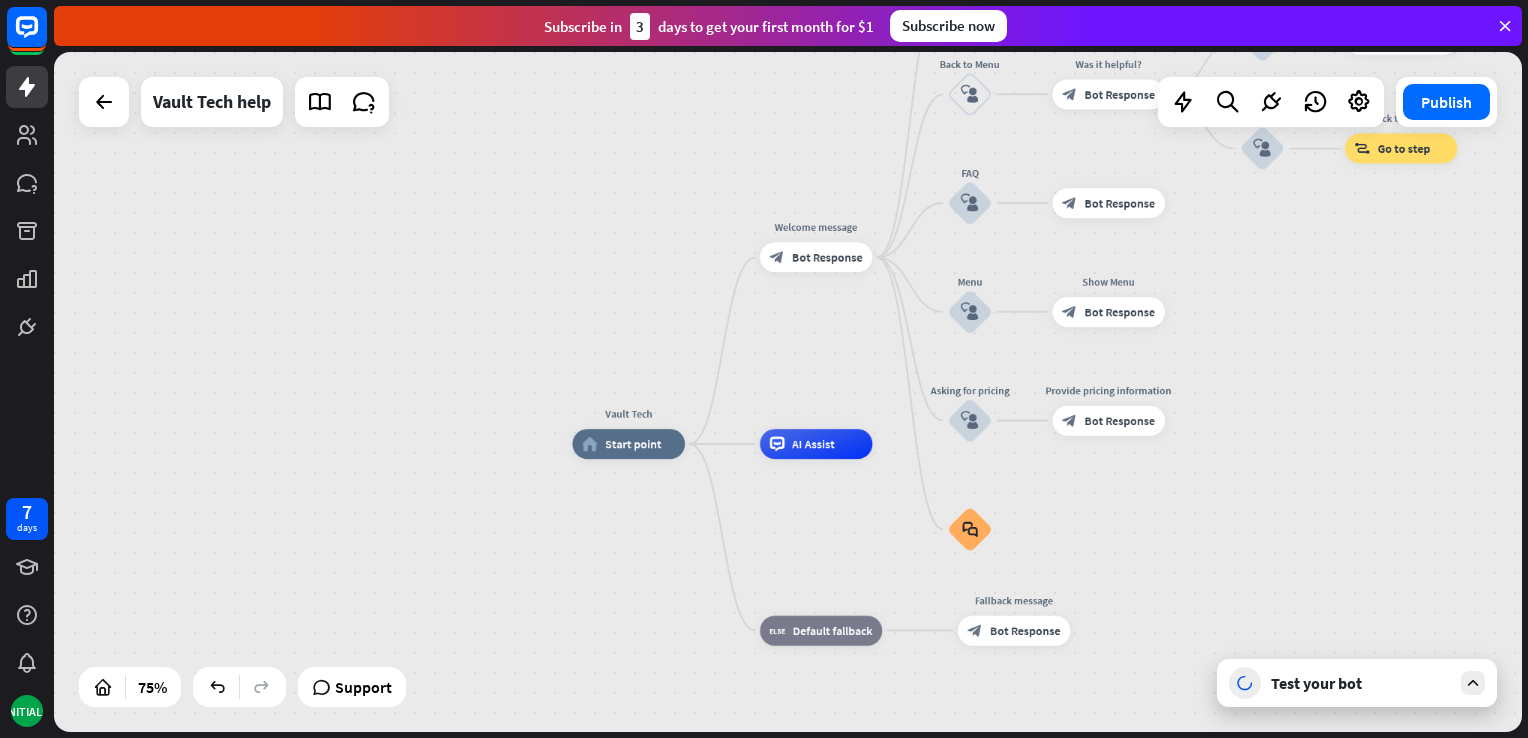 click on "Test your bot" at bounding box center (1357, 683) 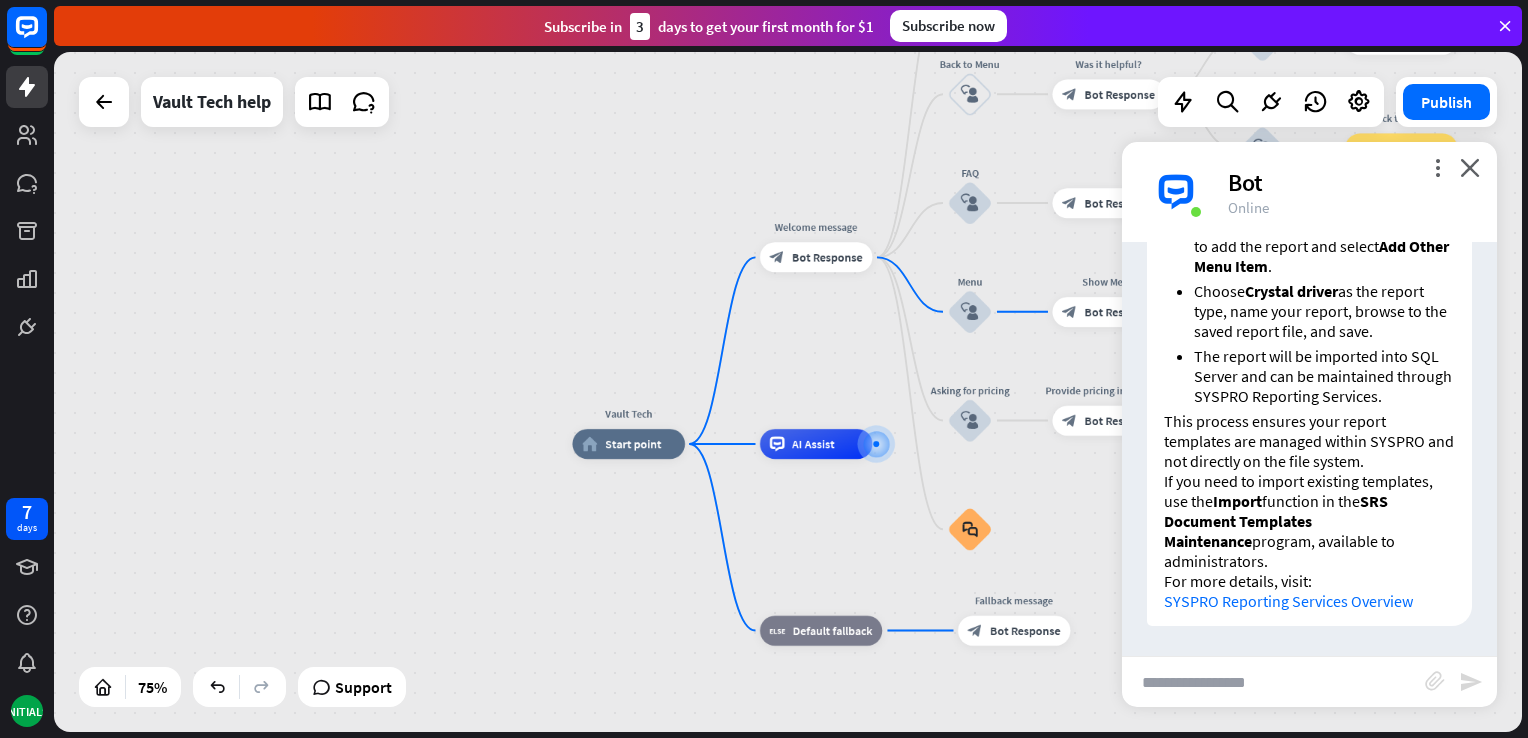 click on "Bot" at bounding box center (1350, 182) 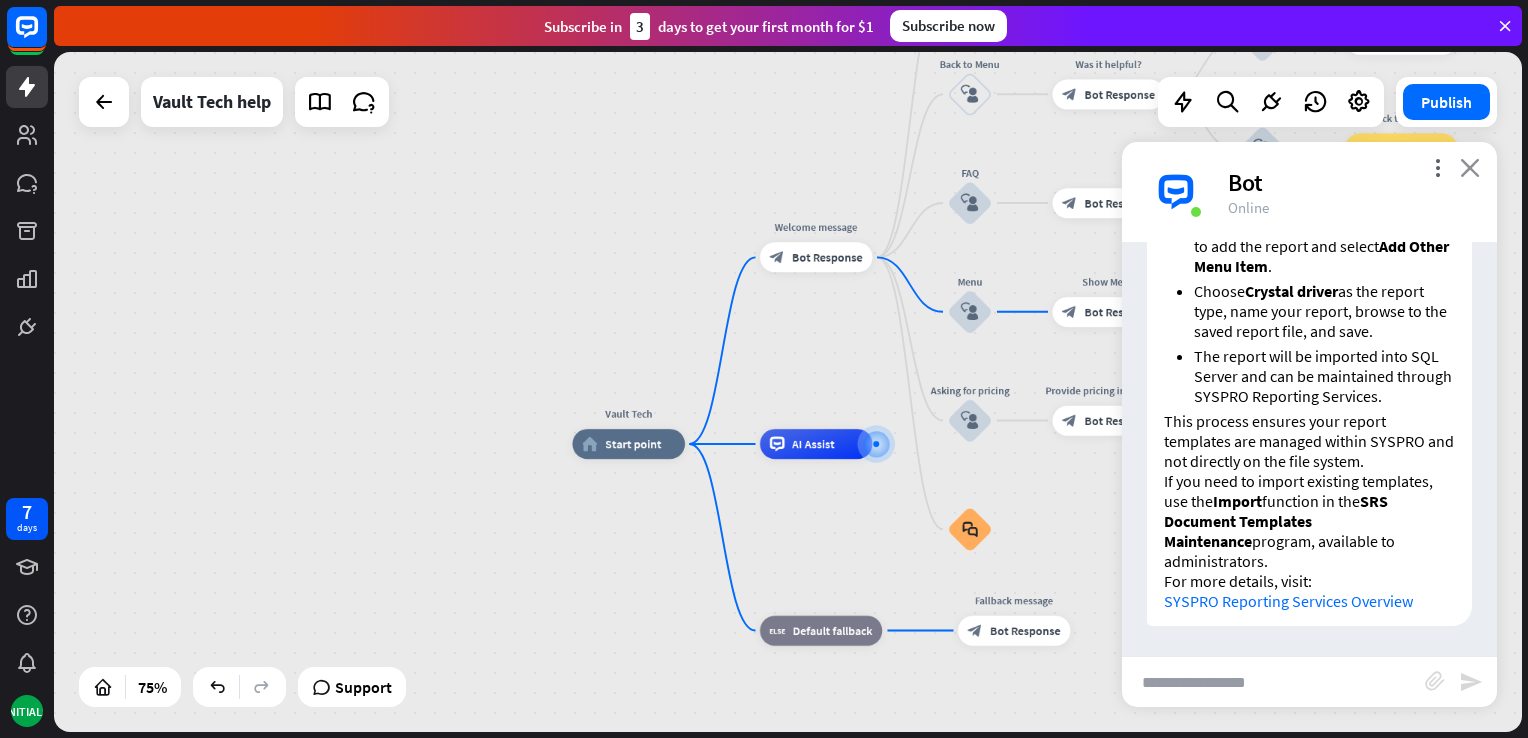 click on "close" at bounding box center [1470, 167] 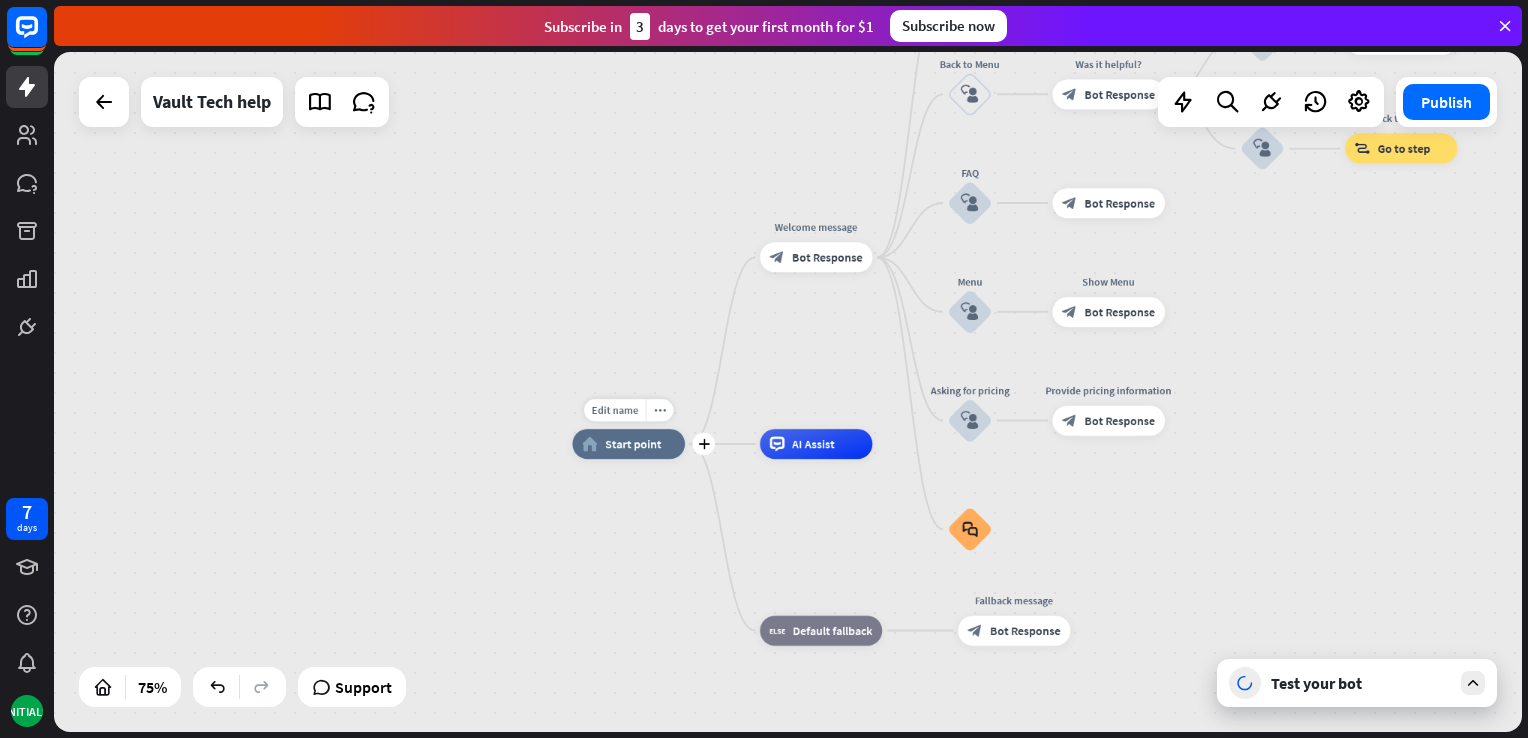 click on "home_2   Start point" at bounding box center (628, 444) 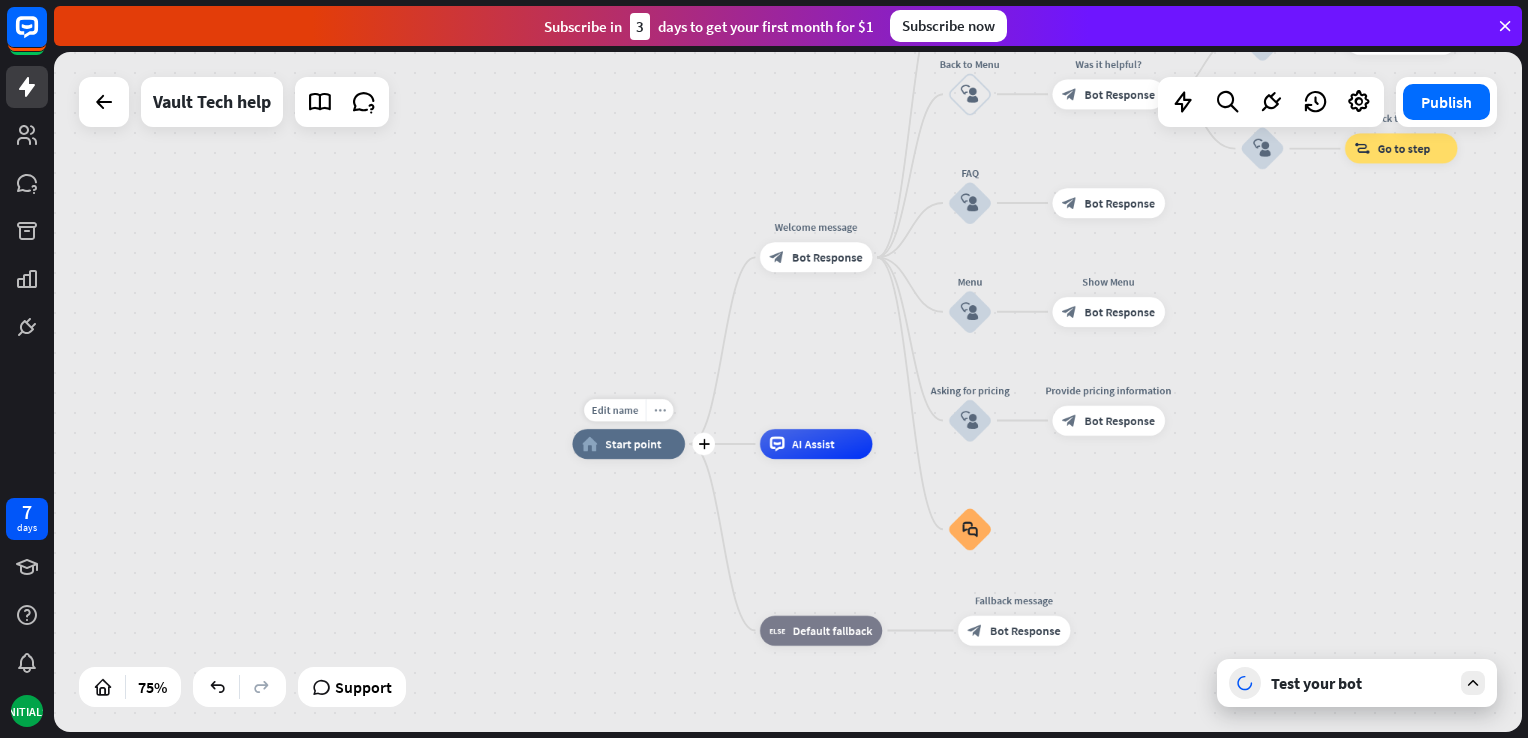click on "more_horiz" at bounding box center (660, 410) 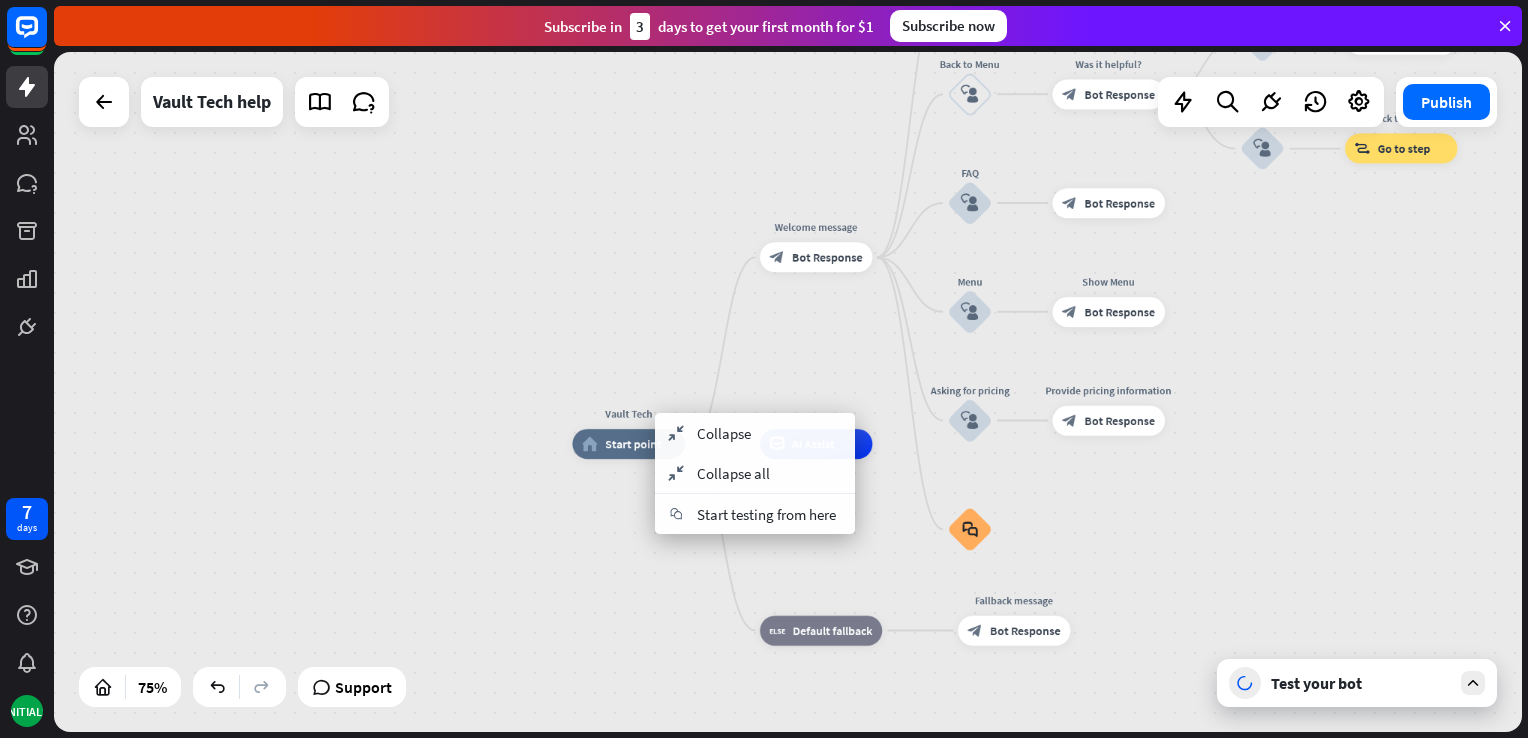 click on "[WEBSITE]    home_2   Start point                 Welcome message   block_bot_response   Bot Response                 About us   block_user_input                 Provide company information   block_bot_response   Bot Response                 Back to Menu   block_user_input                 Was it helpful?   block_bot_response   Bot Response                 Yes   block_user_input                 Thank you!   block_bot_response   Bot Response                 No   block_user_input                 Back to Menu   block_goto   Go to step                 FAQ   block_user_input                   block_bot_response   Bot Response                 Menu   block_user_input                 Show Menu   block_bot_response   Bot Response                 Asking for pricing   block_user_input                 Provide pricing information   block_bot_response   Bot Response                   block_faq                     AI Assist                   block_fallback   Default fallback                 Fallback message" at bounding box center (788, 392) 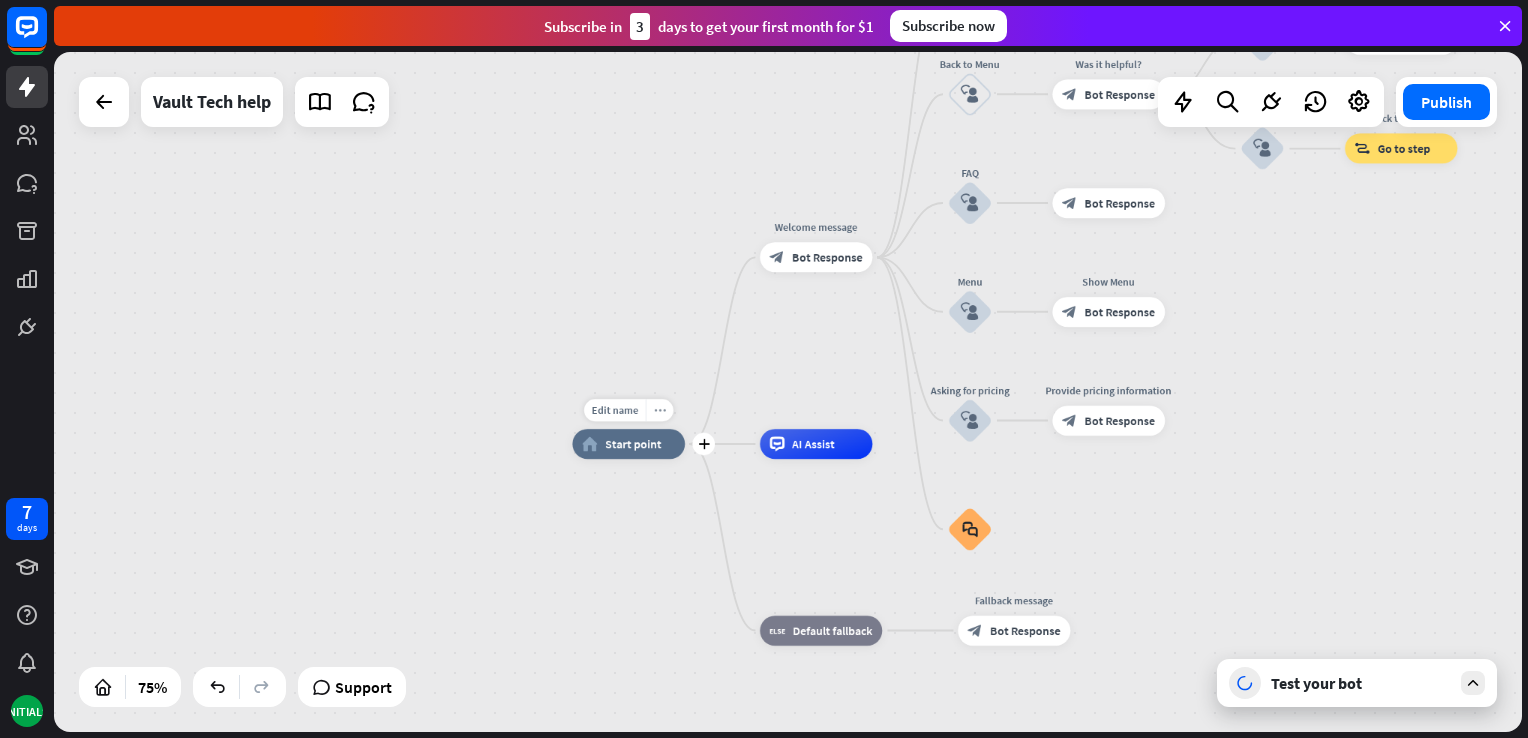 click on "more_horiz" at bounding box center [660, 410] 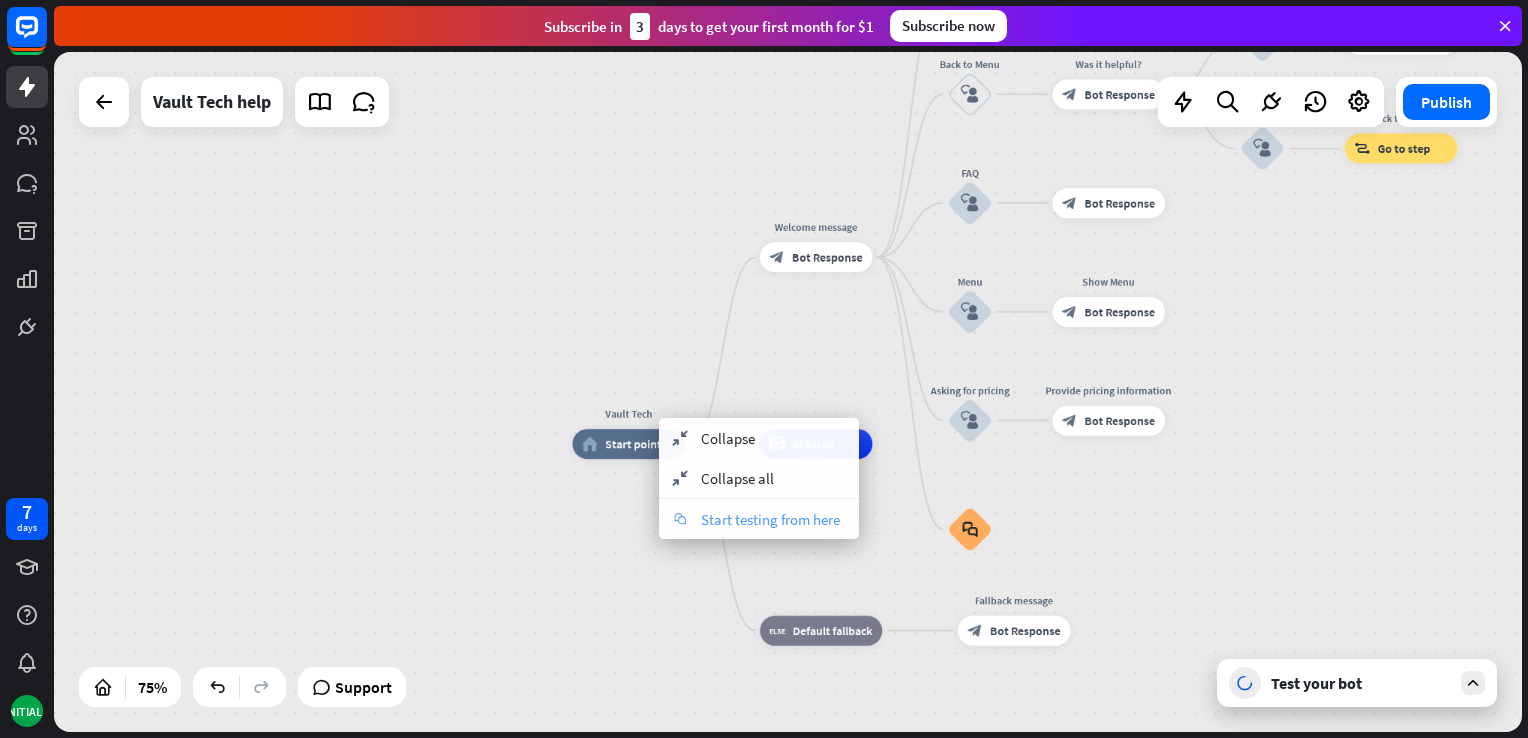 click on "Start testing from here" at bounding box center (770, 519) 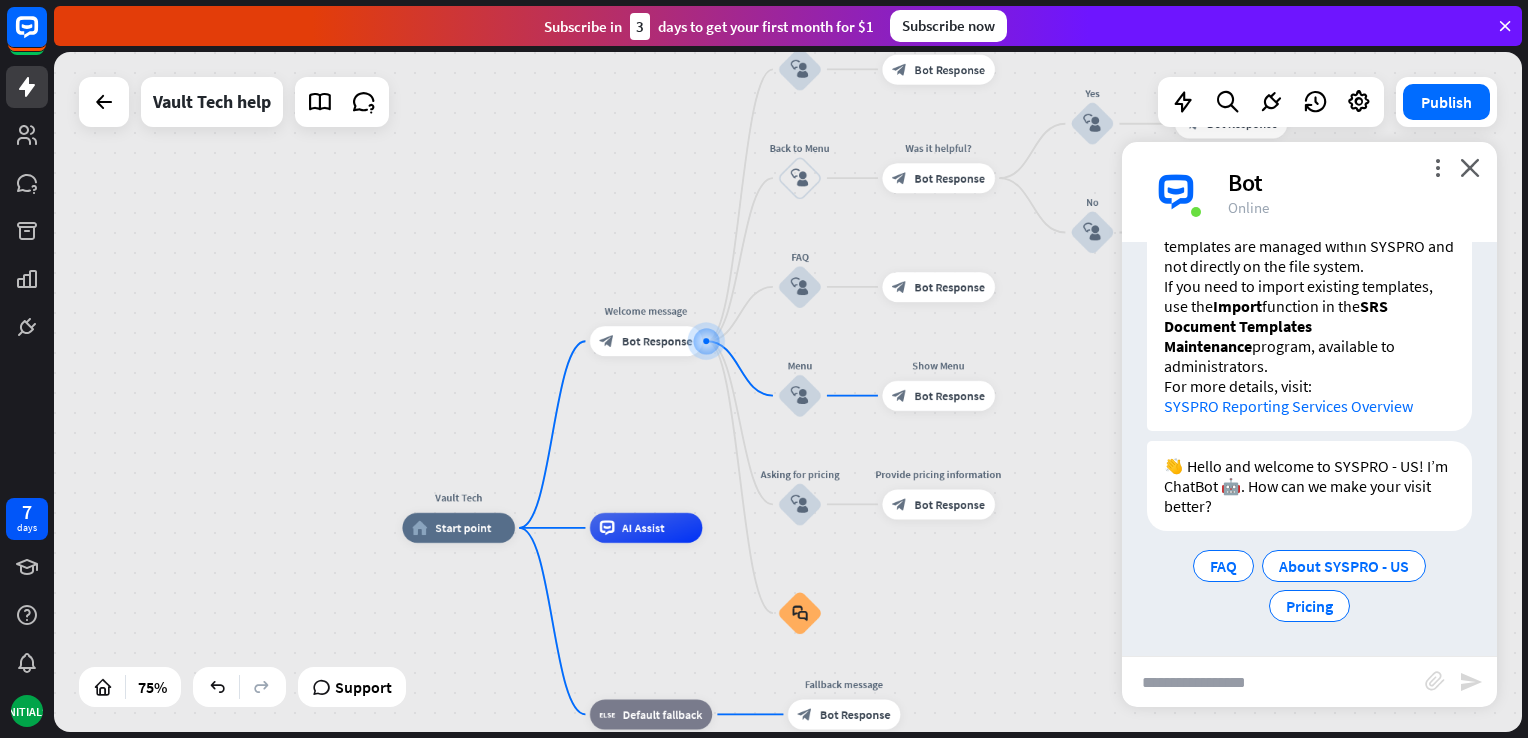 scroll, scrollTop: 2952, scrollLeft: 0, axis: vertical 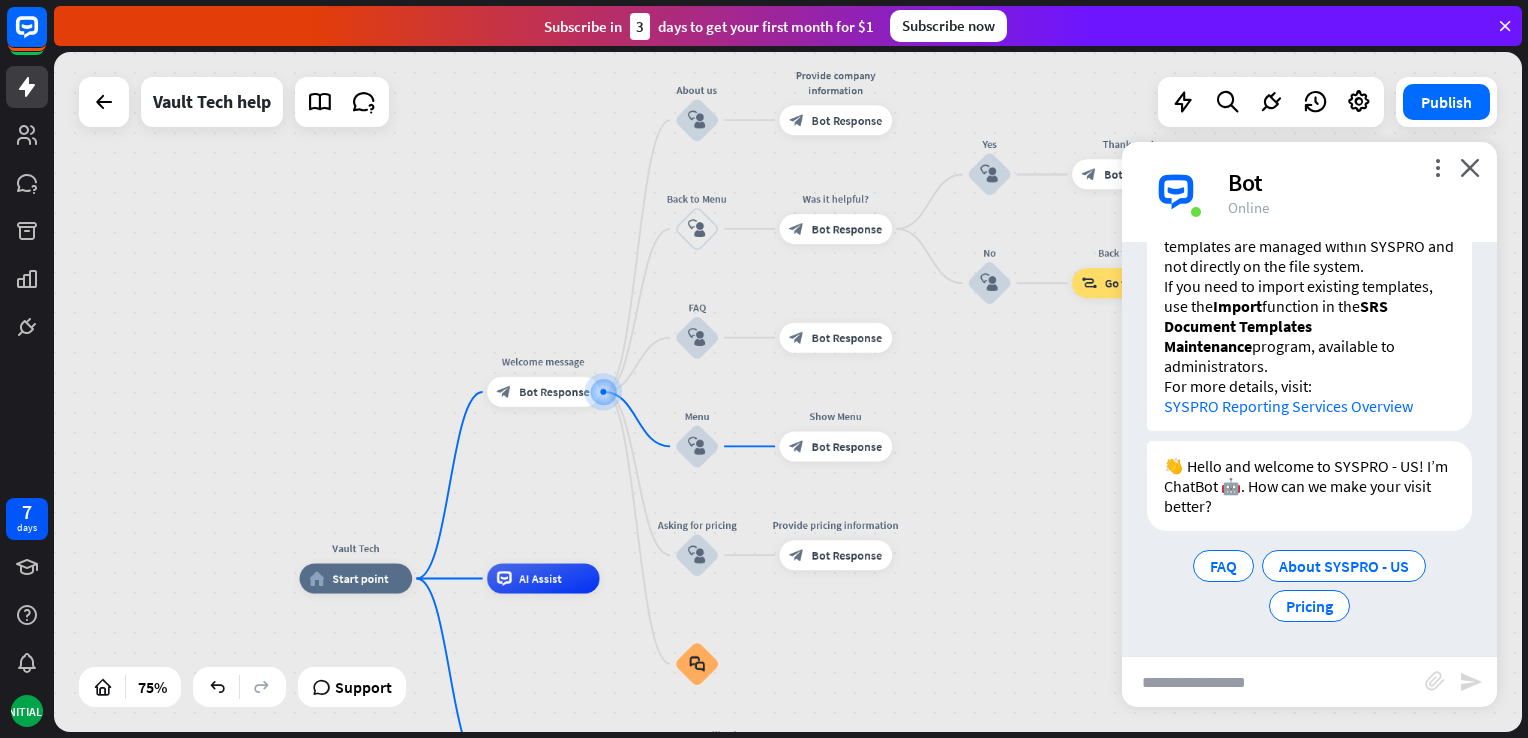click at bounding box center (104, 102) 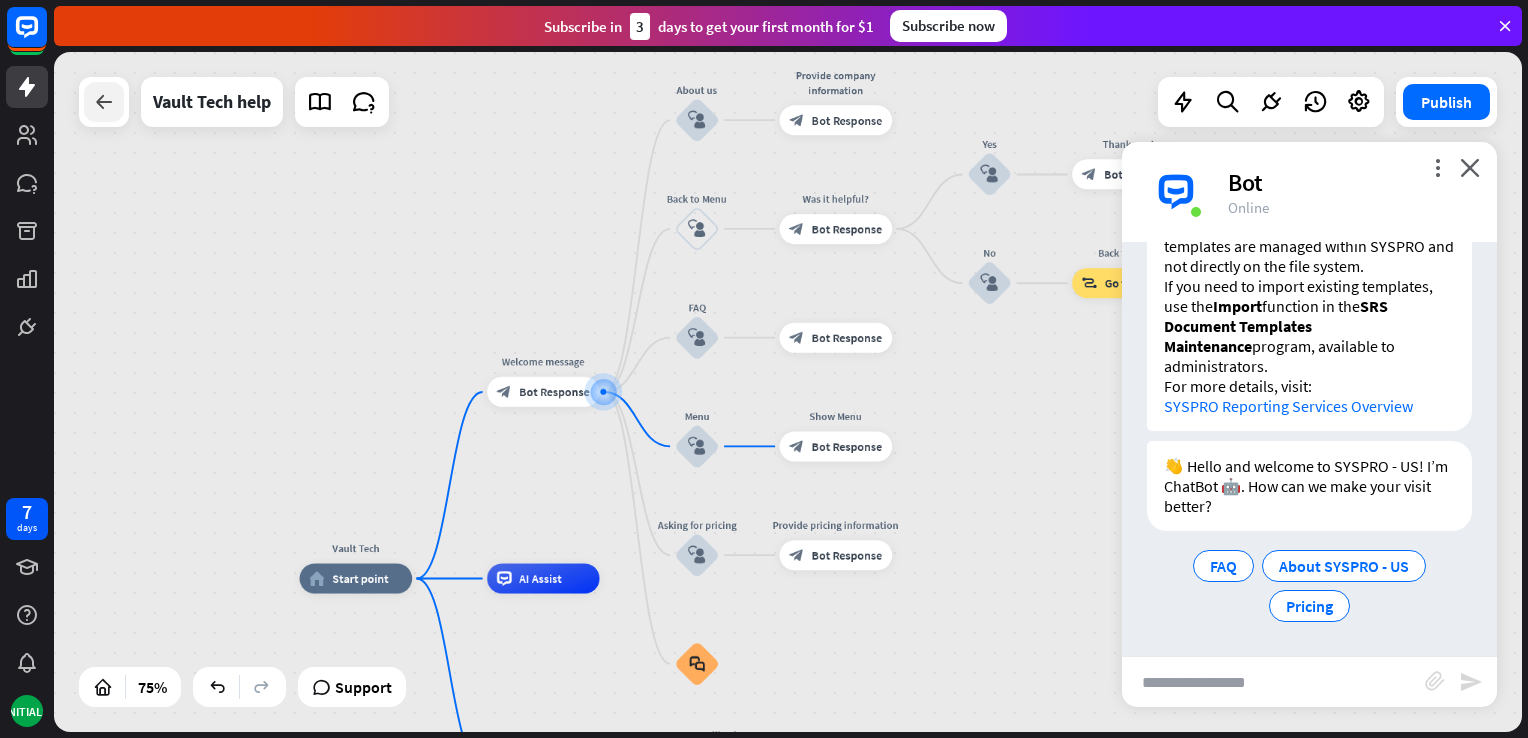 click at bounding box center (104, 102) 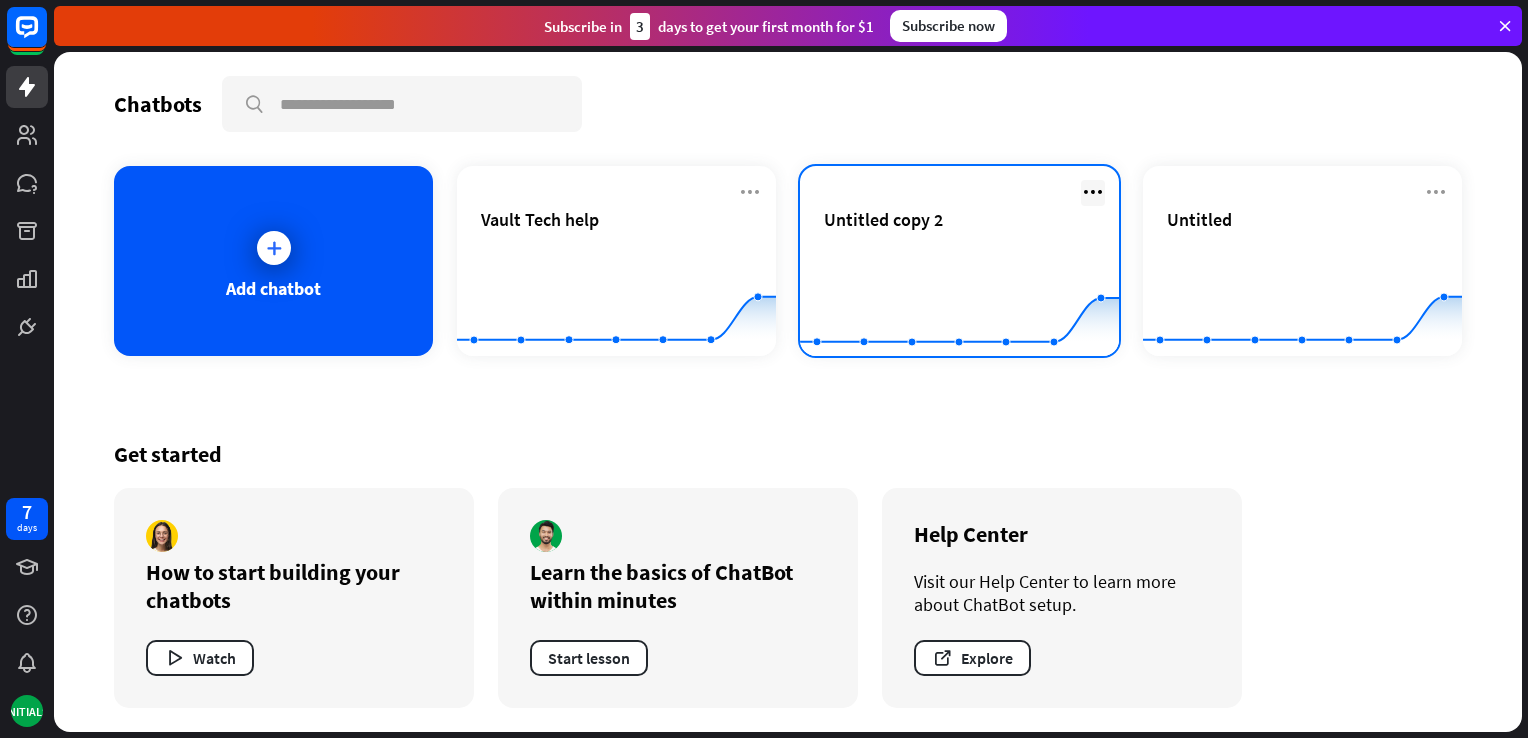 click at bounding box center [1093, 192] 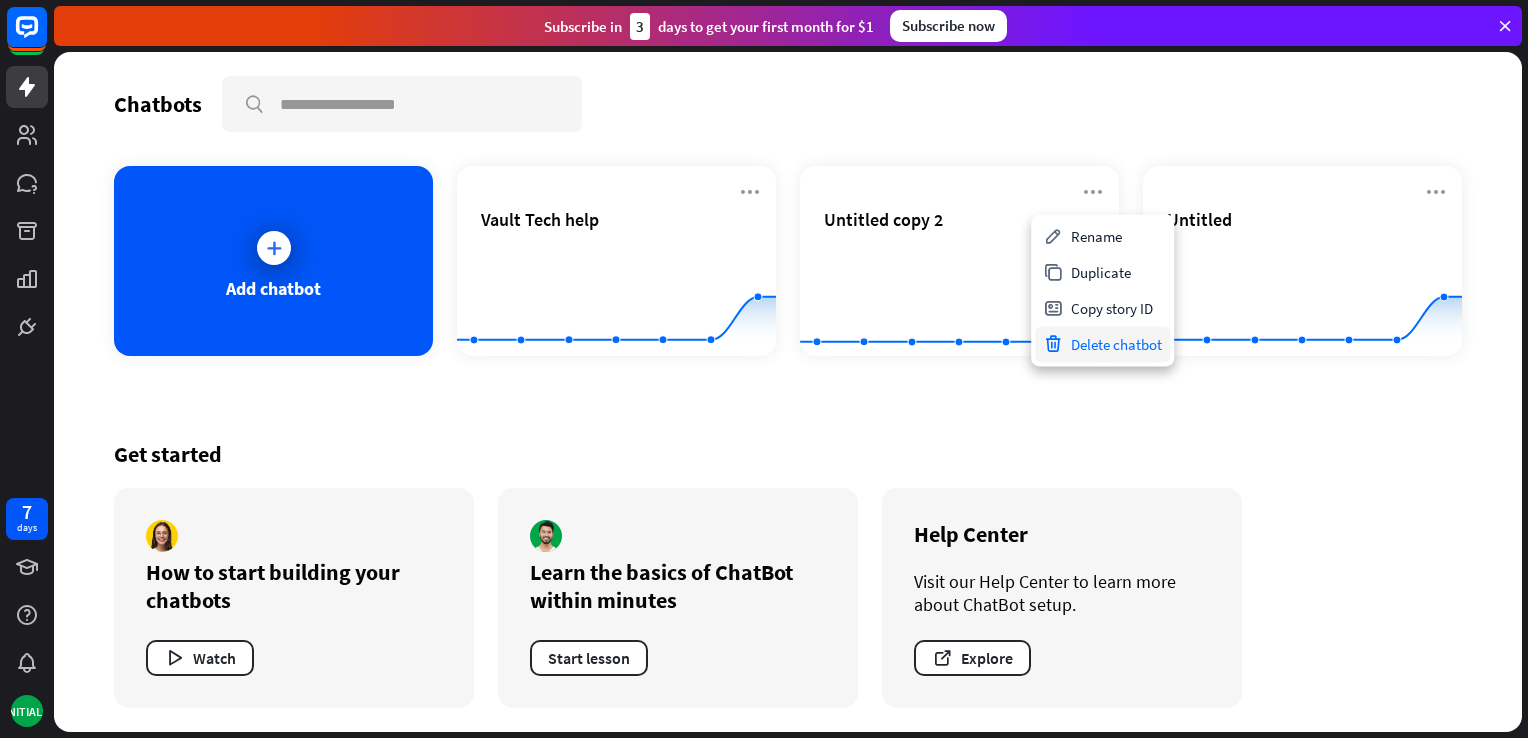 click on "Delete chatbot" at bounding box center [1102, 344] 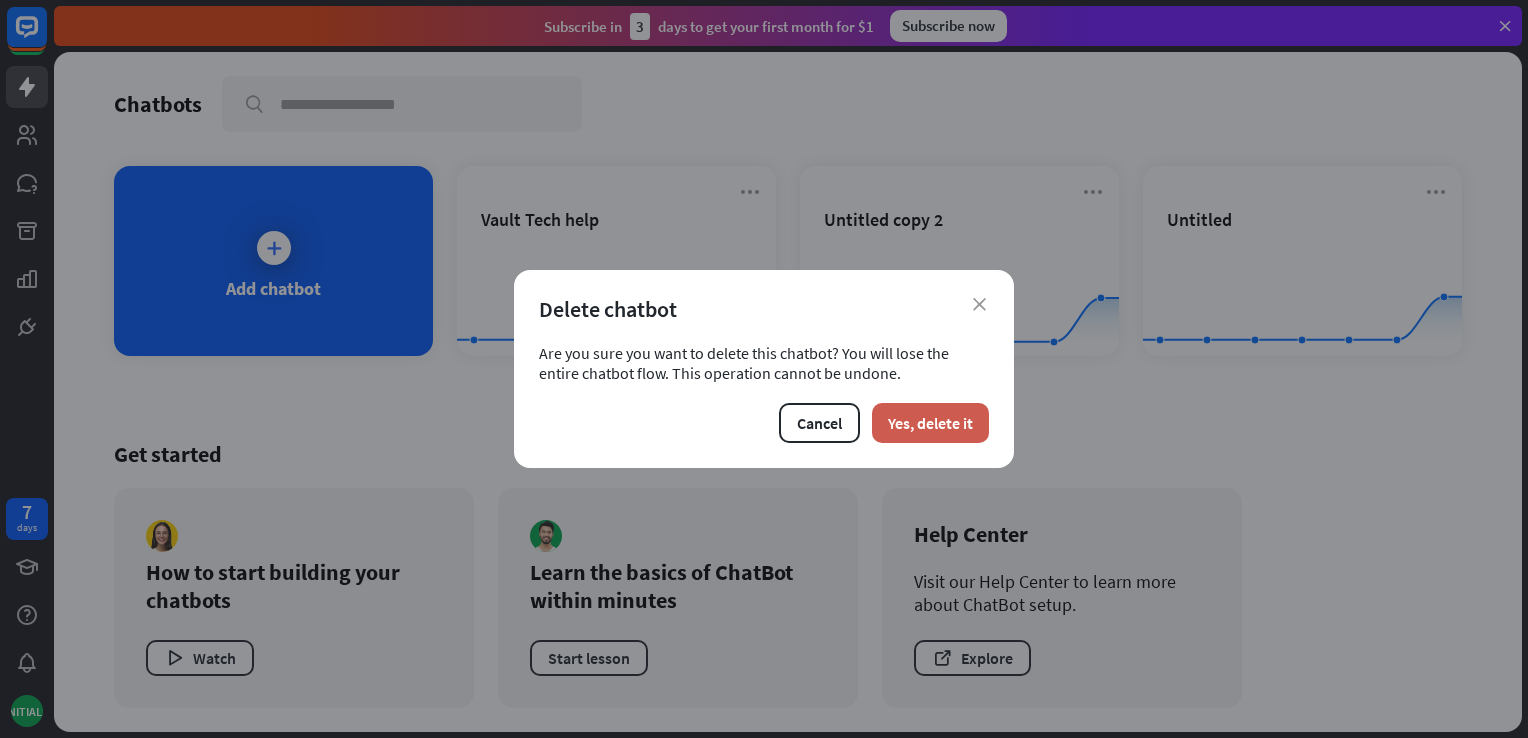 click on "Yes, delete it" at bounding box center (930, 423) 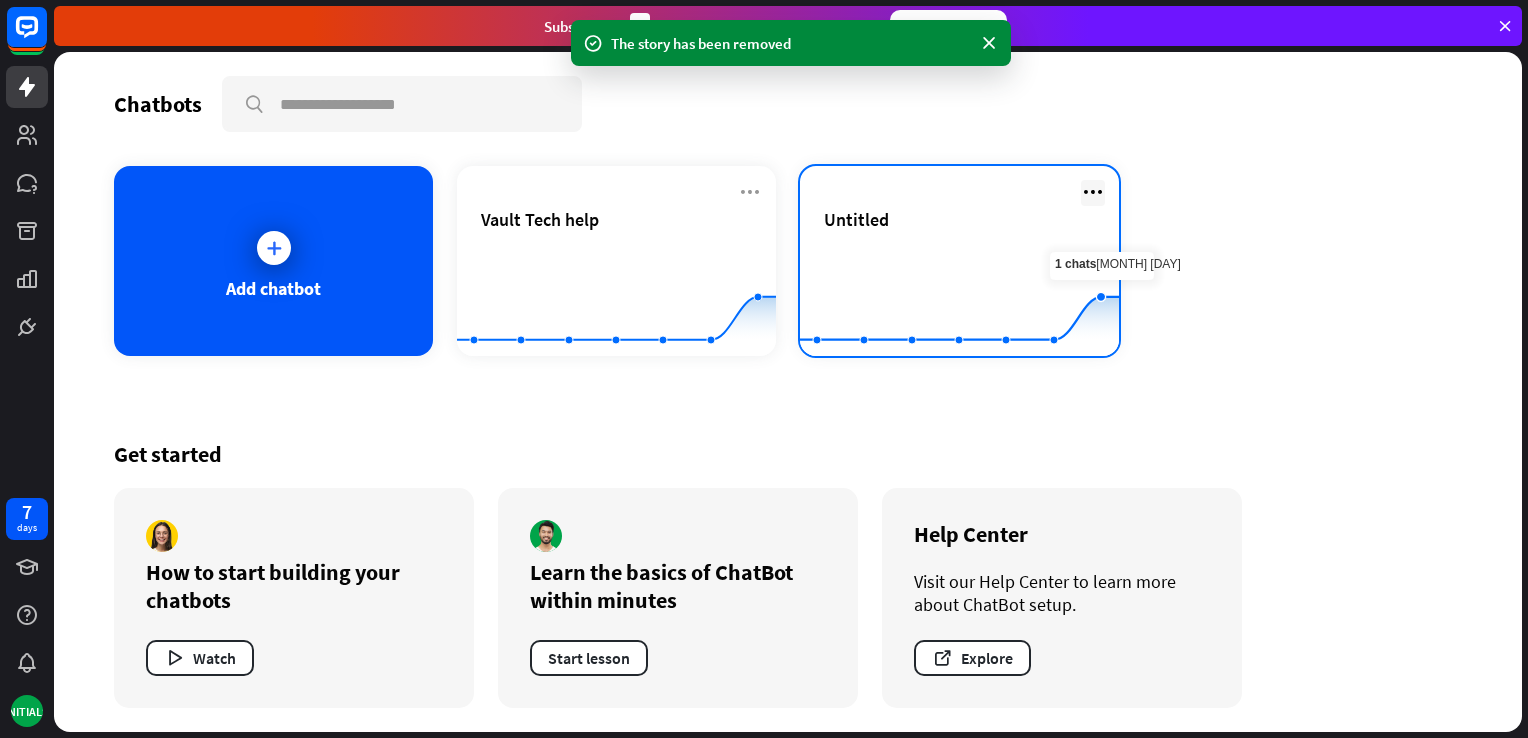 click at bounding box center [1093, 192] 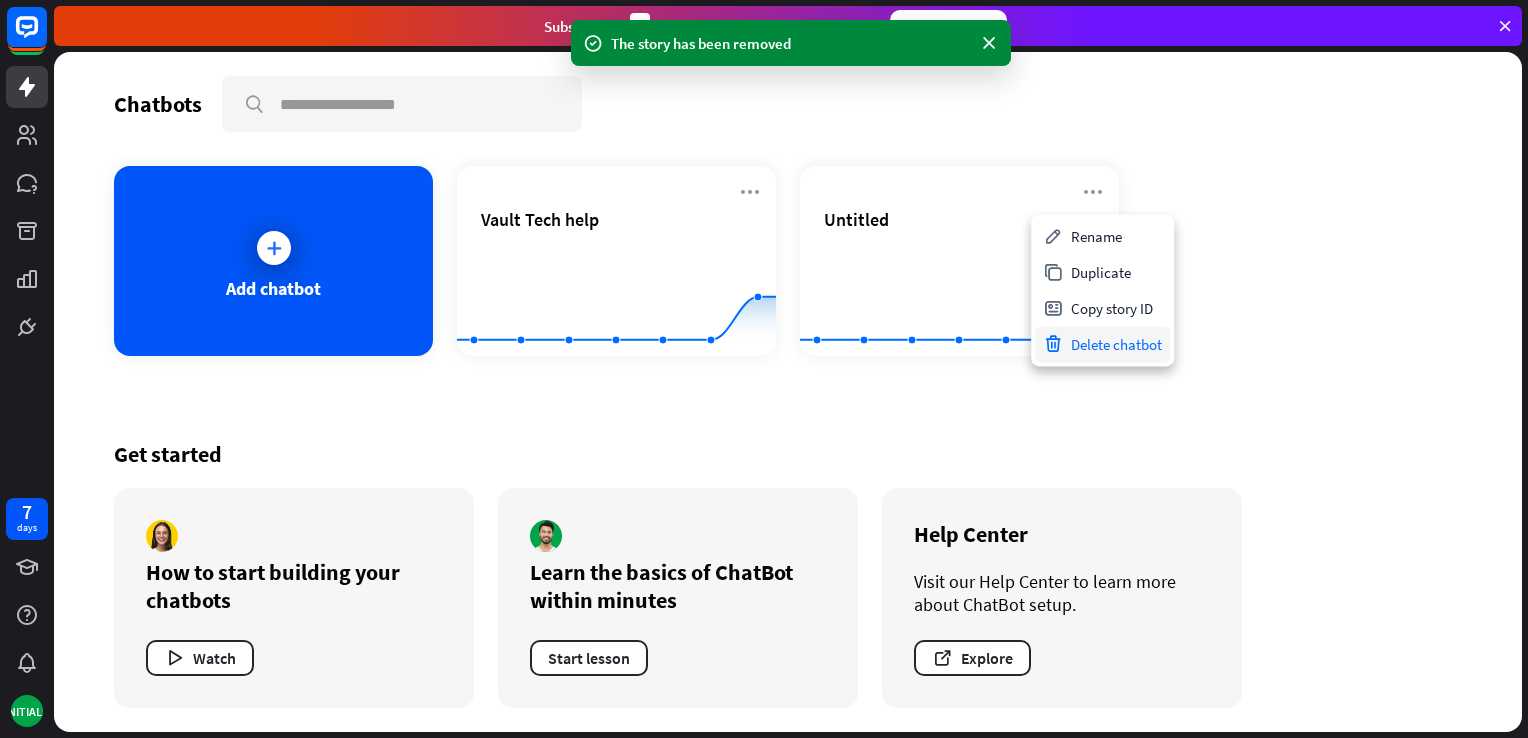 click on "Delete chatbot" at bounding box center (1102, 344) 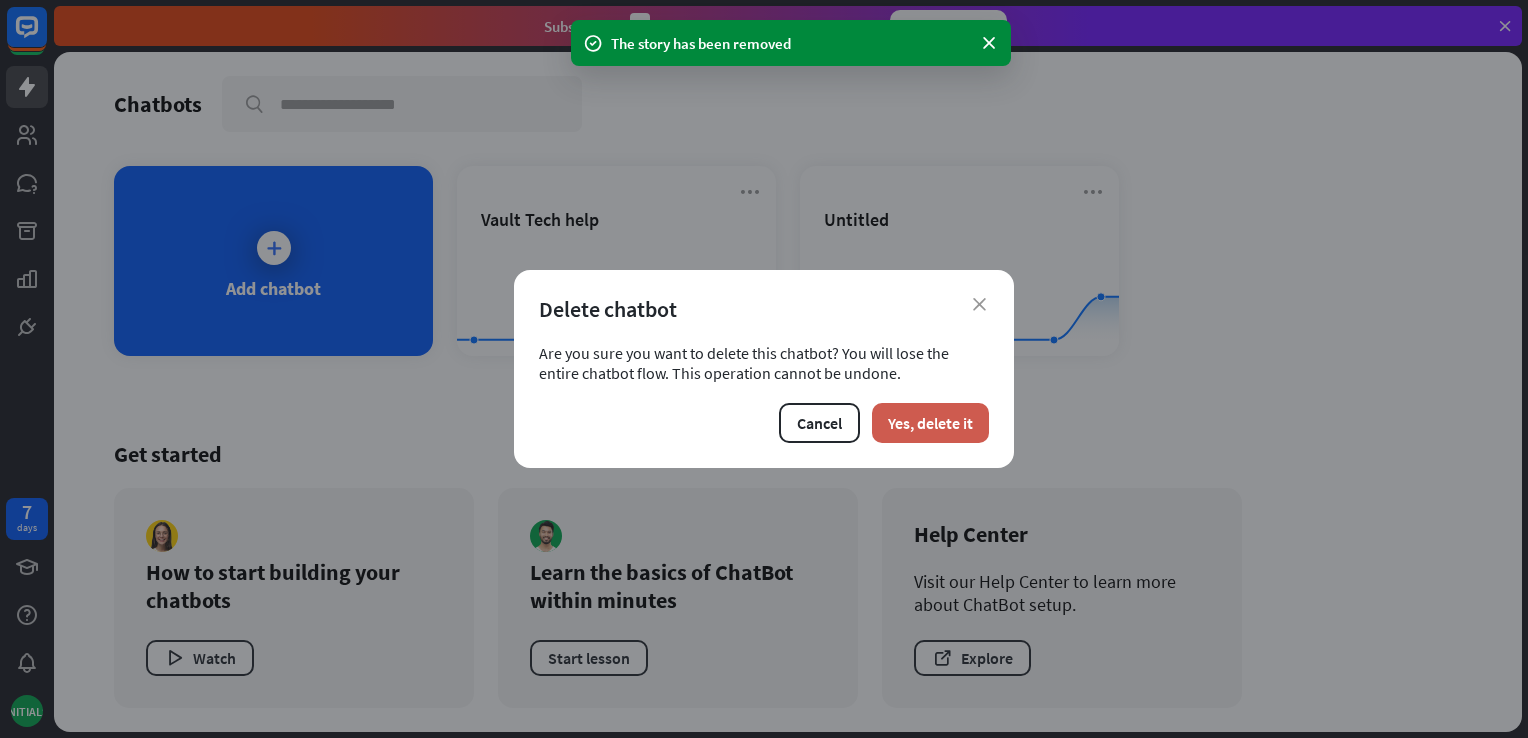 click on "Yes, delete it" at bounding box center (930, 423) 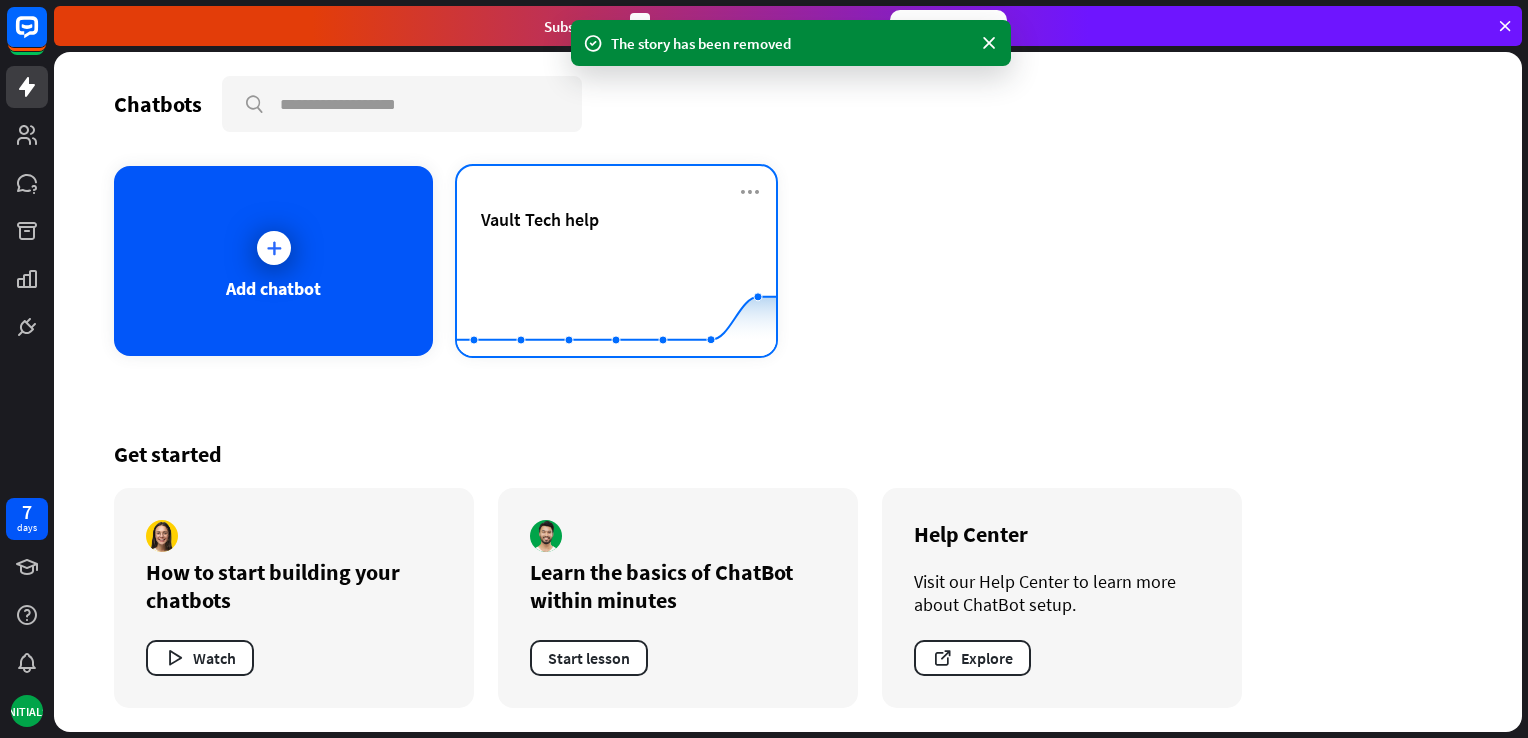 click on "Vault Tech help" at bounding box center [616, 243] 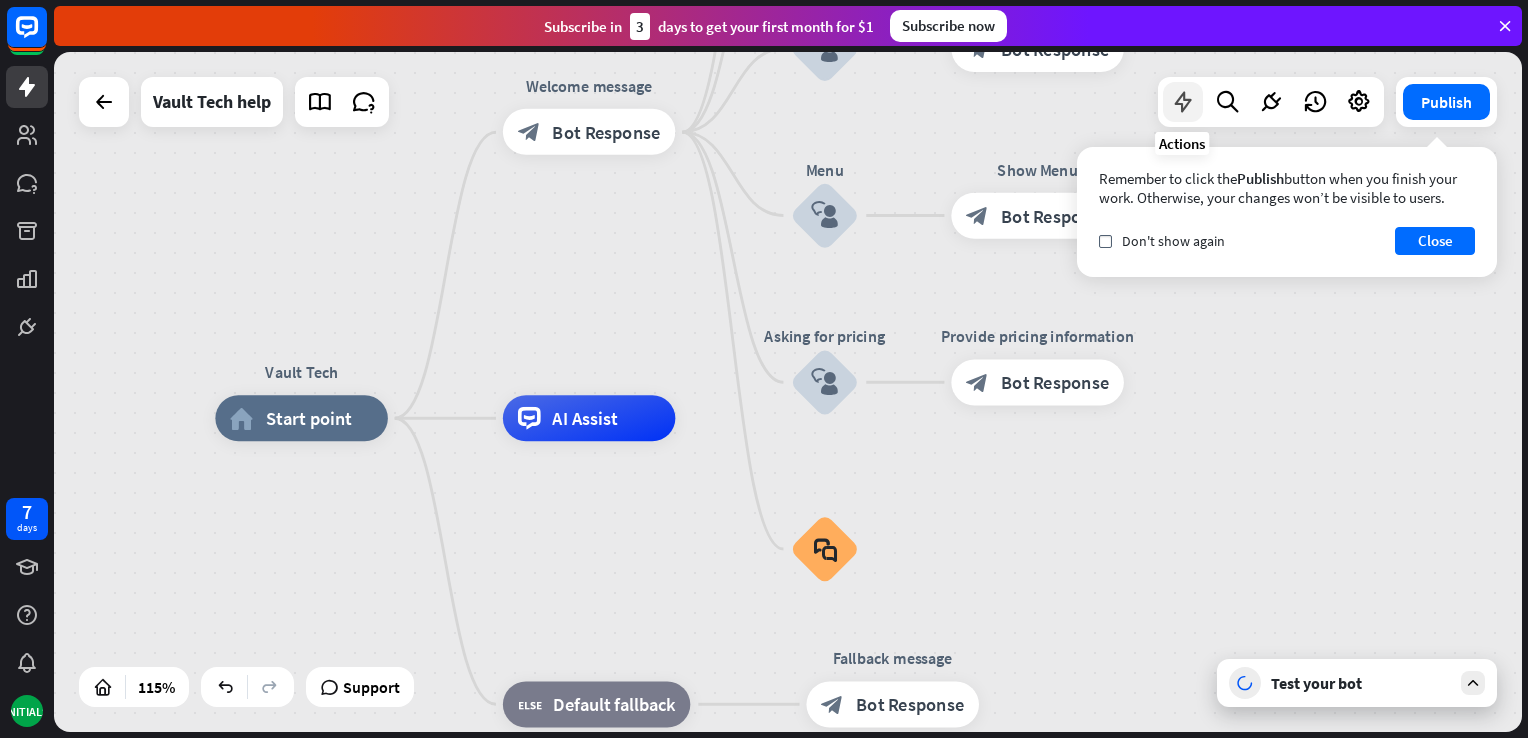click at bounding box center (1183, 102) 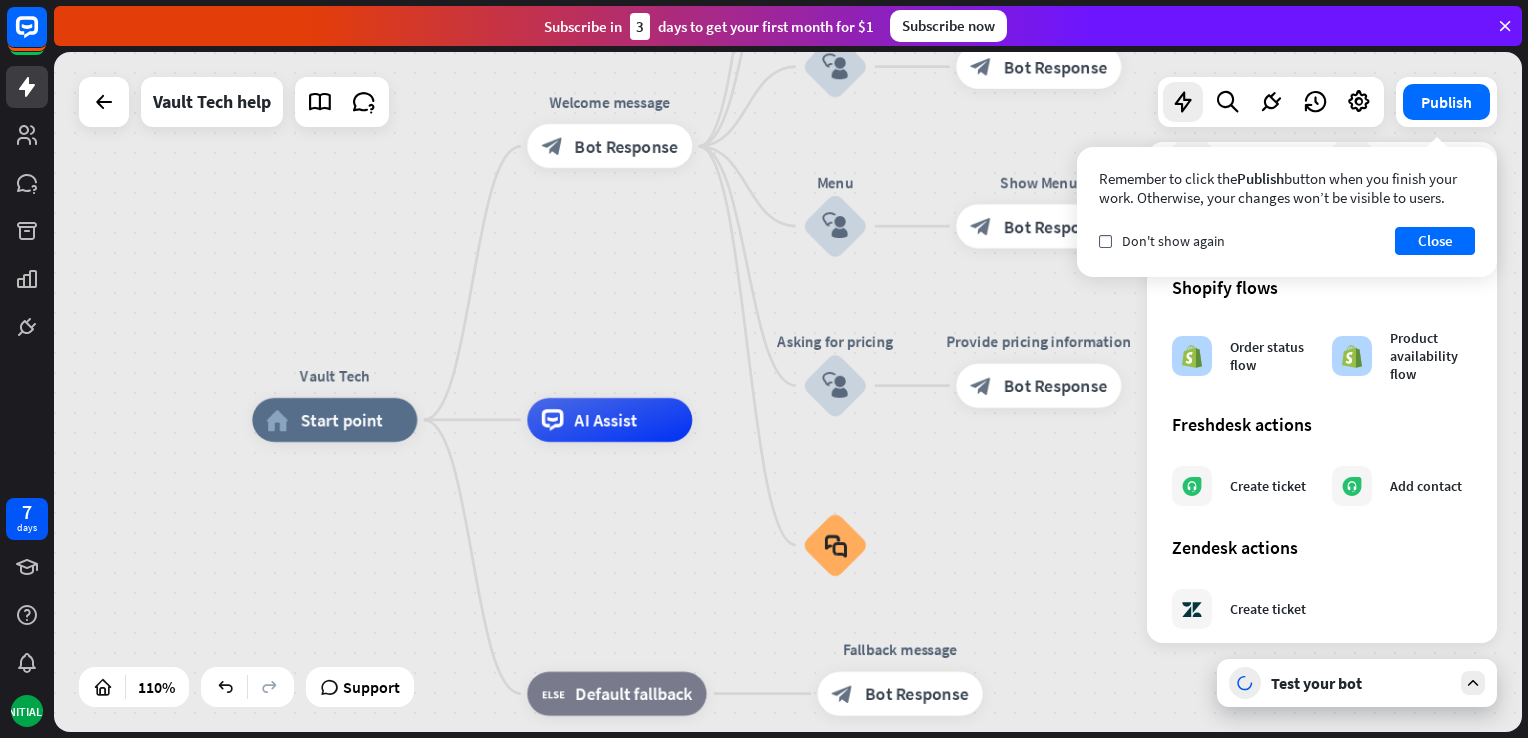 scroll, scrollTop: 912, scrollLeft: 0, axis: vertical 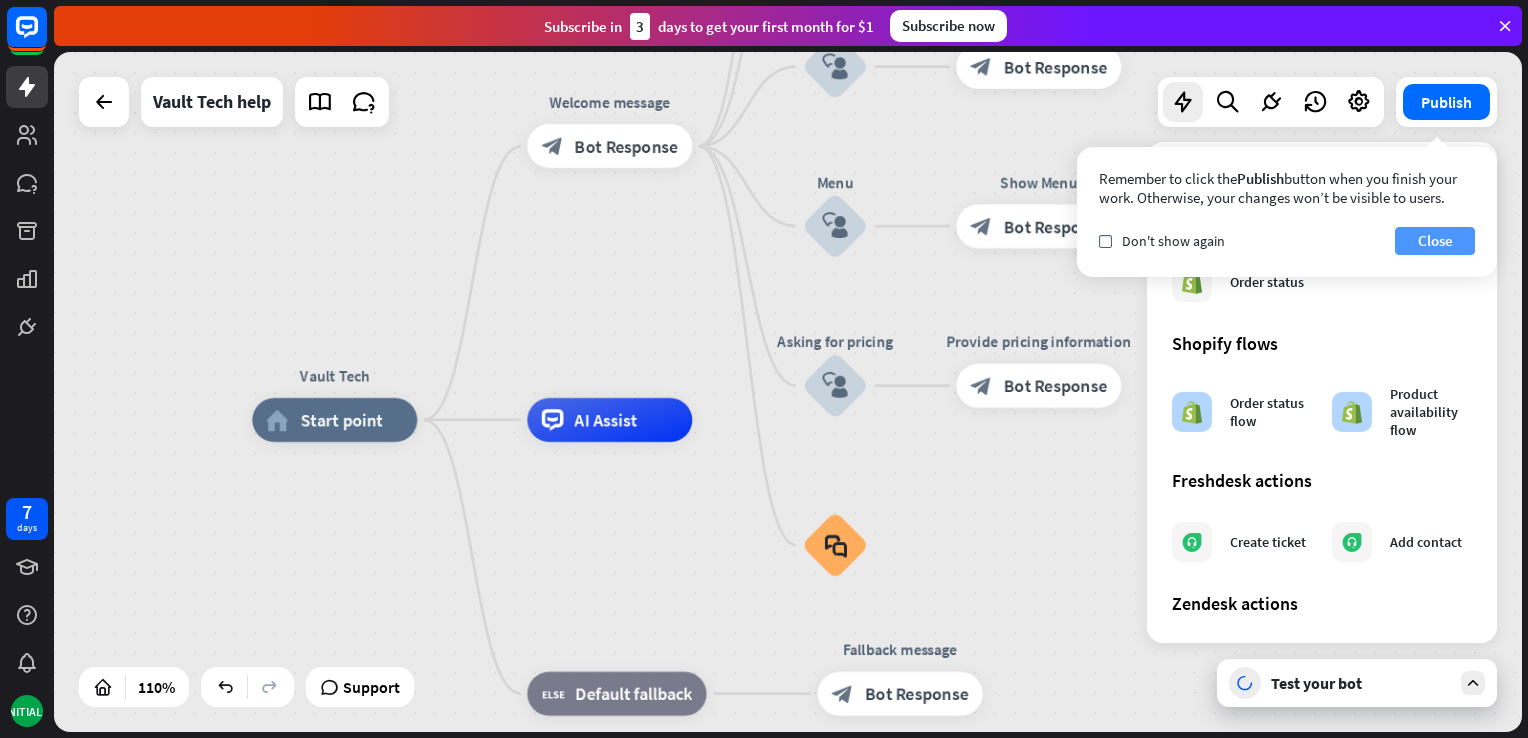 click on "Close" at bounding box center [1435, 241] 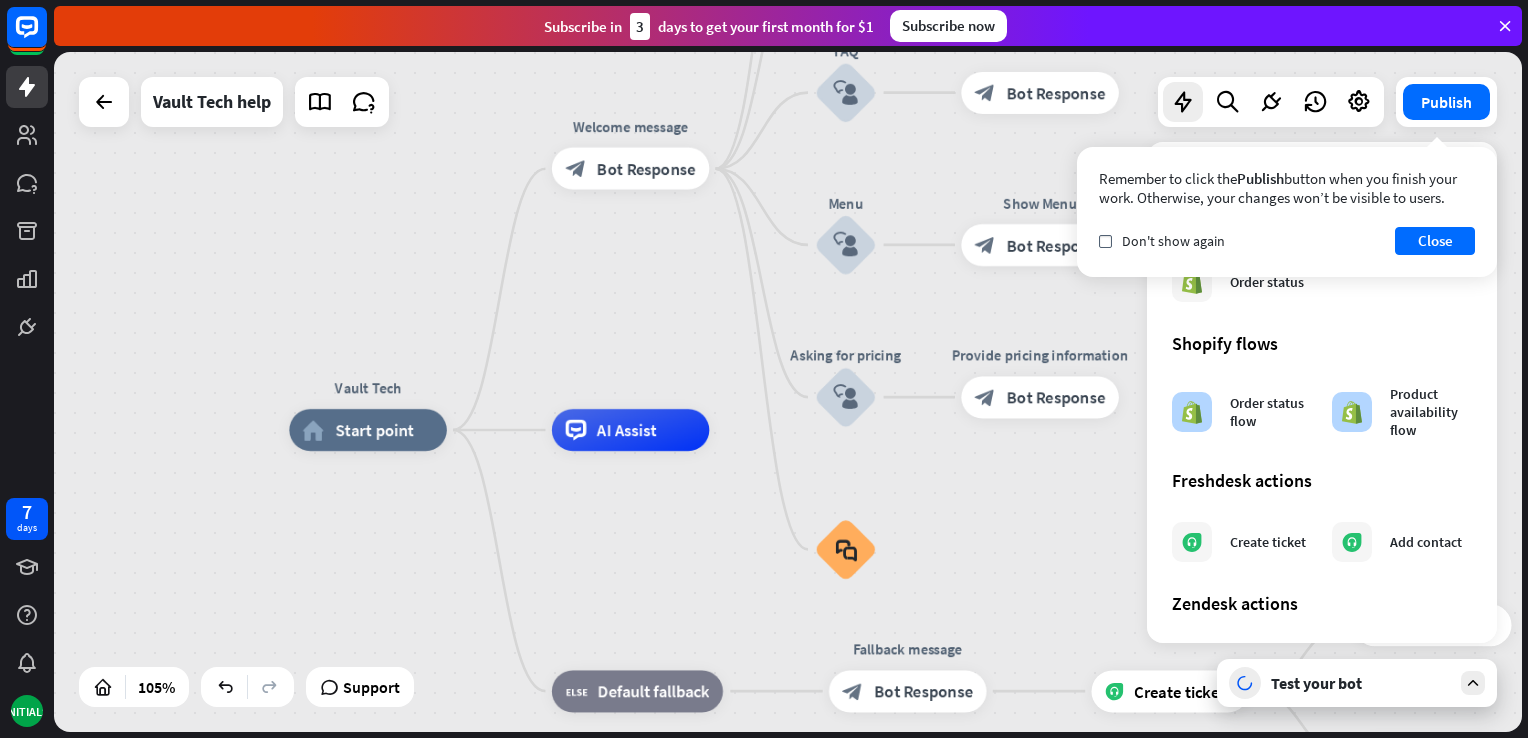 click on "Vault Tech   home_2   Start point                 Welcome message   block_bot_response   Bot Response                 About us   block_user_input                 Provide company information   block_bot_response   Bot Response                 Back to Menu   block_user_input                 Was it helpful?   block_bot_response   Bot Response                 Yes   block_user_input                 Thank you!   block_bot_response   Bot Response                 No   block_user_input                 Back to Menu   block_goto   Go to step                 FAQ   block_user_input                   block_bot_response   Bot Response                 Menu   block_user_input                 Show Menu   block_bot_response   Bot Response                 Asking for pricing   block_user_input                 Provide pricing information   block_bot_response   Bot Response                   block_faq                     AI Assist                   block_fallback   Default fallback                 Fallback message" at bounding box center (1059, 787) 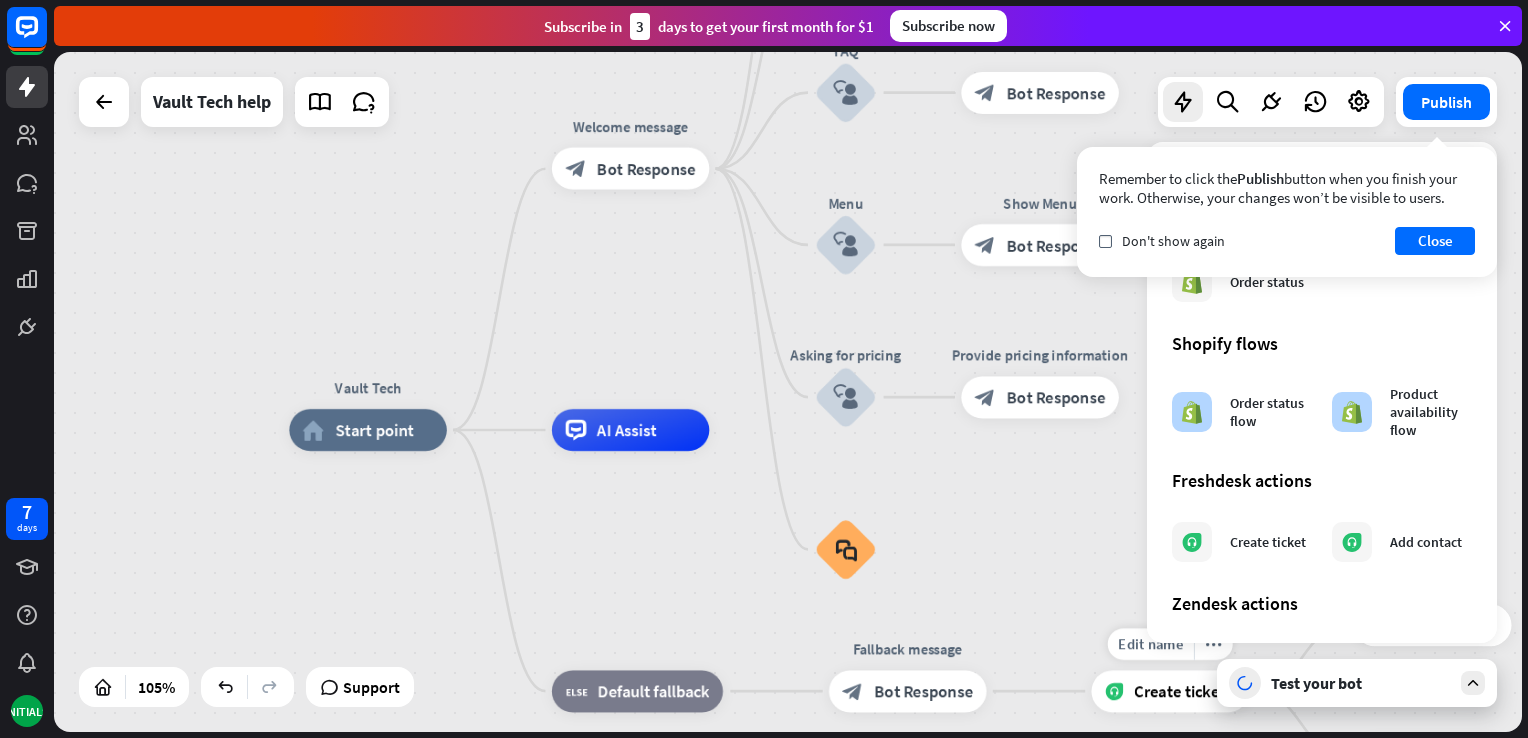 click on "Create ticket" at bounding box center [1171, 691] 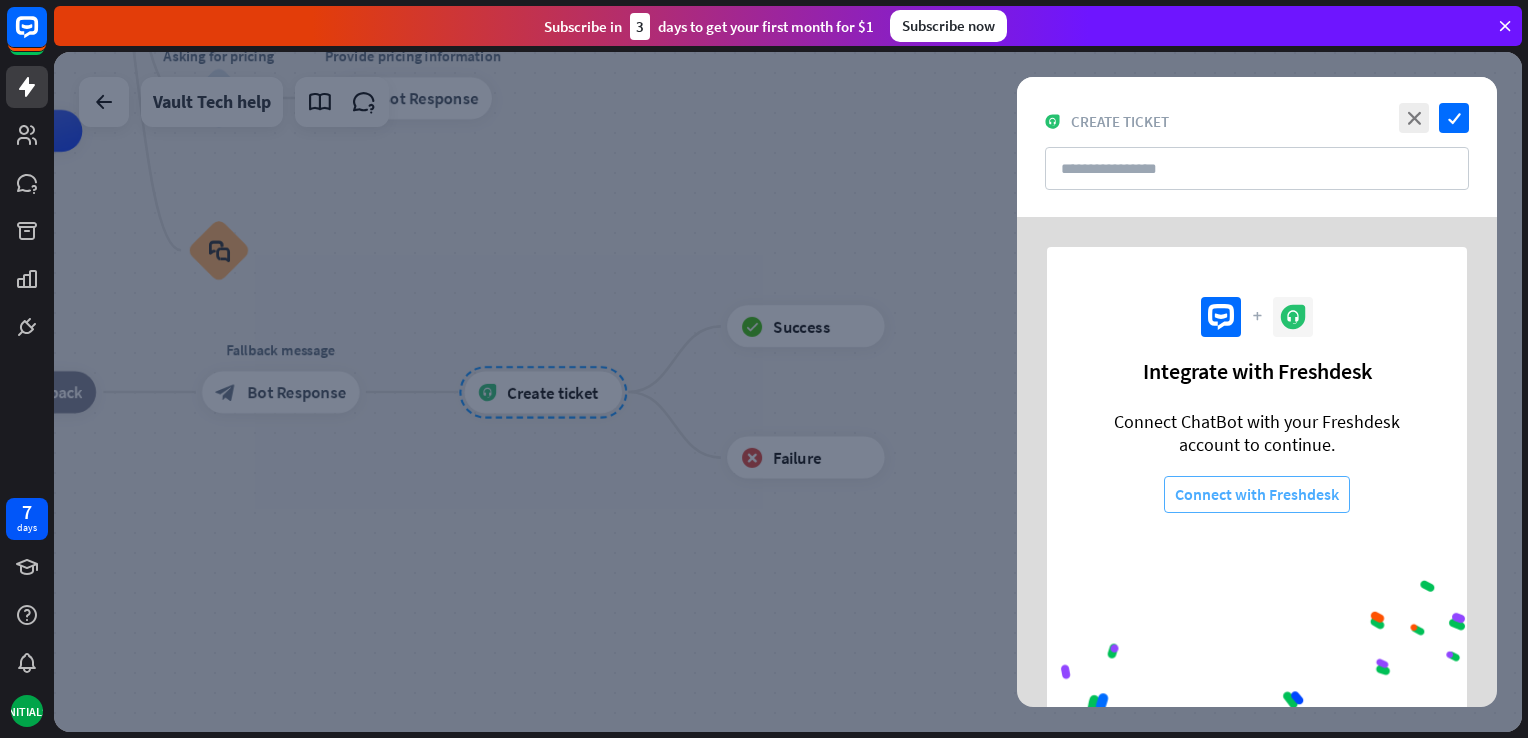 click on "Connect with Freshdesk" at bounding box center (1257, 494) 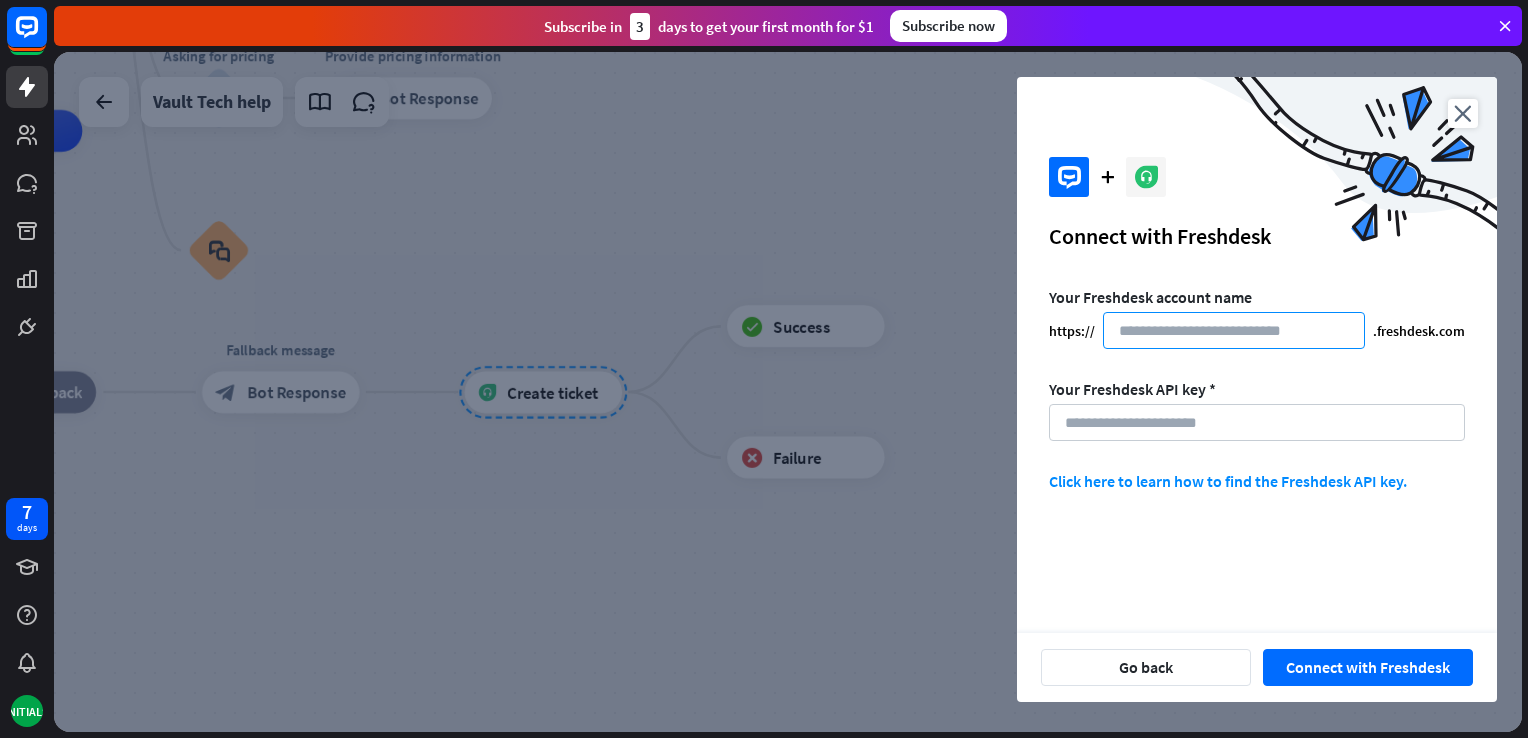 click at bounding box center [1234, 330] 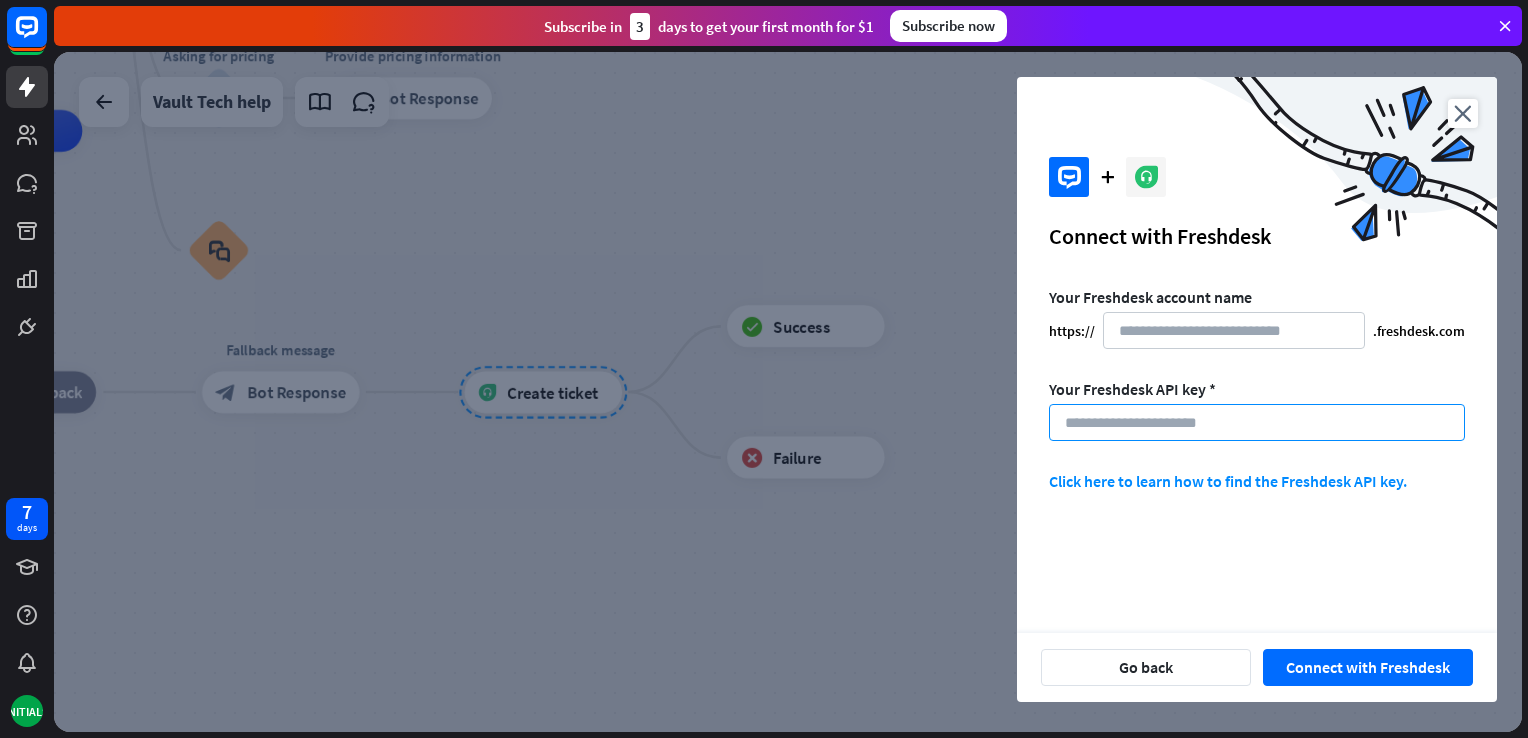 click at bounding box center (1257, 422) 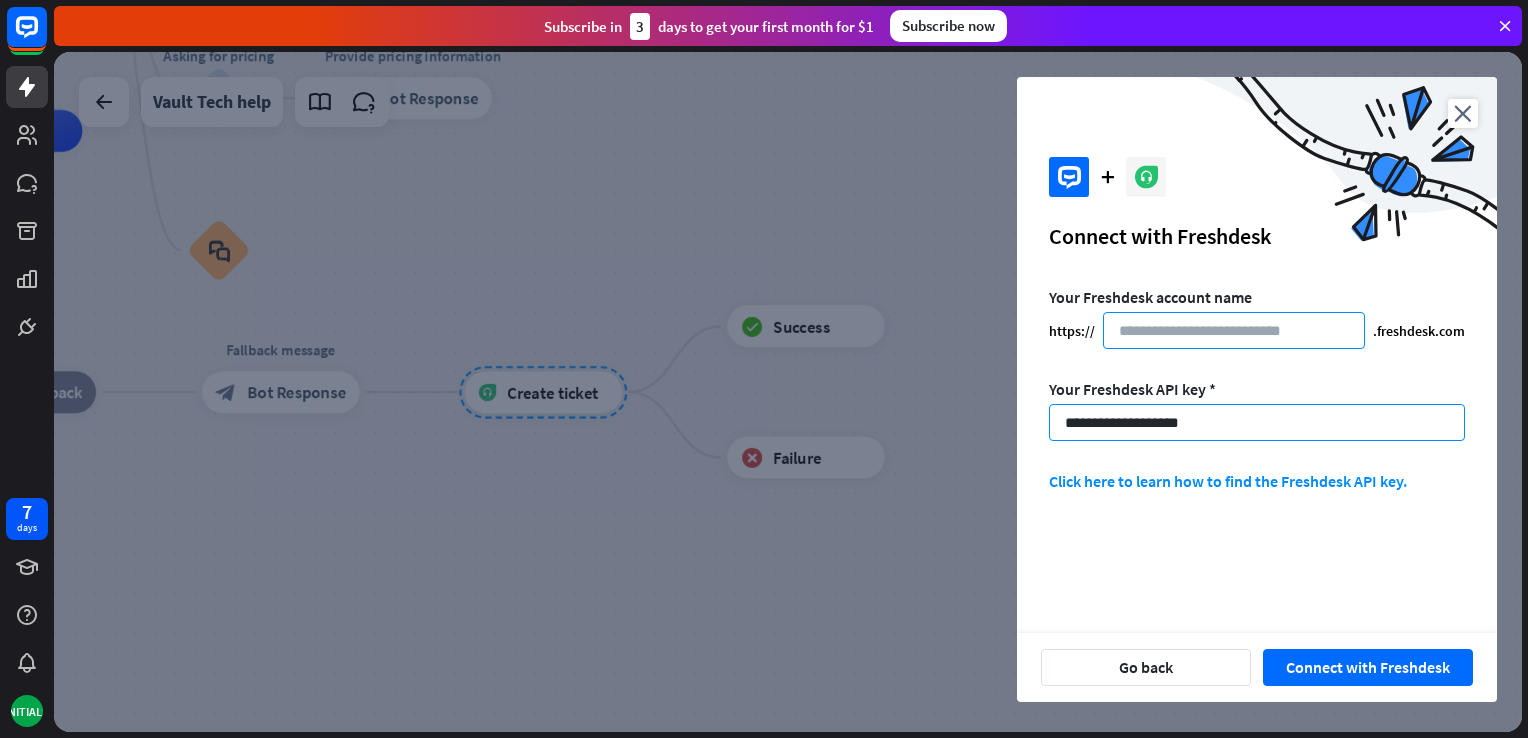 type on "**********" 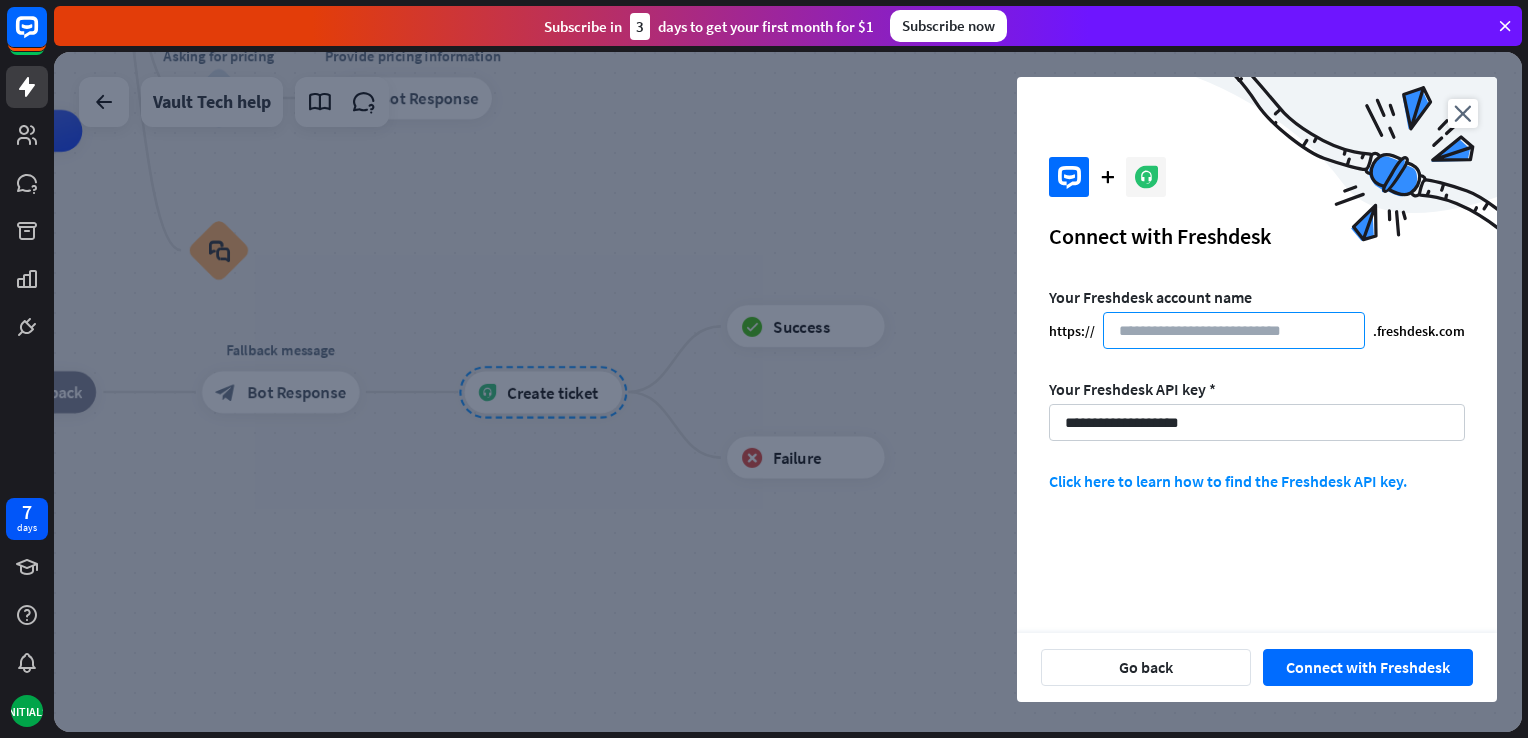 click at bounding box center [1234, 330] 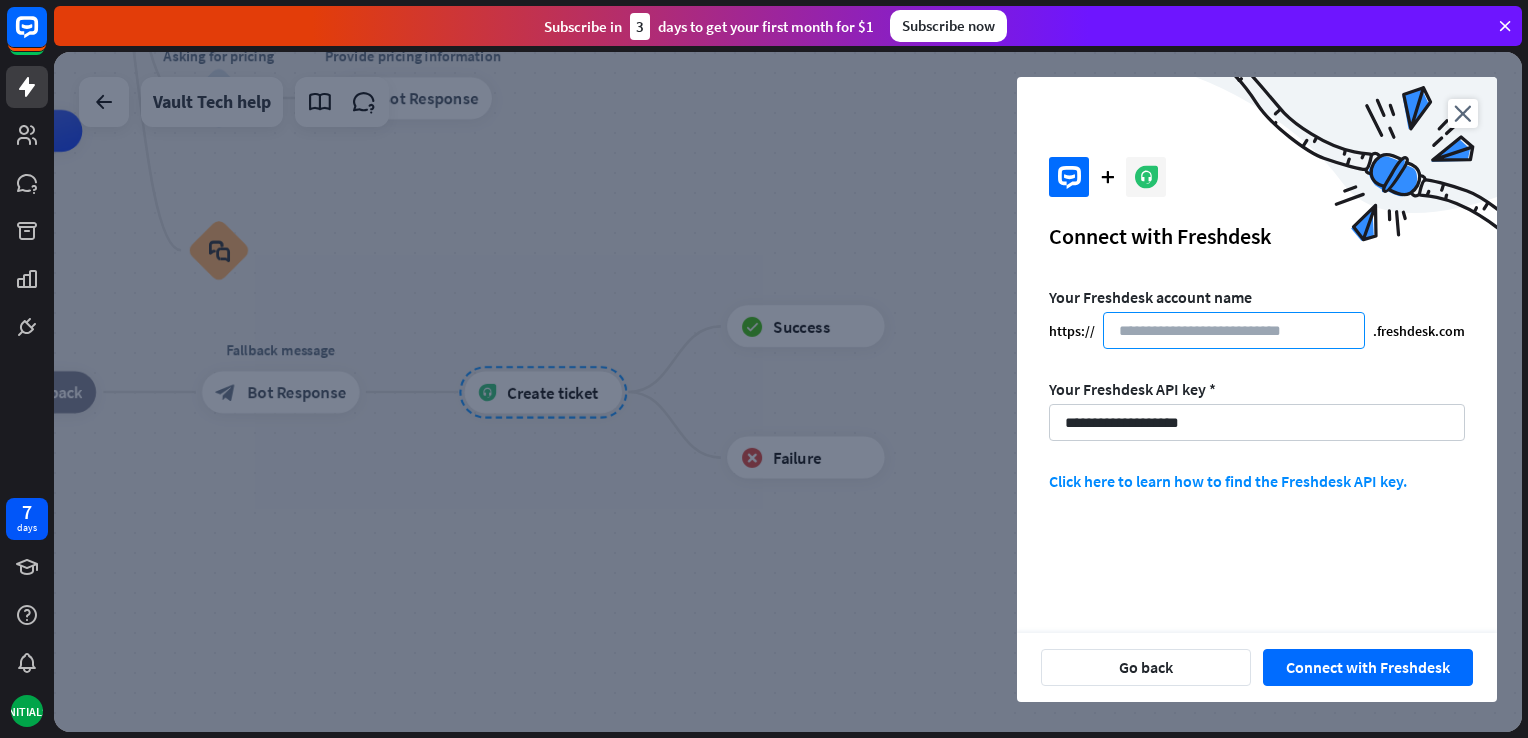 paste on "**********" 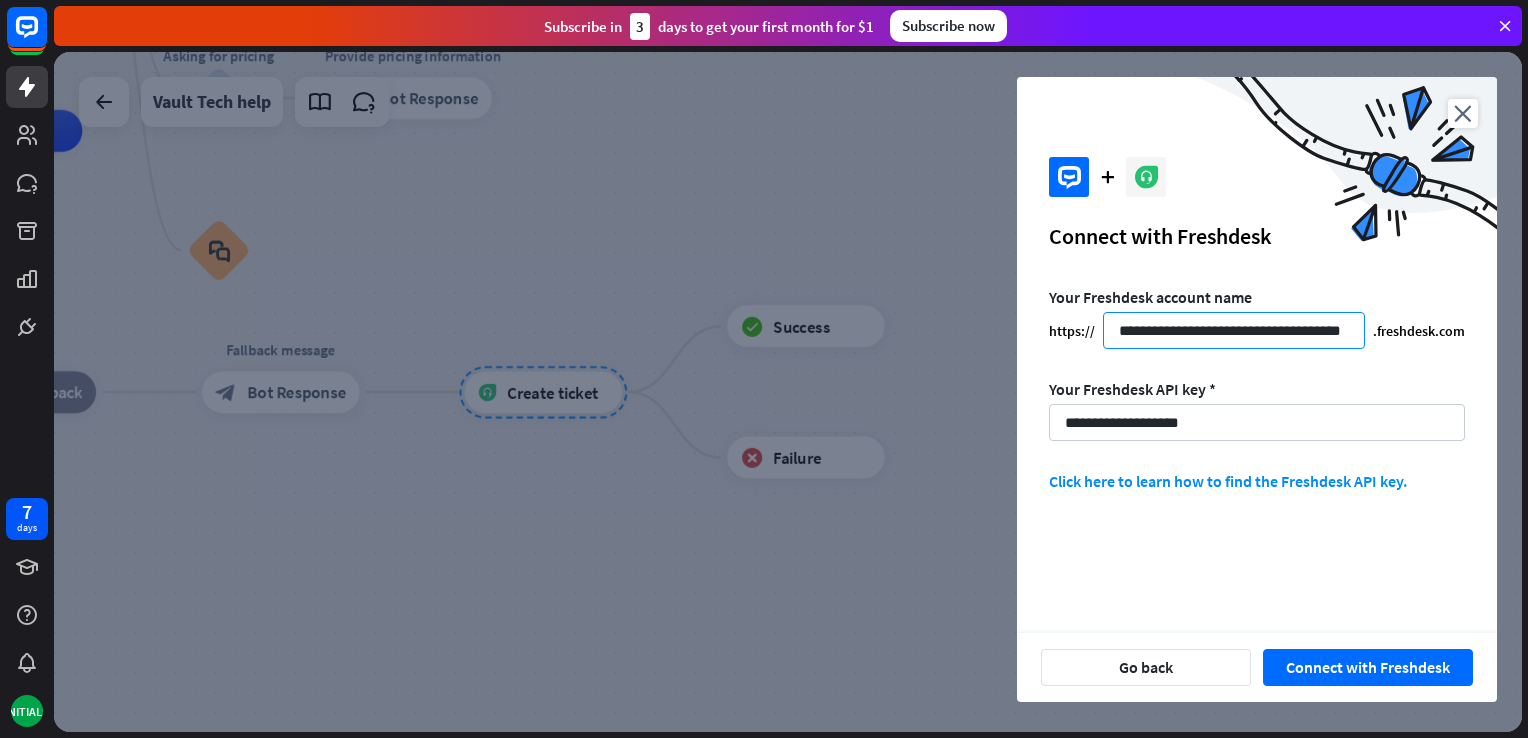 scroll, scrollTop: 0, scrollLeft: 7, axis: horizontal 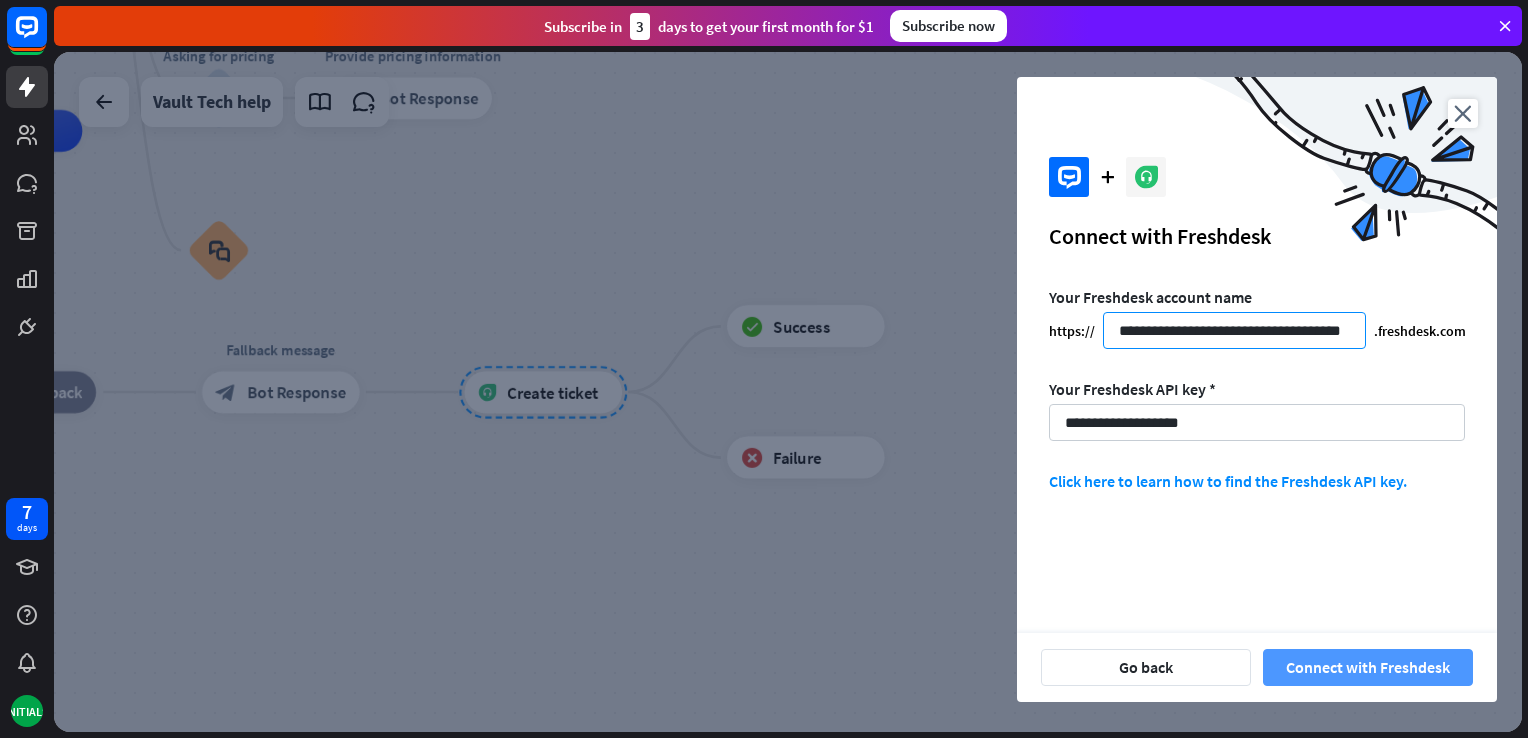 type on "**********" 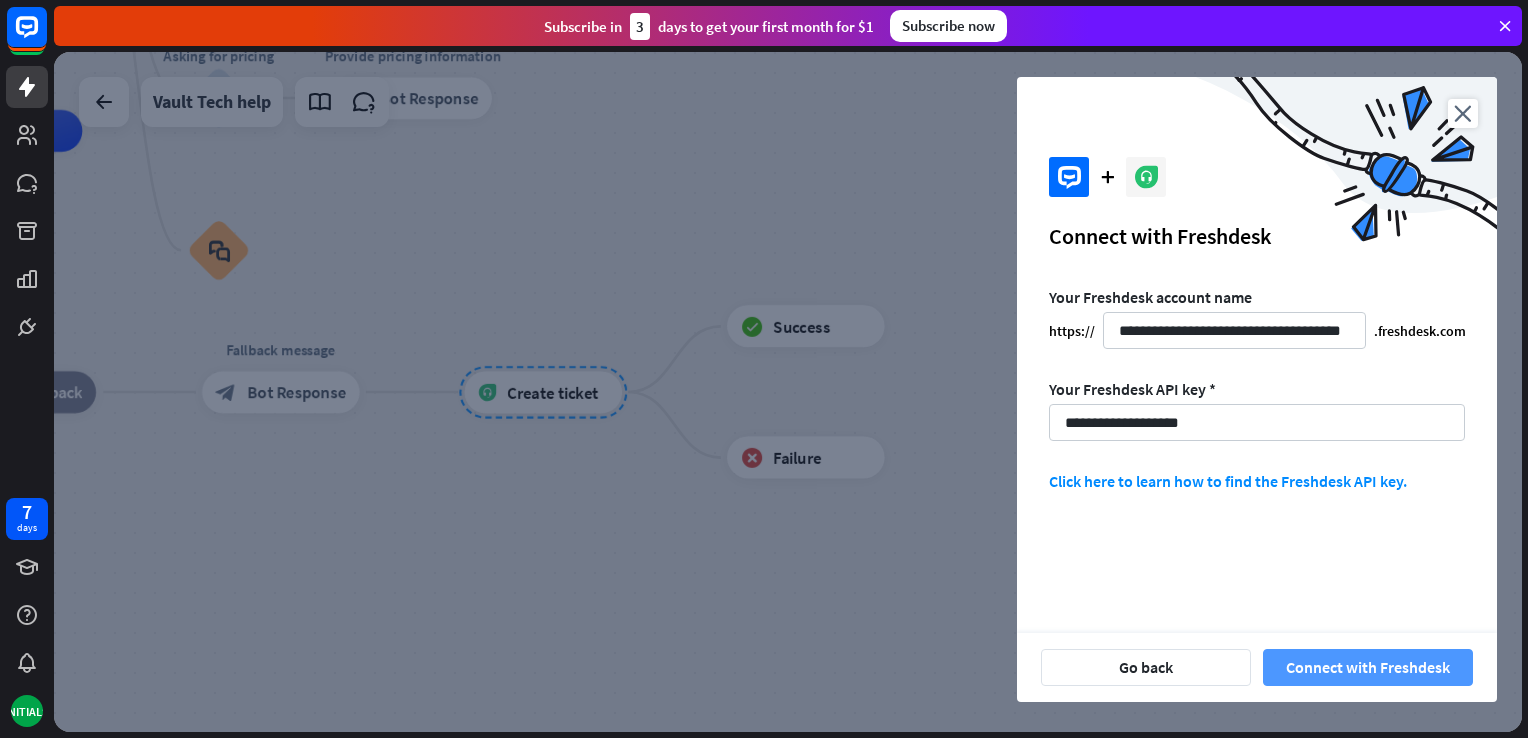 scroll, scrollTop: 0, scrollLeft: 0, axis: both 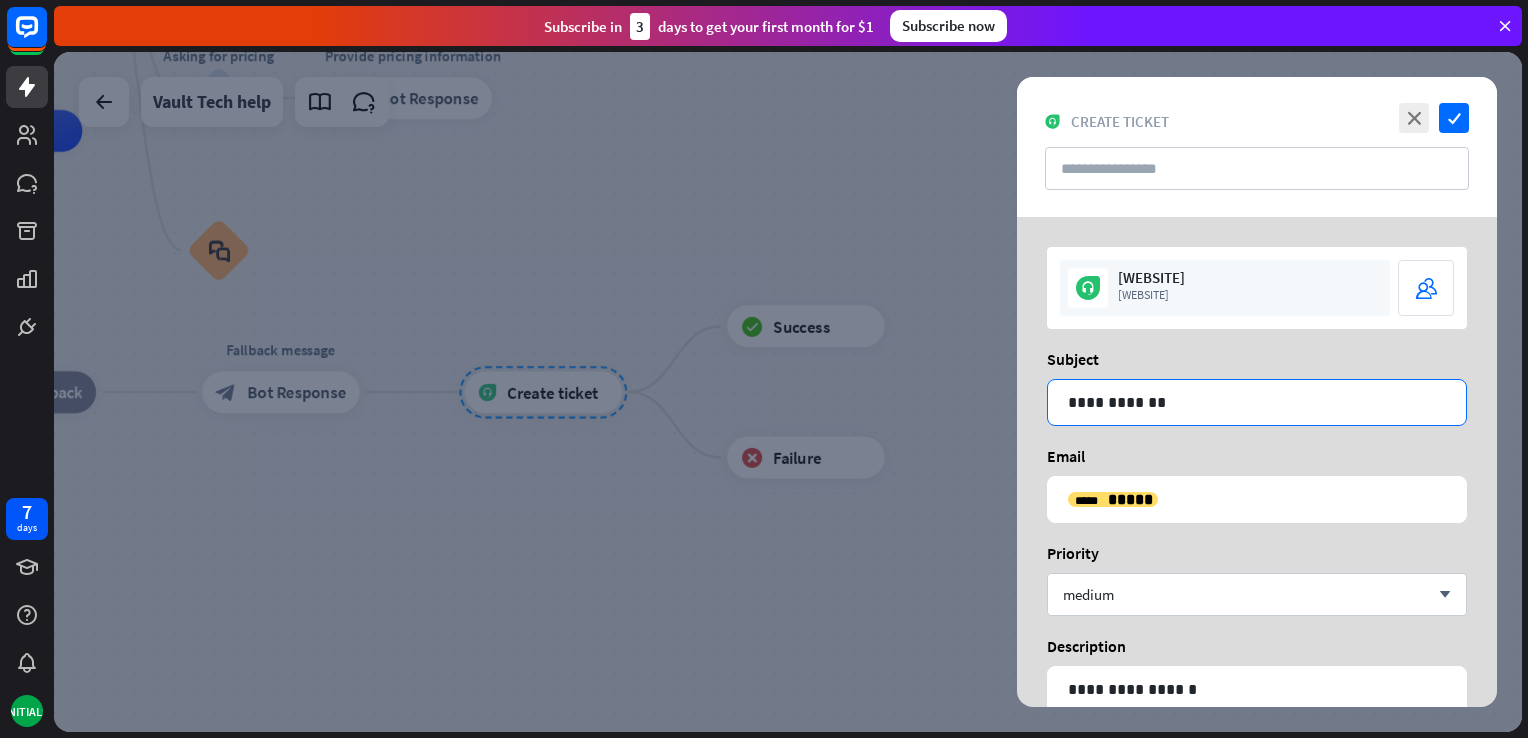 click on "**********" at bounding box center (1257, 402) 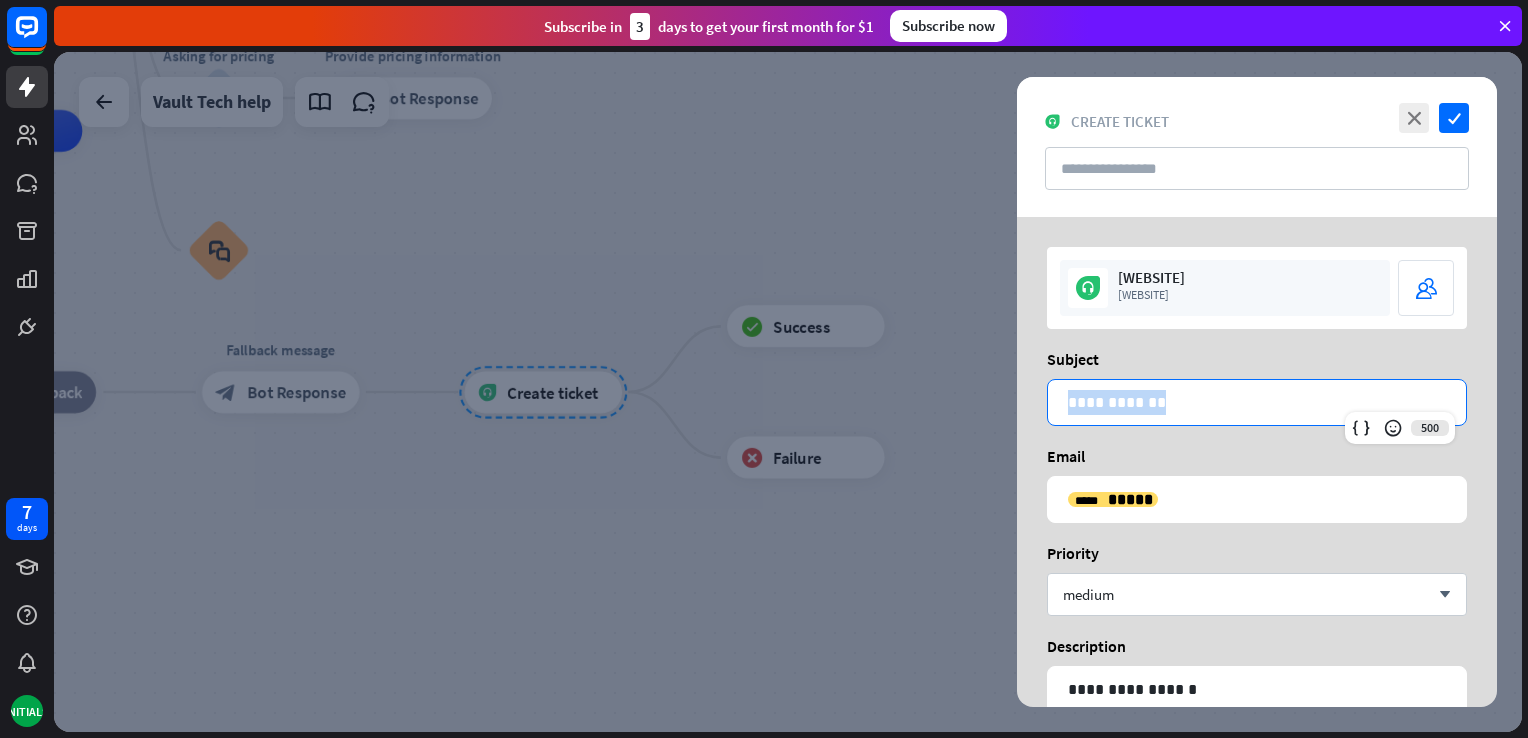 drag, startPoint x: 1170, startPoint y: 405, endPoint x: 1027, endPoint y: 413, distance: 143.2236 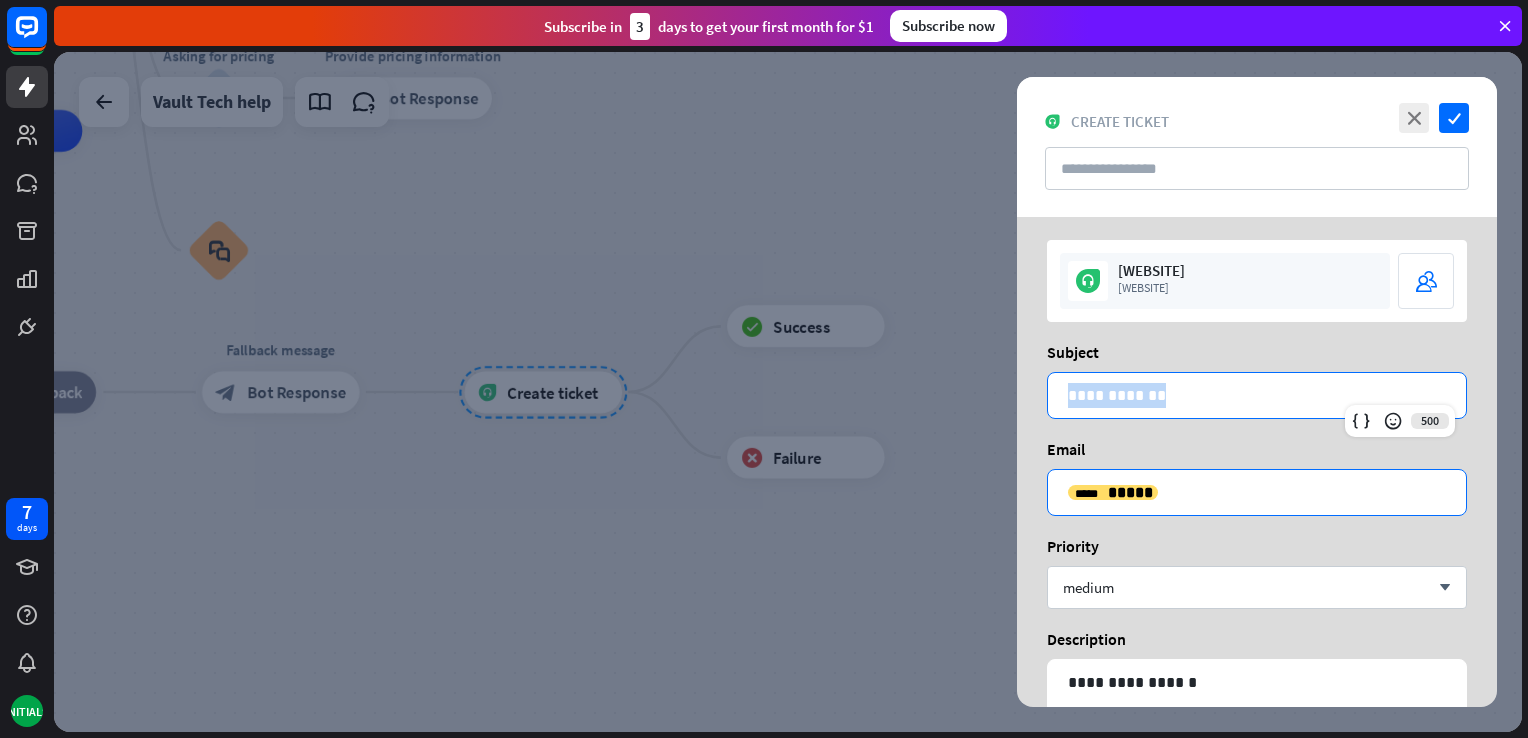 scroll, scrollTop: 0, scrollLeft: 0, axis: both 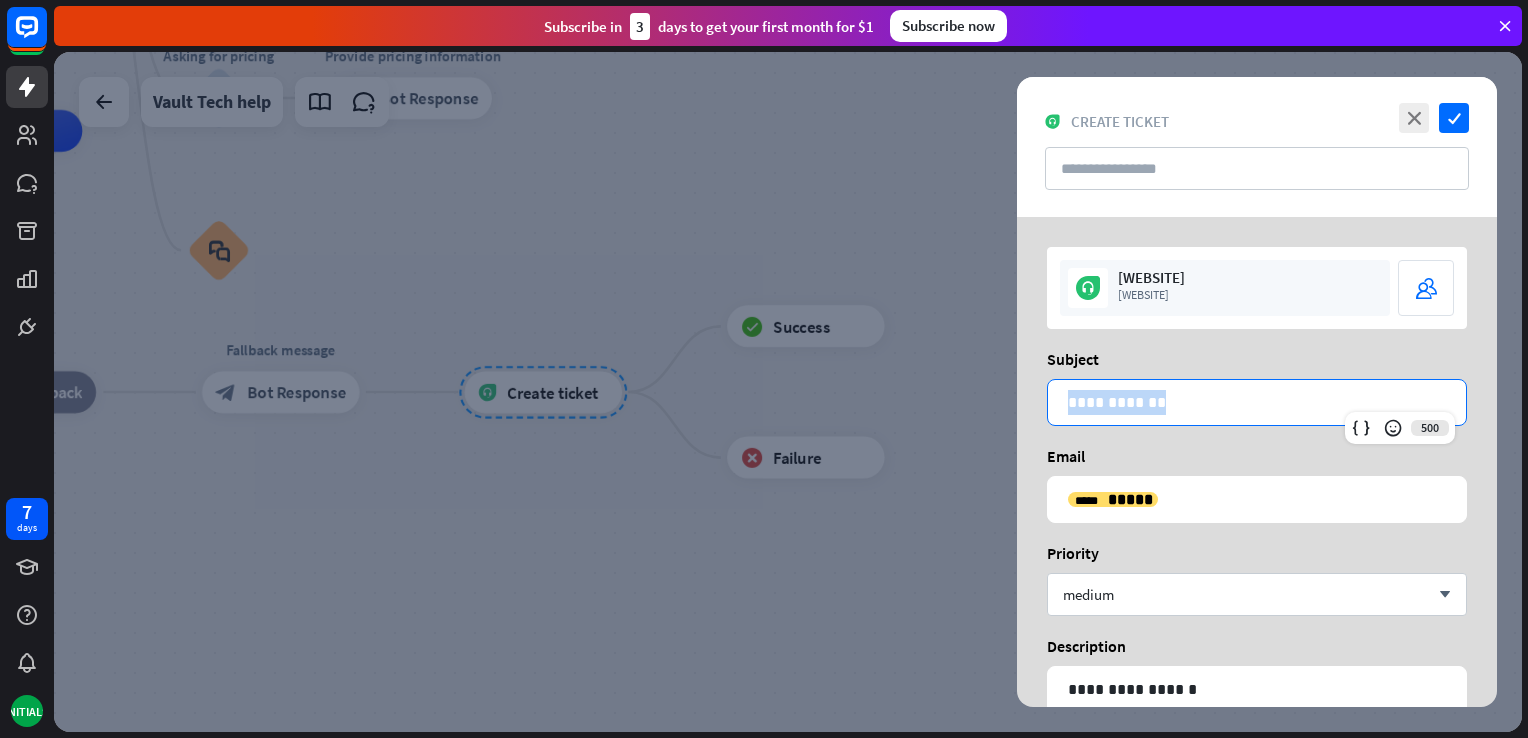 type 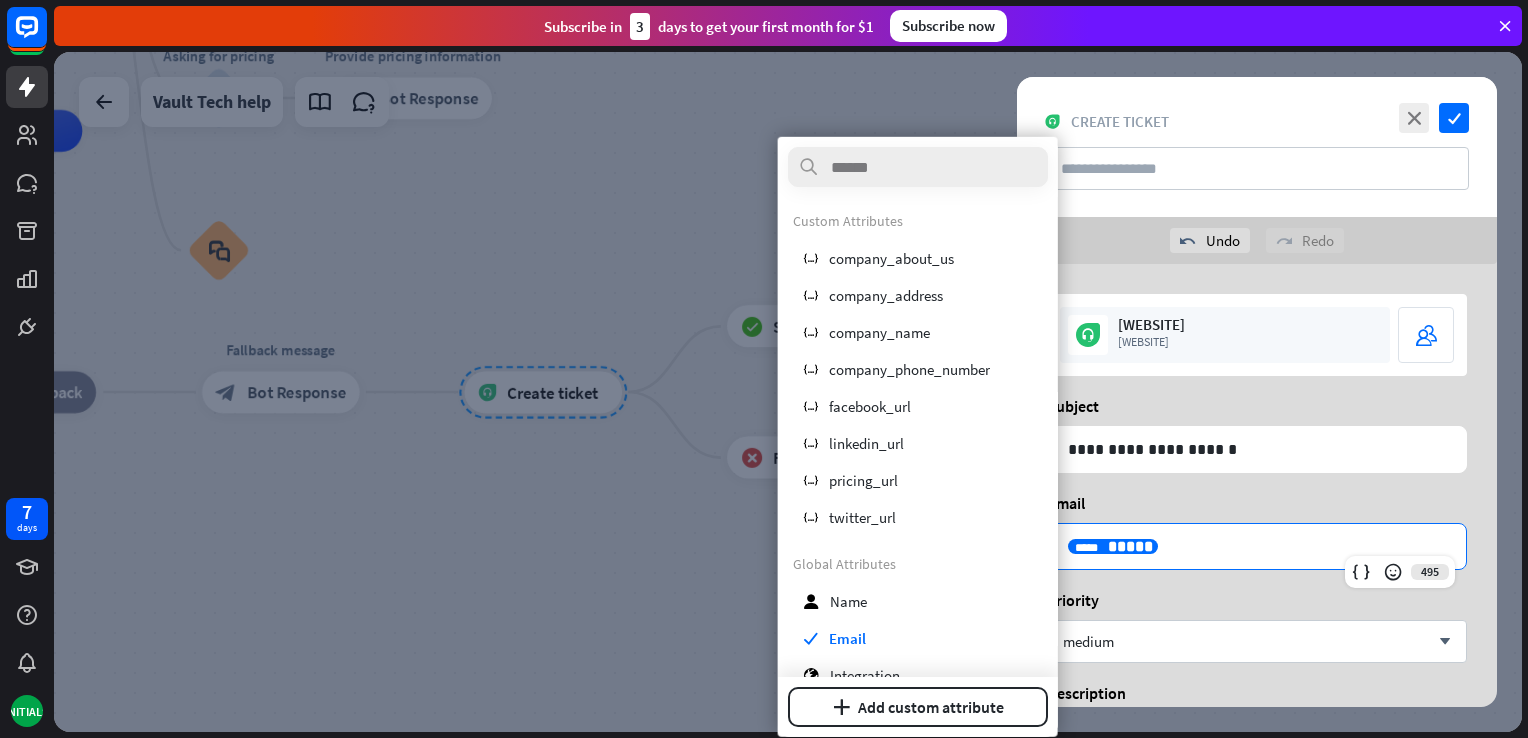click on "**********" at bounding box center [1257, 546] 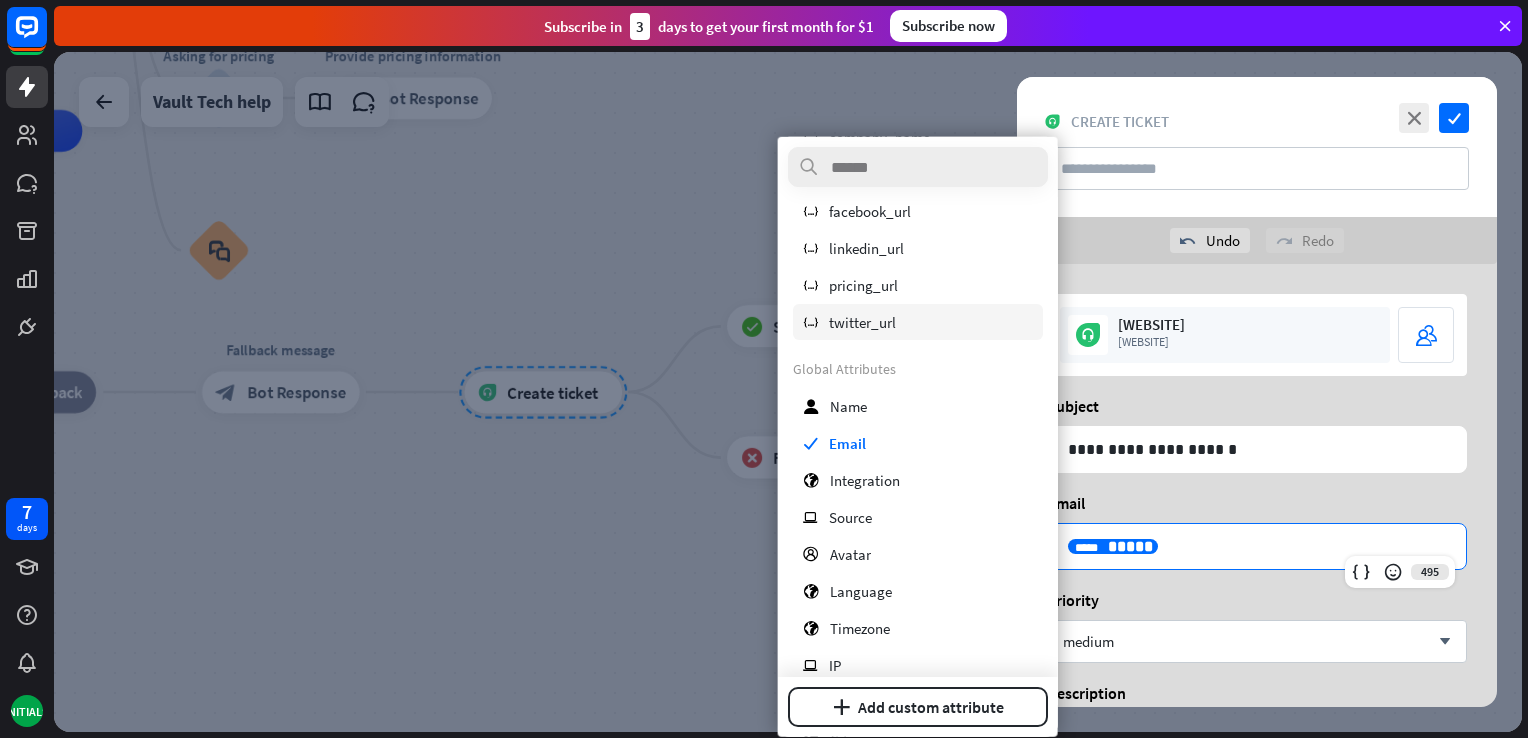 scroll, scrollTop: 200, scrollLeft: 0, axis: vertical 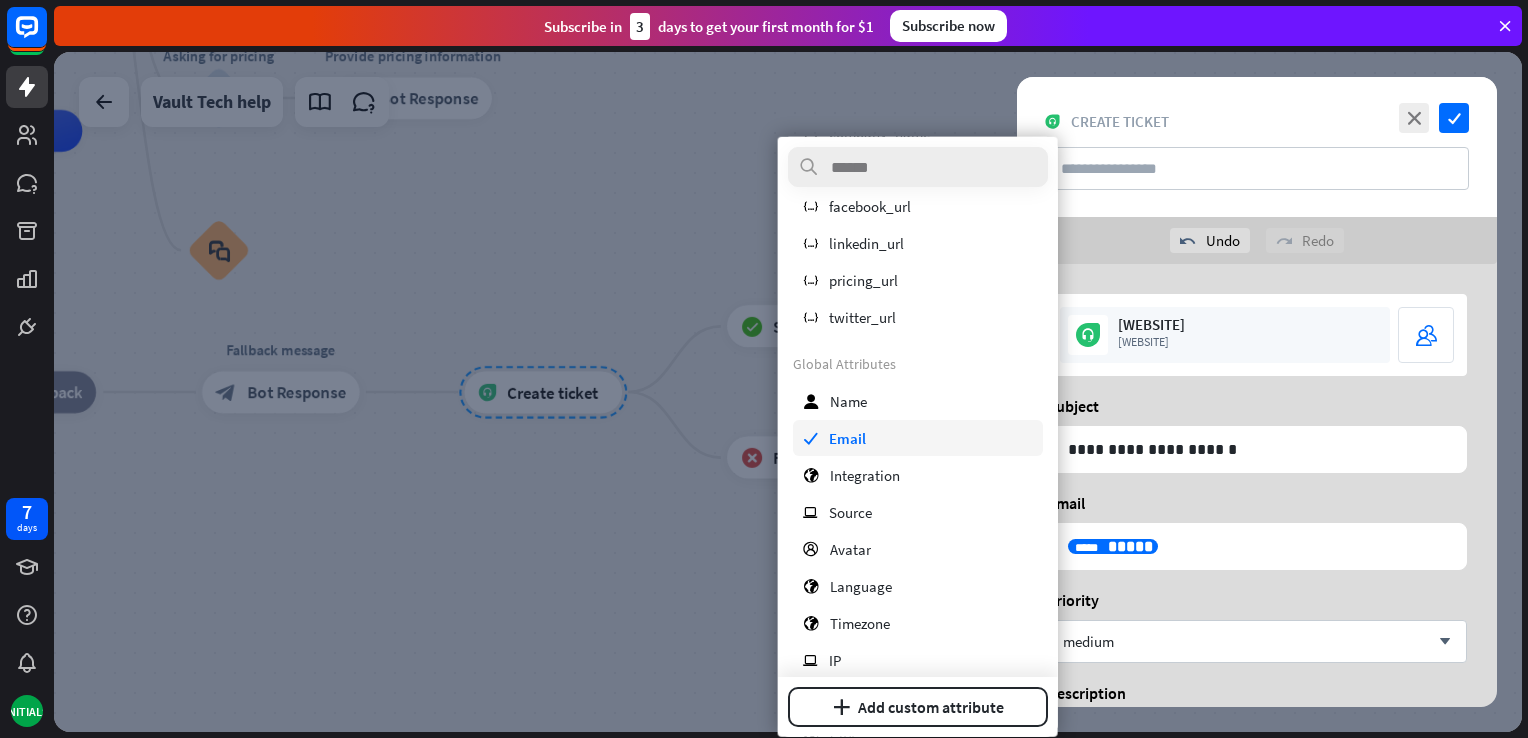 click on "check
Email" at bounding box center [918, 438] 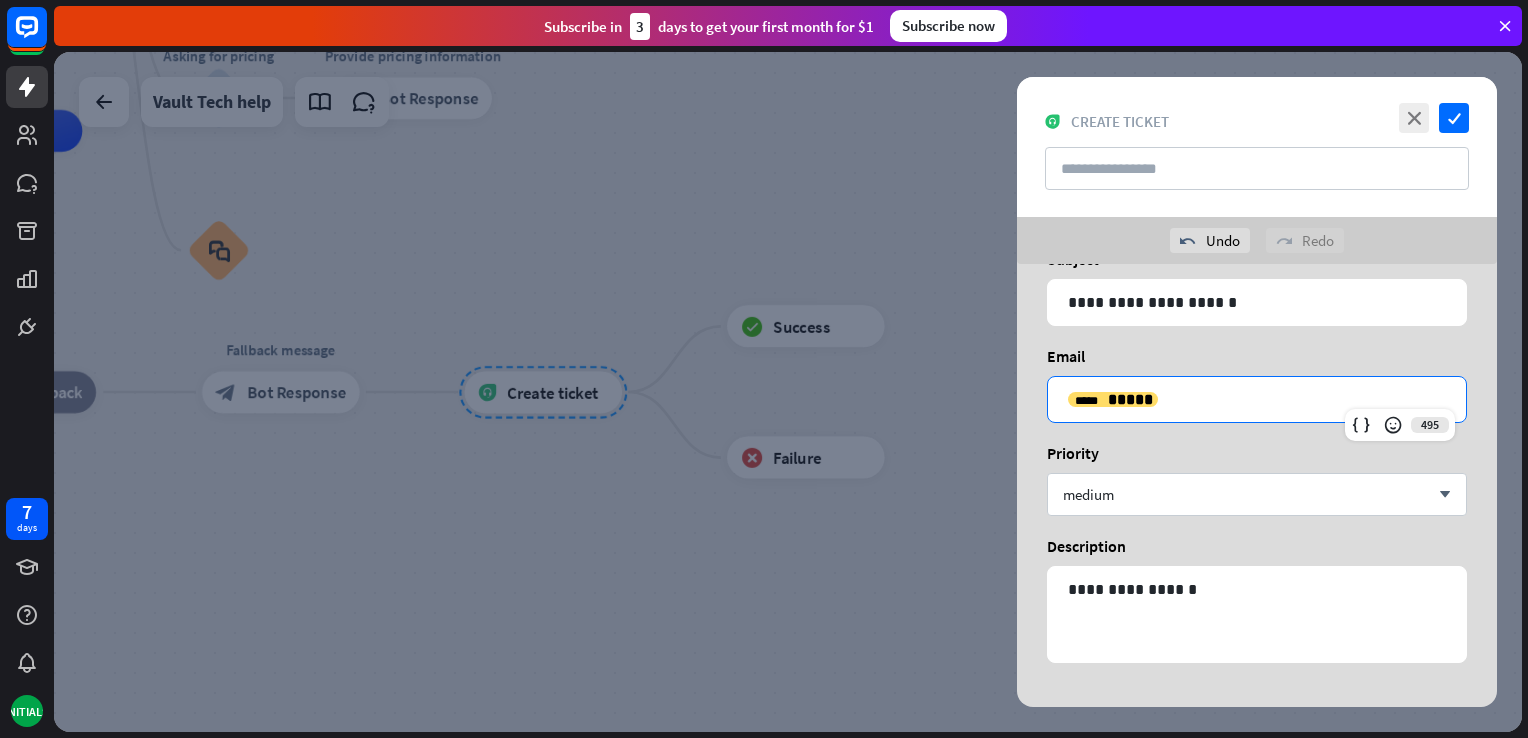 scroll, scrollTop: 151, scrollLeft: 0, axis: vertical 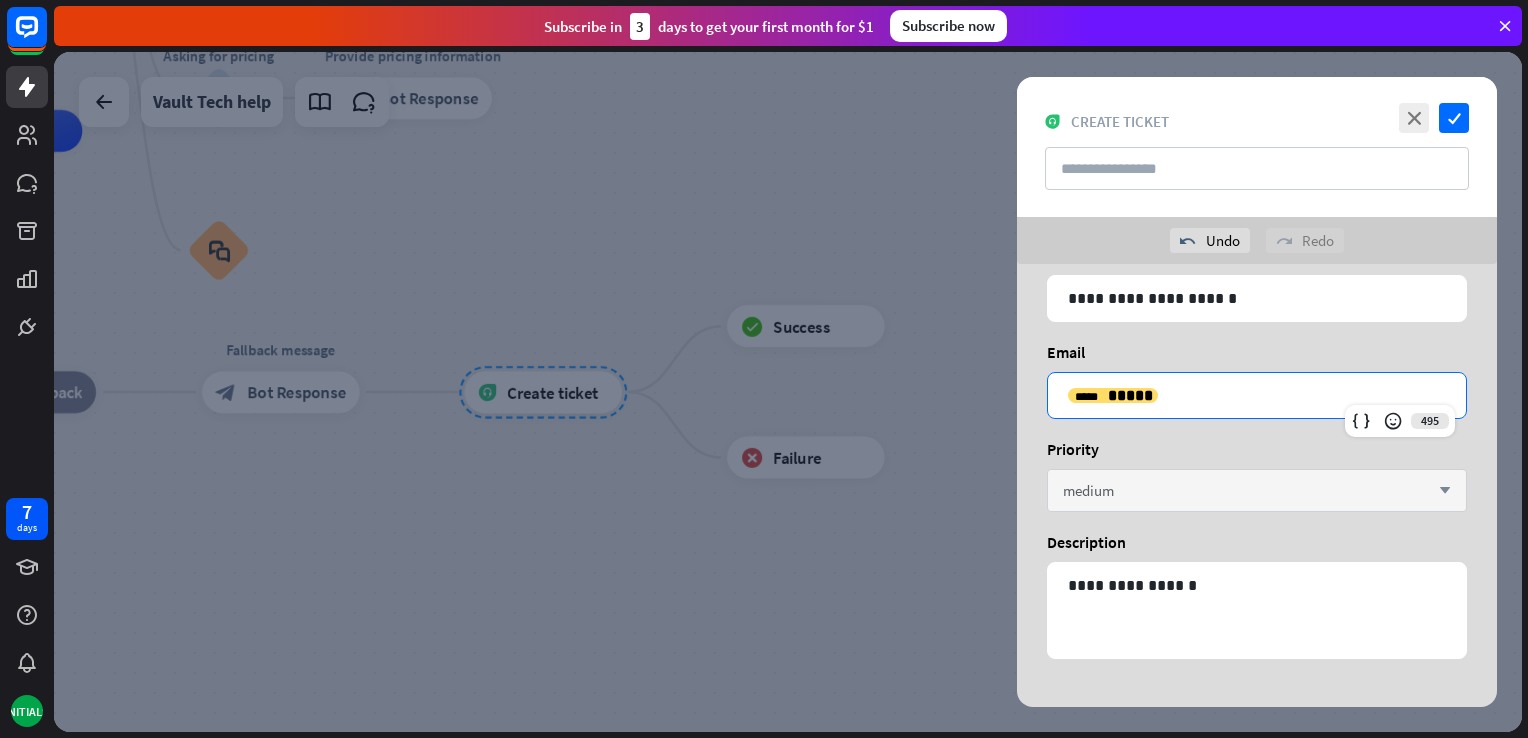 click on "medium
arrow_down" at bounding box center [1257, 490] 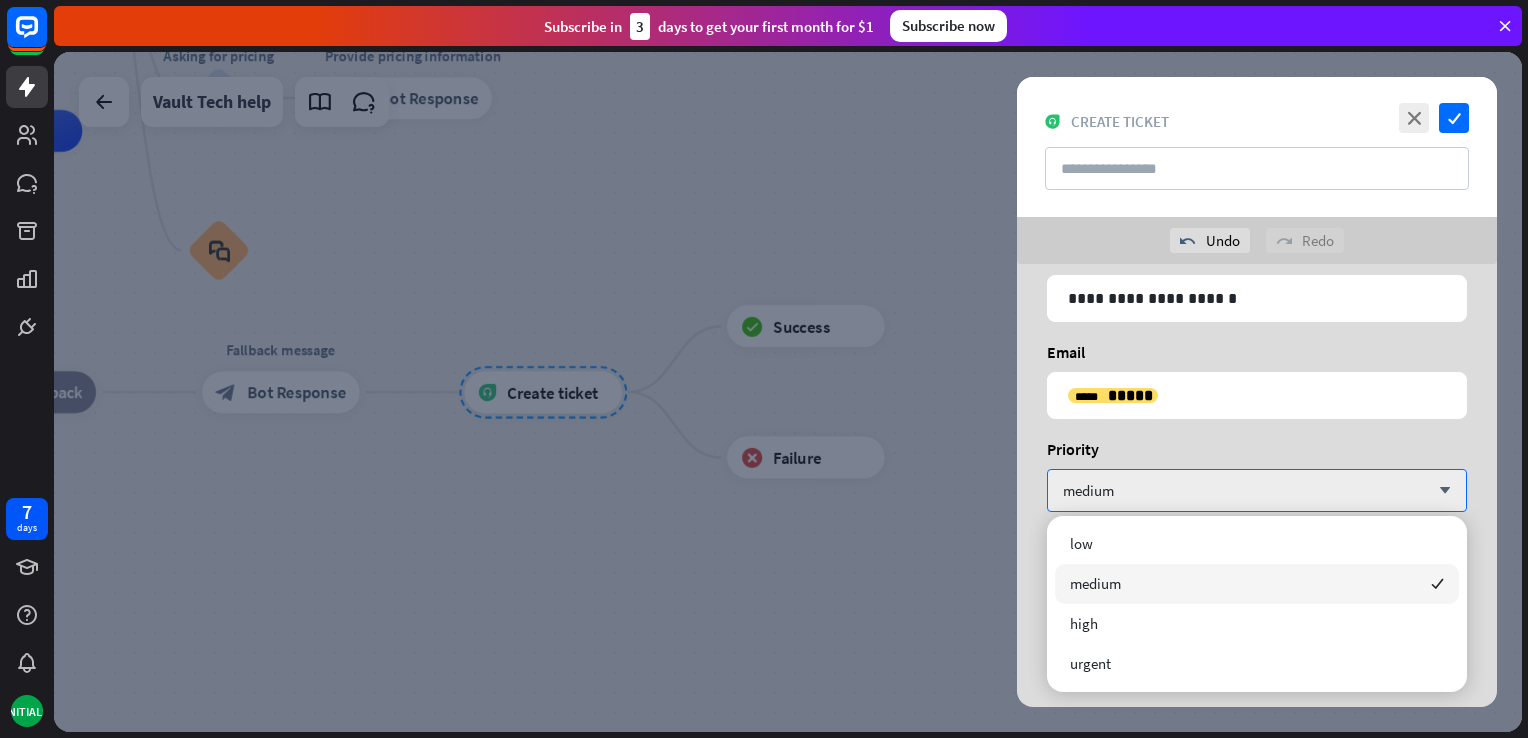 click on "medium
checked" at bounding box center (1257, 584) 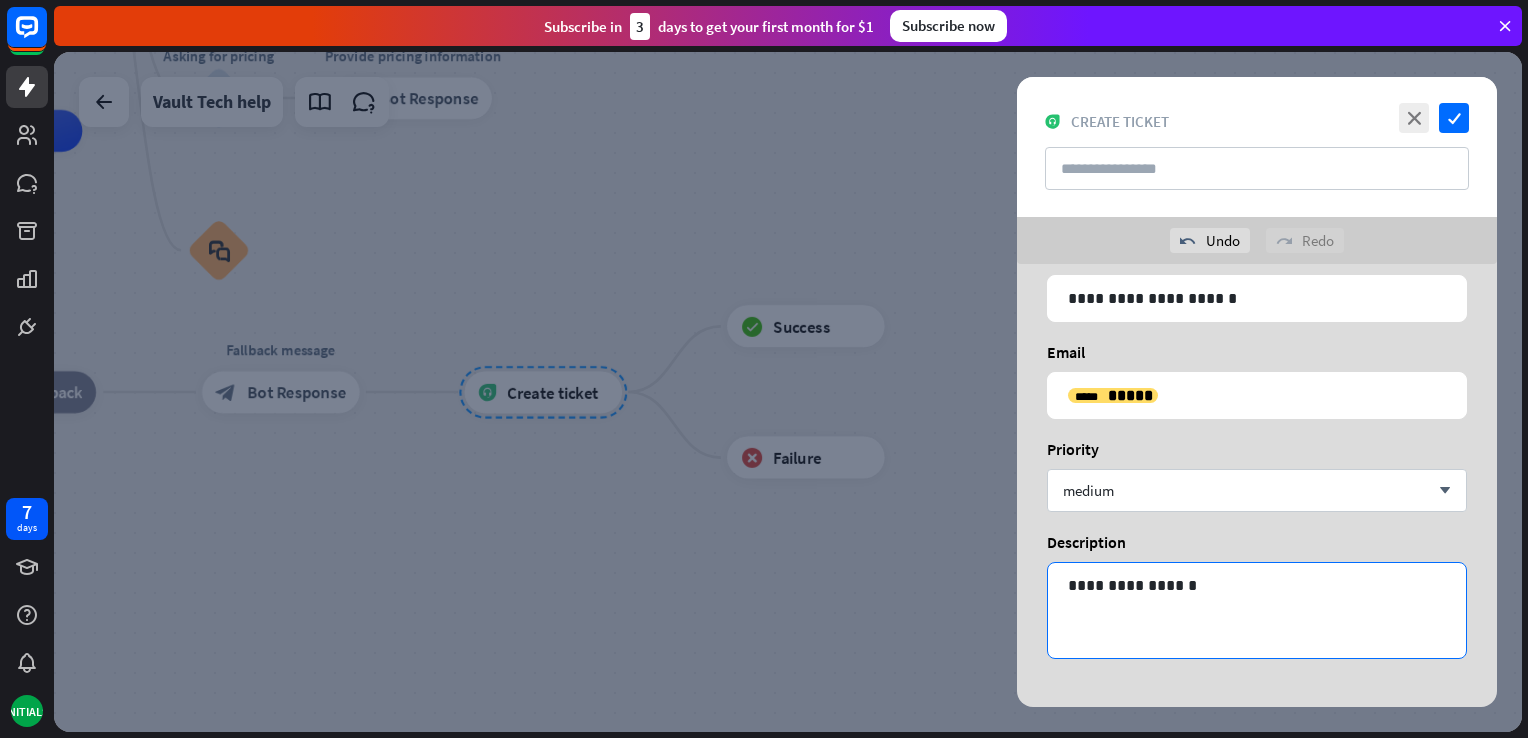 click on "**********" at bounding box center (1257, 610) 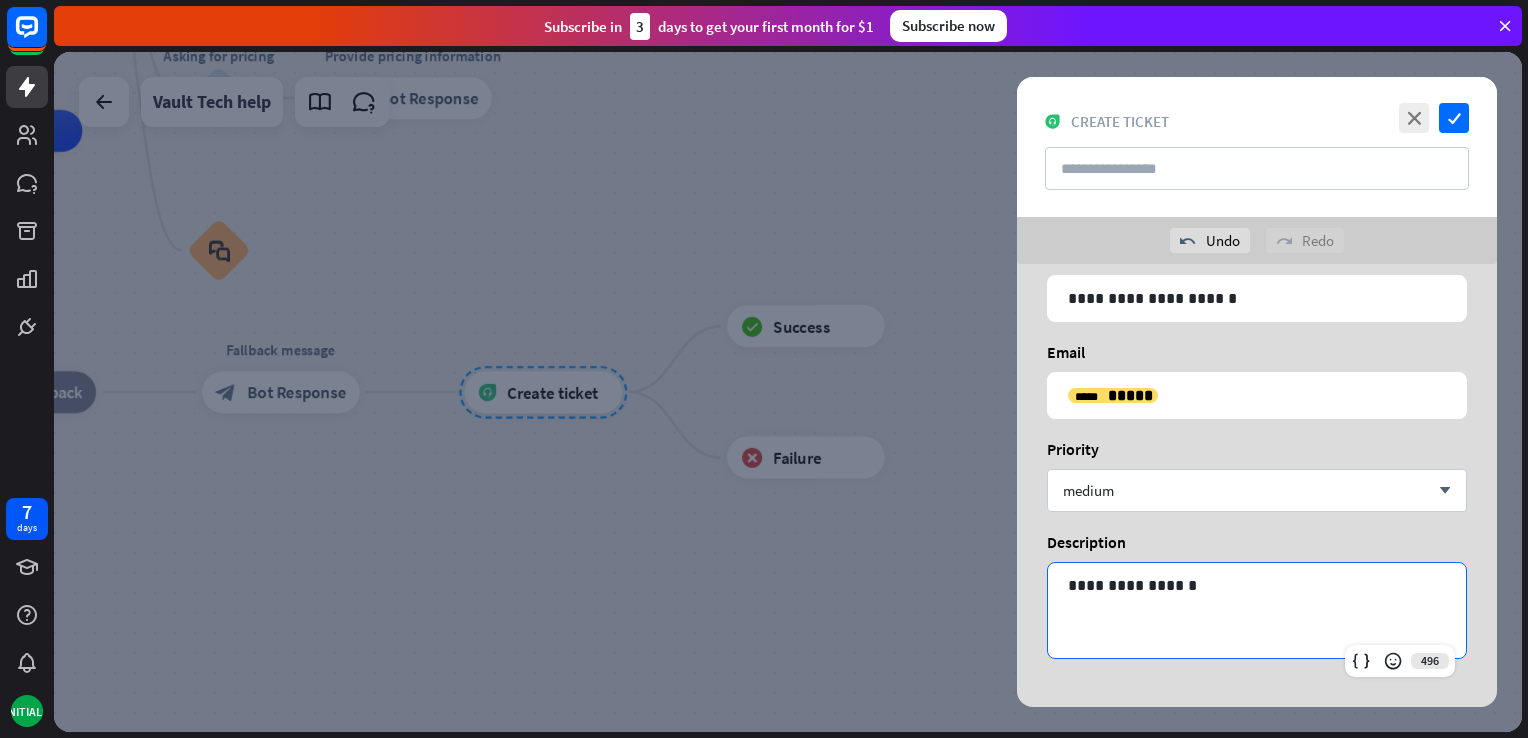 drag, startPoint x: 1177, startPoint y: 590, endPoint x: 950, endPoint y: 599, distance: 227.17834 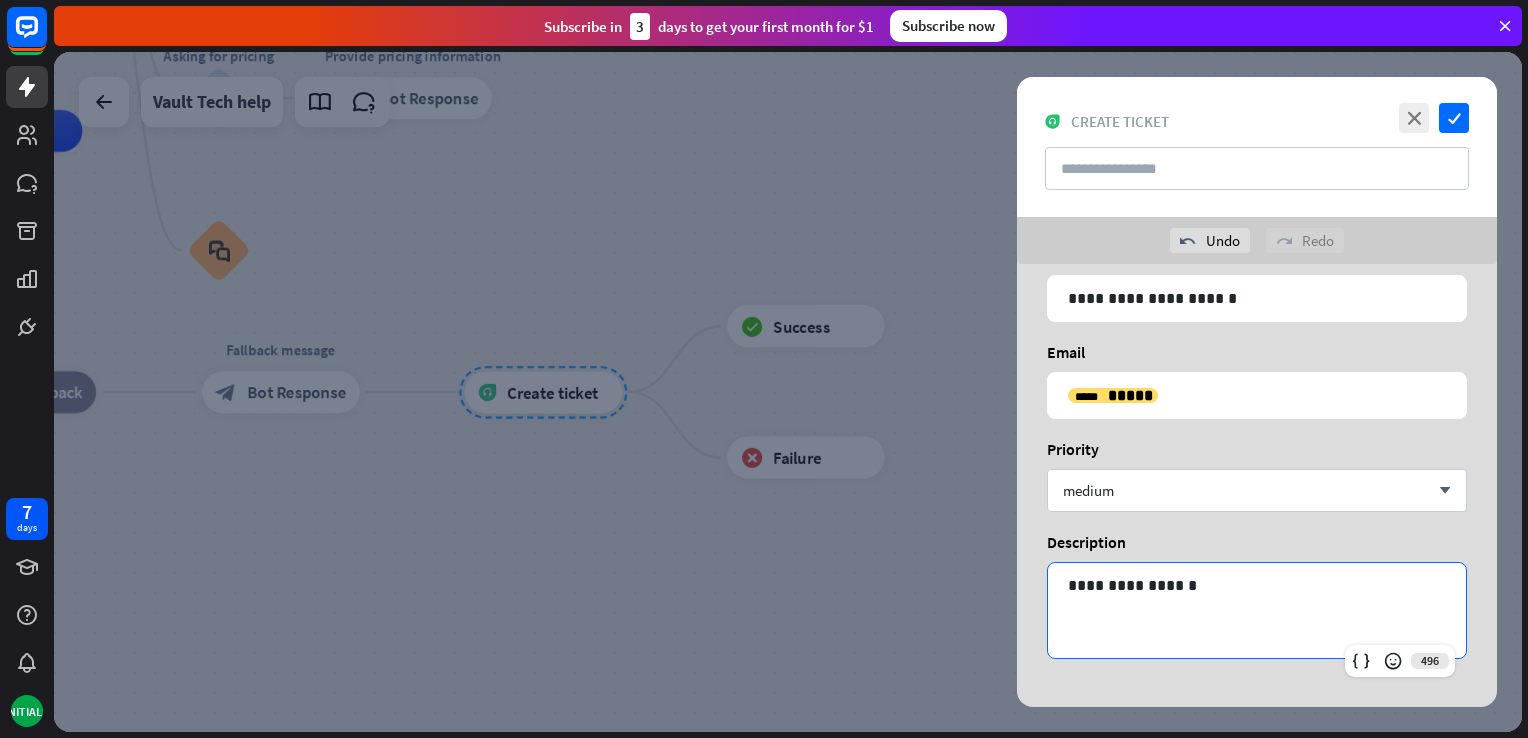 click at bounding box center (788, 392) 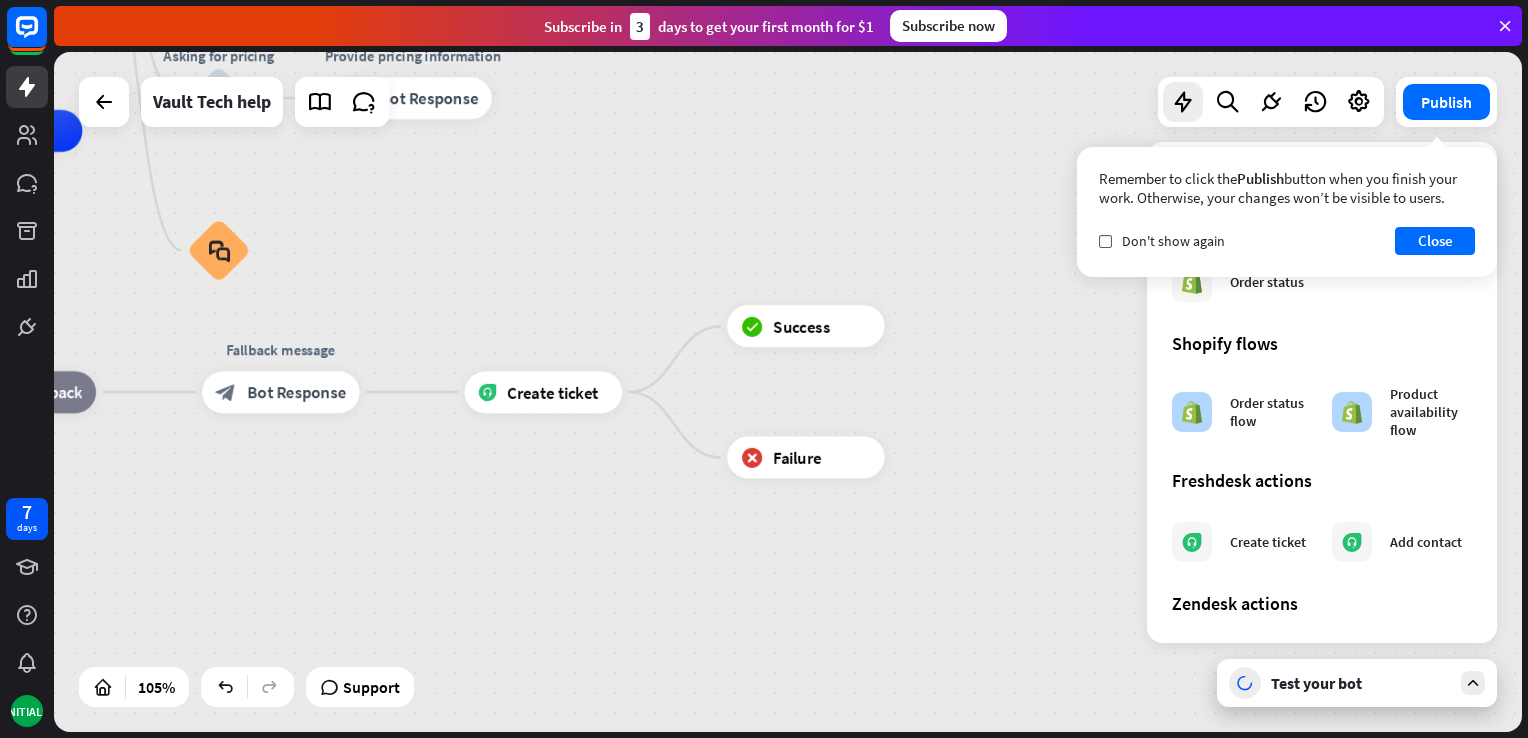 click on "Vault Tech   home_2   Start point                 Welcome message   block_bot_response   Bot Response                 About us   block_user_input                 Provide company information   block_bot_response   Bot Response                 Back to Menu   block_user_input                 Was it helpful?   block_bot_response   Bot Response                 Yes   block_user_input                 Thank you!   block_bot_response   Bot Response                 No   block_user_input                 Back to Menu   block_goto   Go to step                 FAQ   block_user_input                   block_bot_response   Bot Response                 Menu   block_user_input                 Show Menu   block_bot_response   Bot Response                 Asking for pricing   block_user_input                 Provide pricing information   block_bot_response   Bot Response                   block_faq                     AI Assist                   block_fallback   Default fallback                 Fallback message" at bounding box center (432, 488) 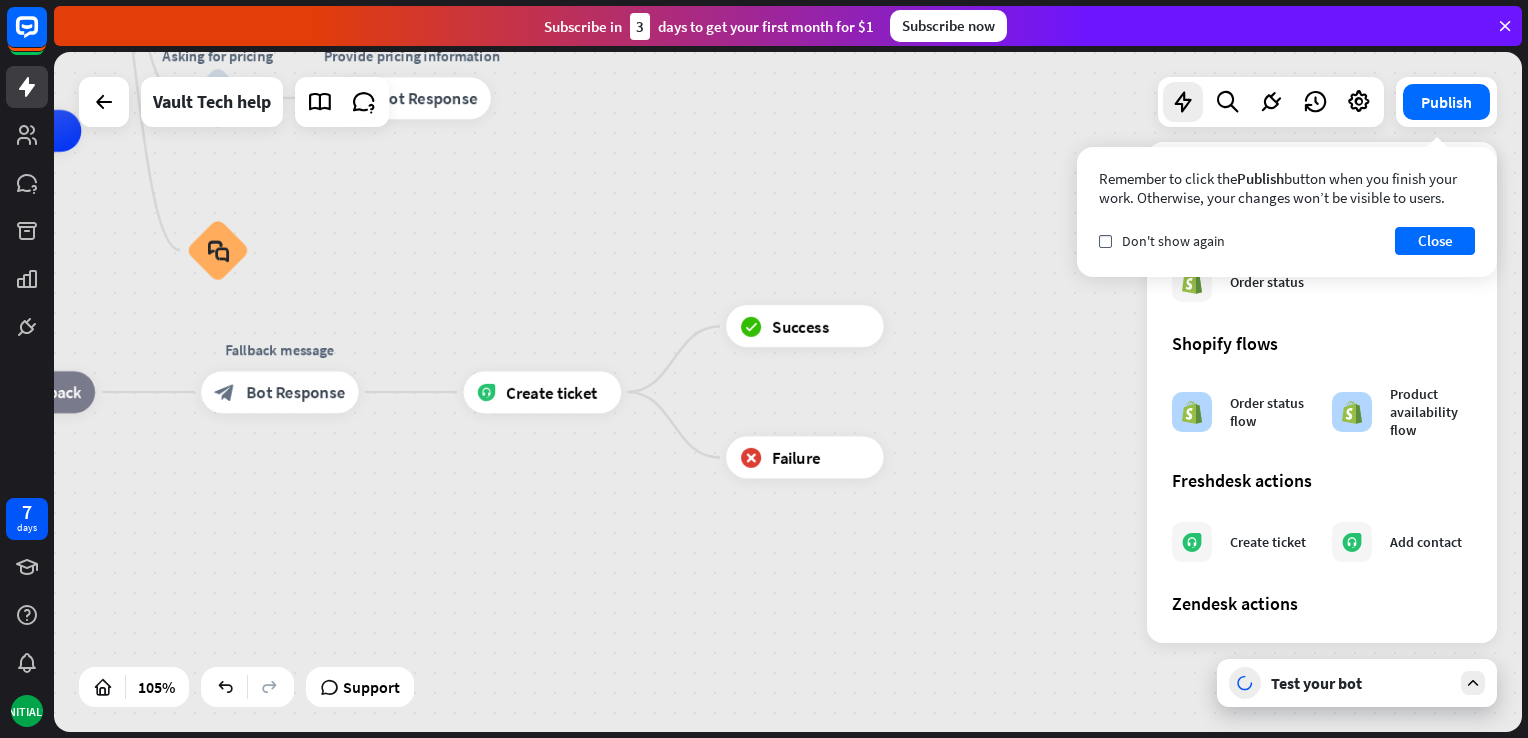 click on "Vault Tech   home_2   Start point                 Welcome message   block_bot_response   Bot Response                 About us   block_user_input                 Provide company information   block_bot_response   Bot Response                 Back to Menu   block_user_input                 Was it helpful?   block_bot_response   Bot Response                 Yes   block_user_input                 Thank you!   block_bot_response   Bot Response                 No   block_user_input                 Back to Menu   block_goto   Go to step                 FAQ   block_user_input                   block_bot_response   Bot Response                 Menu   block_user_input                 Show Menu   block_bot_response   Bot Response                 Asking for pricing   block_user_input                 Provide pricing information   block_bot_response   Bot Response                   block_faq                     AI Assist                   block_fallback   Default fallback                 Fallback message" at bounding box center (431, 488) 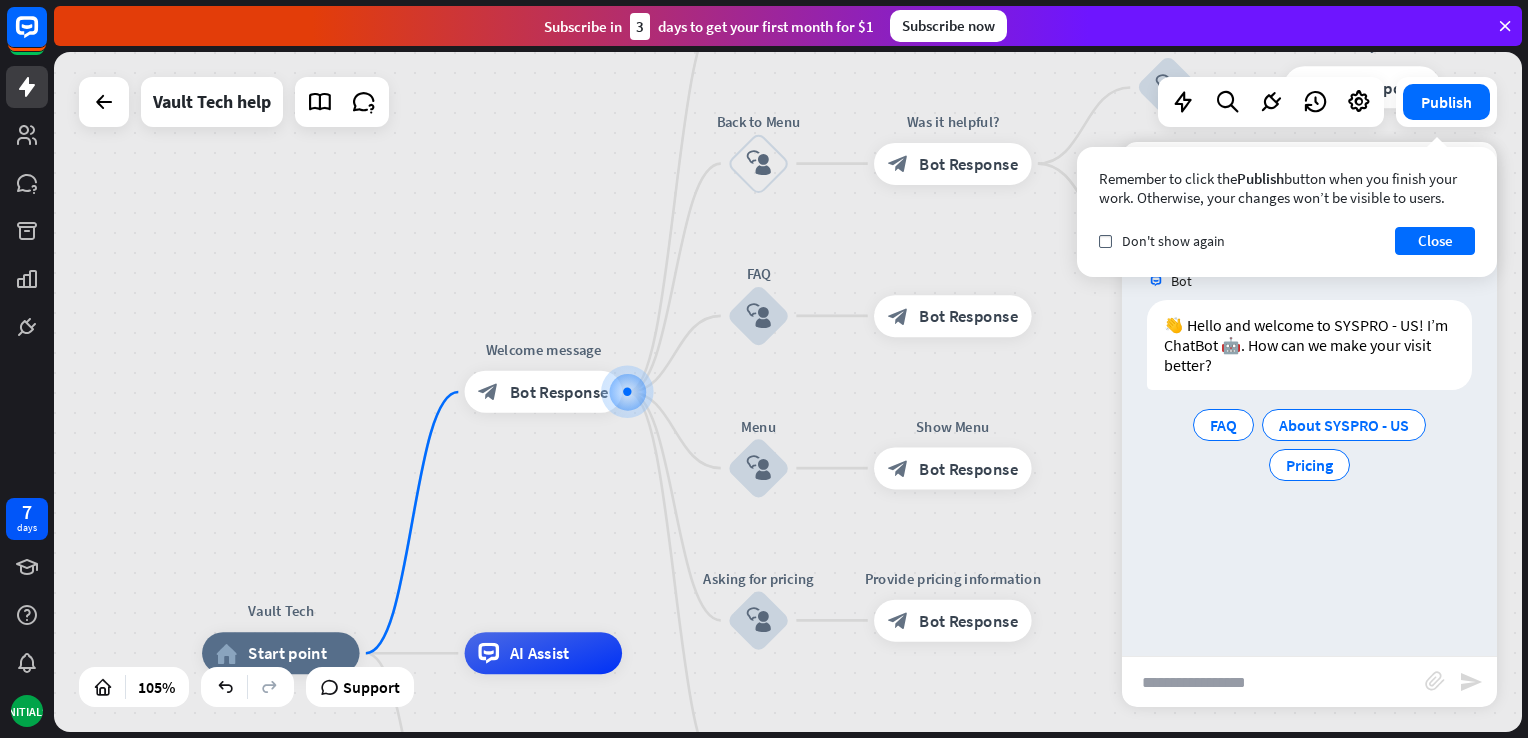 click at bounding box center (1273, 682) 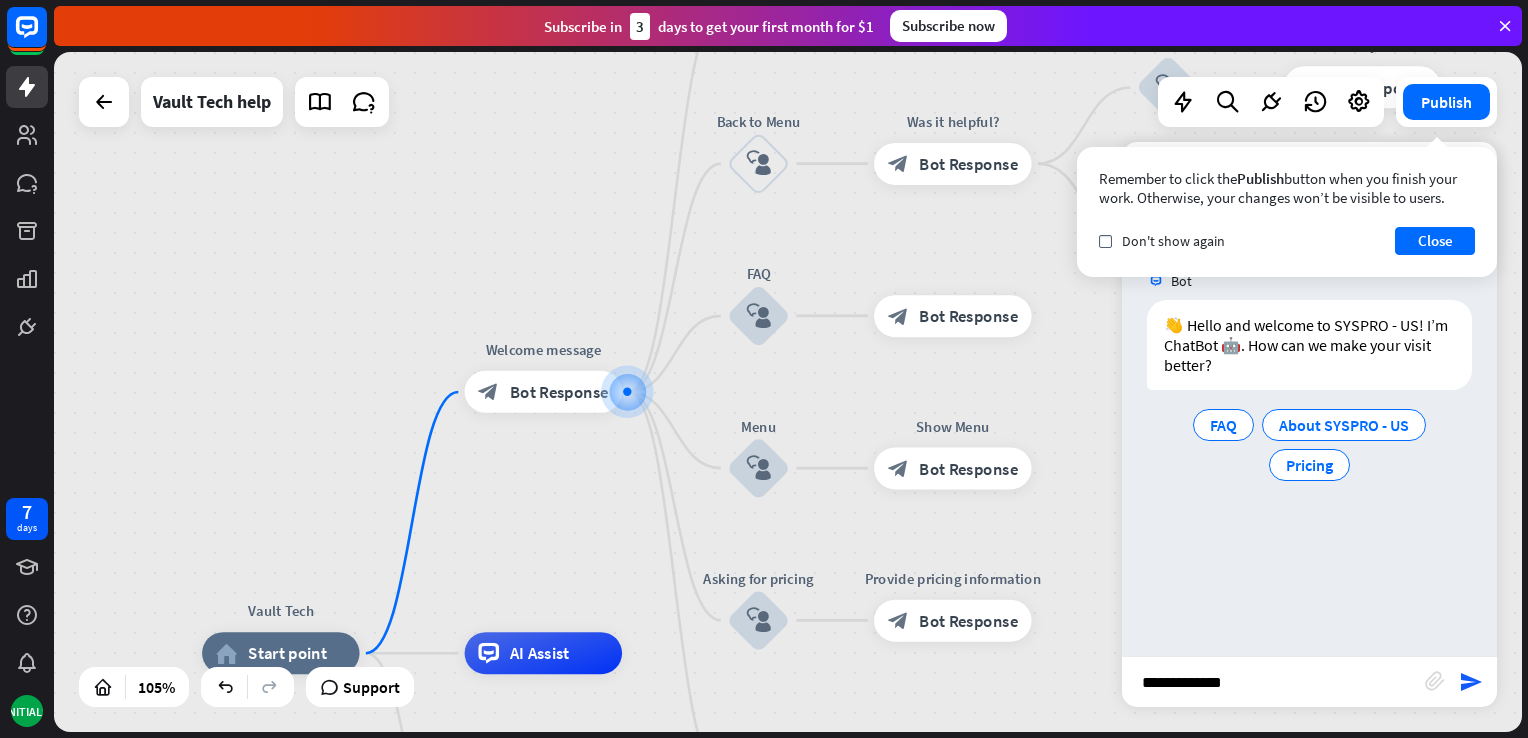 type on "**********" 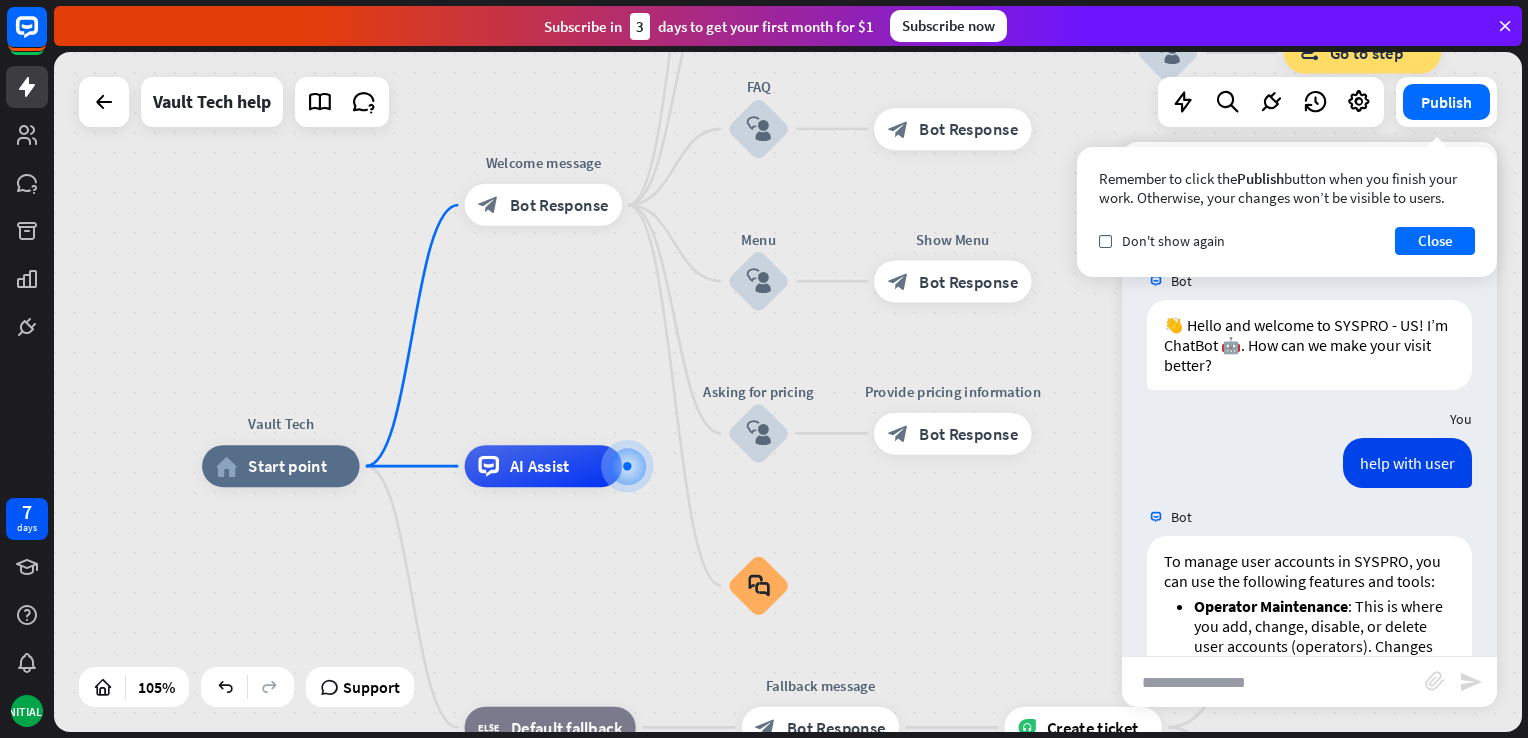 scroll, scrollTop: 1054, scrollLeft: 0, axis: vertical 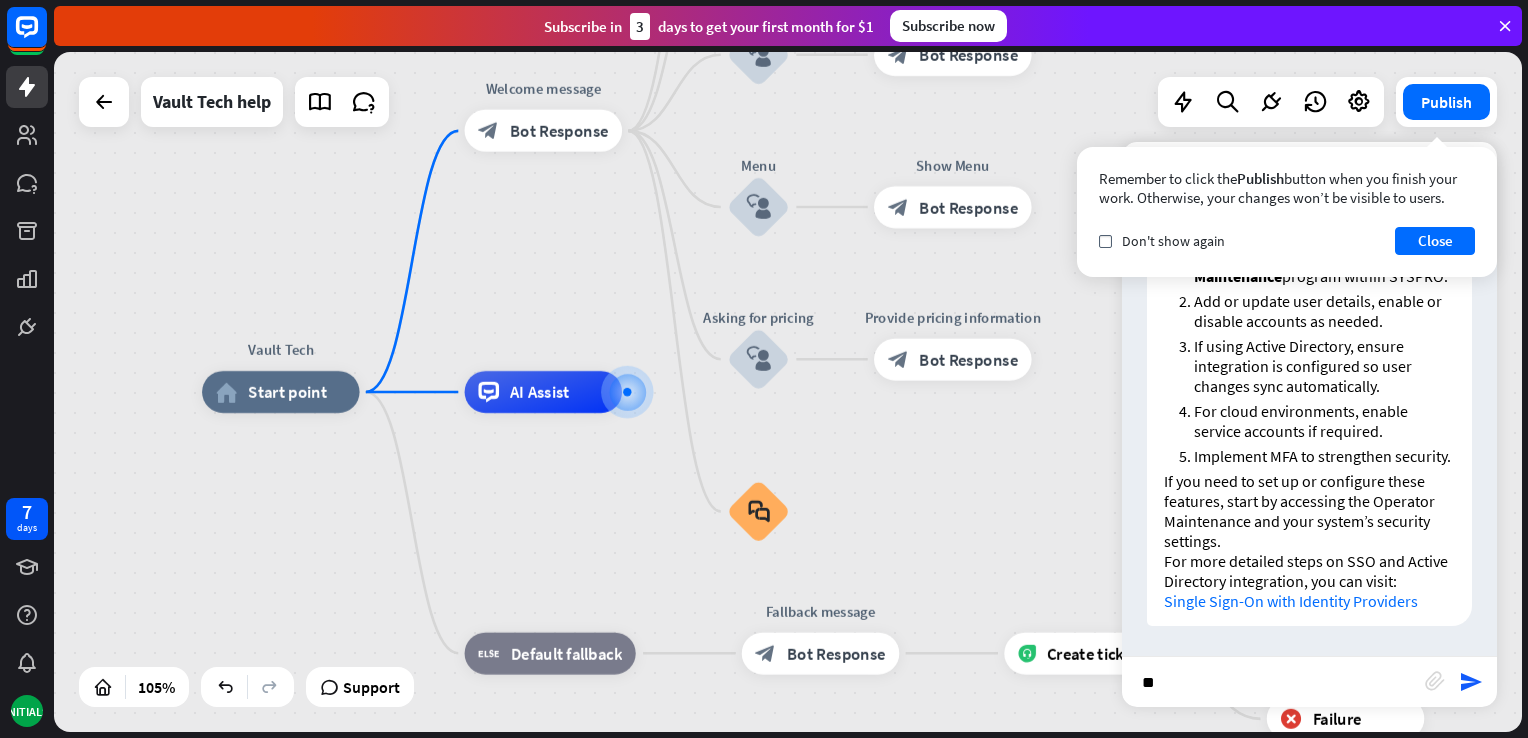 type on "*" 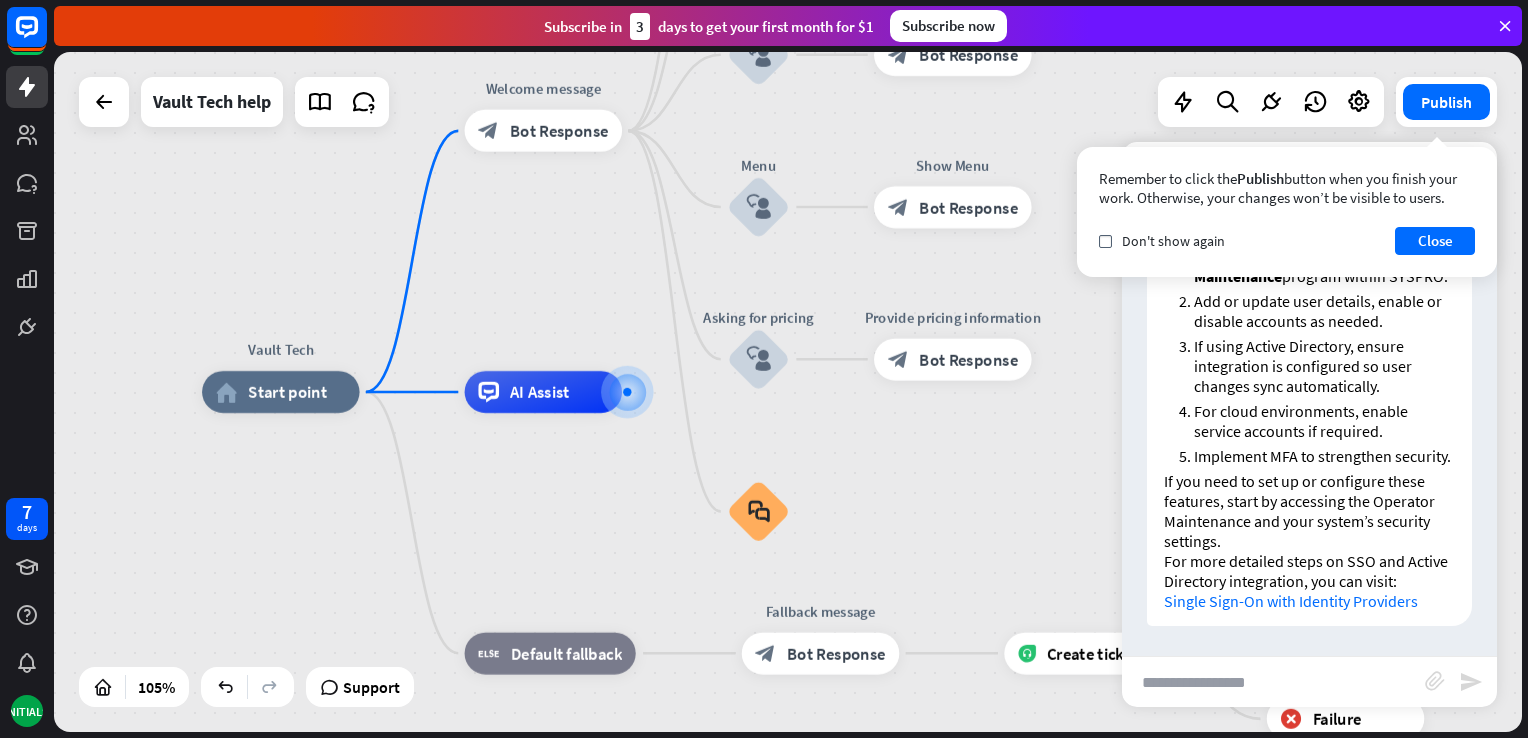 scroll, scrollTop: 1054, scrollLeft: 0, axis: vertical 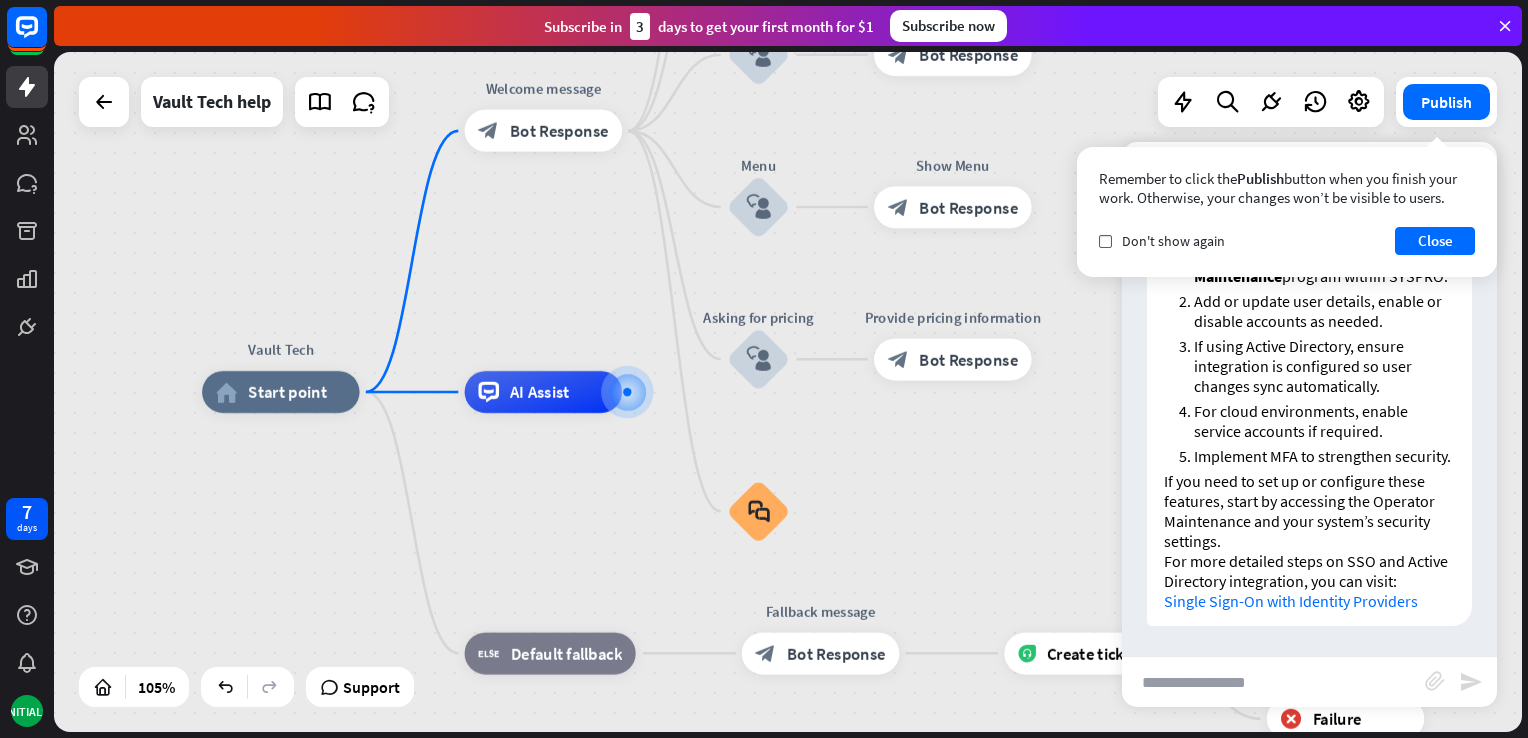 click at bounding box center [1273, 682] 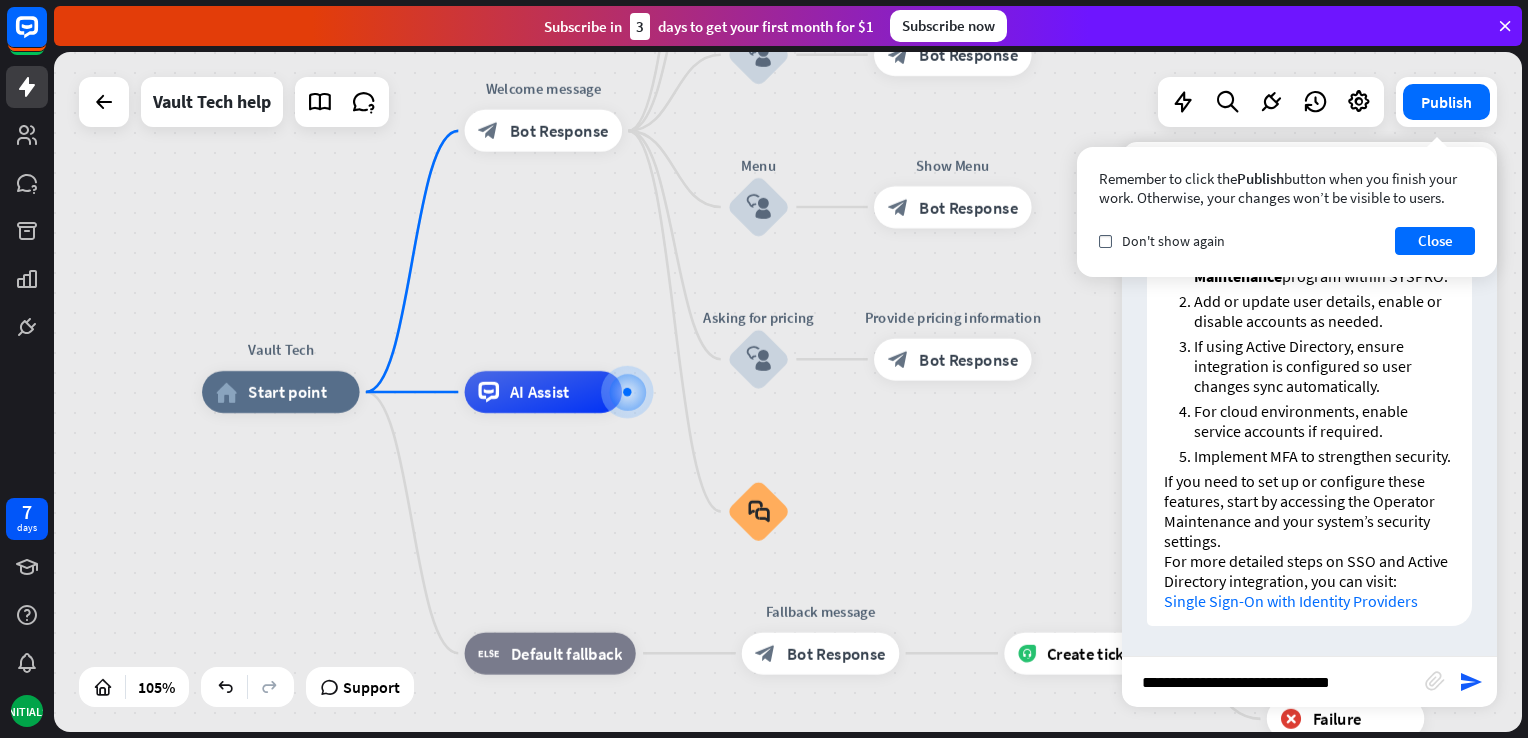 type on "**********" 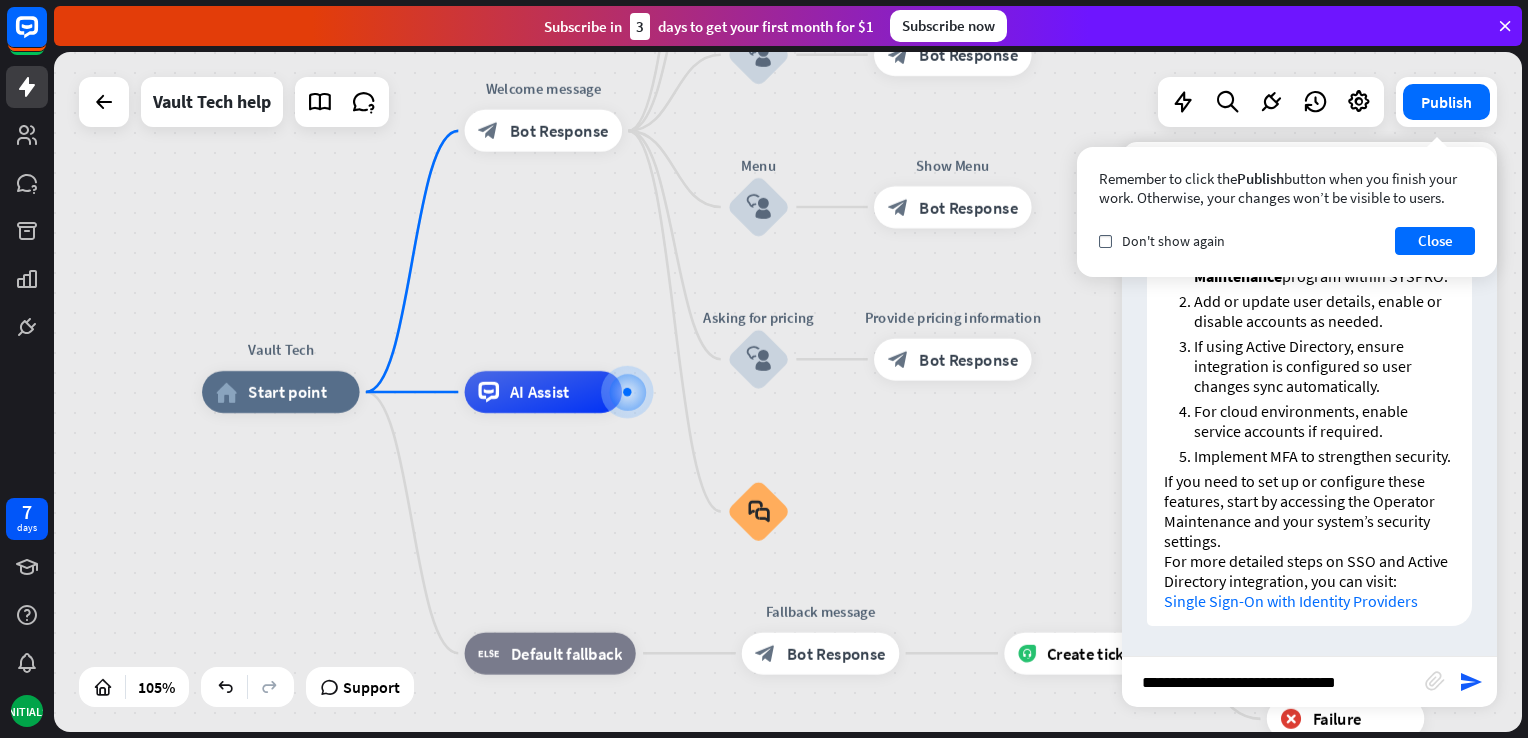 type 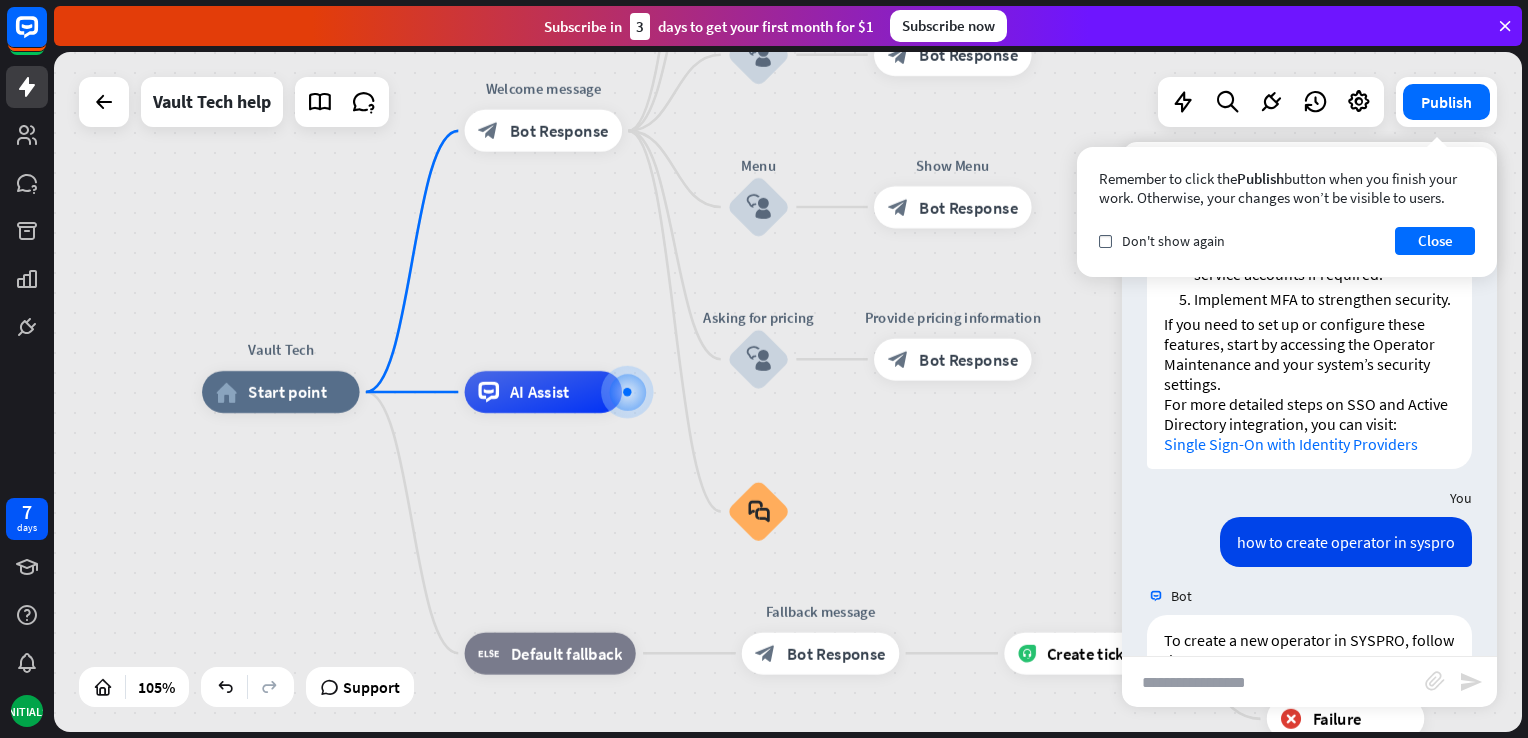 scroll, scrollTop: 2110, scrollLeft: 0, axis: vertical 